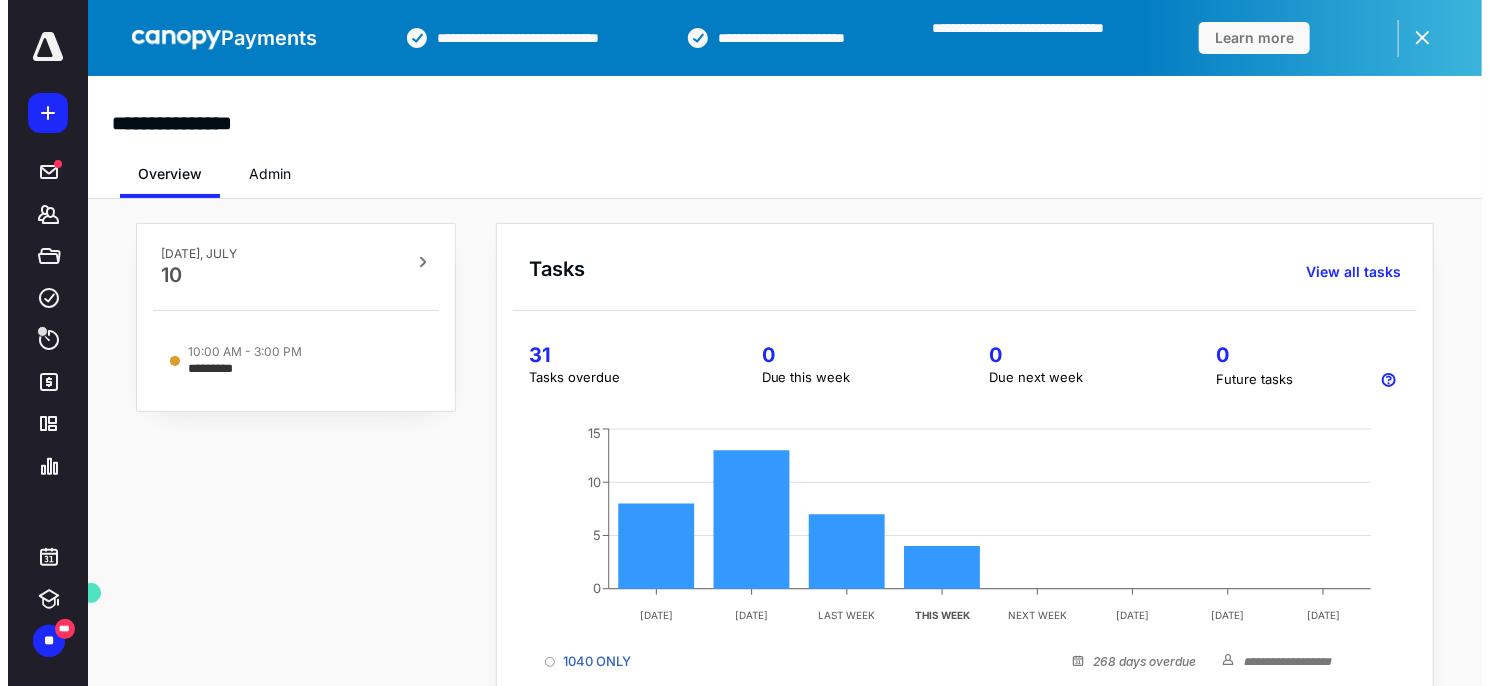 scroll, scrollTop: 0, scrollLeft: 0, axis: both 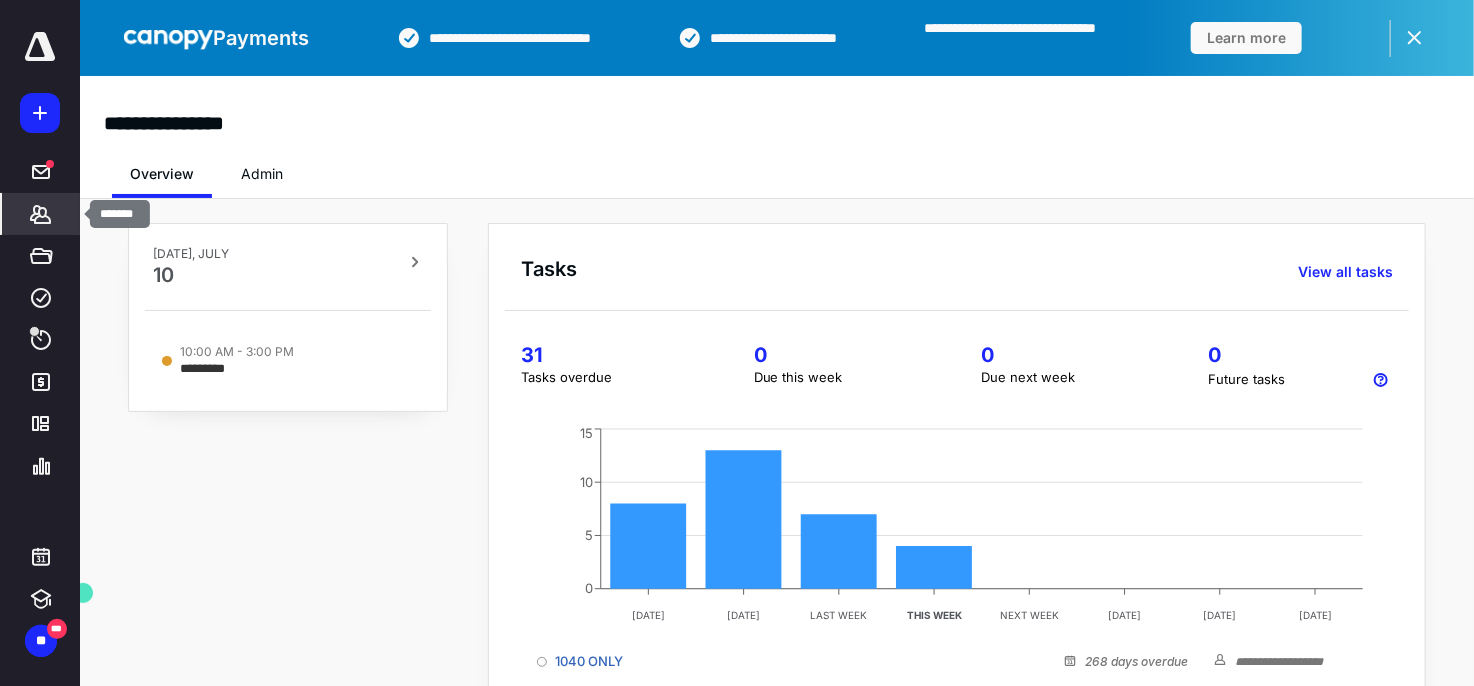 click 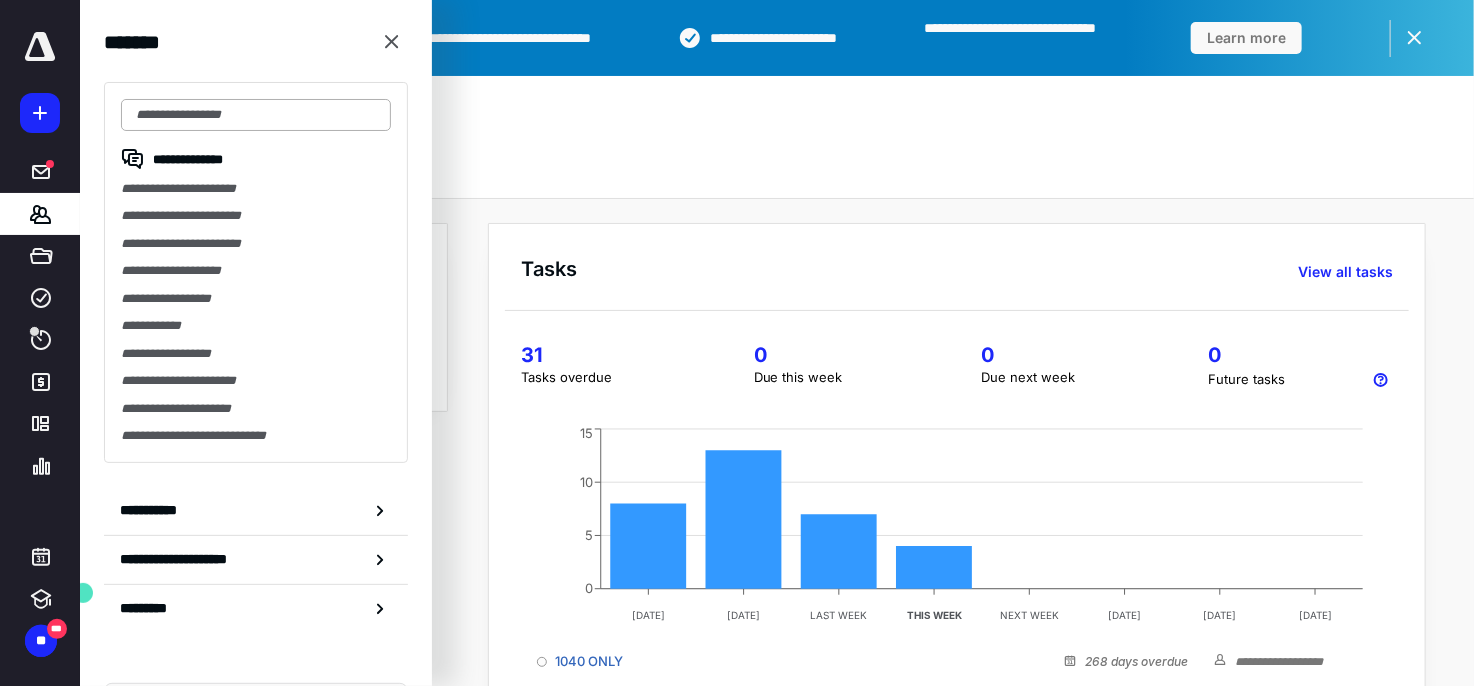 click at bounding box center [256, 115] 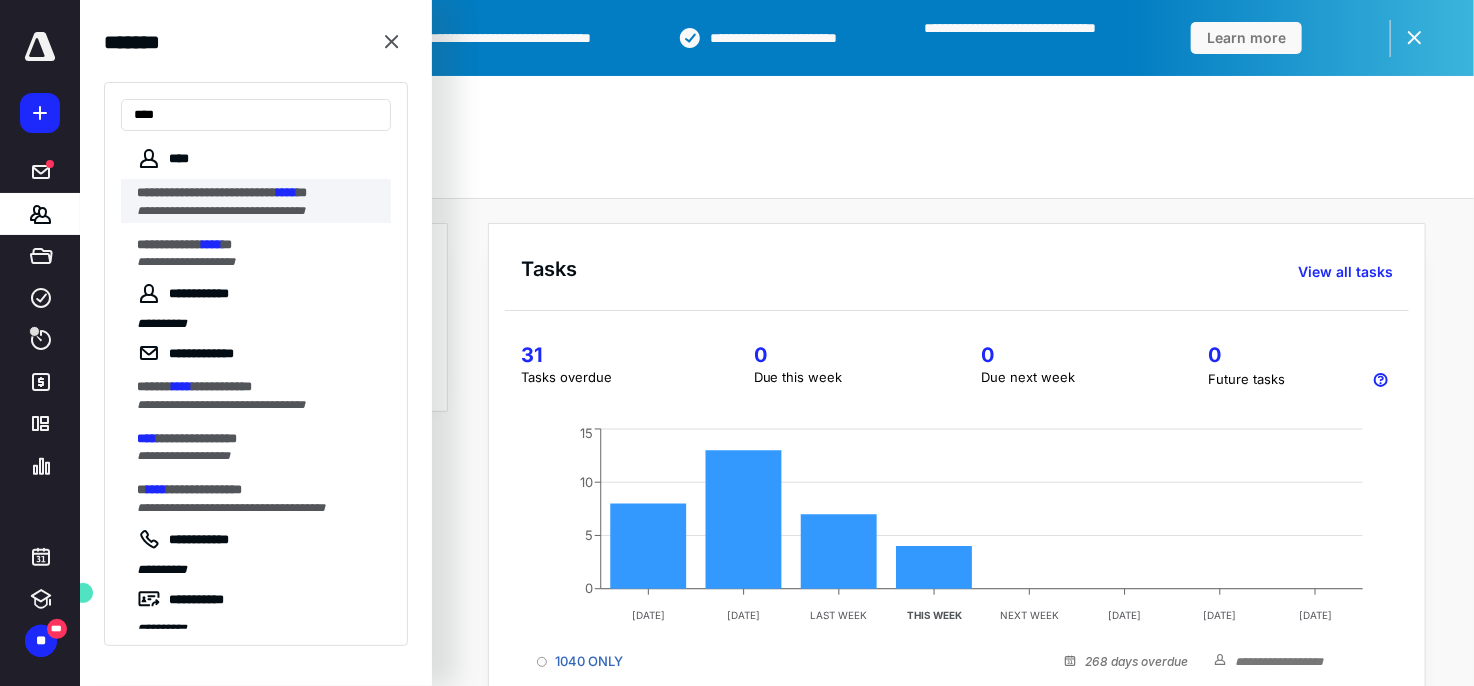 type on "****" 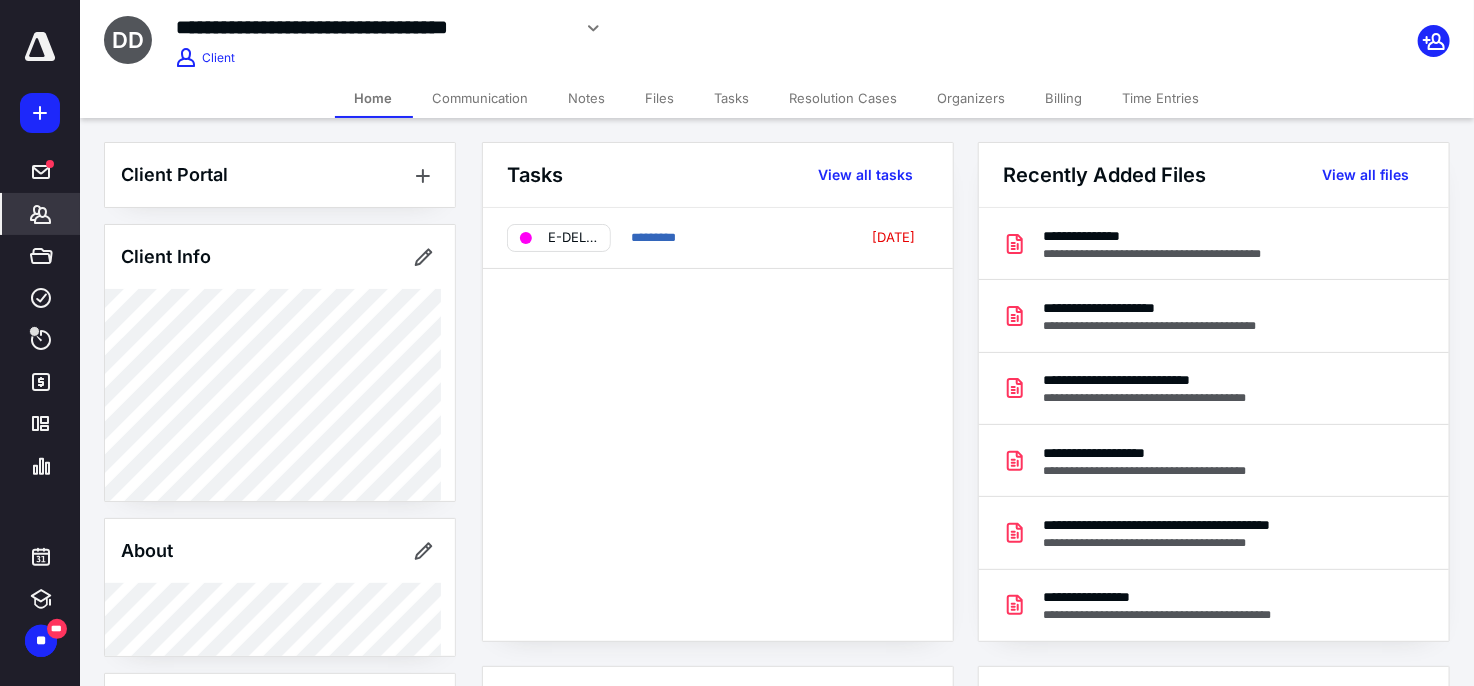 click on "Files" at bounding box center (660, 98) 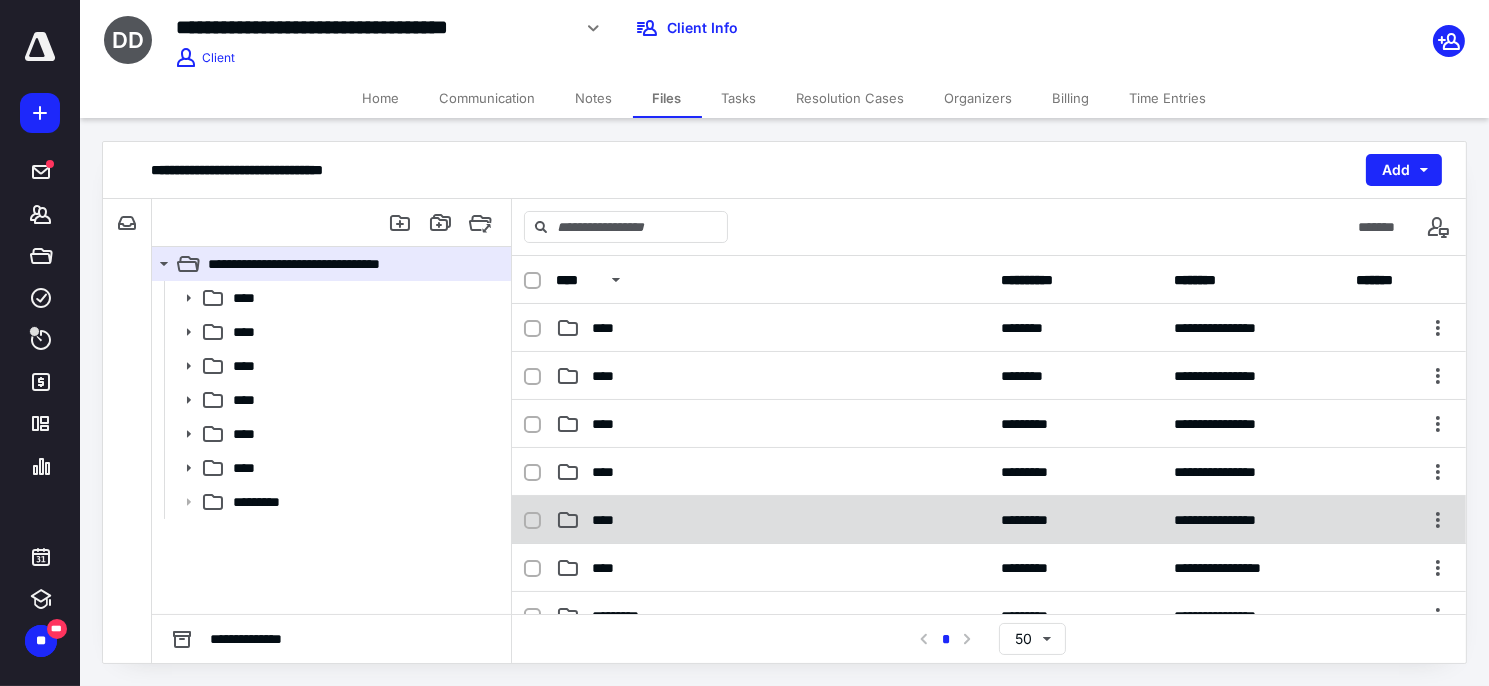 click on "****" at bounding box center [772, 520] 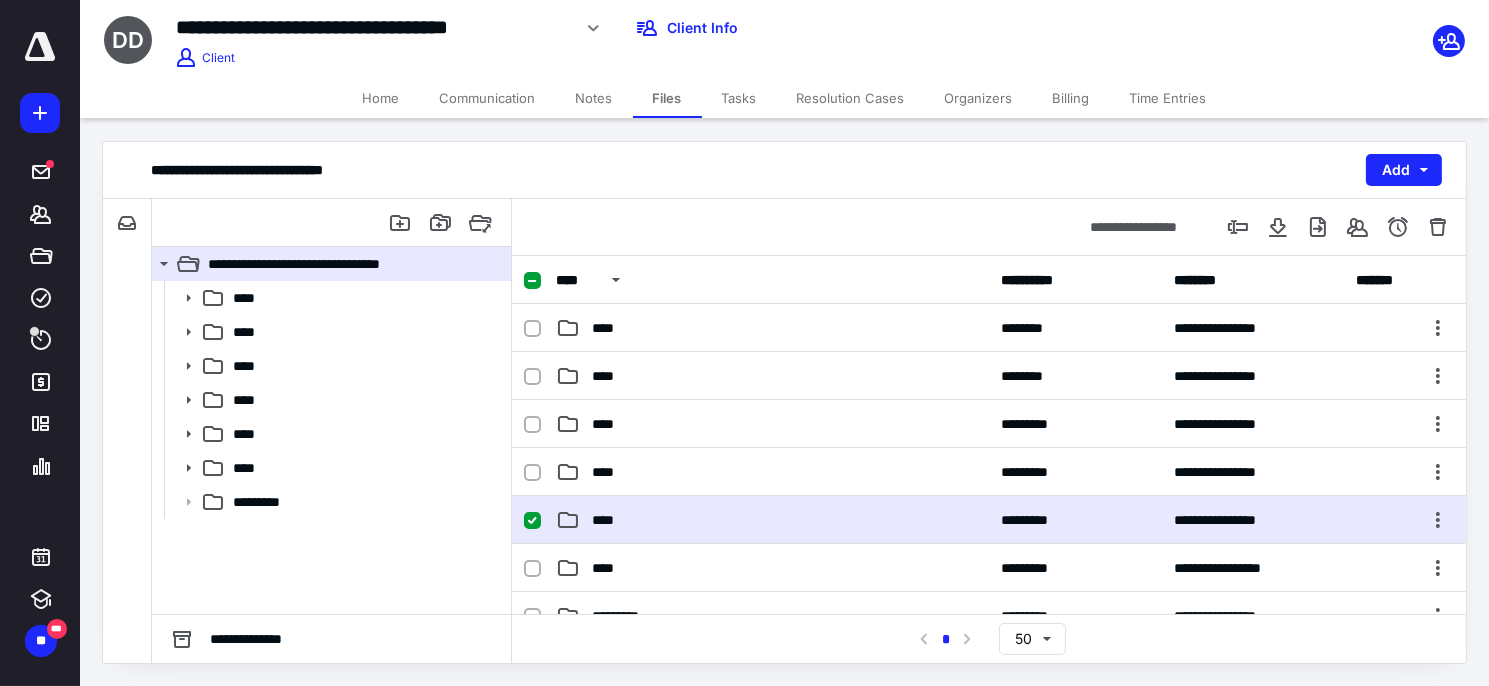click on "****" at bounding box center [772, 520] 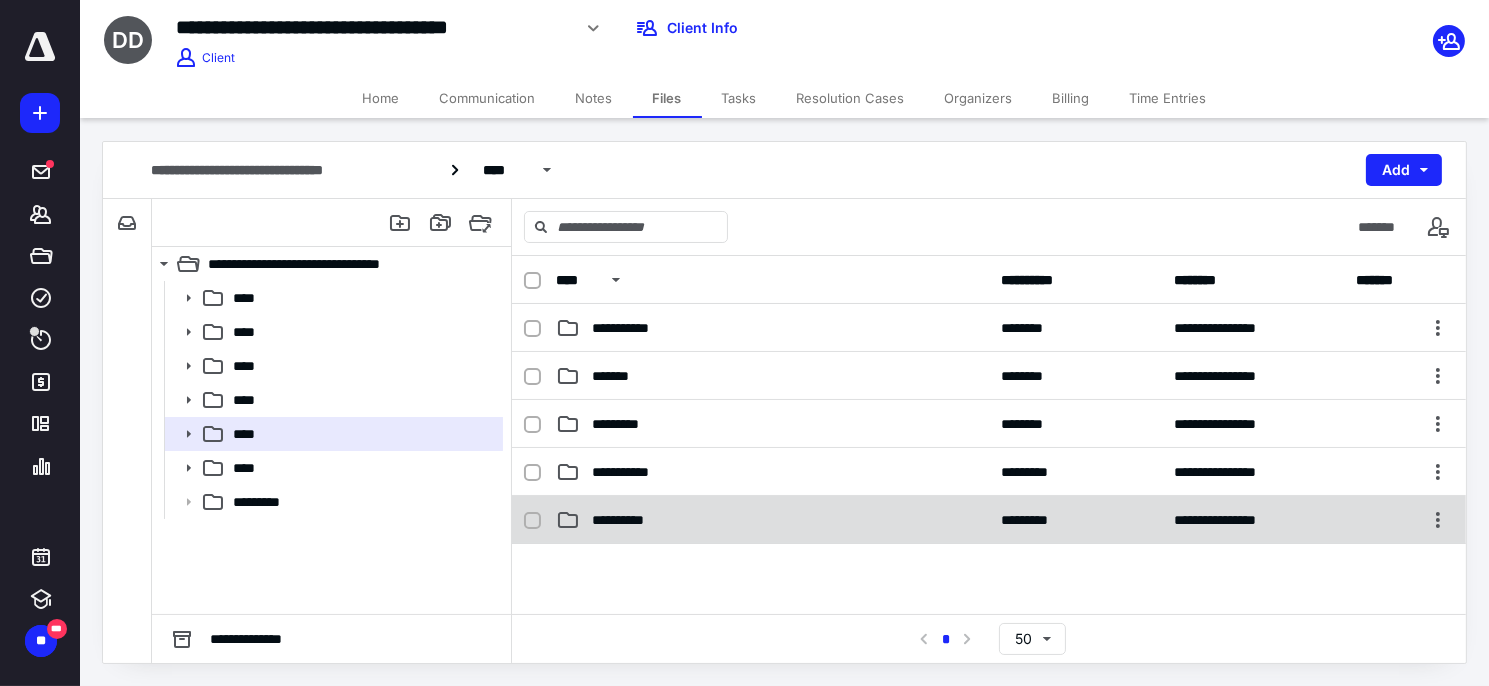 click on "**********" at bounding box center (772, 520) 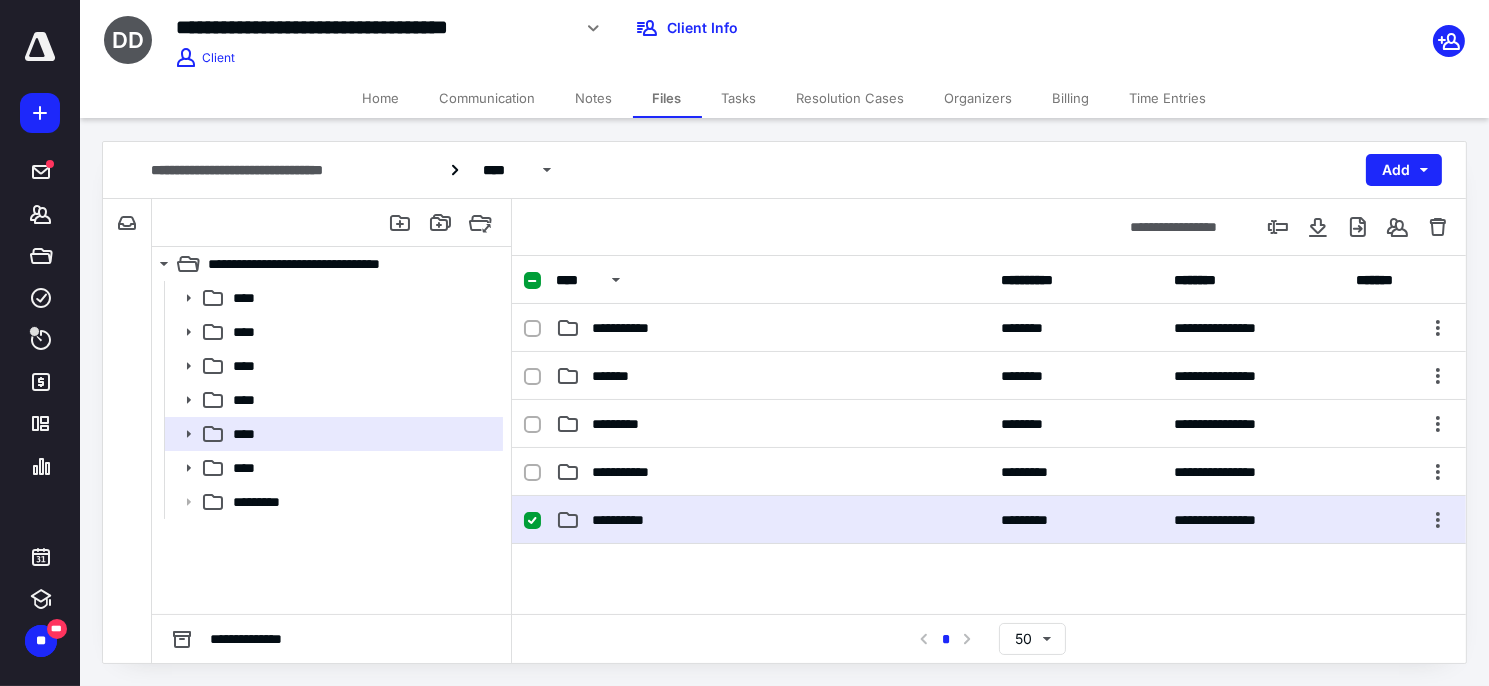 click on "**********" at bounding box center [772, 520] 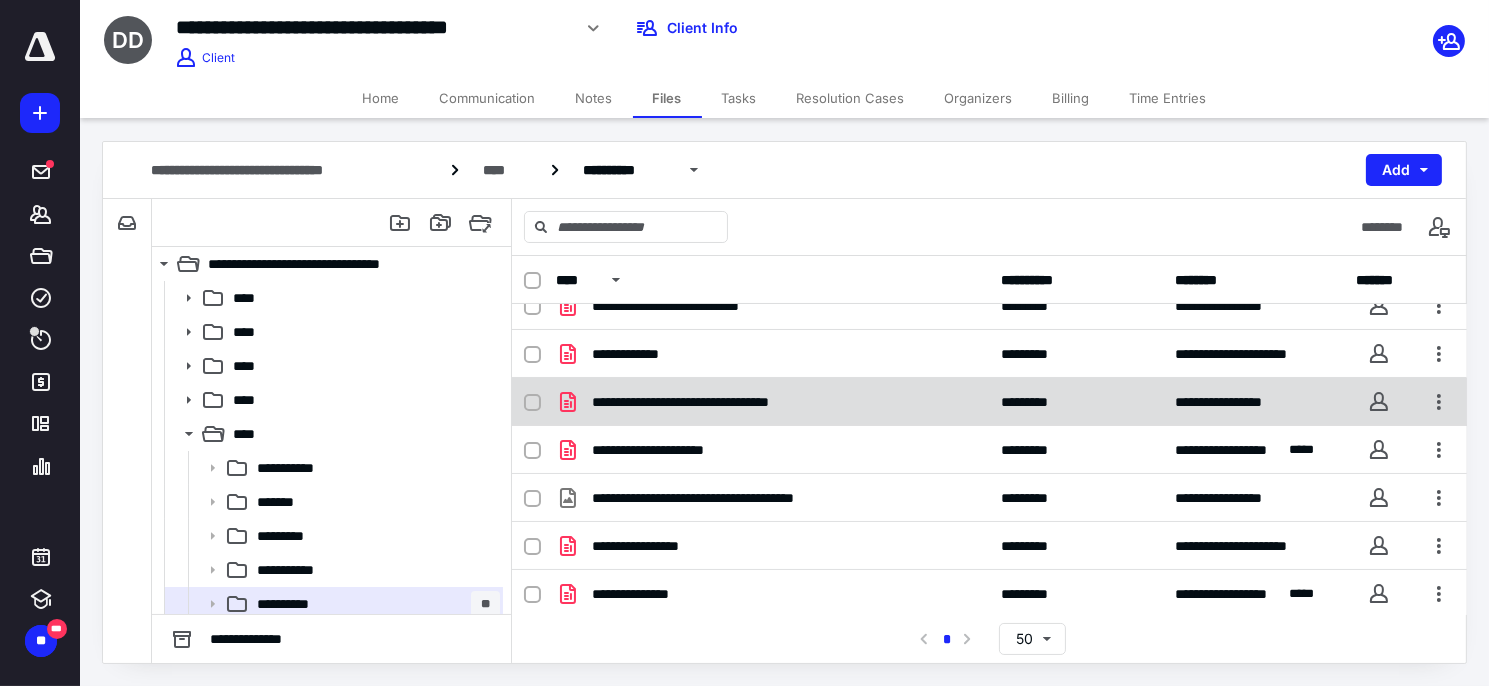 scroll, scrollTop: 0, scrollLeft: 0, axis: both 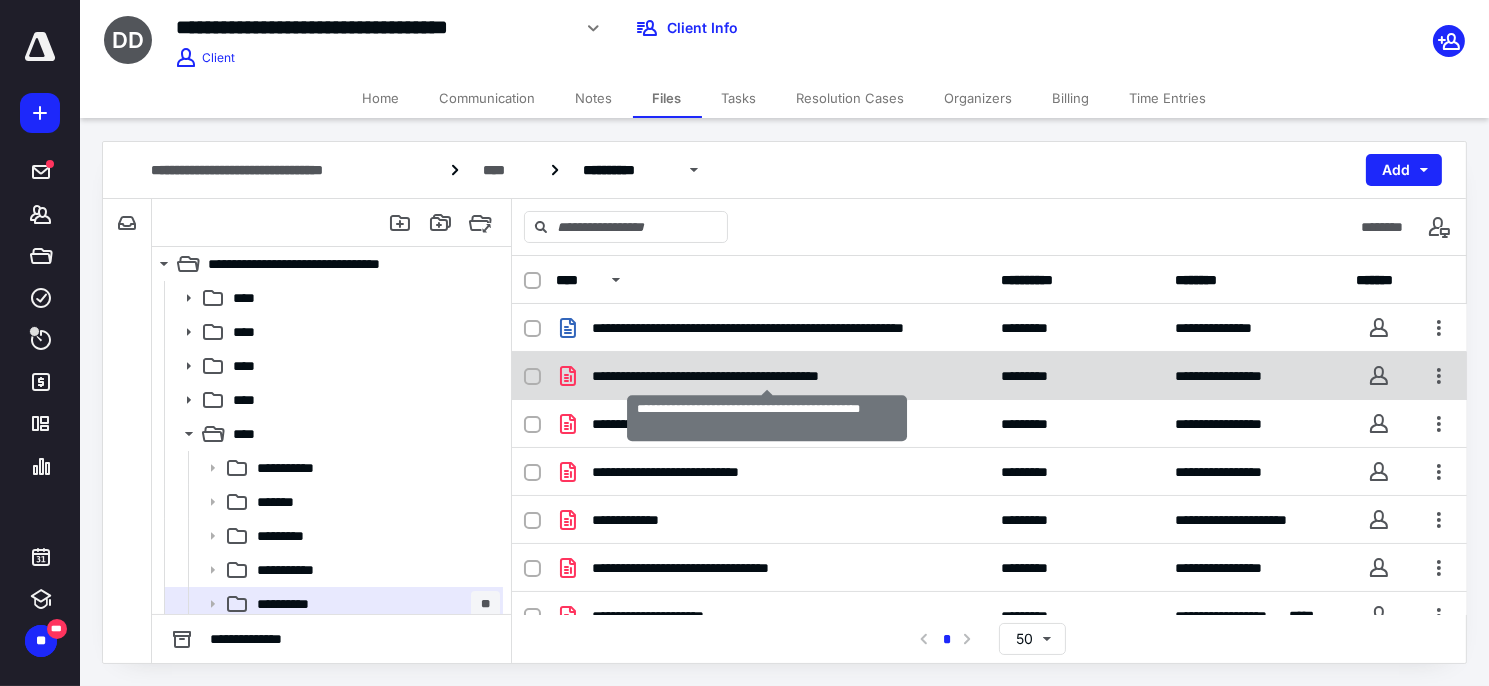 click on "**********" at bounding box center [768, 376] 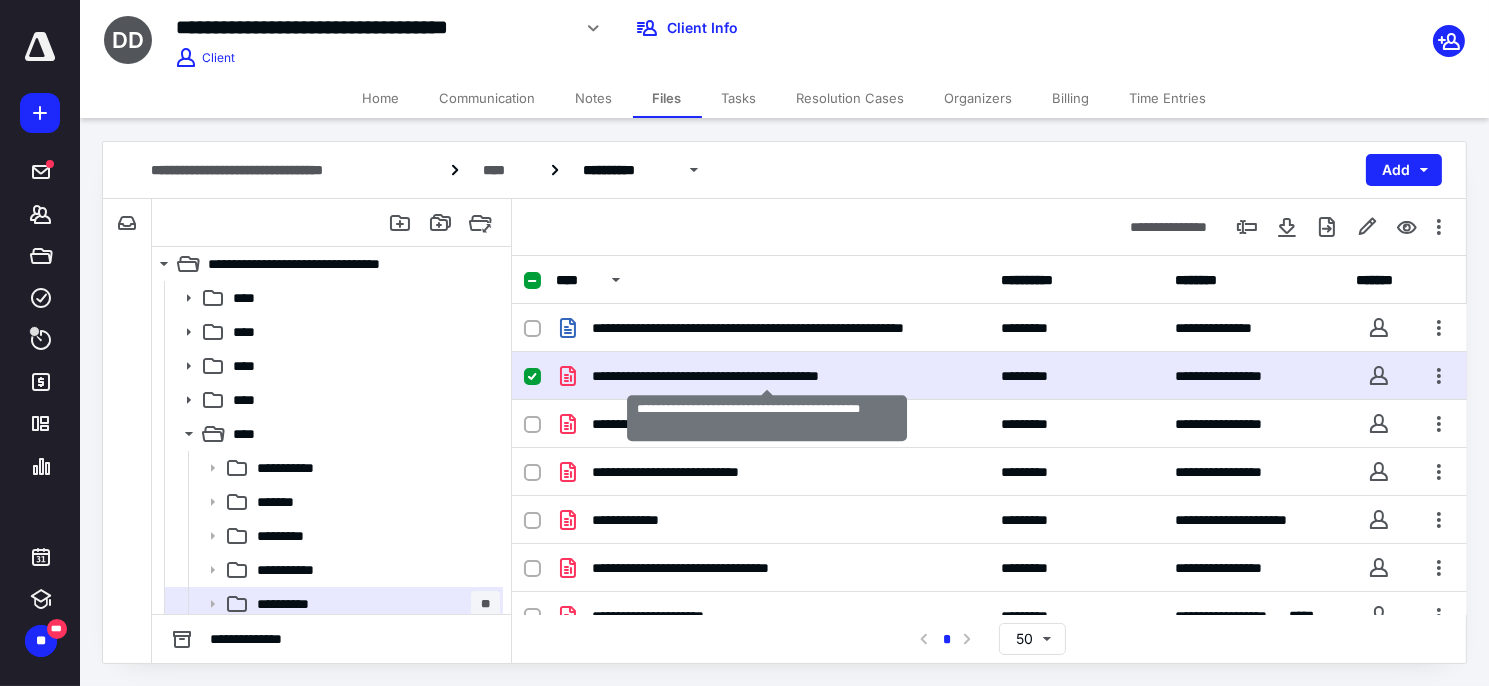 click on "**********" at bounding box center [768, 376] 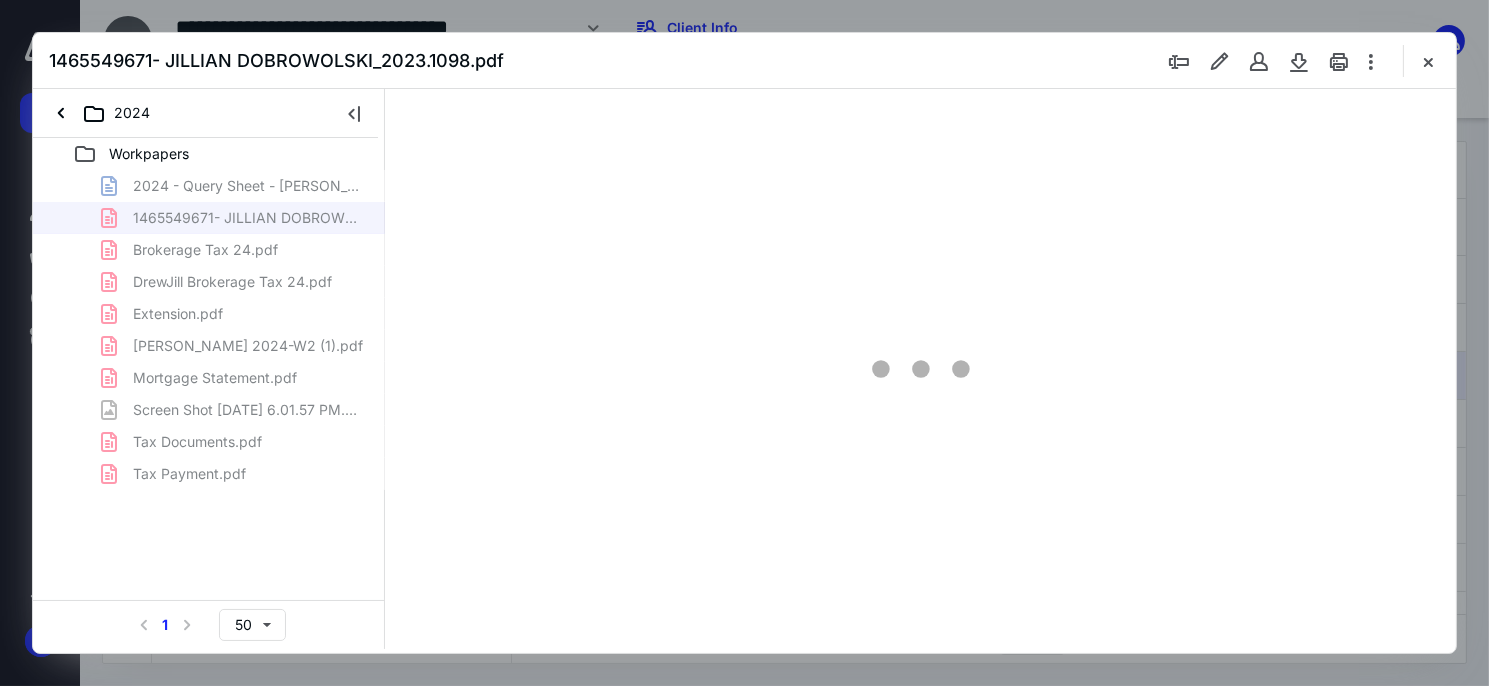 scroll, scrollTop: 0, scrollLeft: 0, axis: both 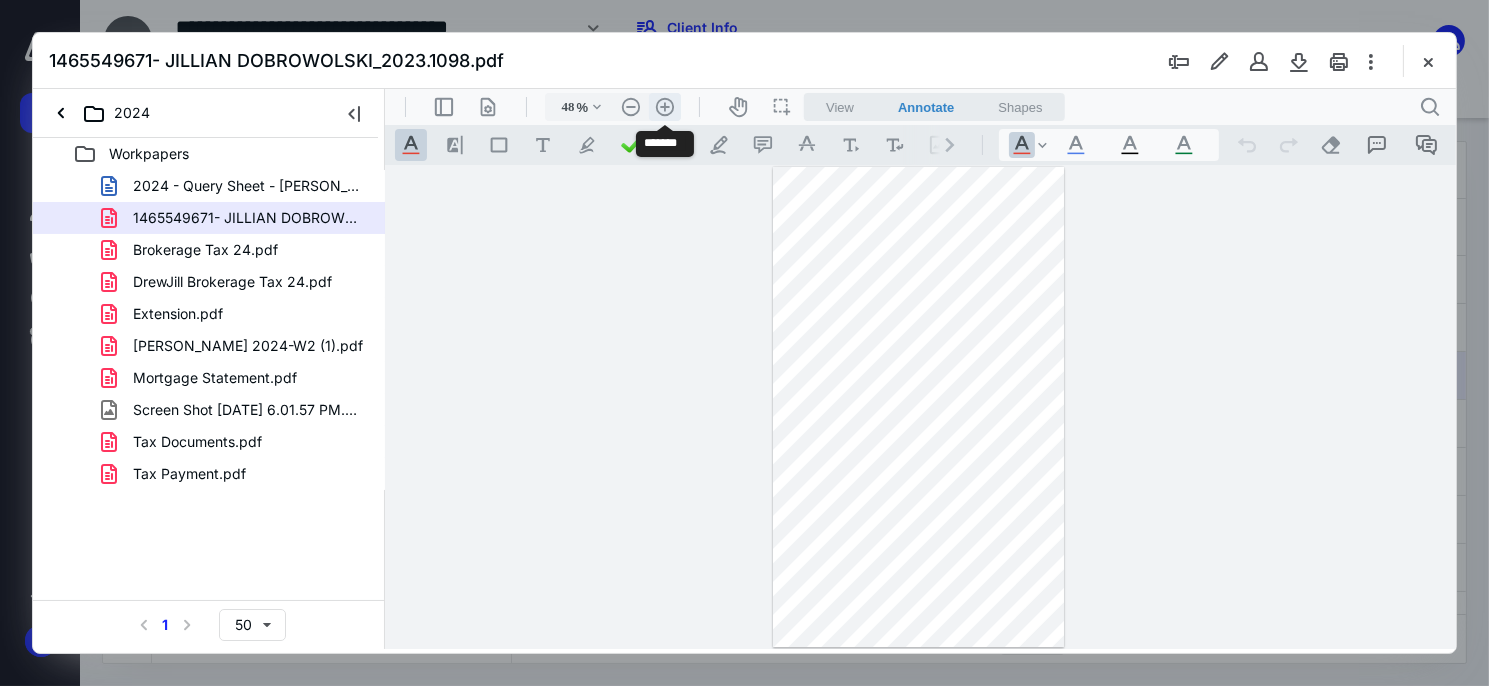 click on ".cls-1{fill:#abb0c4;} icon - header - zoom - in - line" at bounding box center (664, 106) 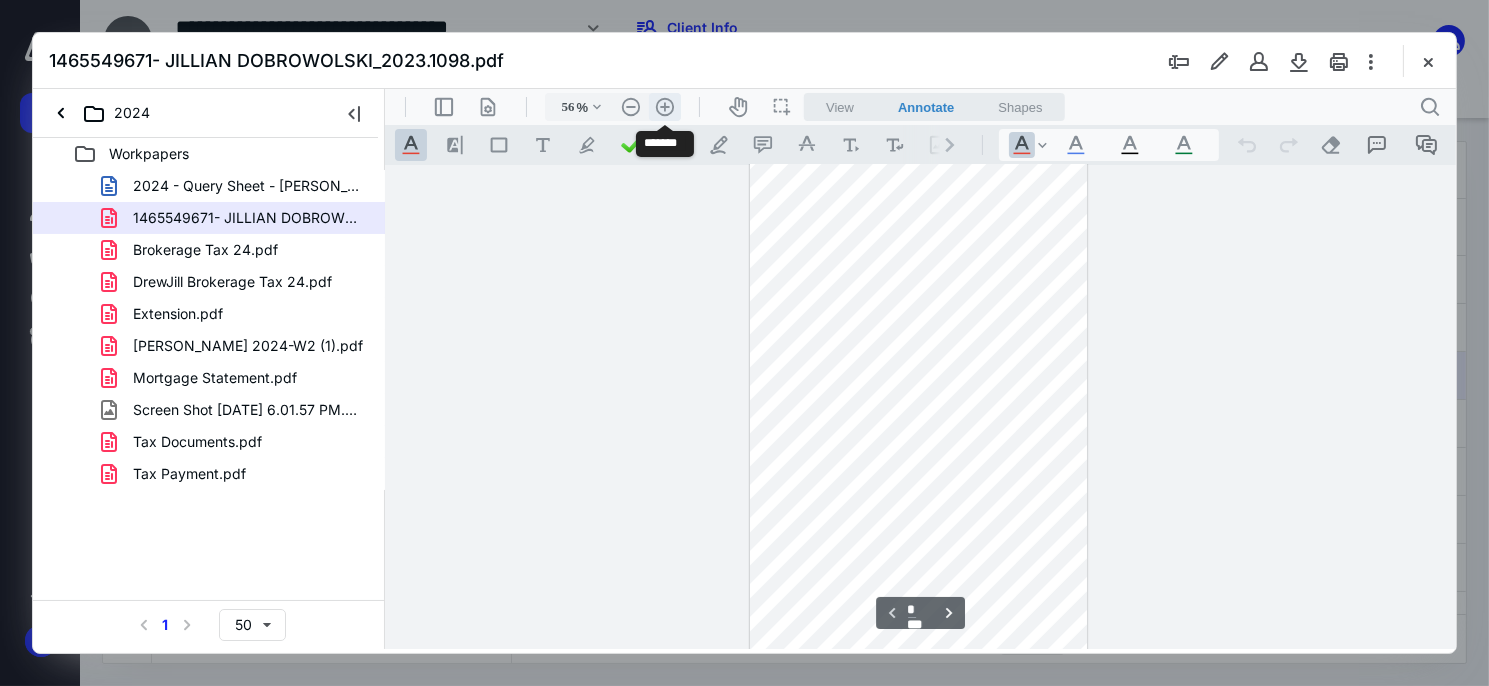 click on ".cls-1{fill:#abb0c4;} icon - header - zoom - in - line" at bounding box center (664, 106) 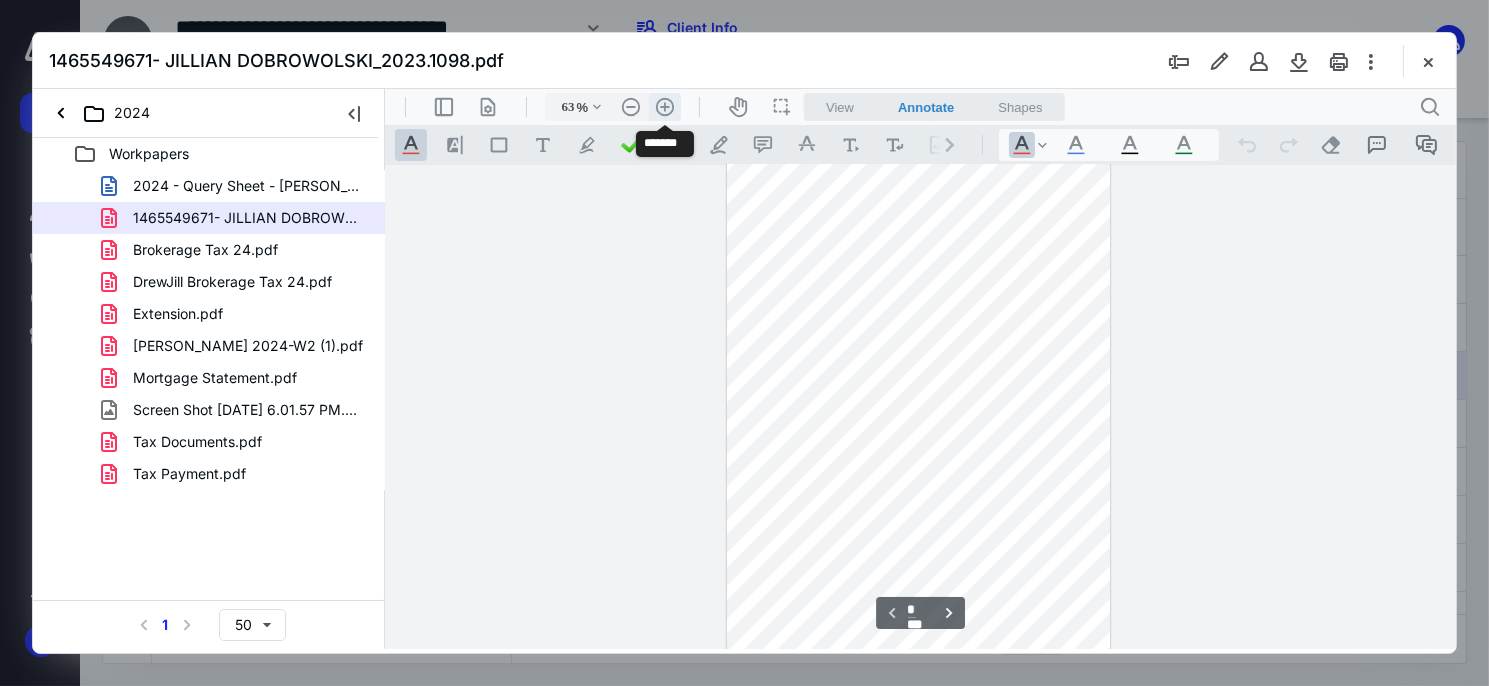 click on ".cls-1{fill:#abb0c4;} icon - header - zoom - in - line" at bounding box center (664, 106) 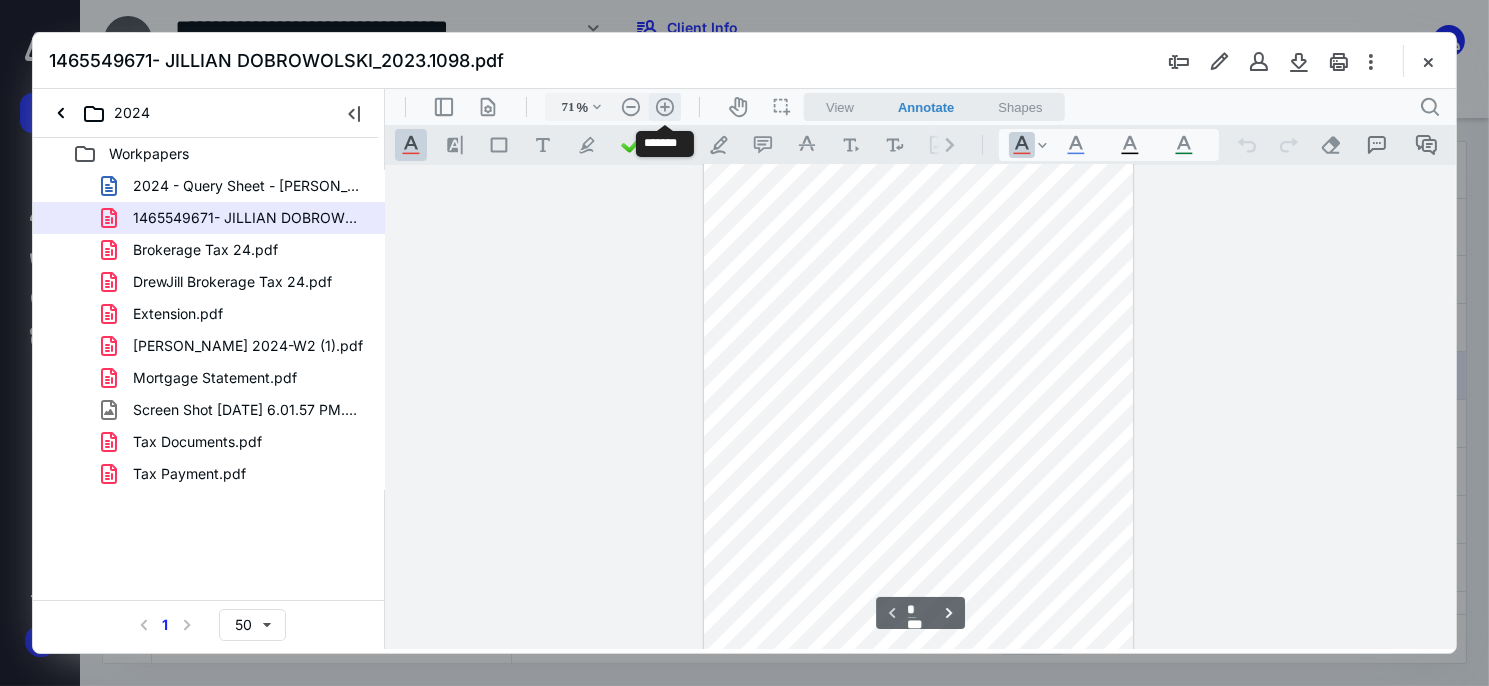 click on ".cls-1{fill:#abb0c4;} icon - header - zoom - in - line" at bounding box center [664, 106] 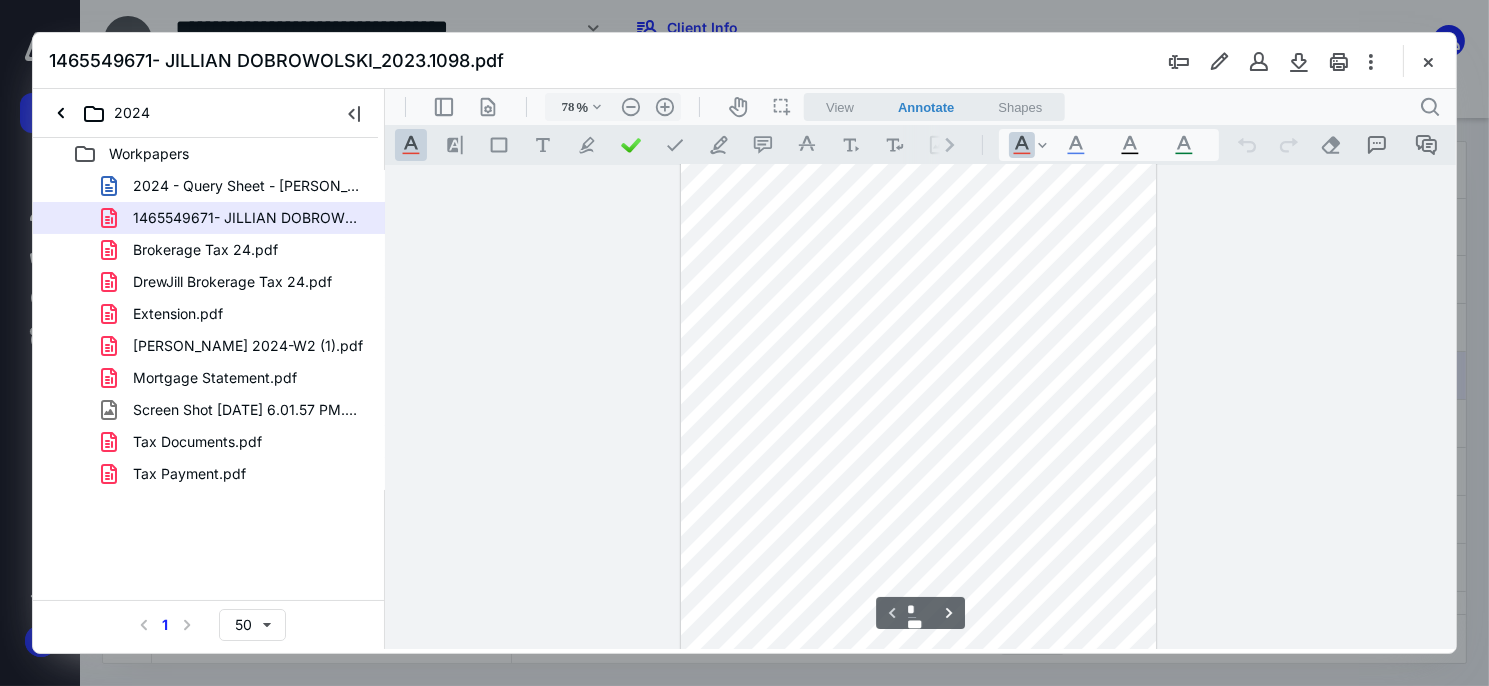 scroll, scrollTop: 0, scrollLeft: 0, axis: both 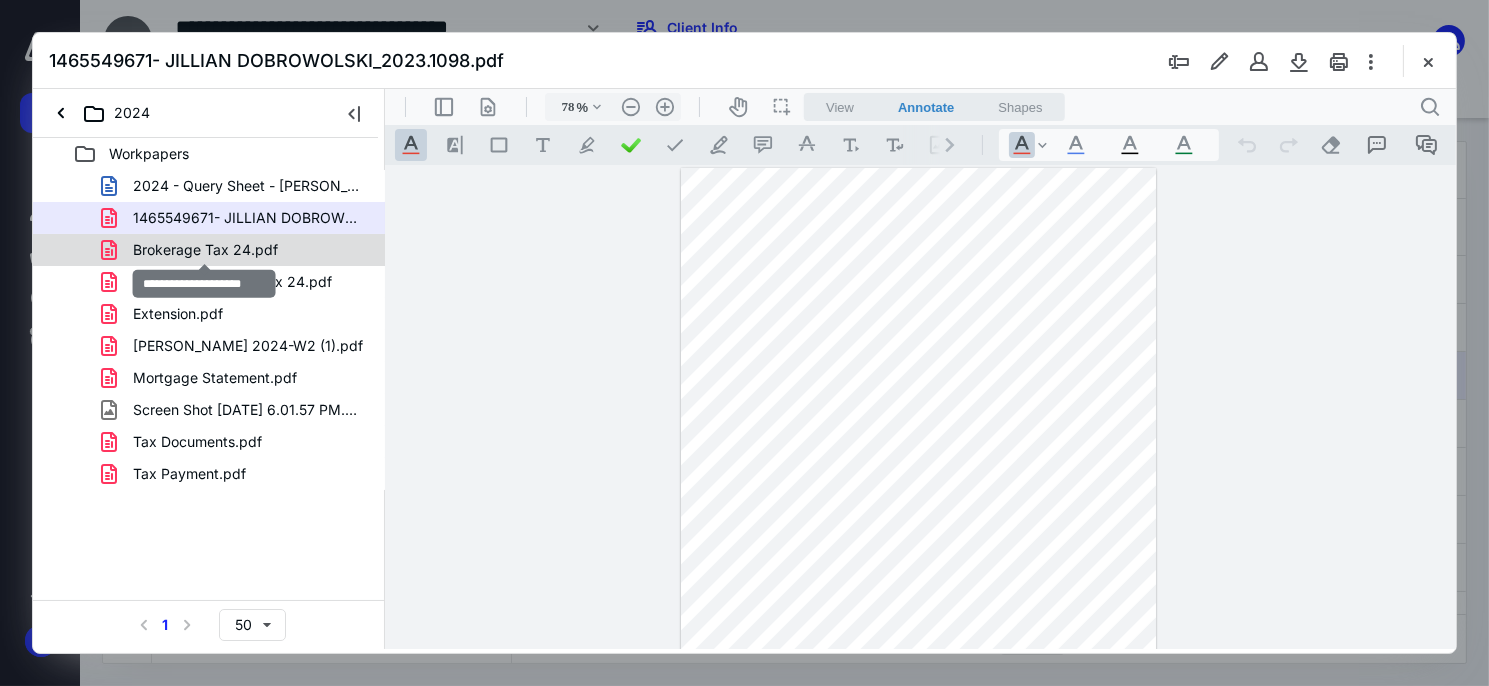 click on "Brokerage Tax 24.pdf" at bounding box center [205, 250] 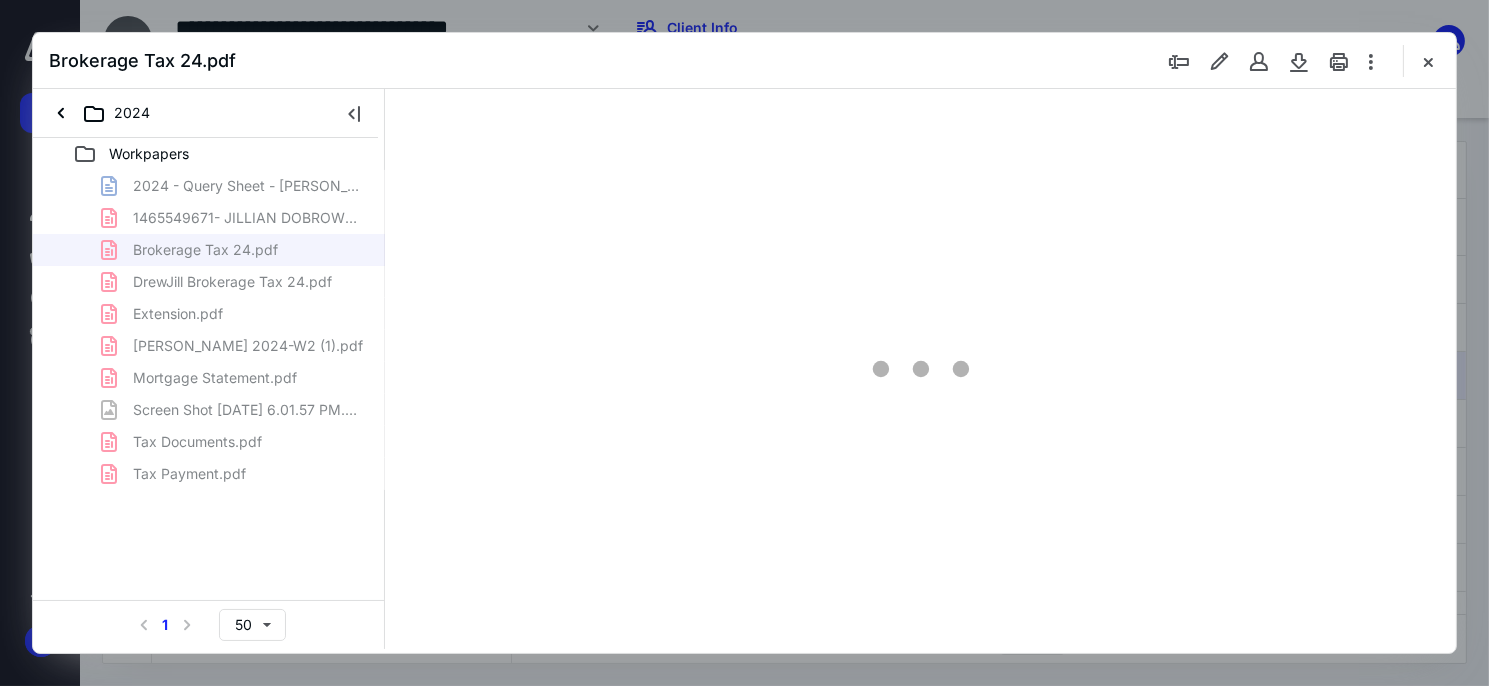 type on "79" 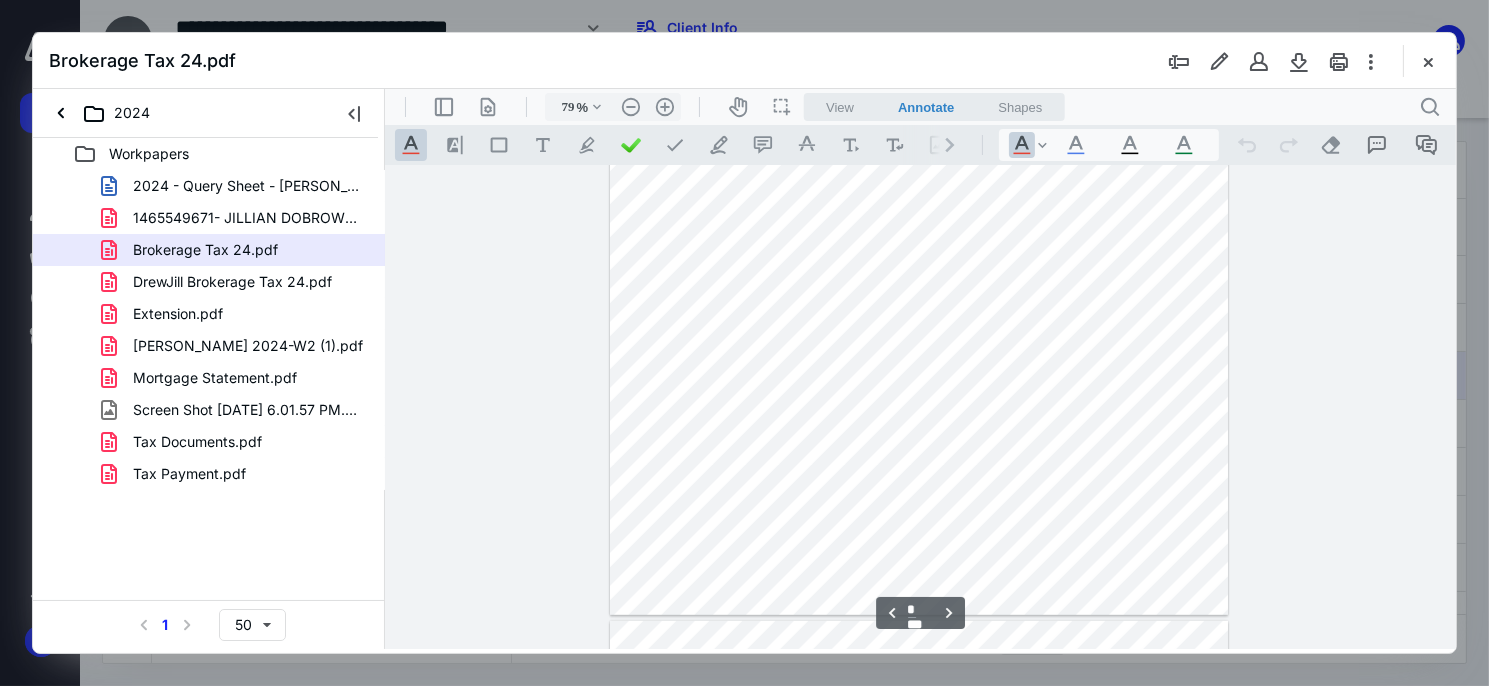 scroll, scrollTop: 1979, scrollLeft: 0, axis: vertical 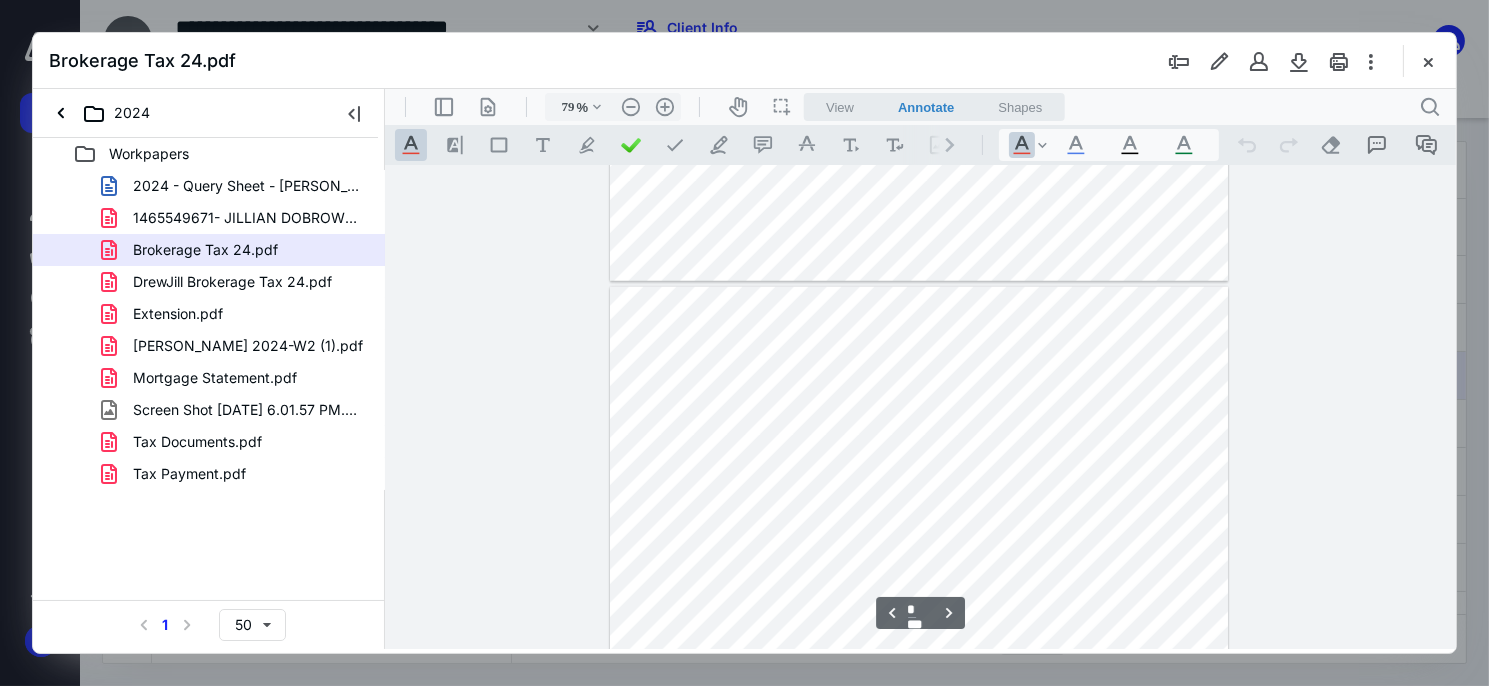 type on "*" 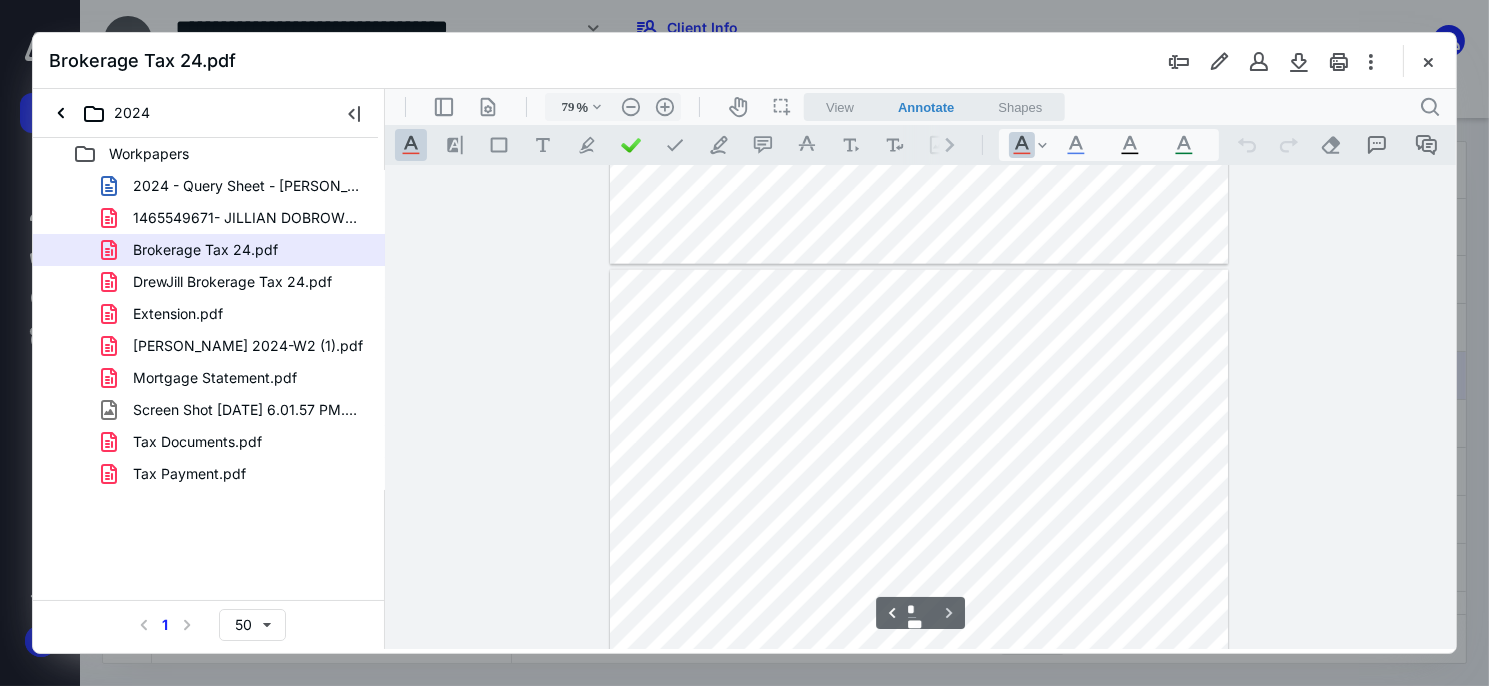 scroll, scrollTop: 3379, scrollLeft: 0, axis: vertical 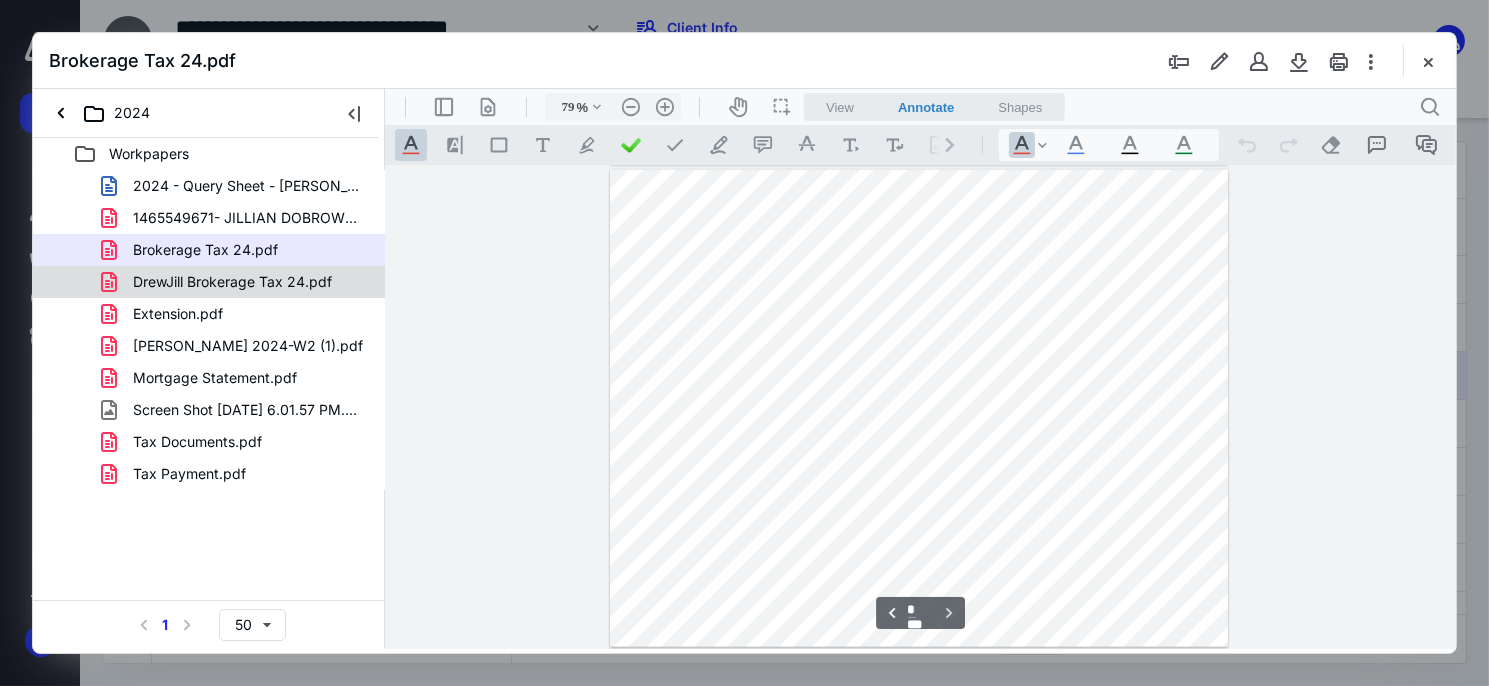 click on "DrewJill Brokerage Tax 24.pdf" at bounding box center (232, 282) 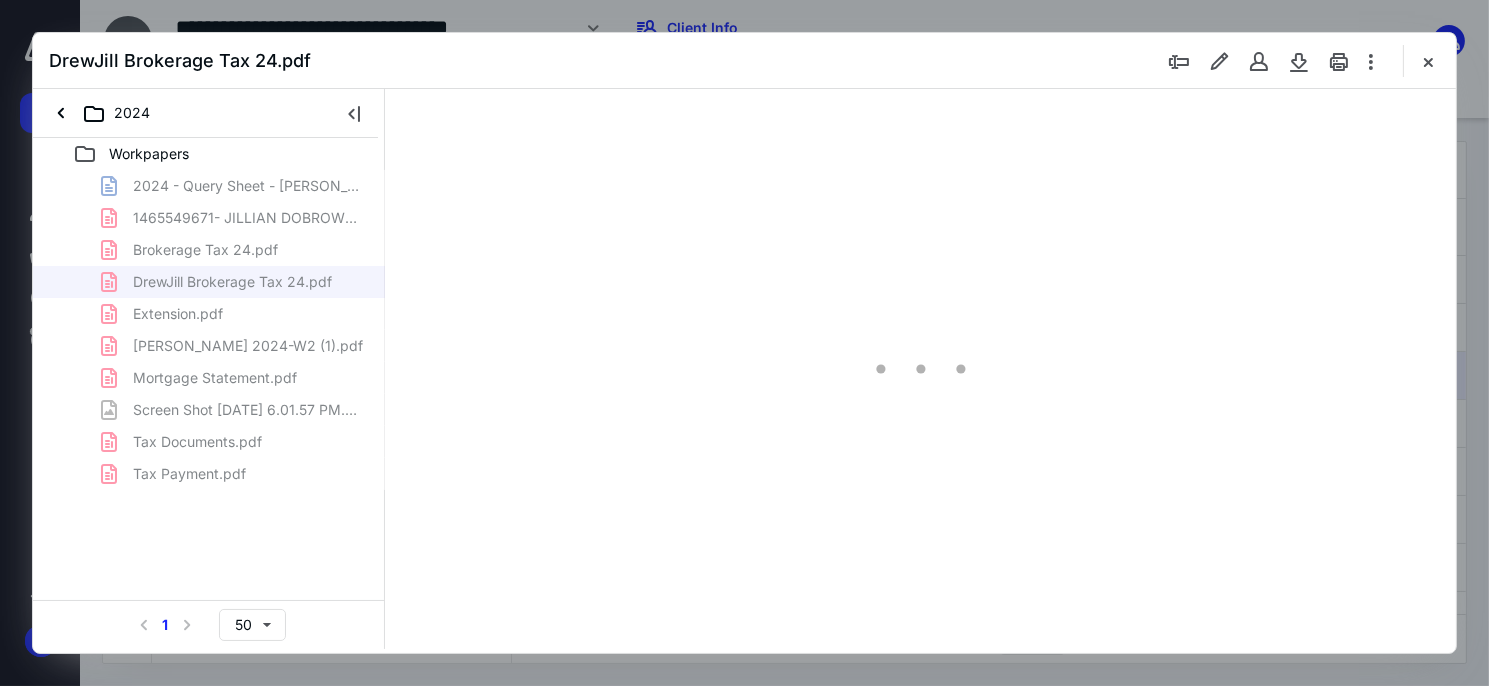 type on "79" 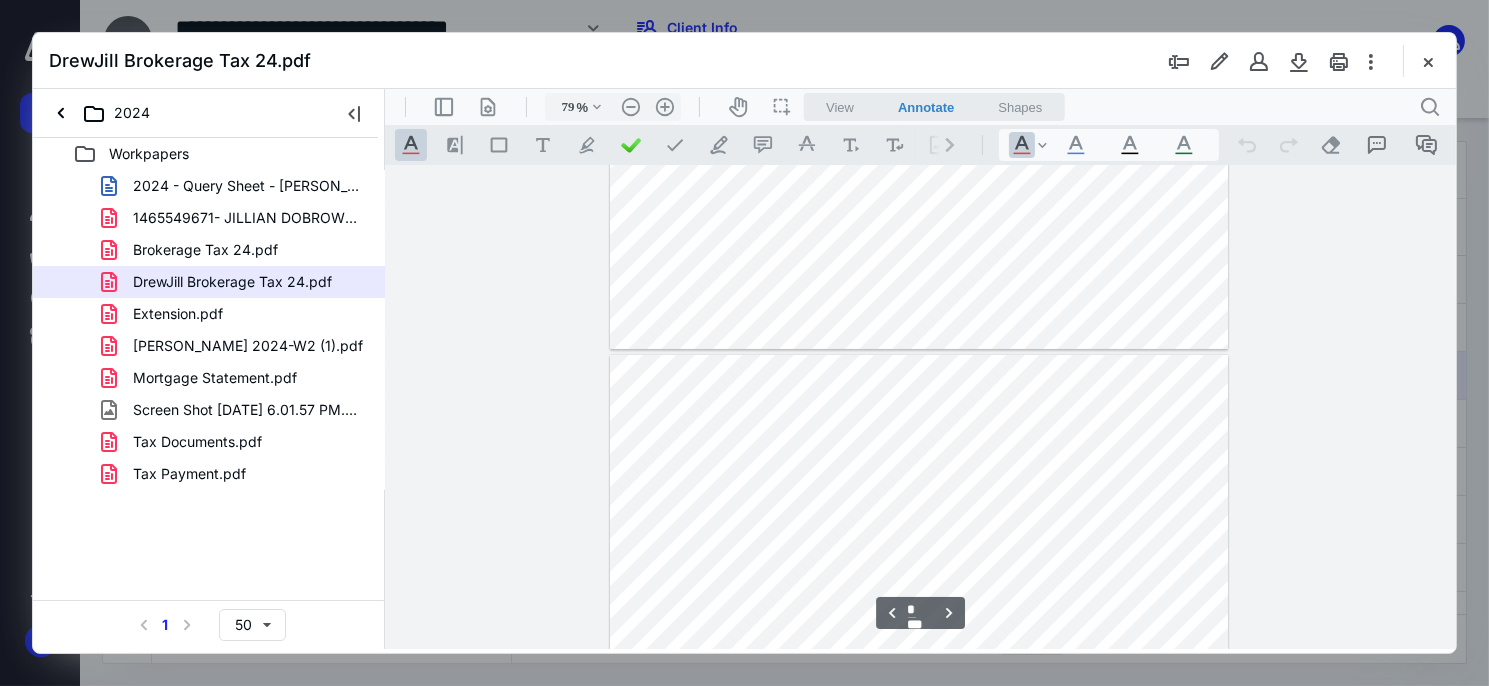 scroll, scrollTop: 979, scrollLeft: 0, axis: vertical 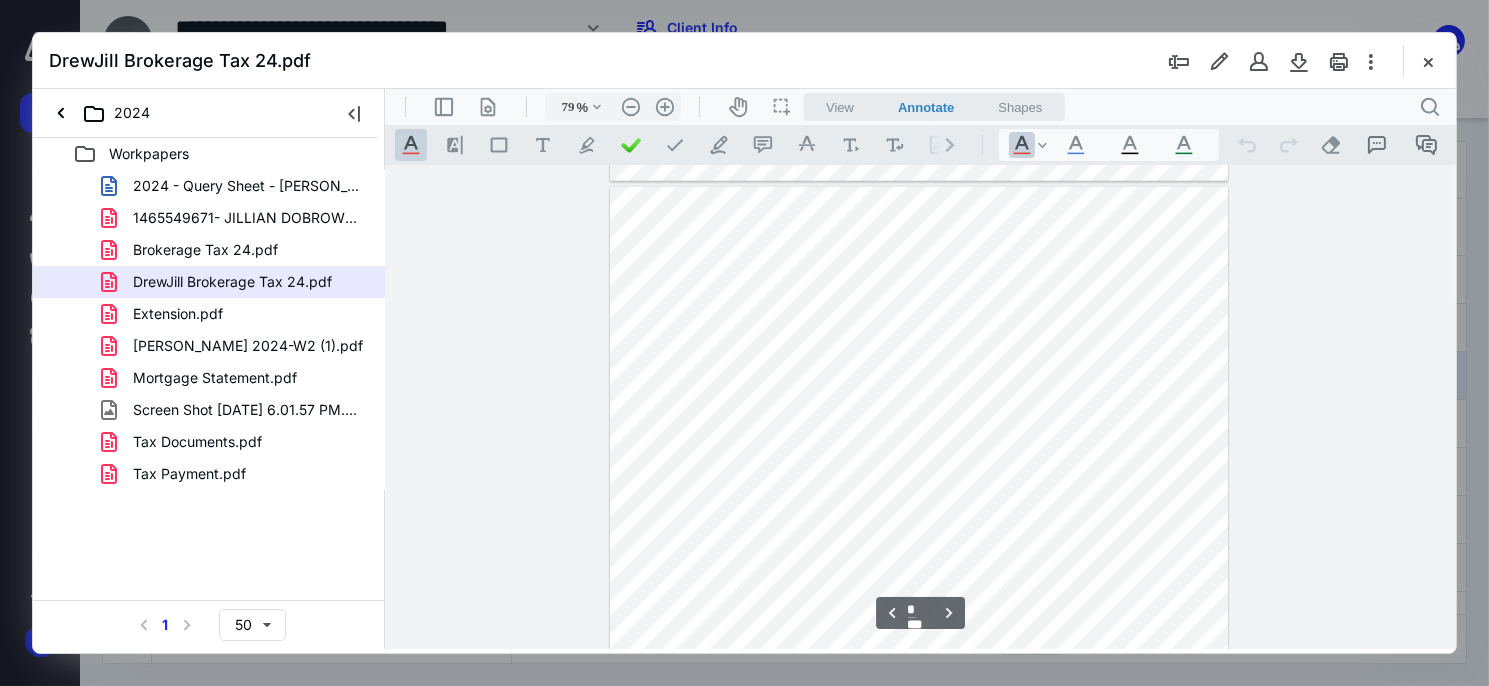 type on "*" 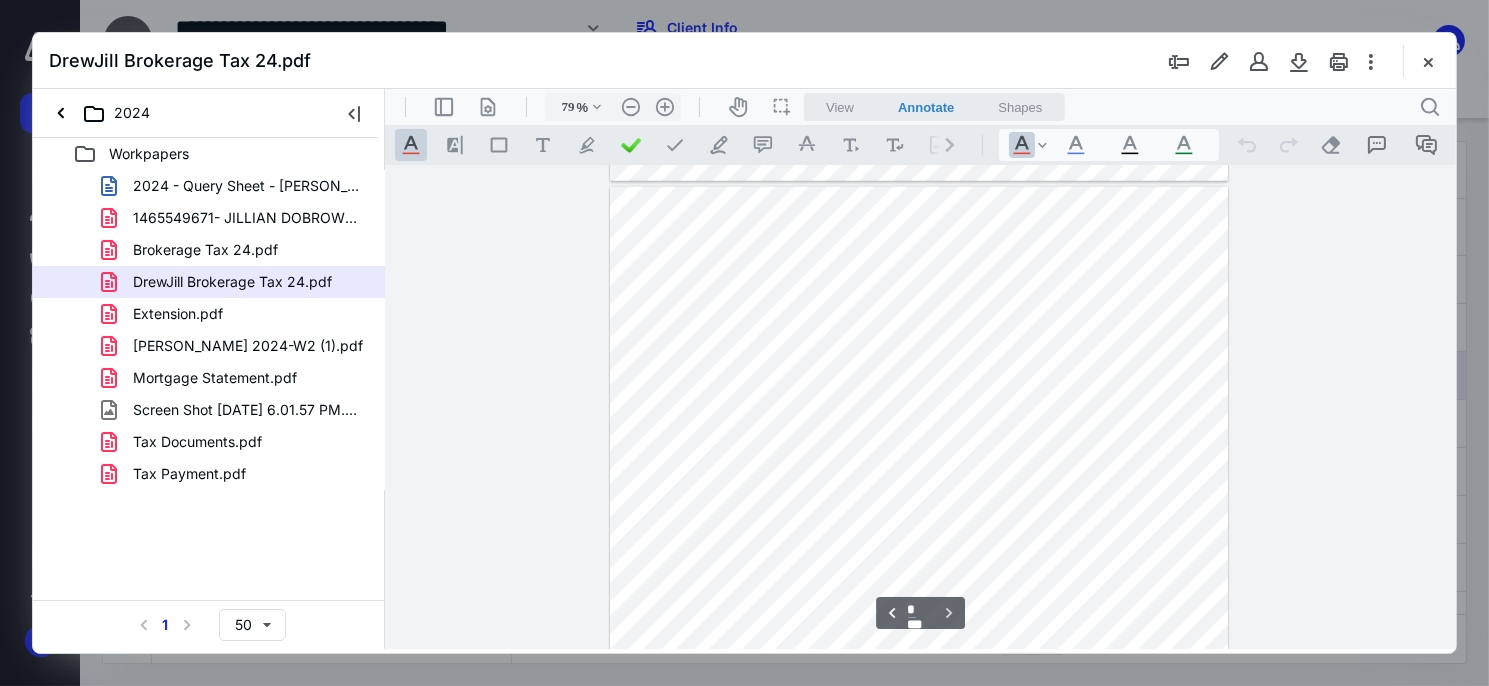 scroll, scrollTop: 3379, scrollLeft: 0, axis: vertical 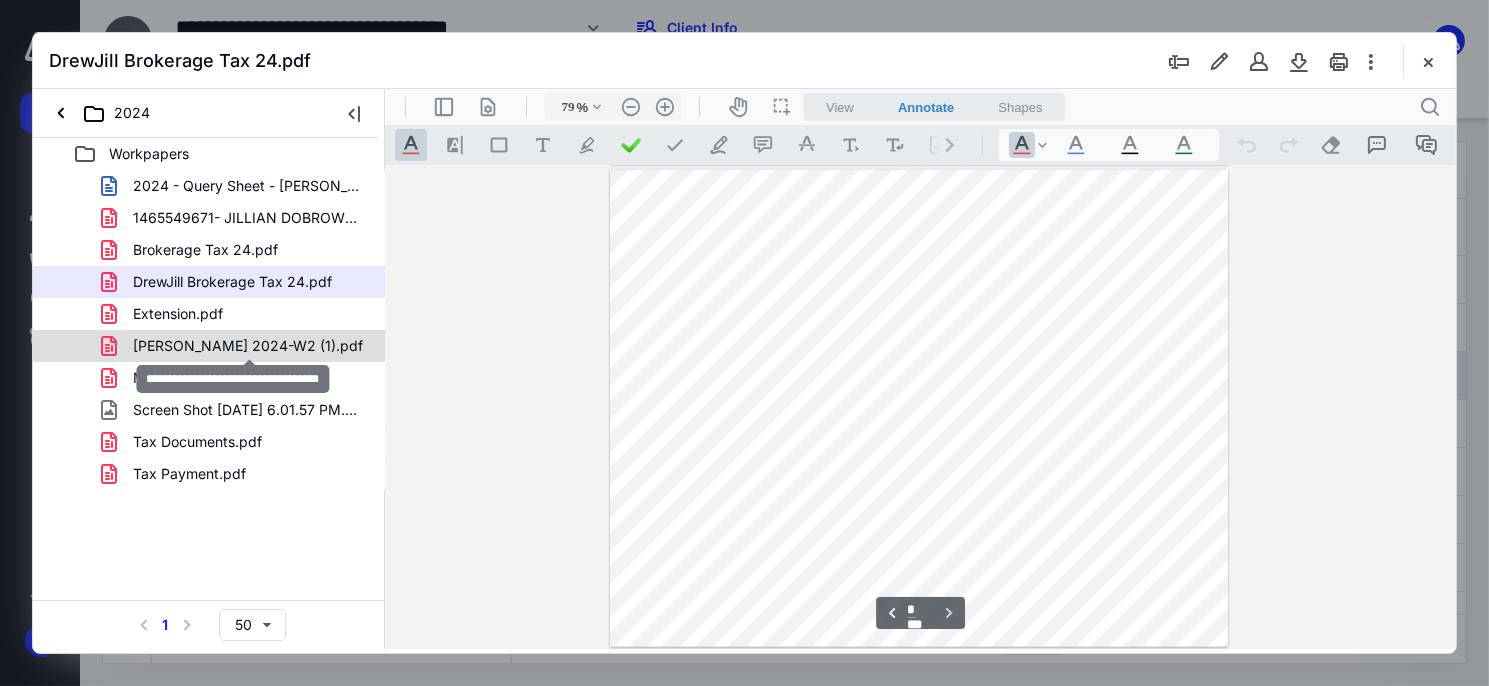 click on "[PERSON_NAME] 2024-W2 (1).pdf" at bounding box center (248, 346) 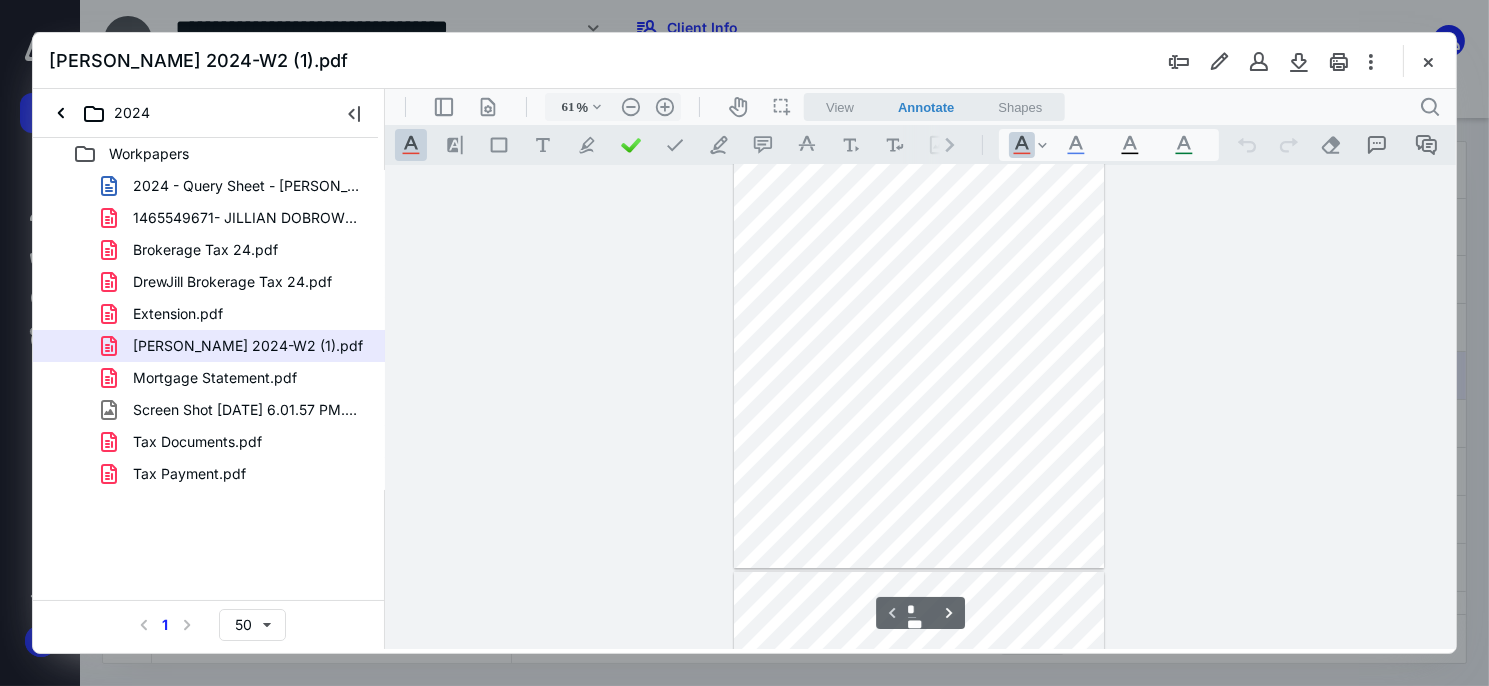 scroll, scrollTop: 0, scrollLeft: 0, axis: both 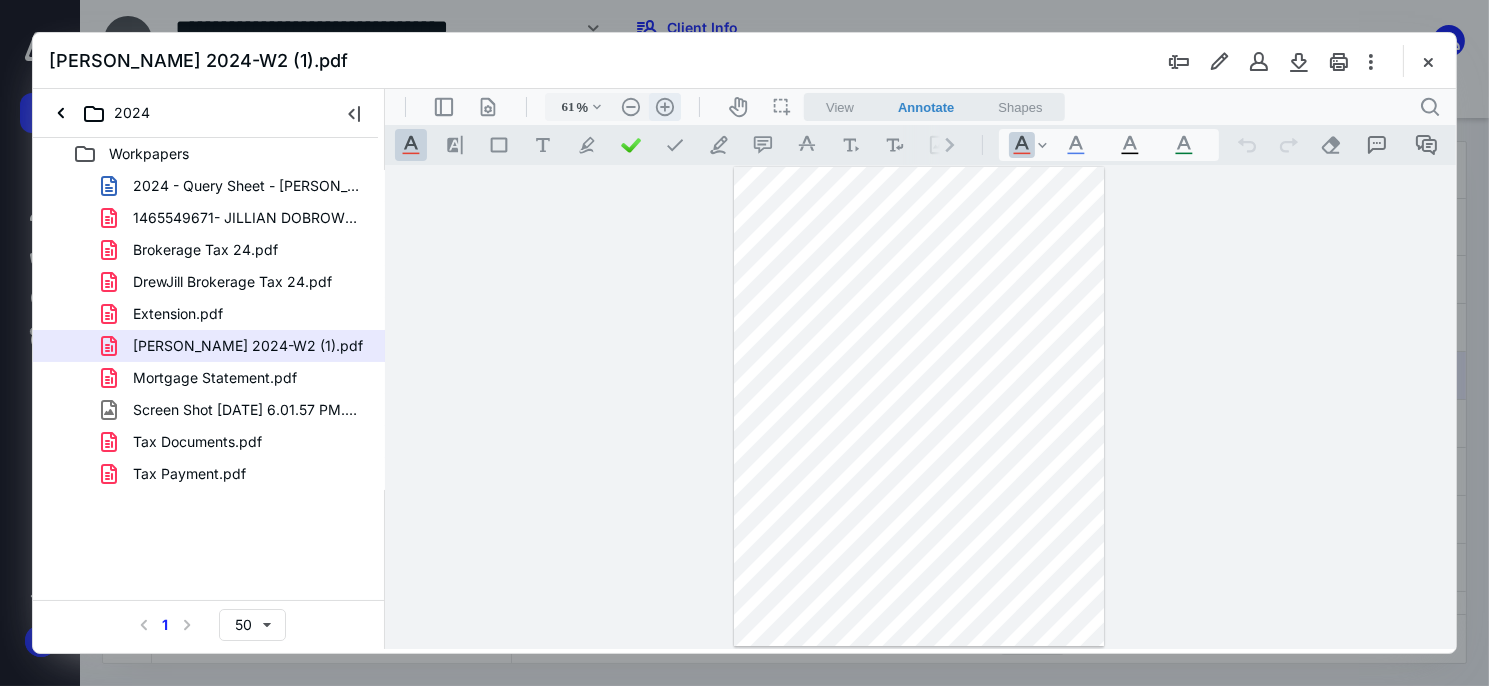 click on ".cls-1{fill:#abb0c4;} icon - header - zoom - in - line" at bounding box center (664, 106) 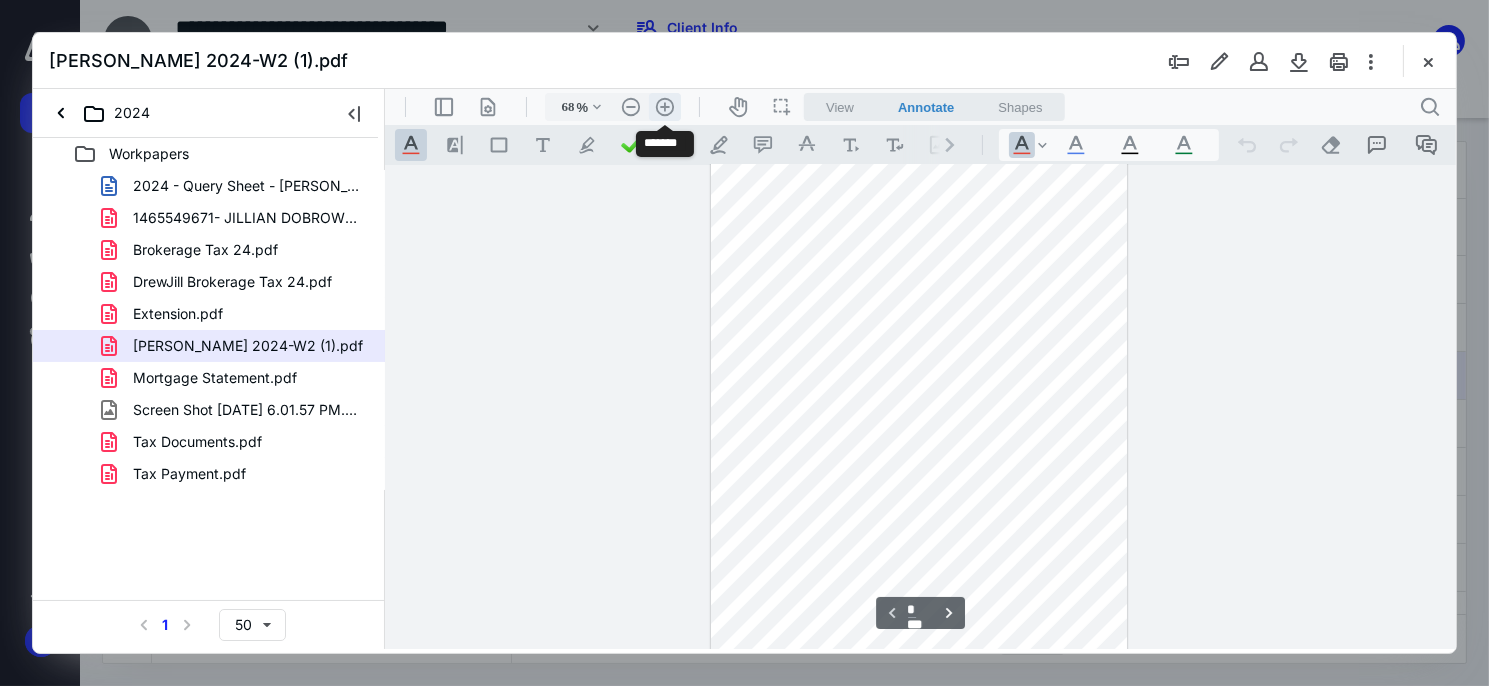 click on ".cls-1{fill:#abb0c4;} icon - header - zoom - in - line" at bounding box center [664, 106] 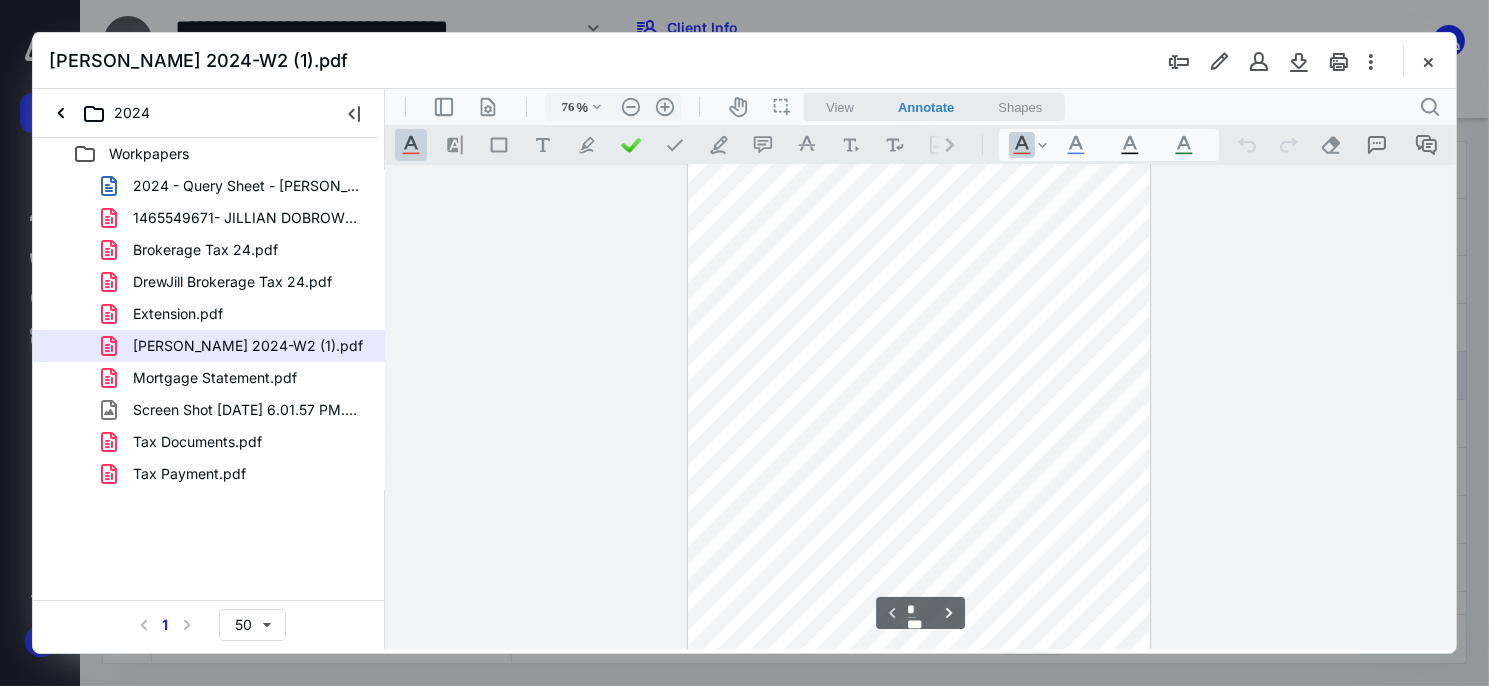 scroll, scrollTop: 0, scrollLeft: 0, axis: both 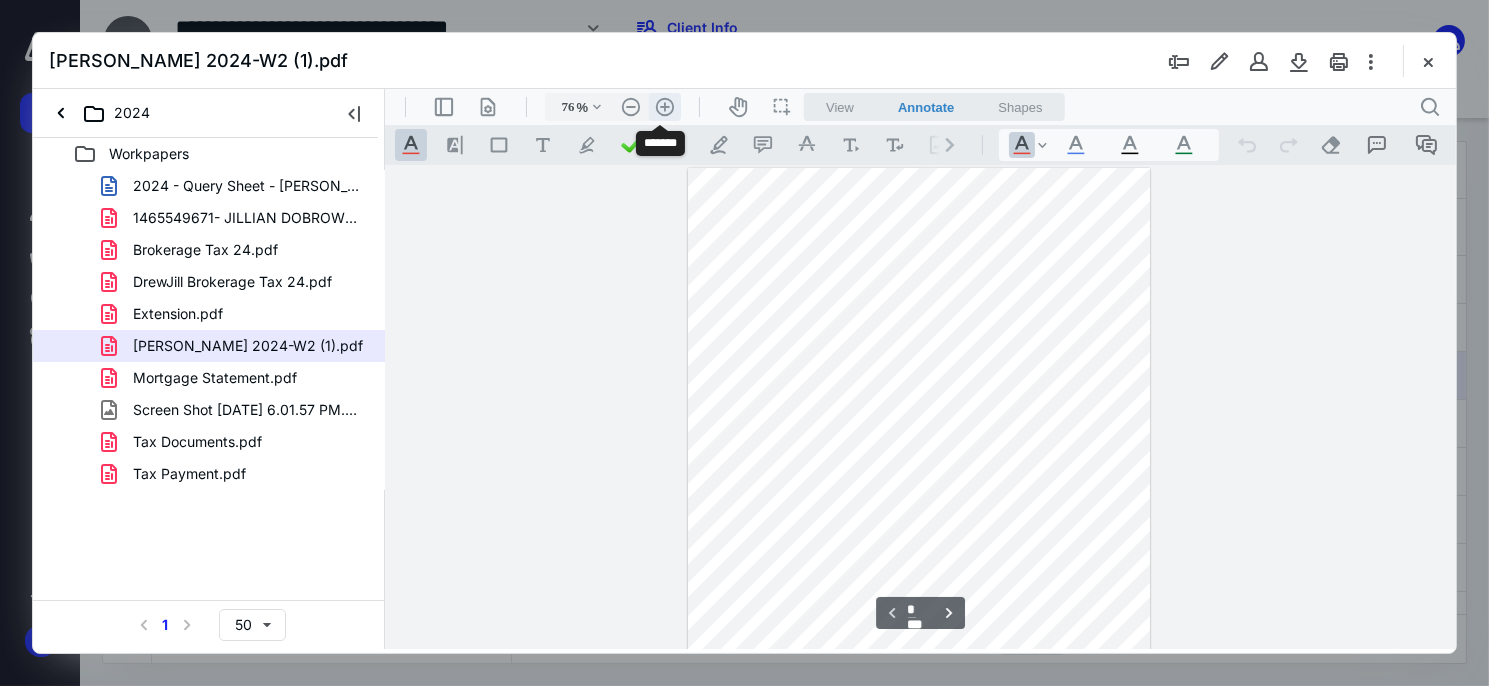 click on ".cls-1{fill:#abb0c4;} icon - header - zoom - in - line" at bounding box center (664, 106) 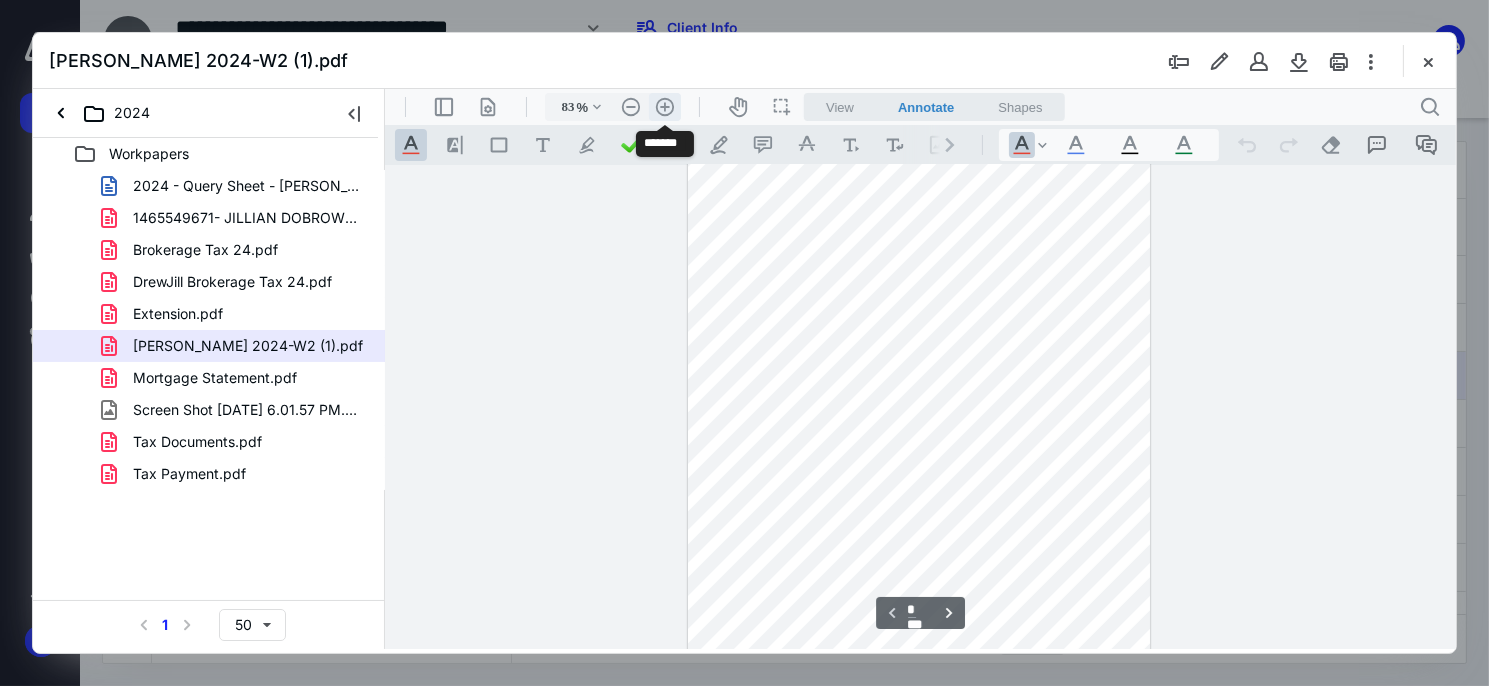 click on ".cls-1{fill:#abb0c4;} icon - header - zoom - in - line" at bounding box center (664, 106) 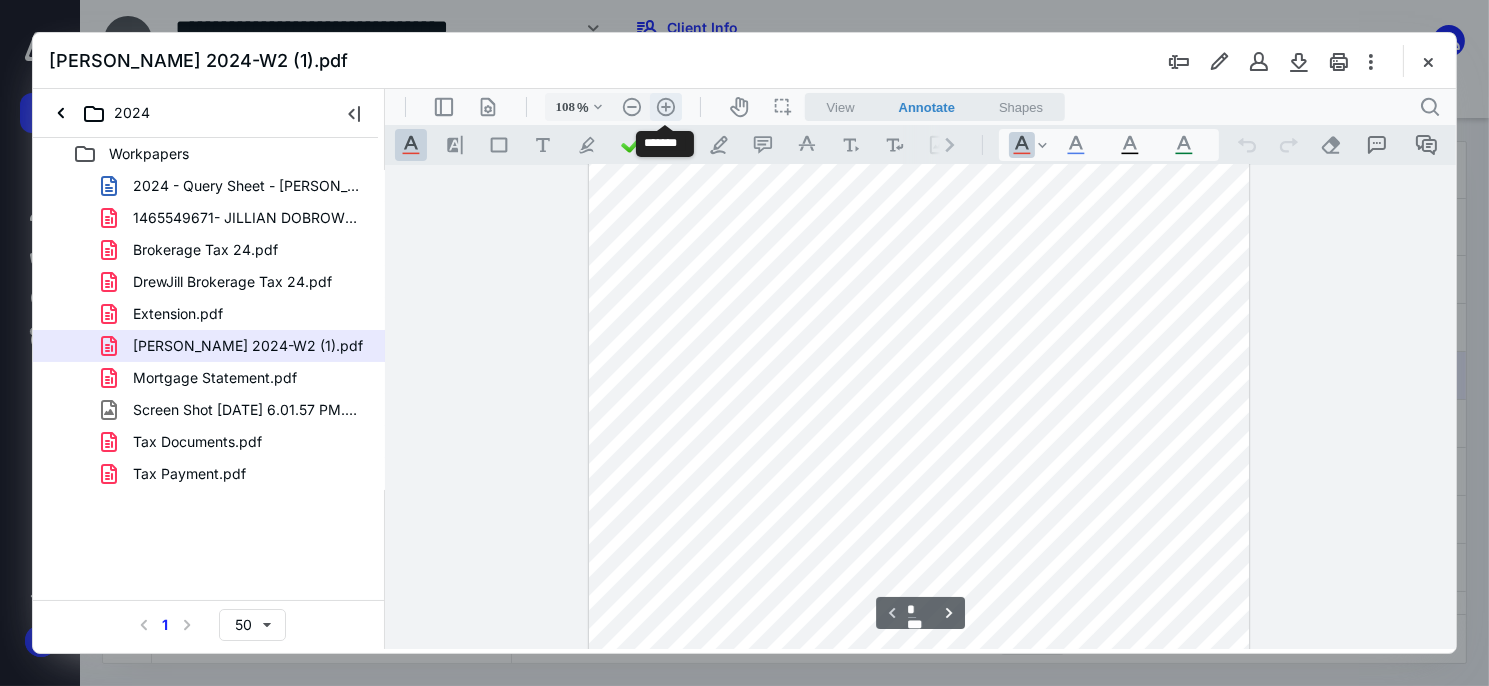 click on ".cls-1{fill:#abb0c4;} icon - header - zoom - in - line" at bounding box center [665, 106] 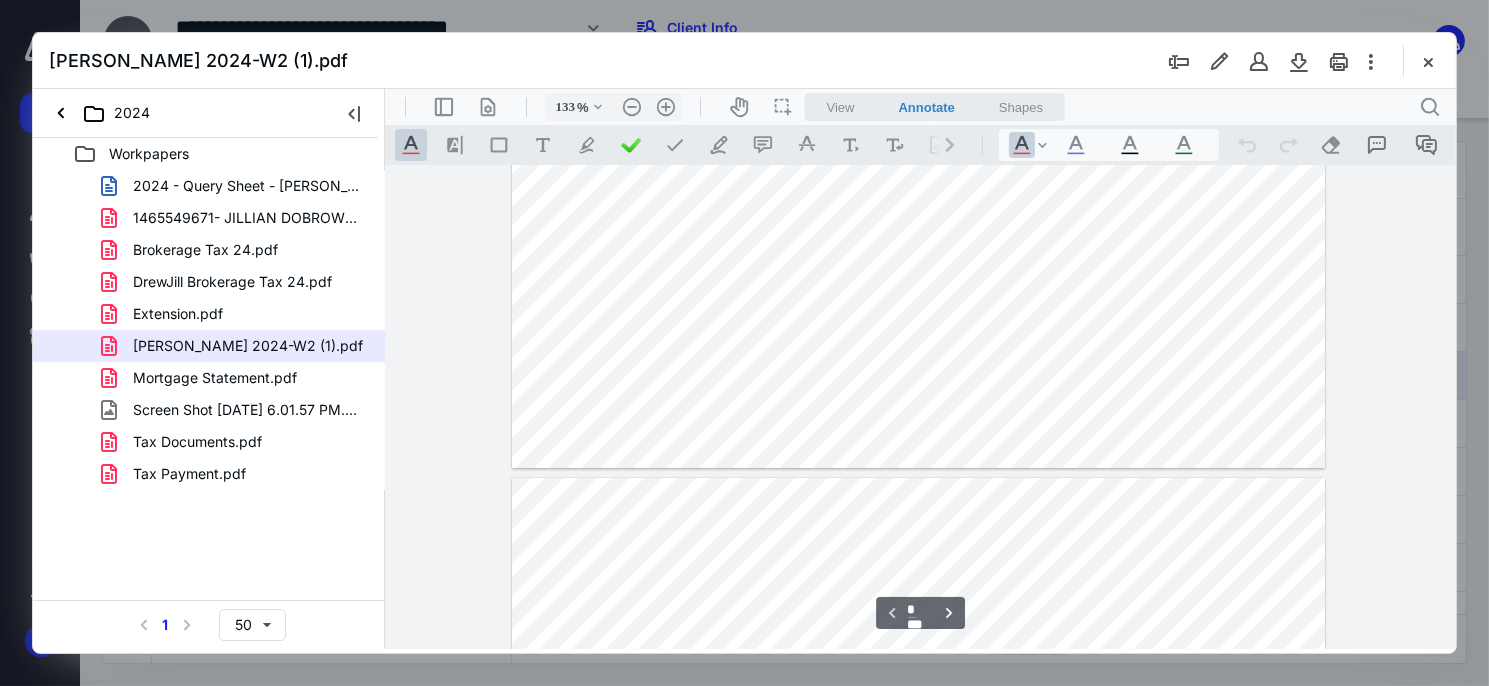 scroll, scrollTop: 555, scrollLeft: 0, axis: vertical 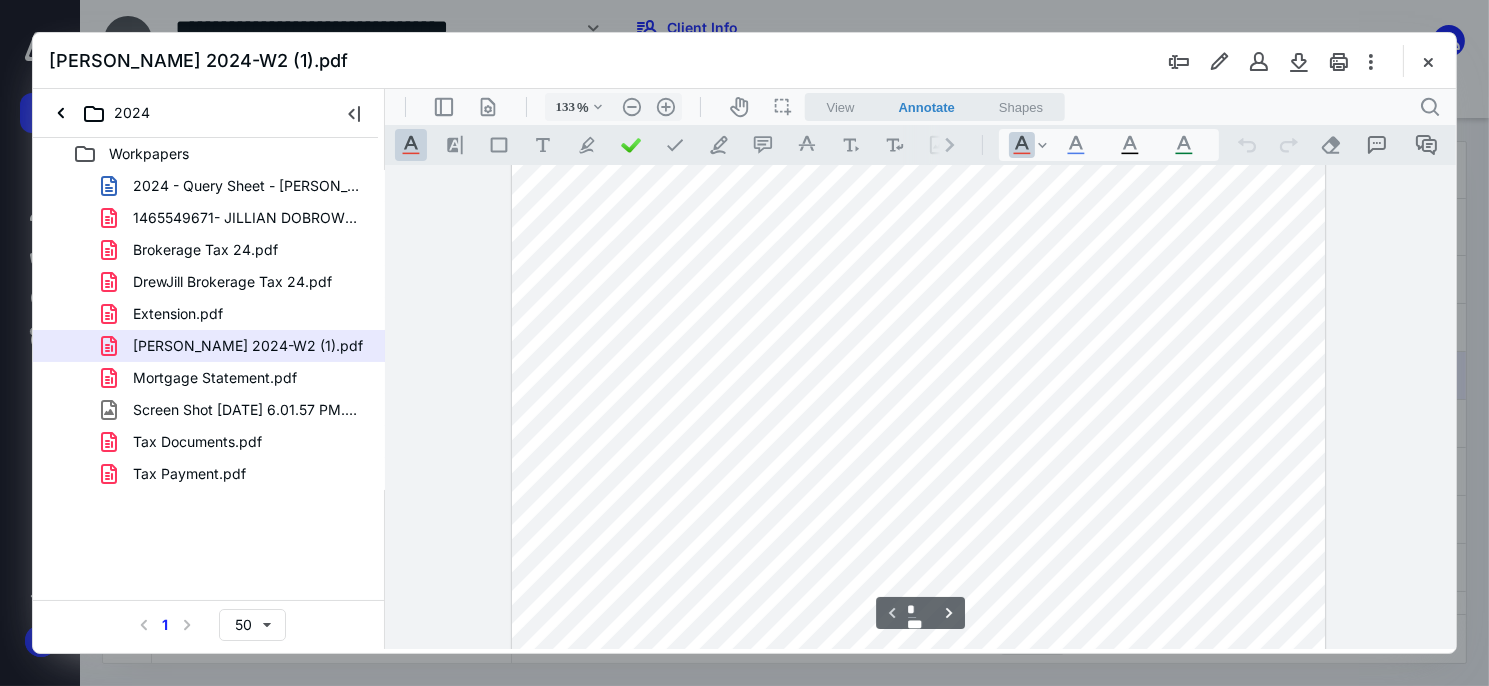 type on "*" 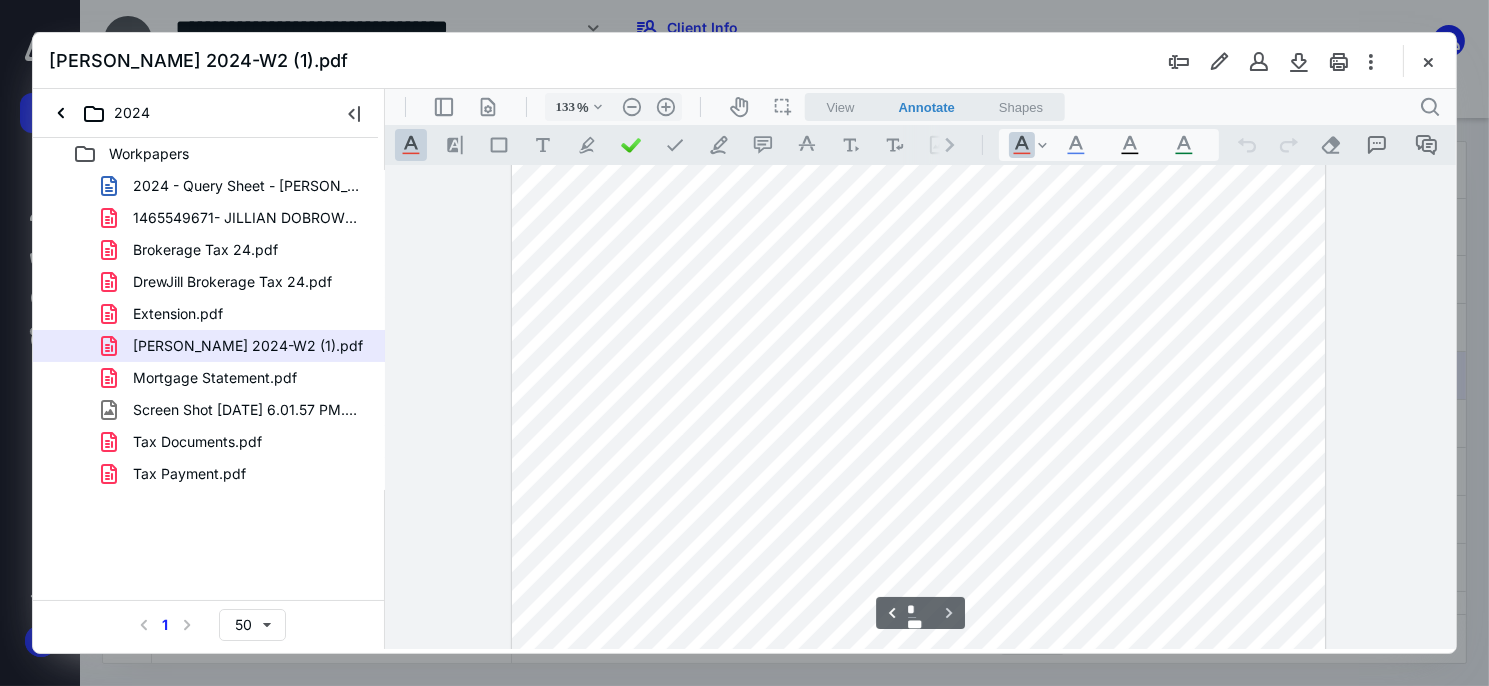 scroll, scrollTop: 1641, scrollLeft: 0, axis: vertical 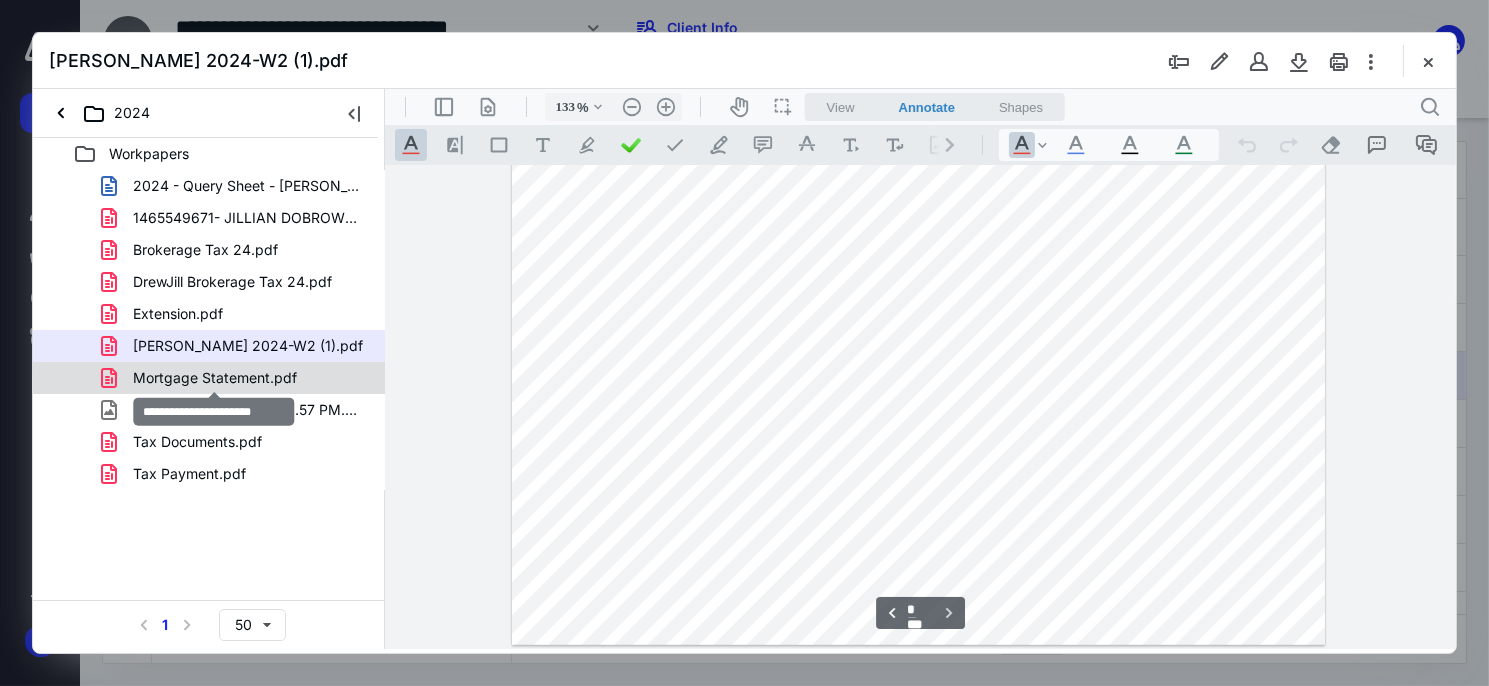 click on "Mortgage Statement.pdf" at bounding box center [215, 378] 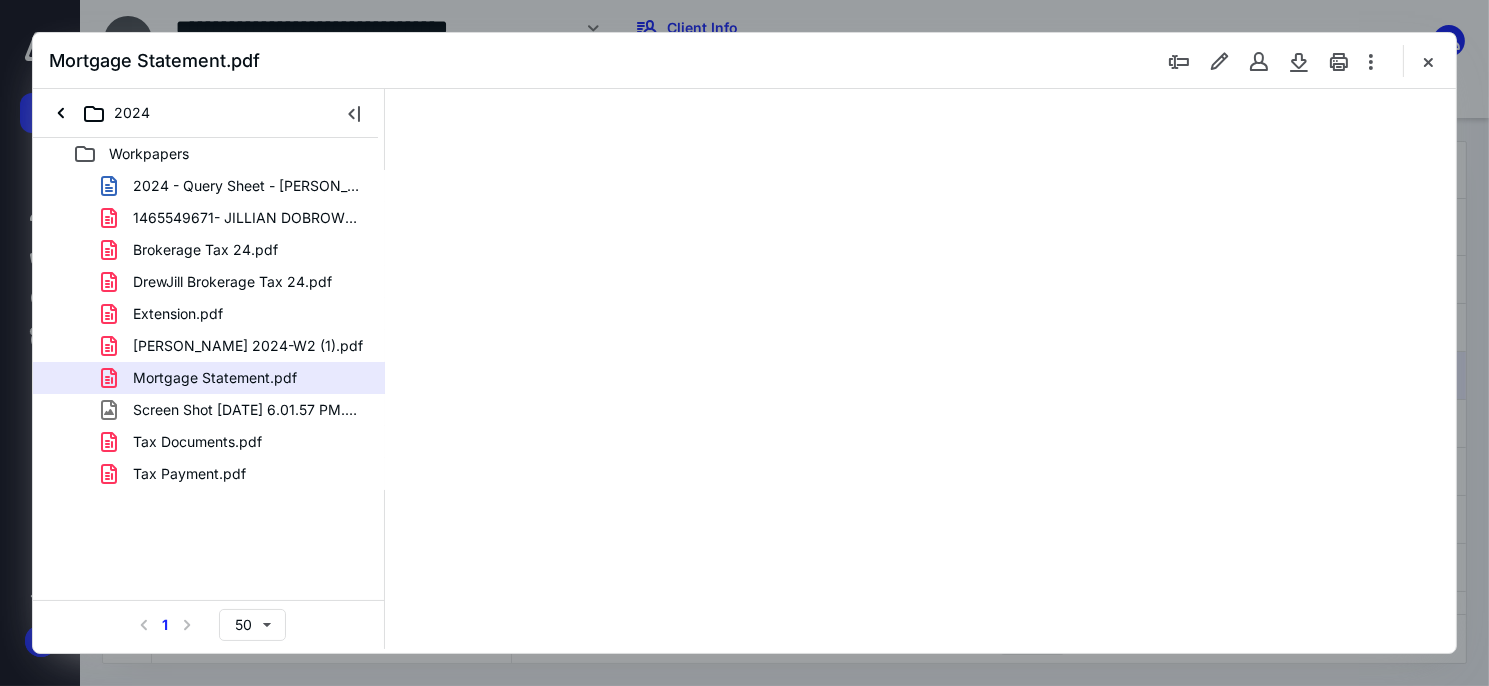 scroll, scrollTop: 0, scrollLeft: 0, axis: both 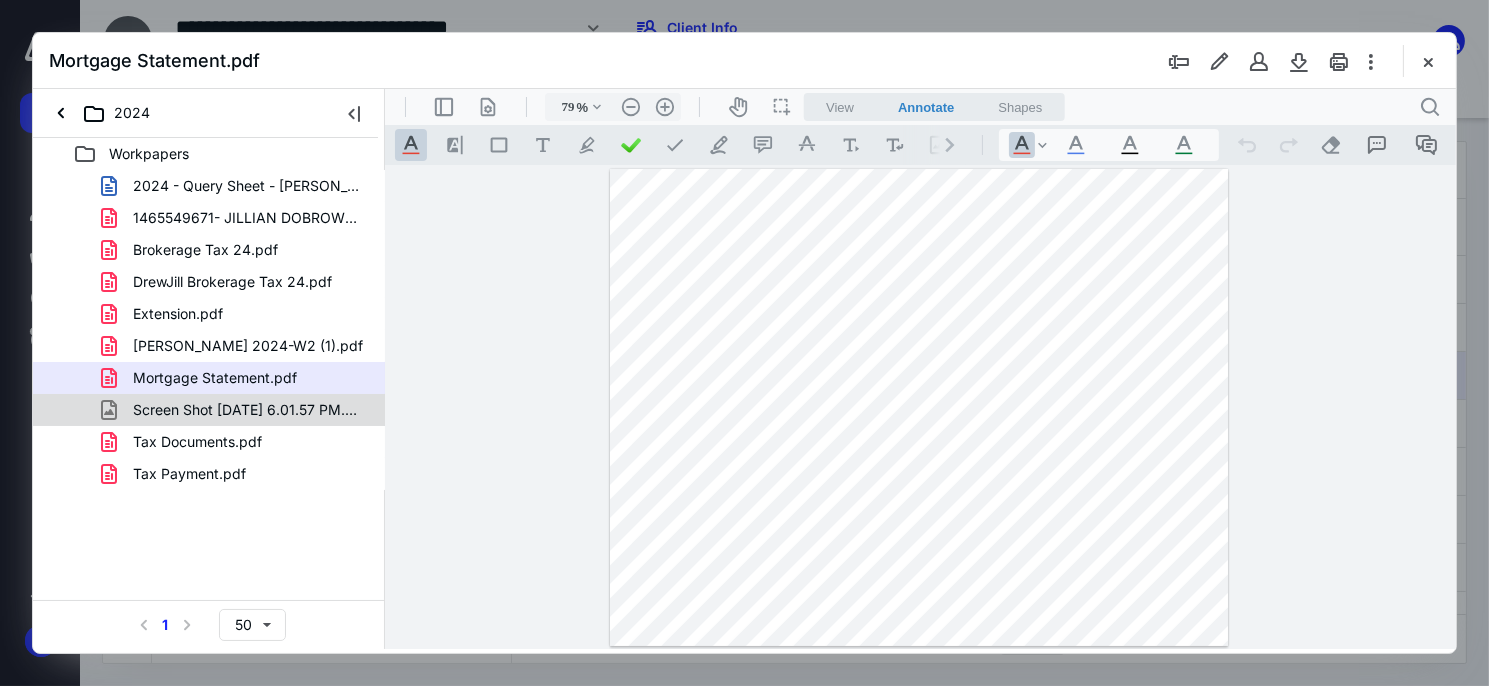 click on "Screen Shot [DATE] 6.01.57 PM.png" at bounding box center (249, 410) 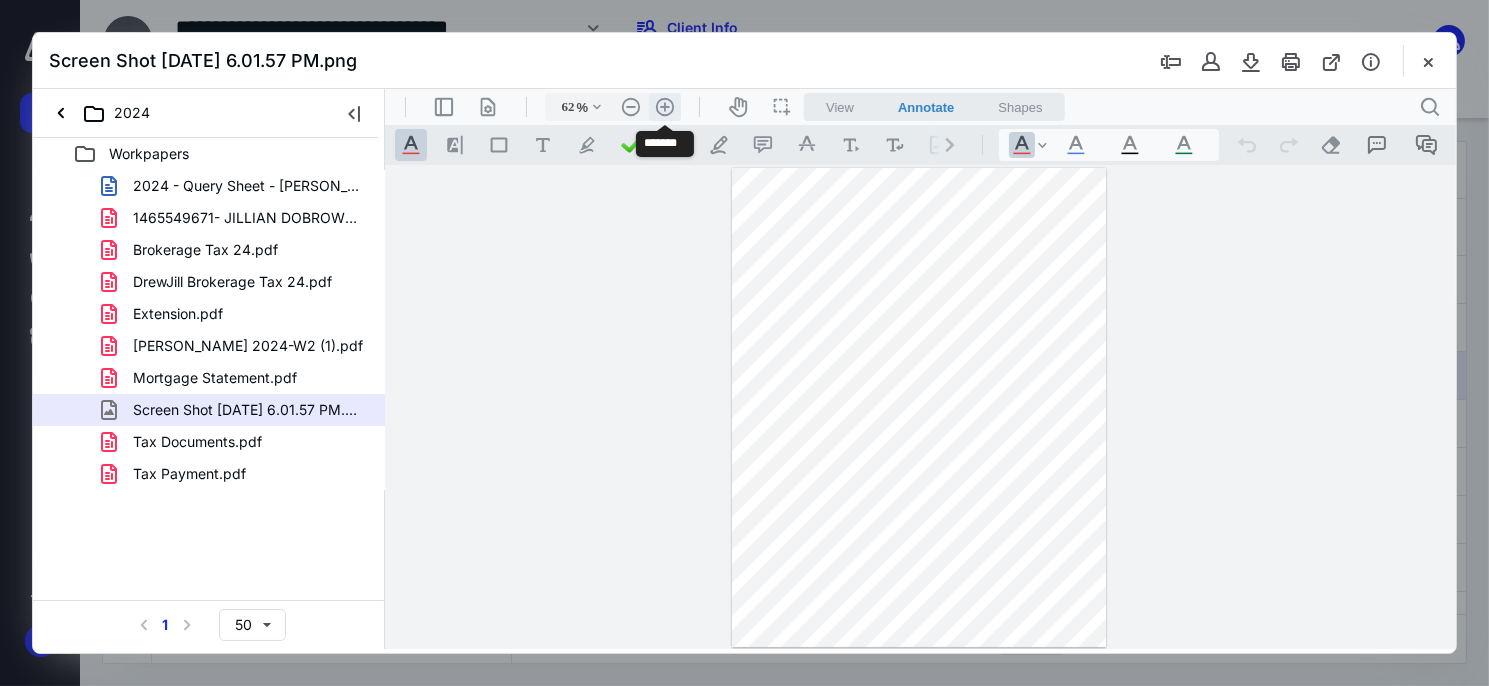 click on ".cls-1{fill:#abb0c4;} icon - header - zoom - in - line" at bounding box center (664, 106) 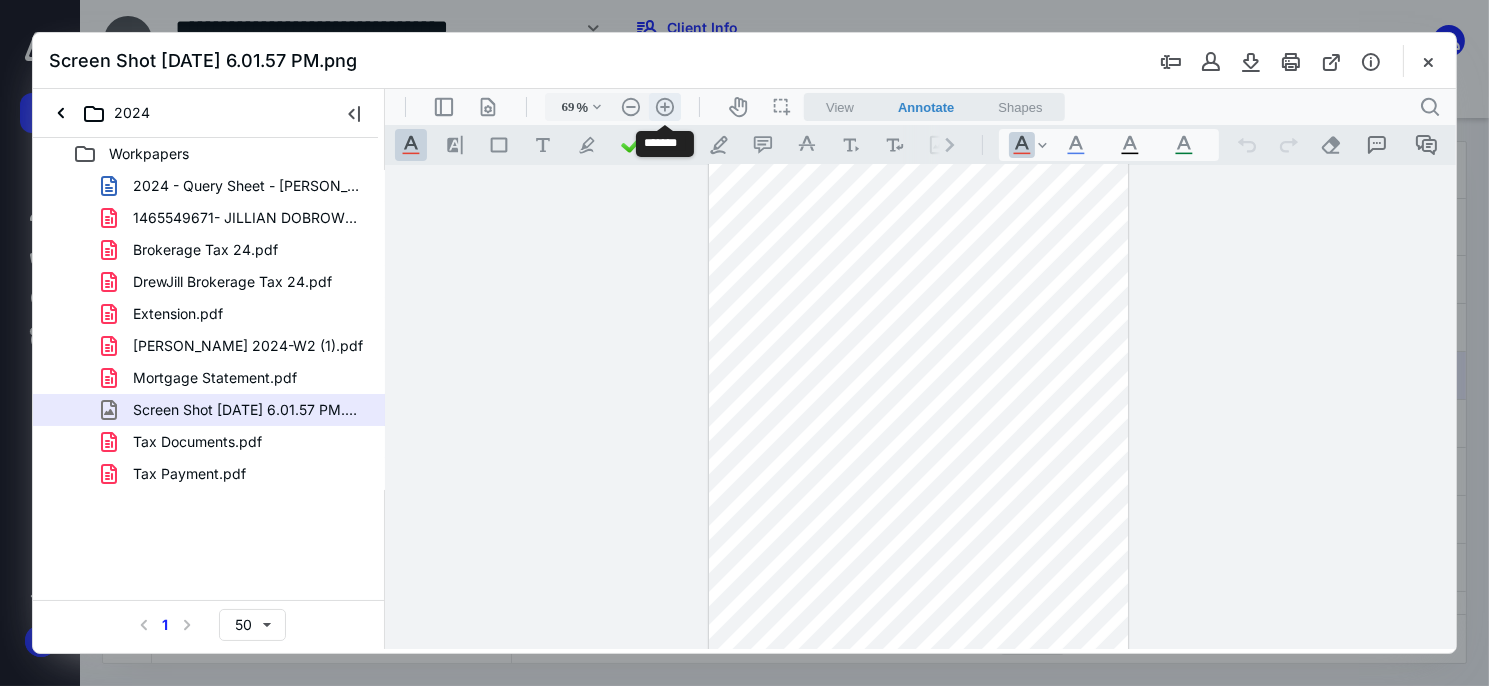 click on ".cls-1{fill:#abb0c4;} icon - header - zoom - in - line" at bounding box center [664, 106] 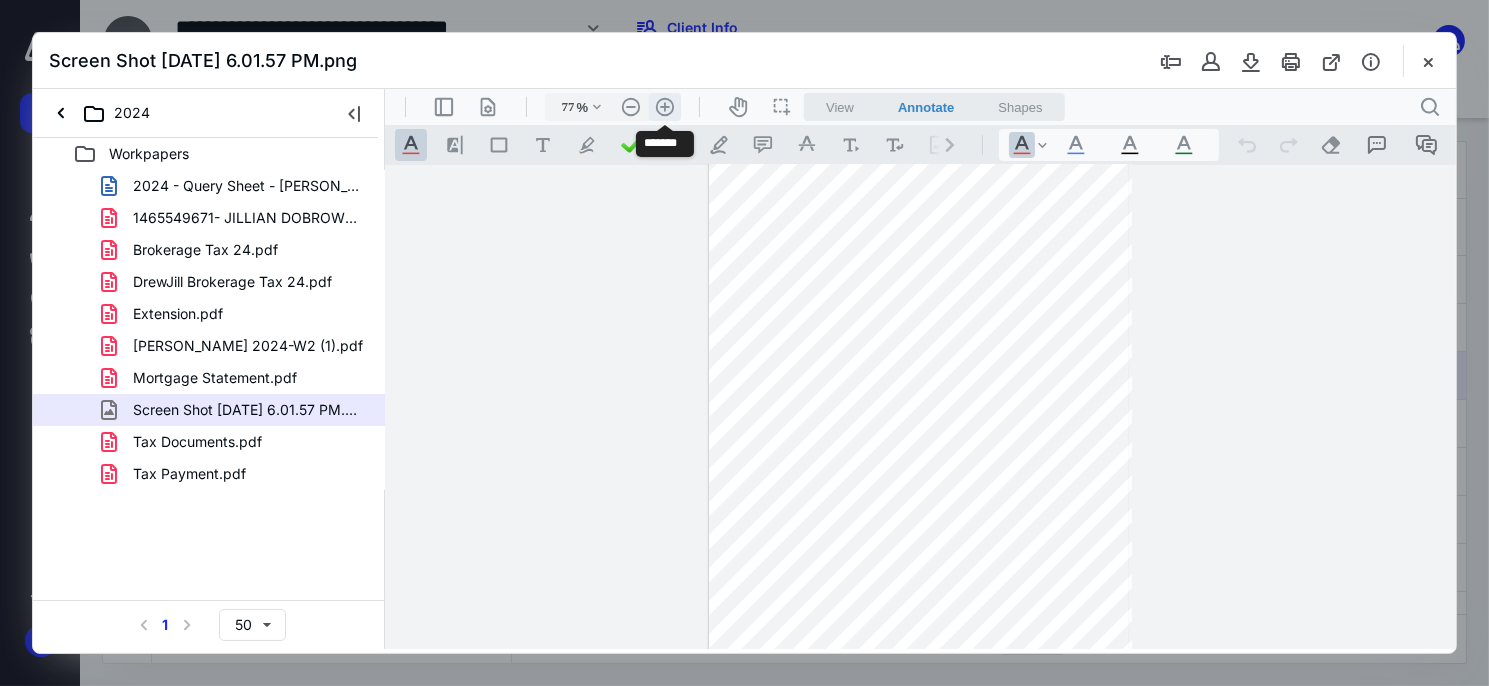click on ".cls-1{fill:#abb0c4;} icon - header - zoom - in - line" at bounding box center (664, 106) 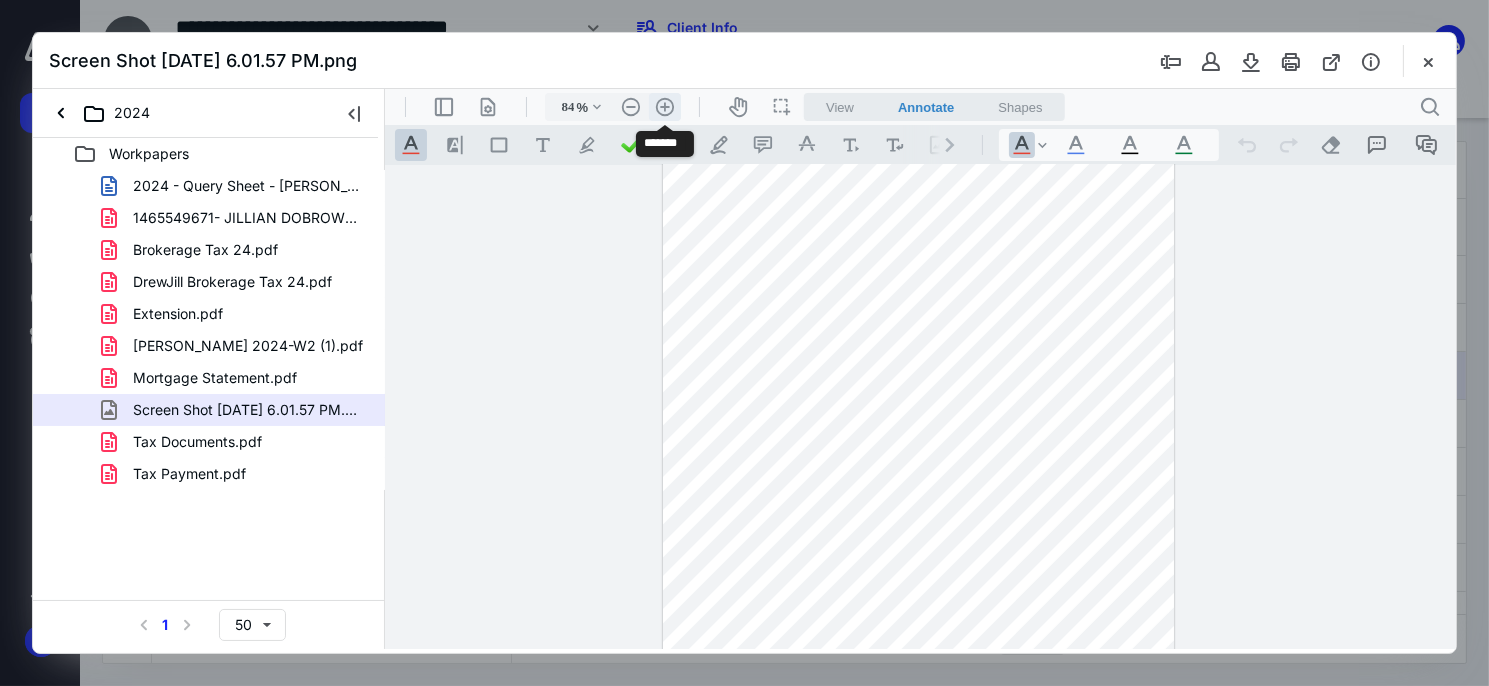 click on ".cls-1{fill:#abb0c4;} icon - header - zoom - in - line" at bounding box center [664, 106] 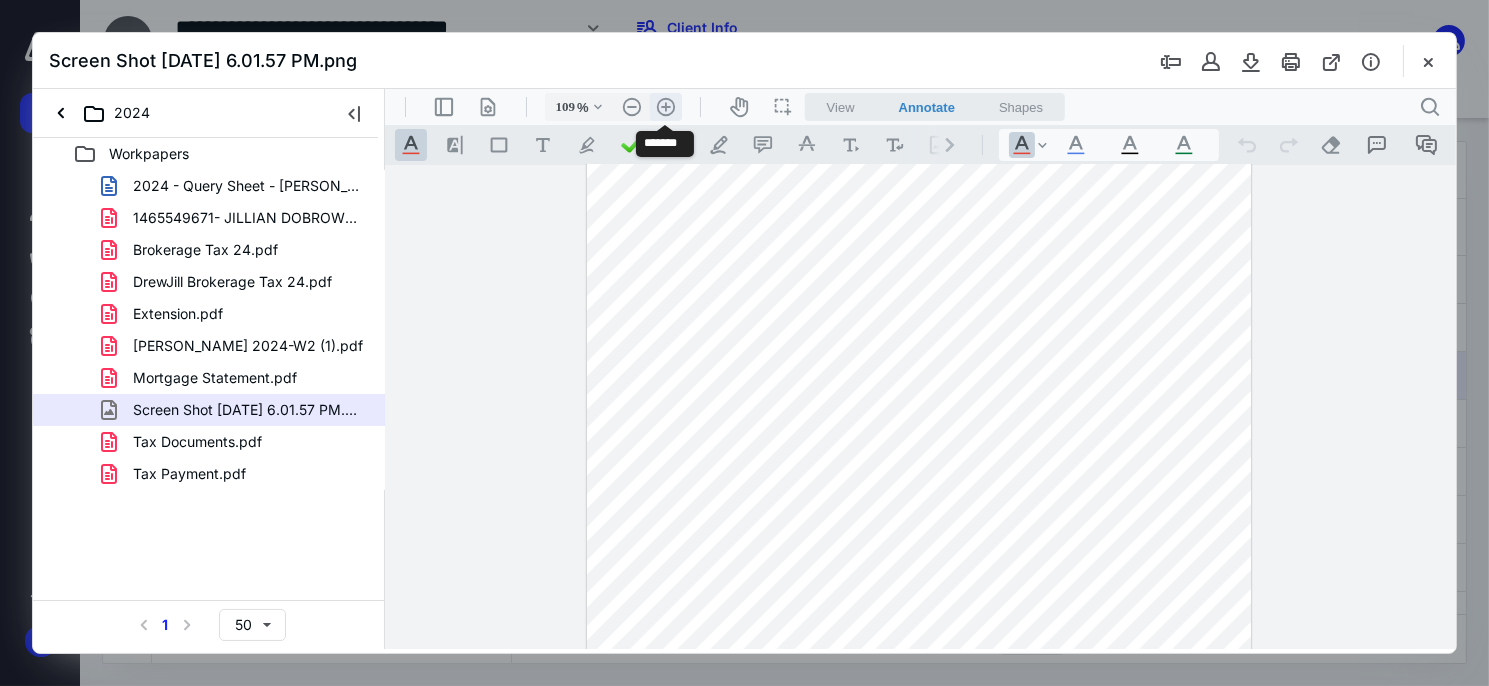 click on ".cls-1{fill:#abb0c4;} icon - header - zoom - in - line" at bounding box center [665, 106] 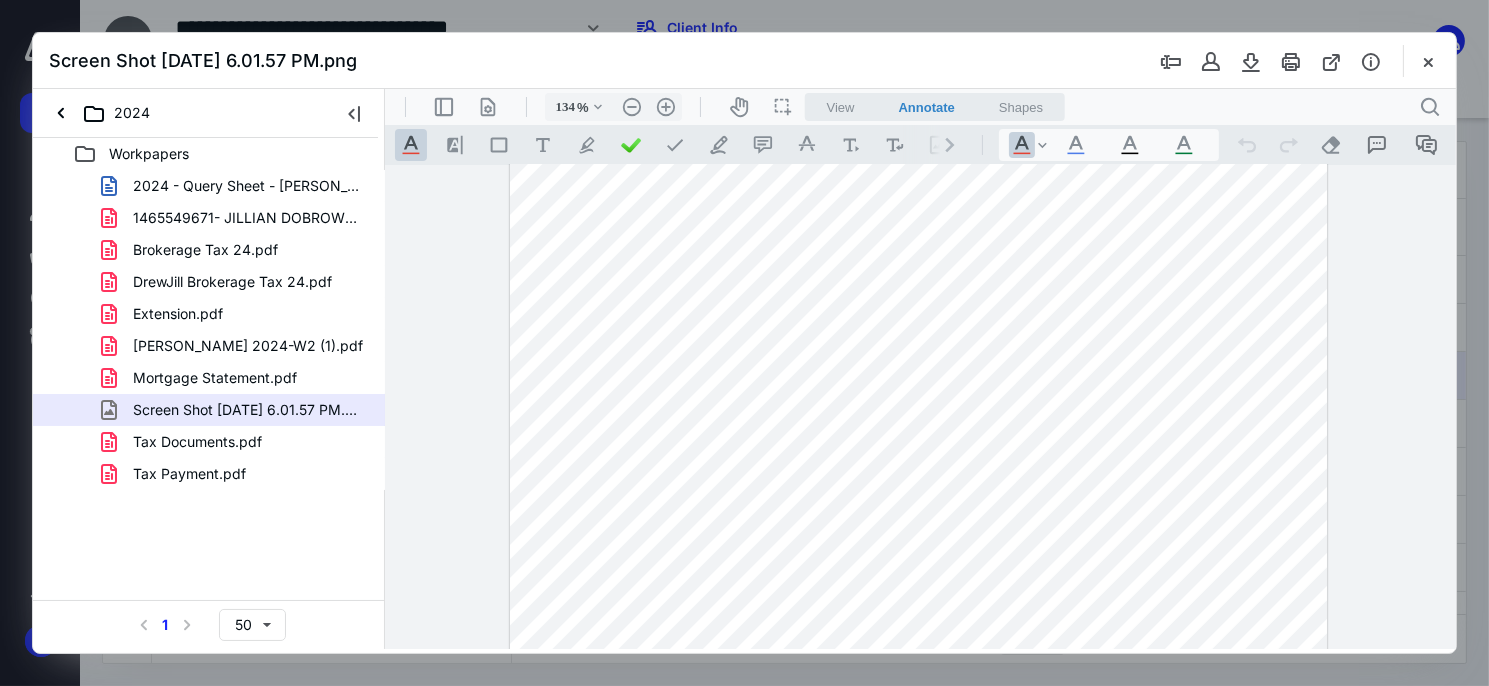 scroll, scrollTop: 39, scrollLeft: 0, axis: vertical 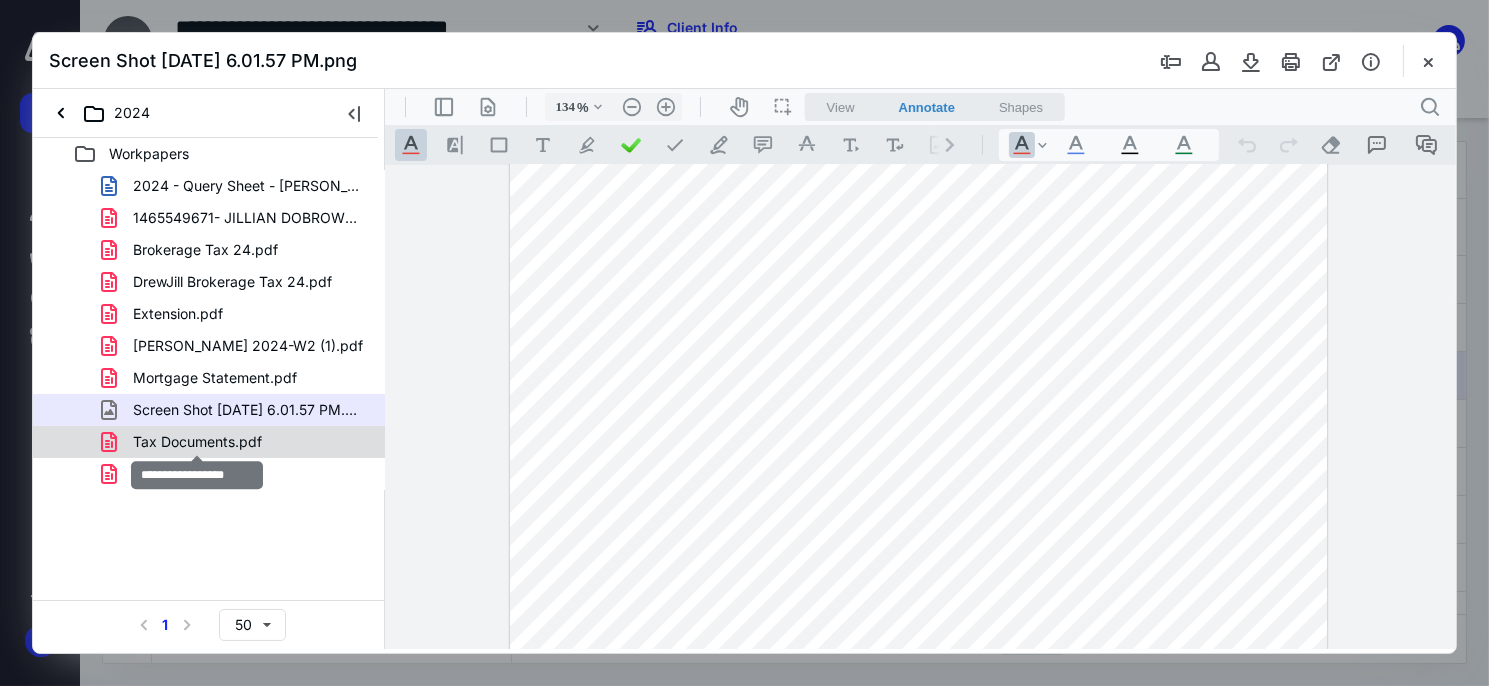 click on "Tax Documents.pdf" at bounding box center (197, 442) 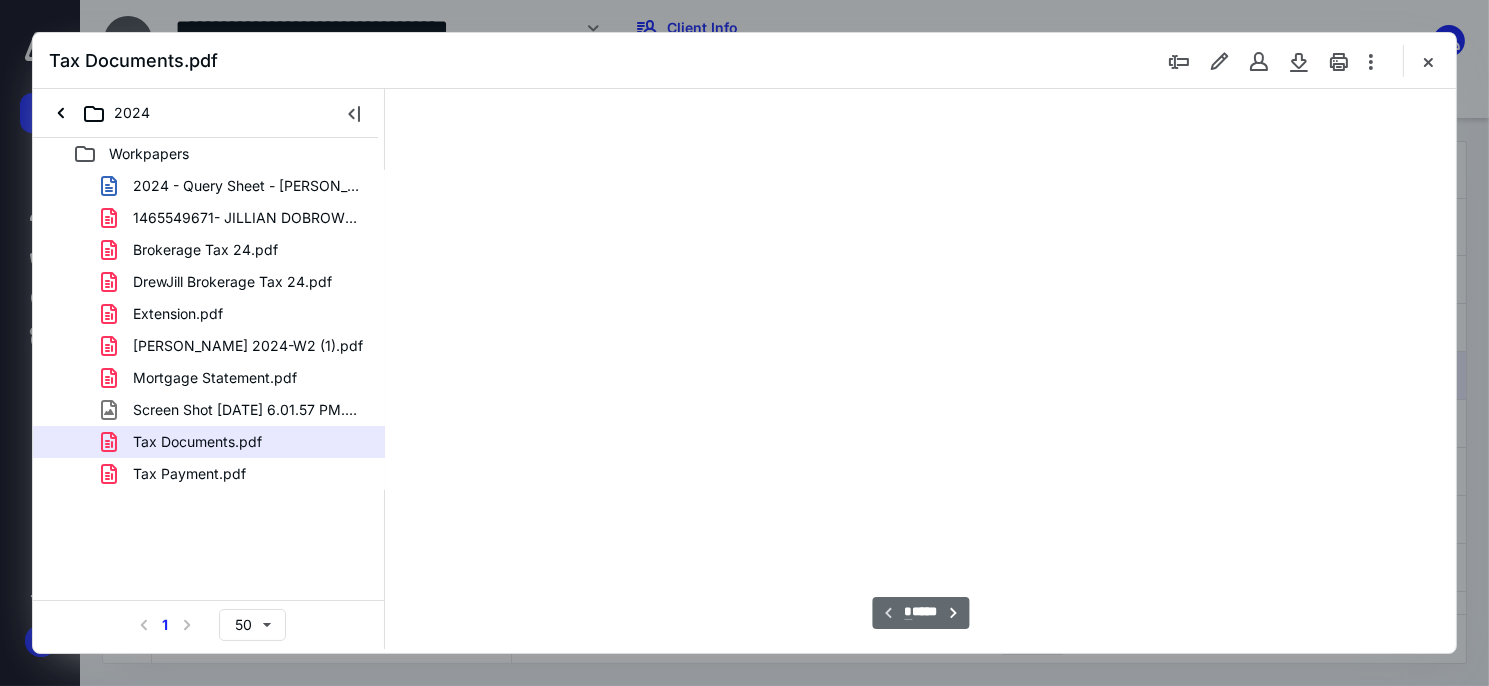 scroll, scrollTop: 78, scrollLeft: 0, axis: vertical 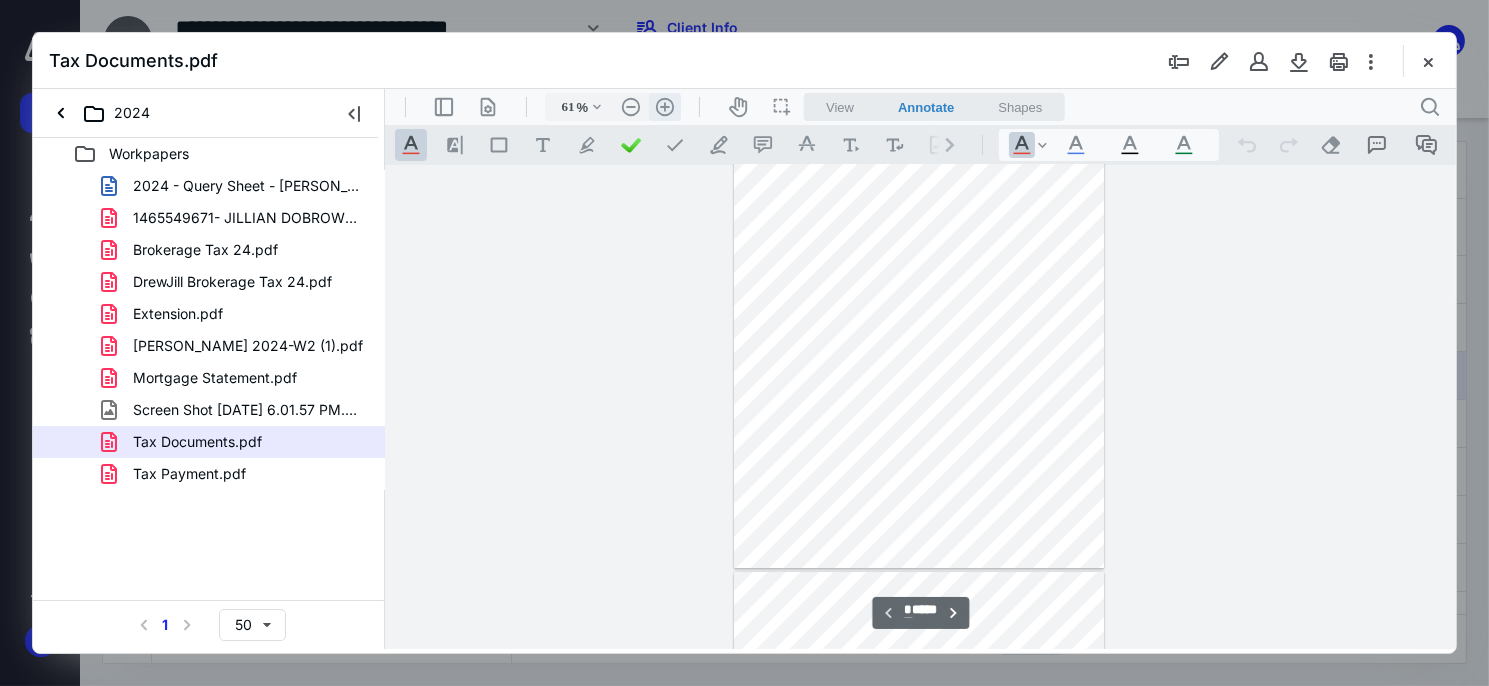 click on ".cls-1{fill:#abb0c4;} icon - header - zoom - in - line" at bounding box center [664, 106] 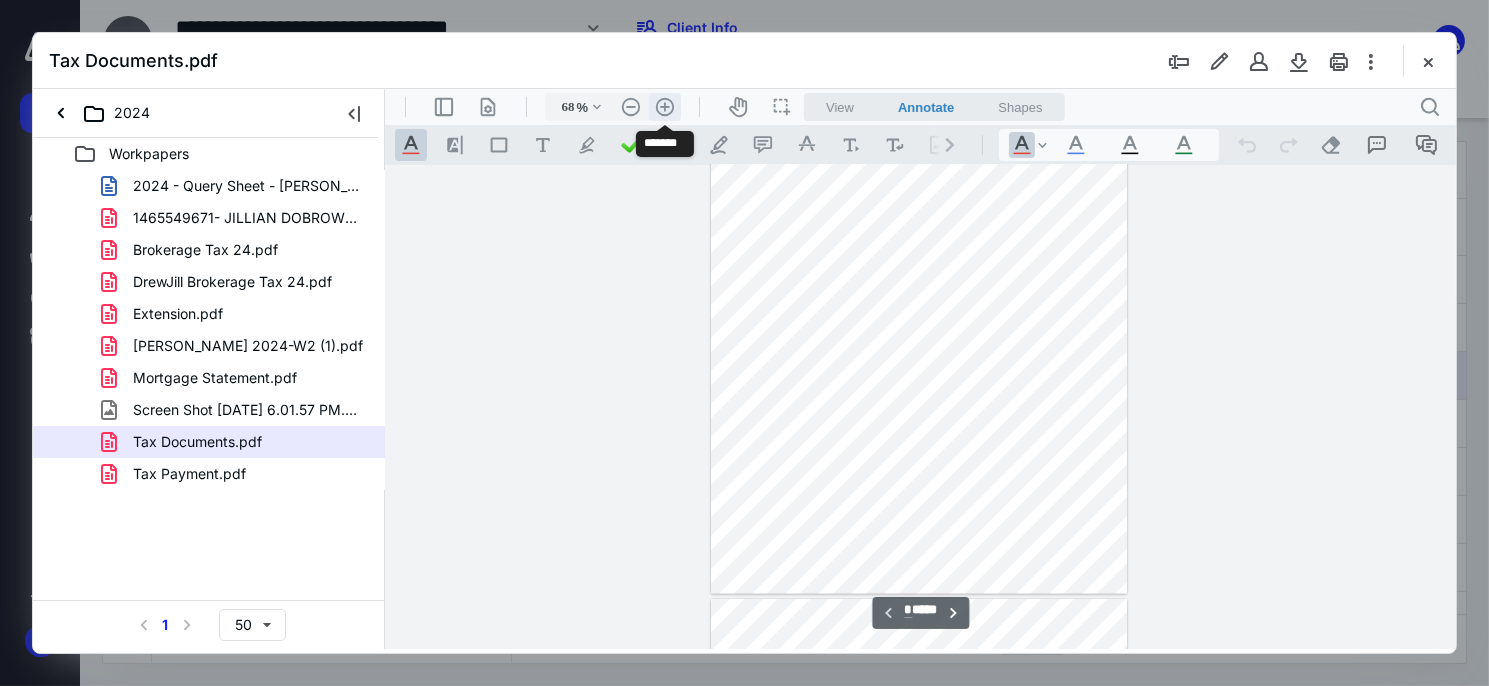 click on ".cls-1{fill:#abb0c4;} icon - header - zoom - in - line" at bounding box center [664, 106] 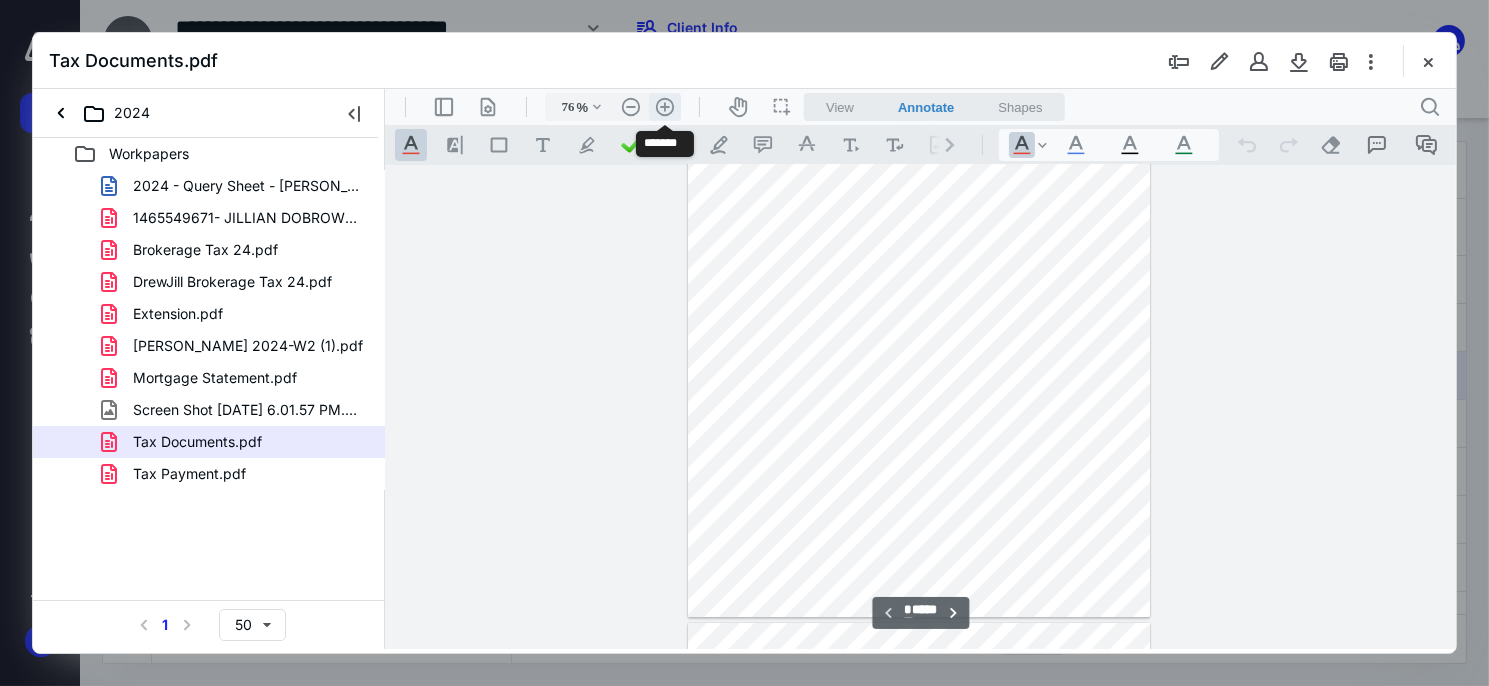 click on ".cls-1{fill:#abb0c4;} icon - header - zoom - in - line" at bounding box center (664, 106) 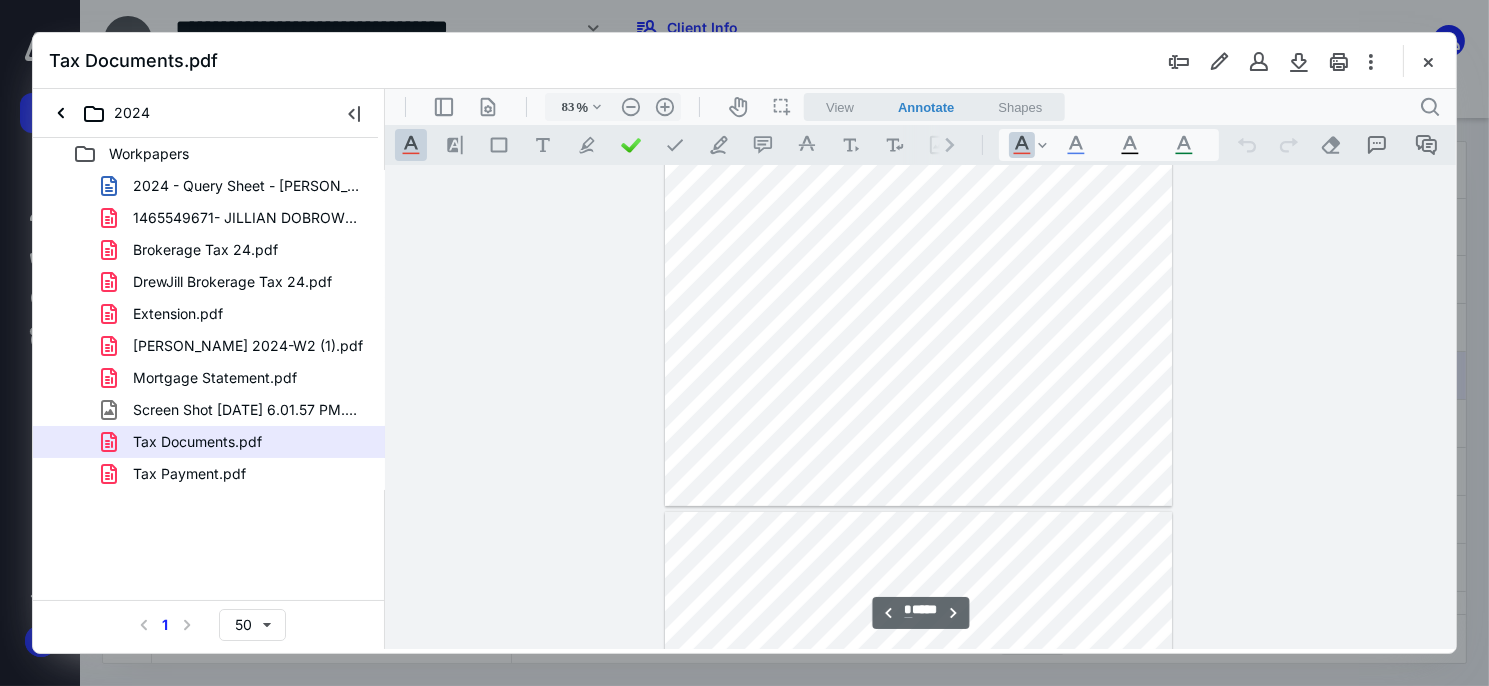 scroll, scrollTop: 1282, scrollLeft: 0, axis: vertical 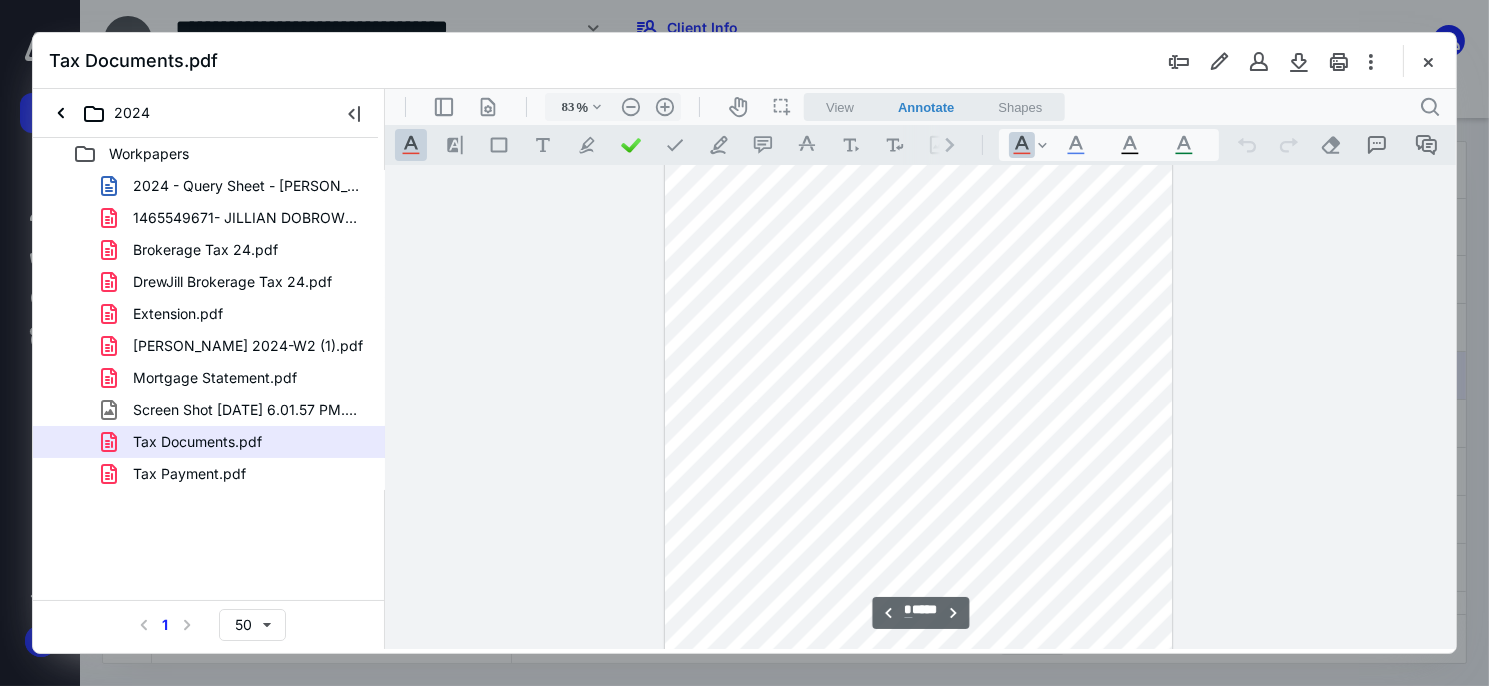 type on "*" 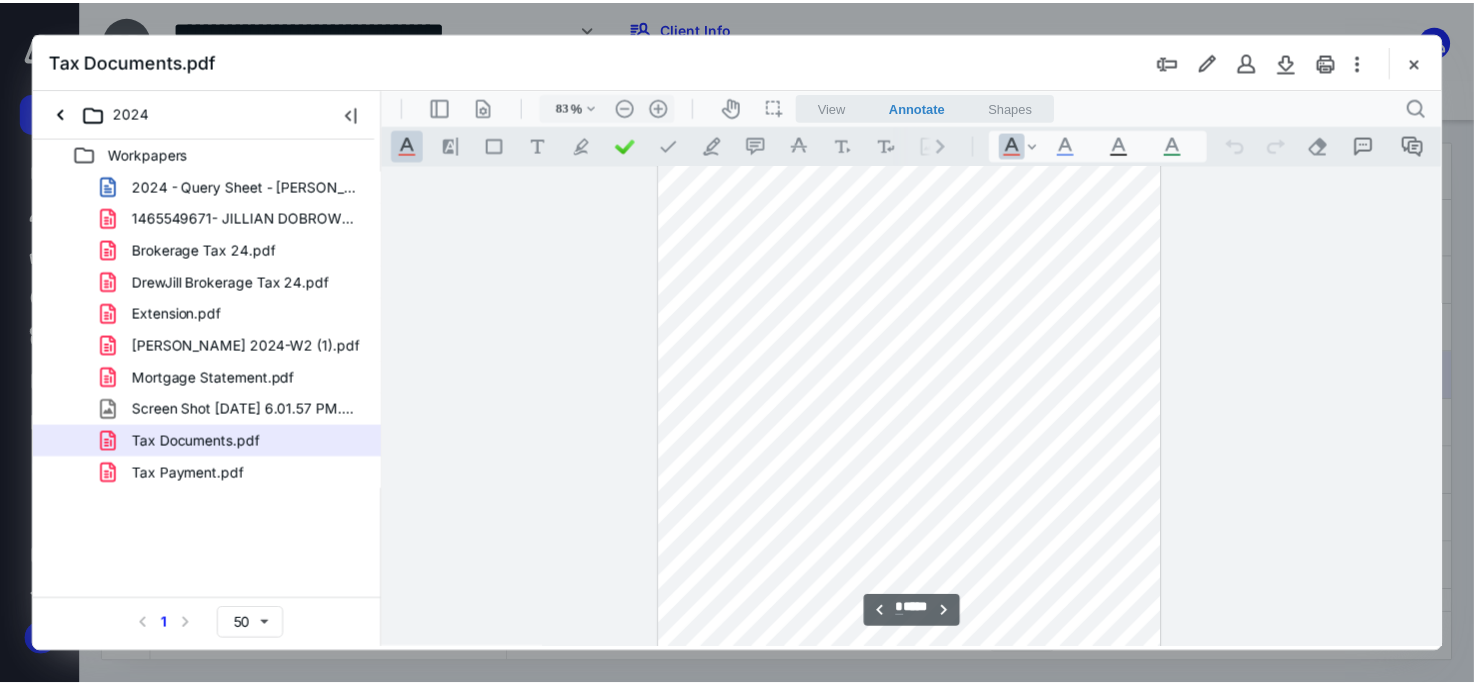 scroll, scrollTop: 4682, scrollLeft: 0, axis: vertical 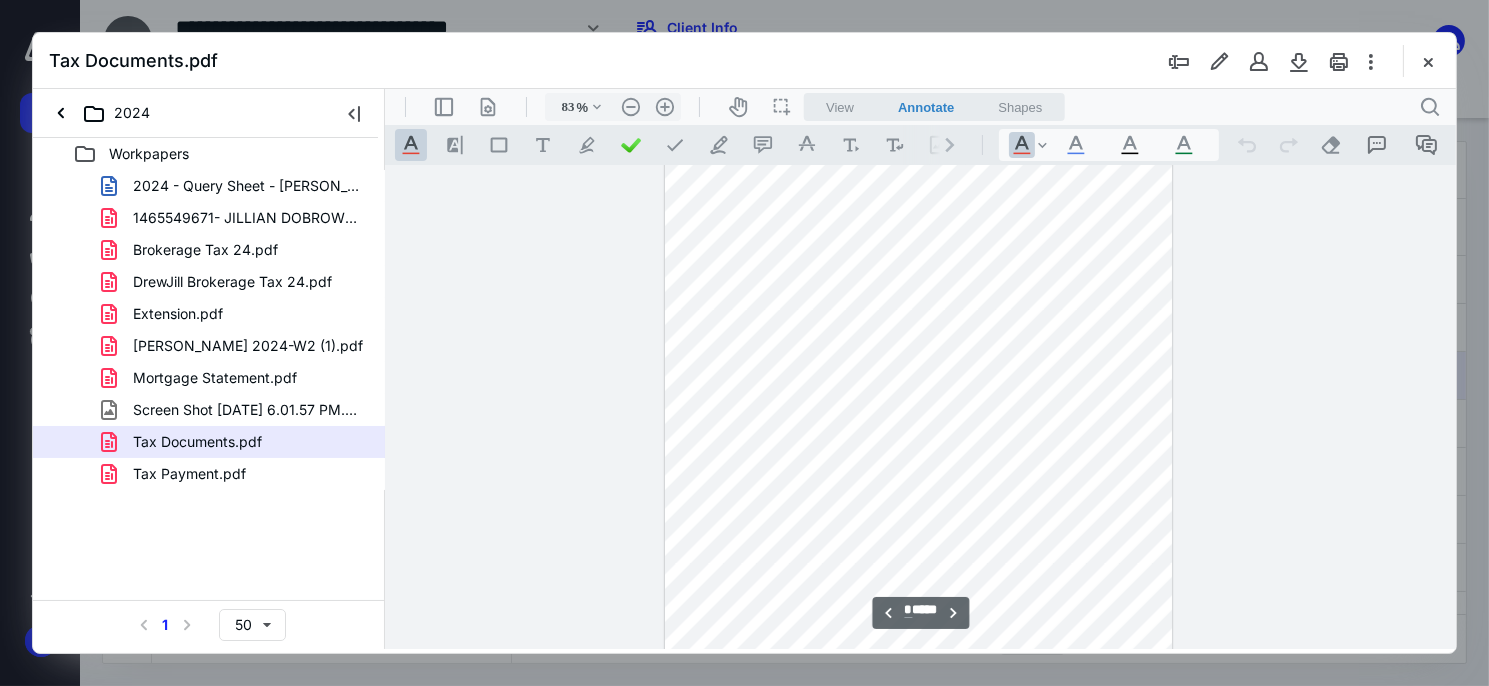 click at bounding box center (1428, 61) 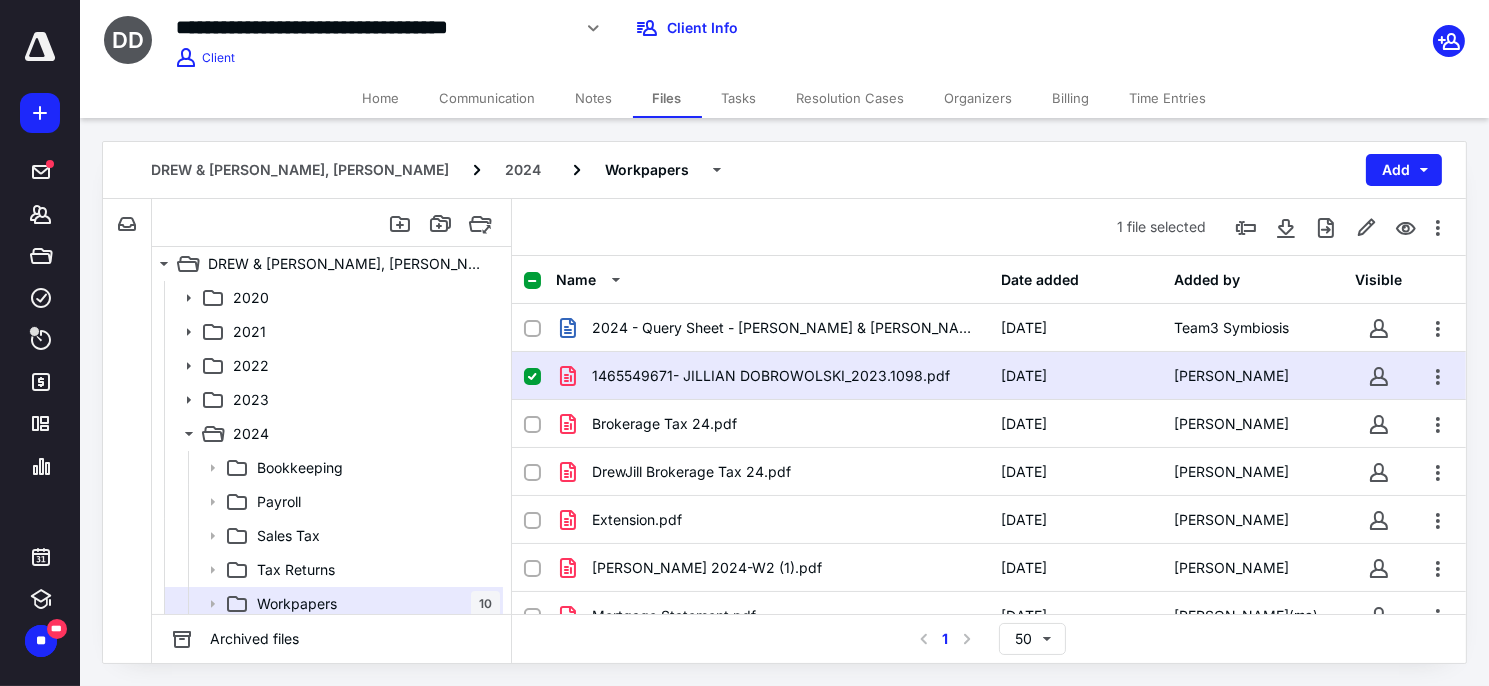 click on "Tasks" at bounding box center (739, 98) 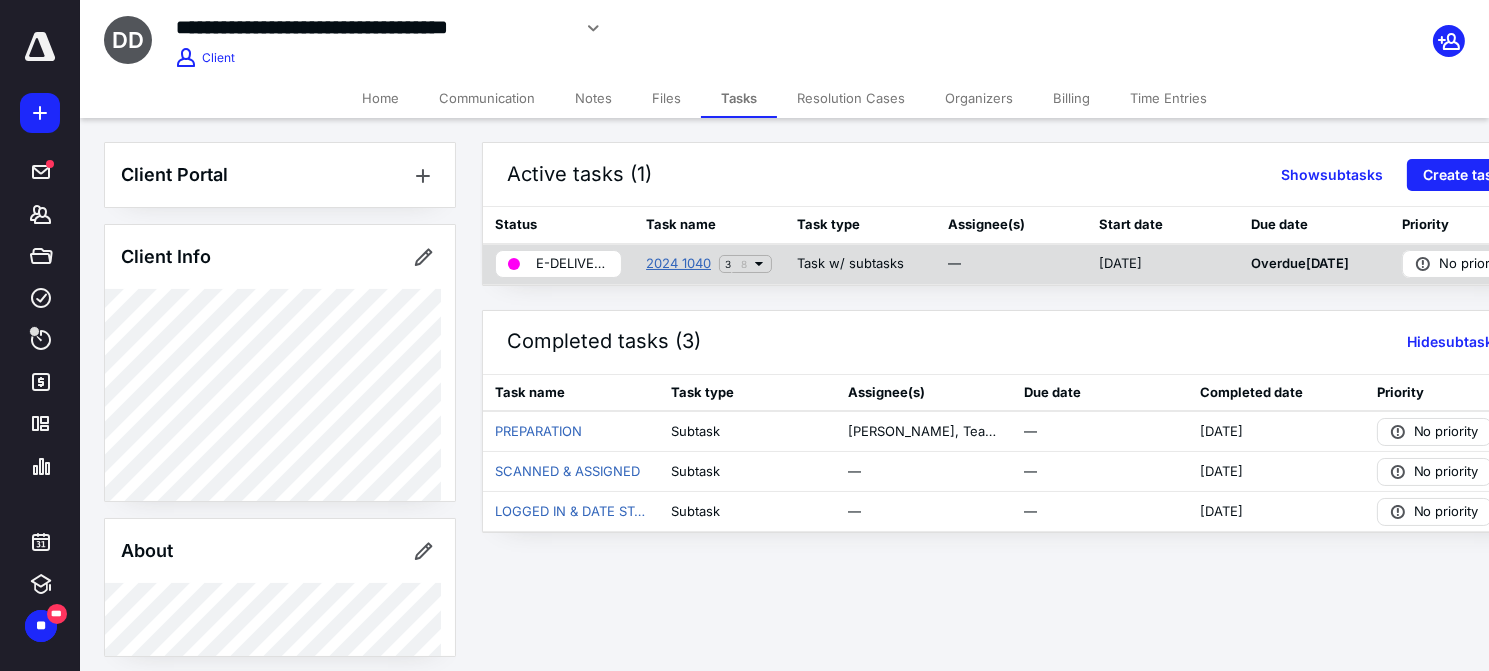click on "2024 1040" at bounding box center [678, 264] 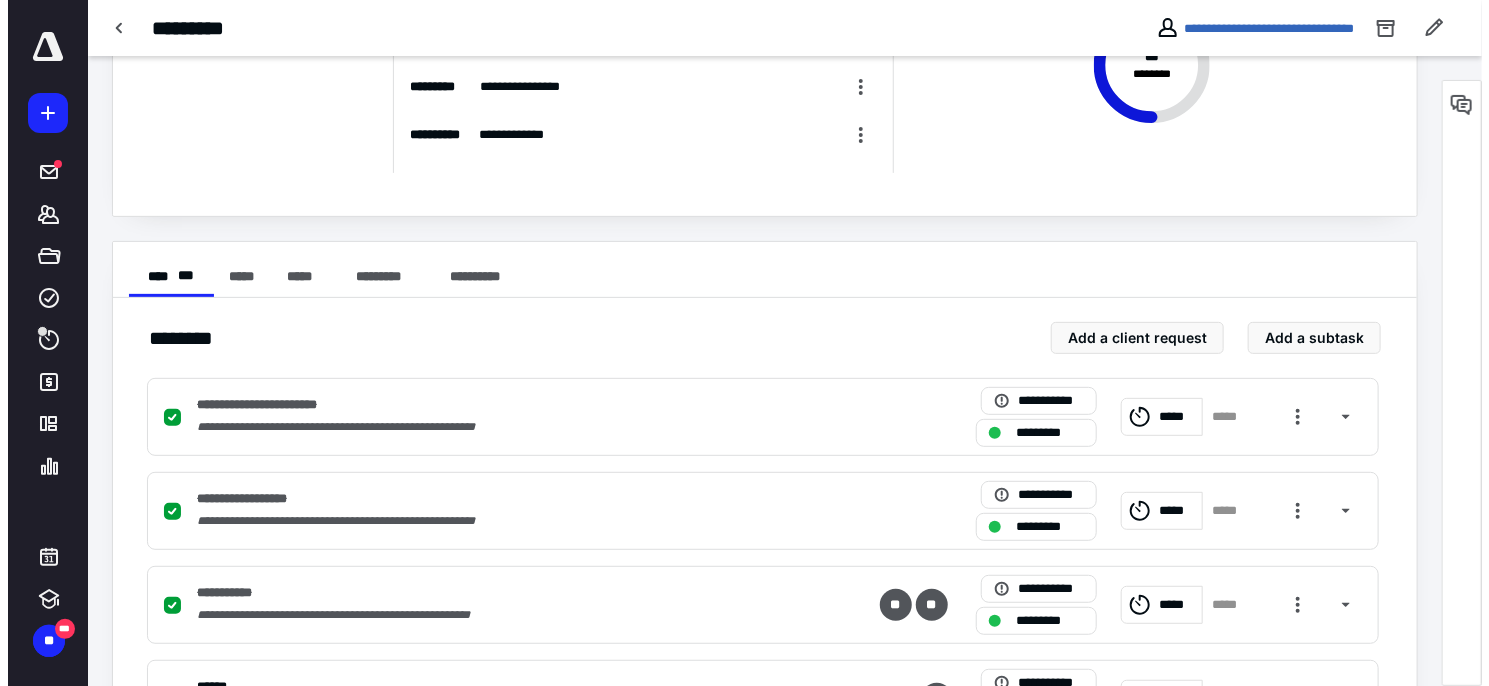 scroll, scrollTop: 500, scrollLeft: 0, axis: vertical 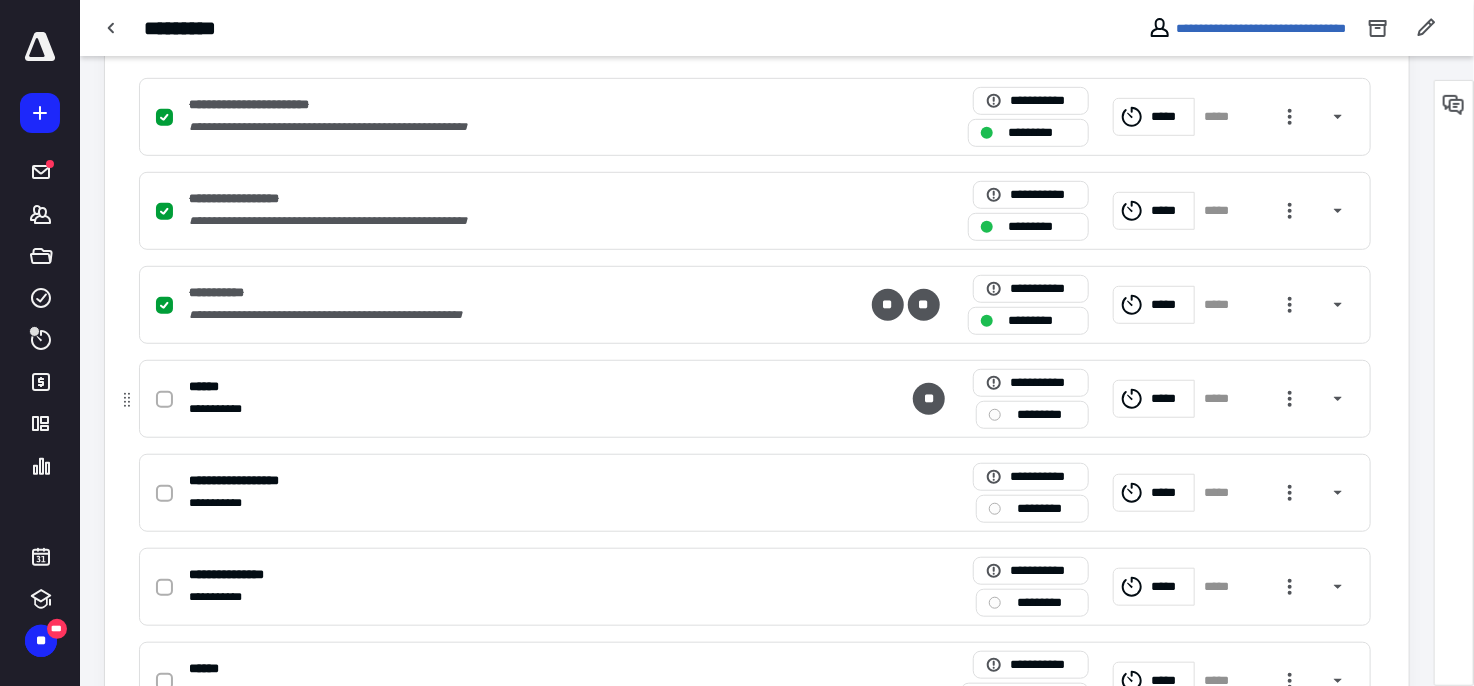 click 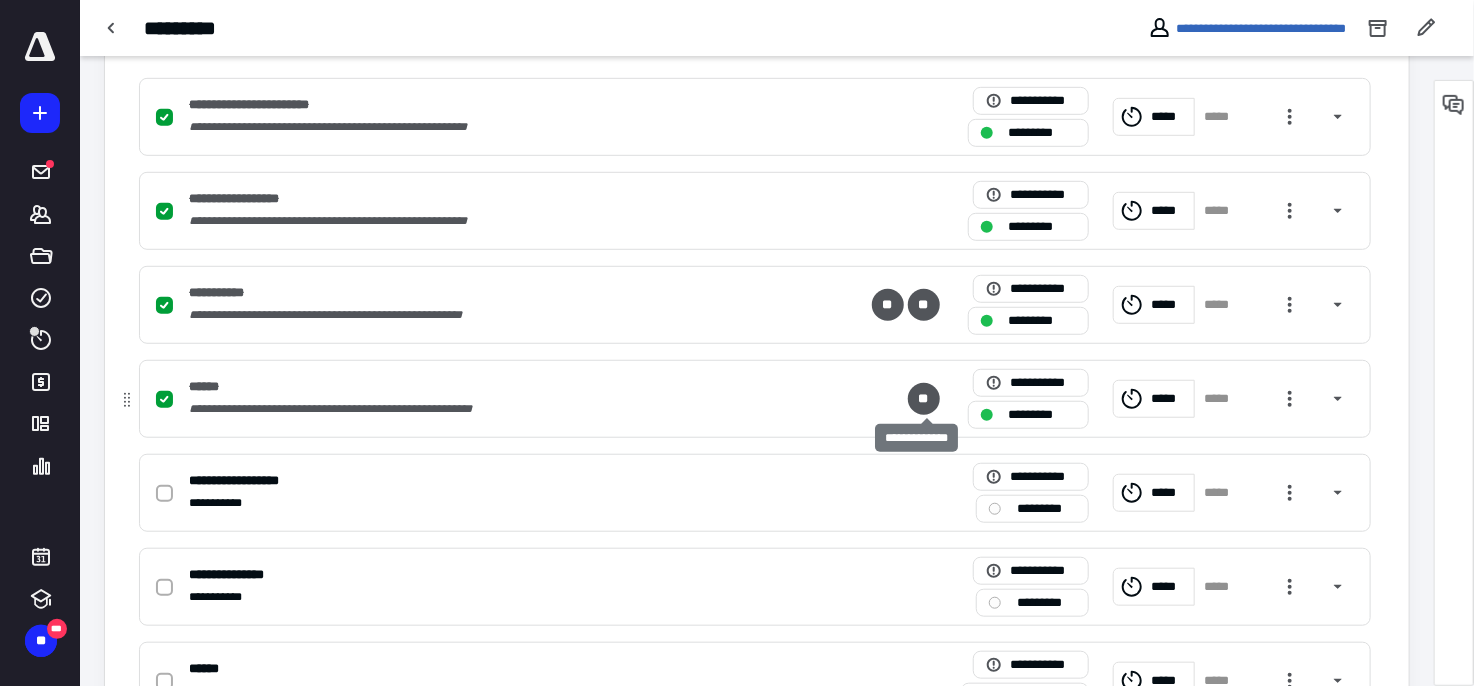click on "**" at bounding box center [924, 399] 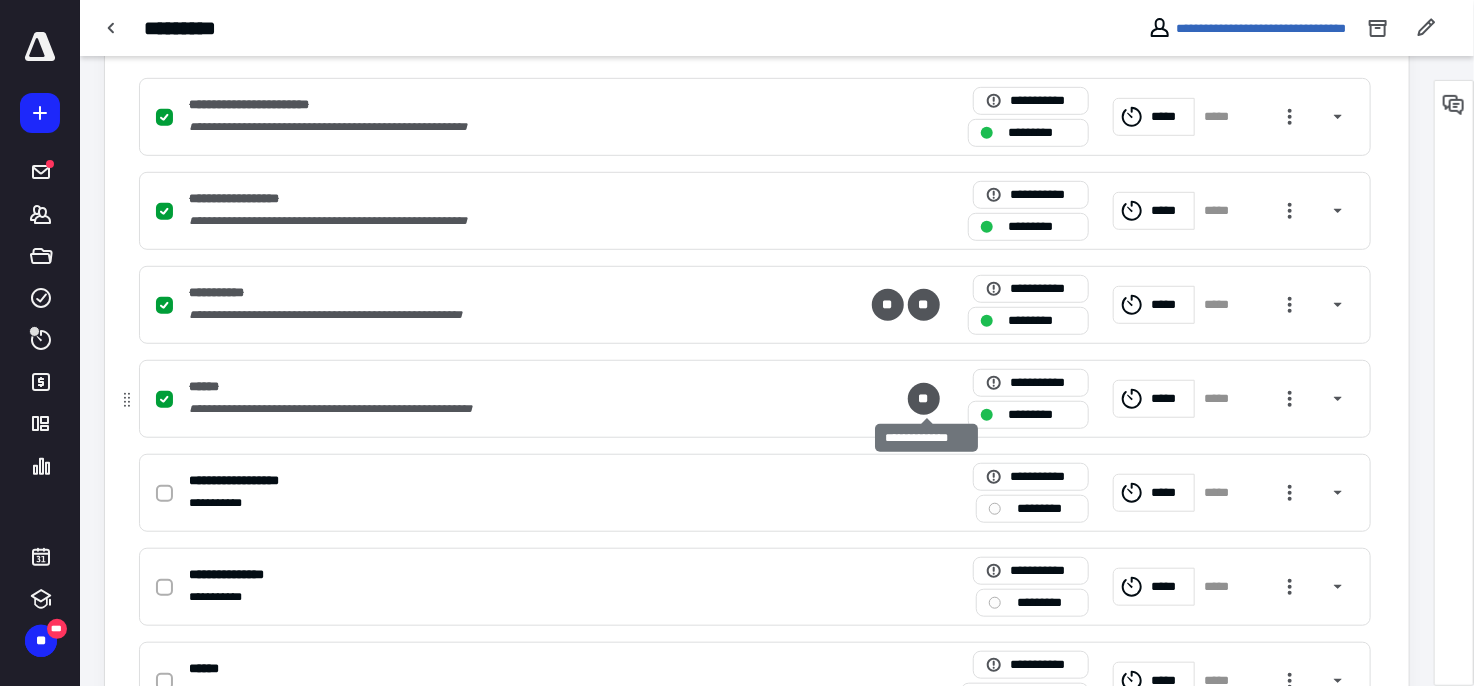click on "**" at bounding box center (924, 399) 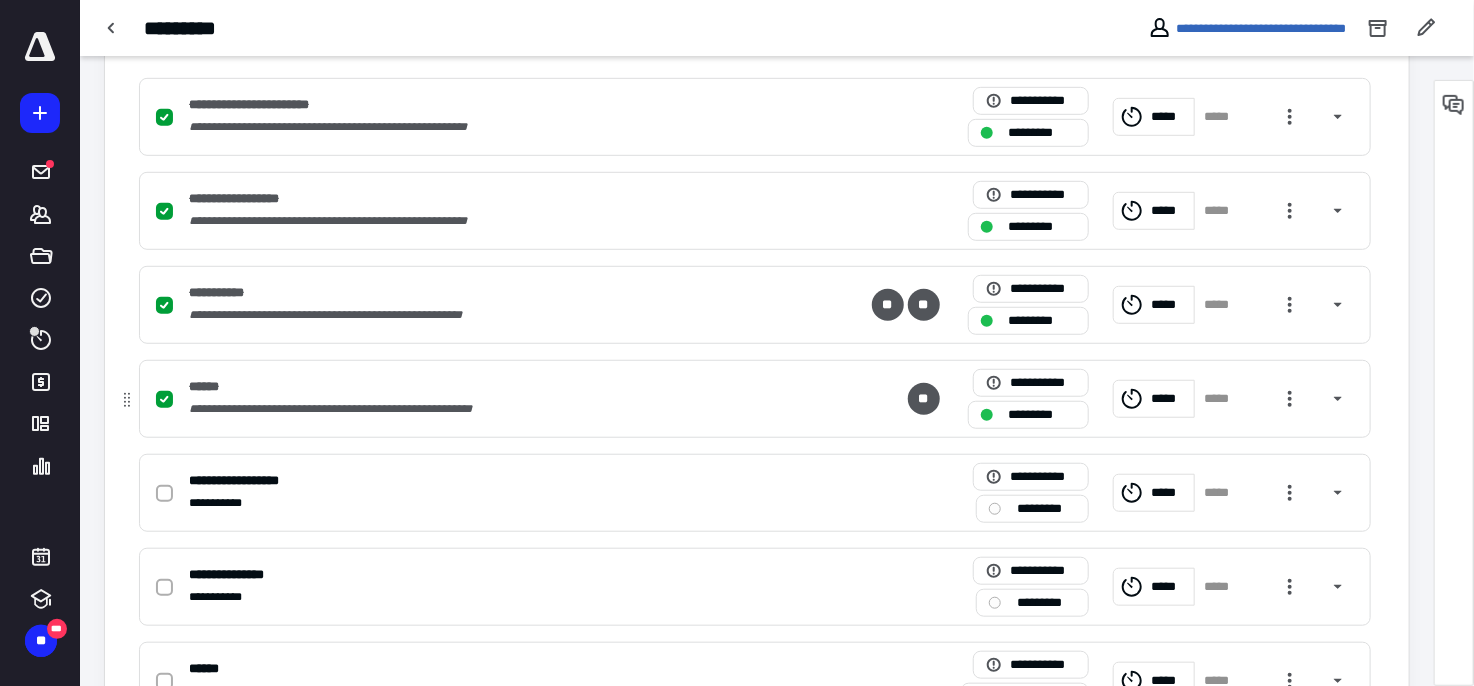 click on "******" at bounding box center (214, 386) 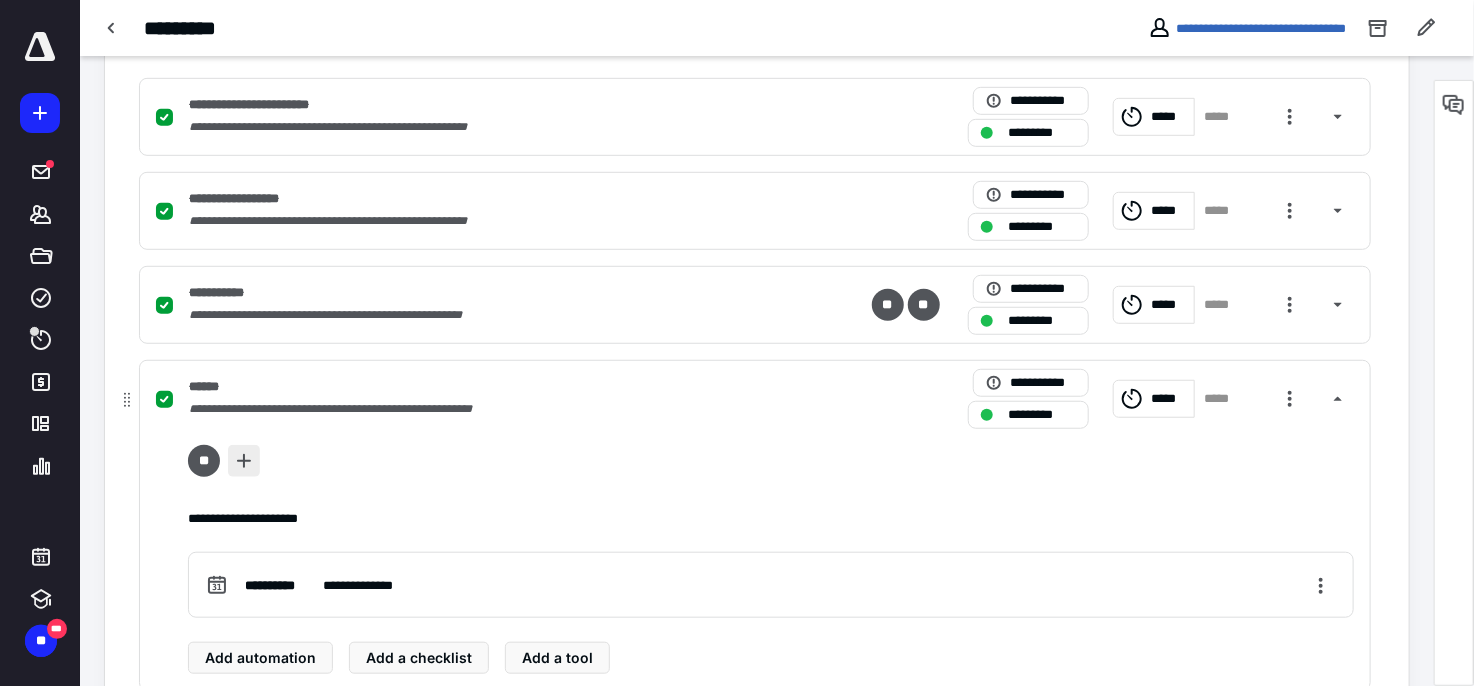click at bounding box center (244, 461) 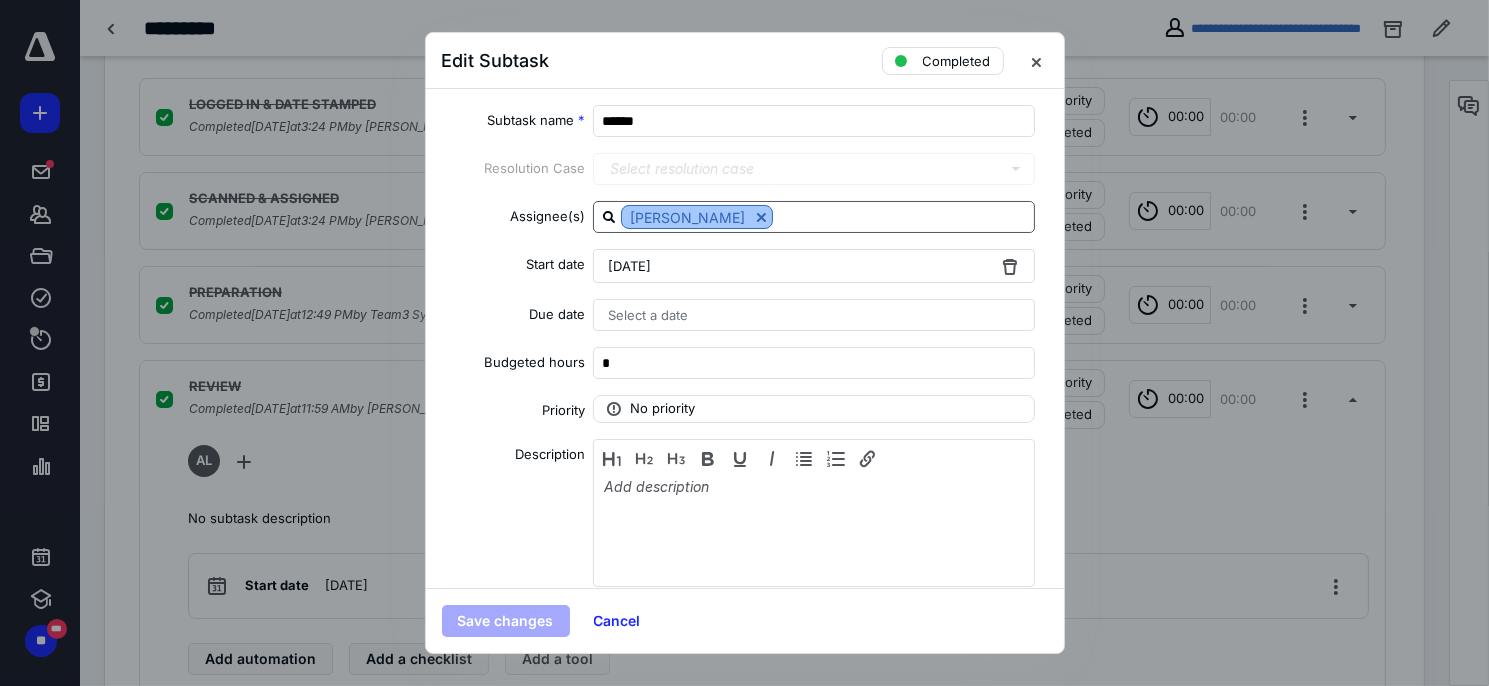 click at bounding box center [761, 217] 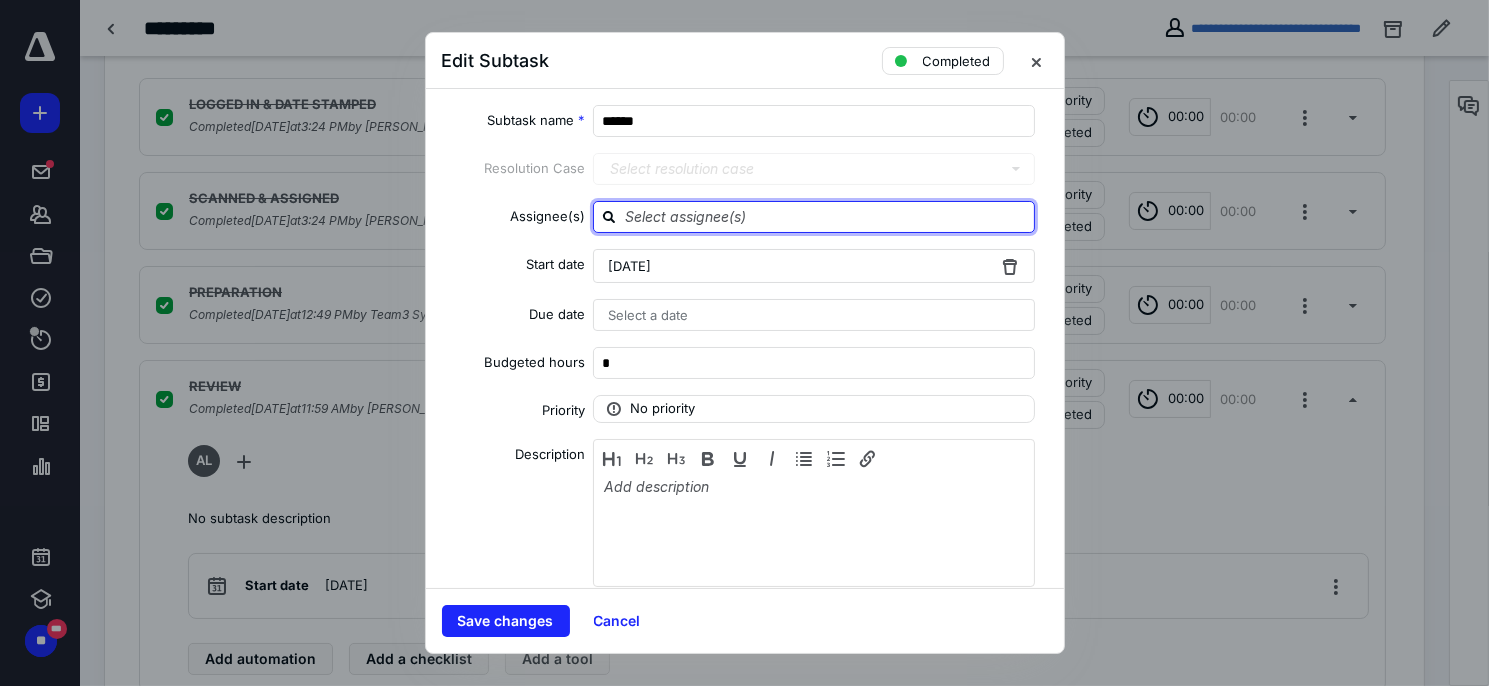 click at bounding box center [826, 216] 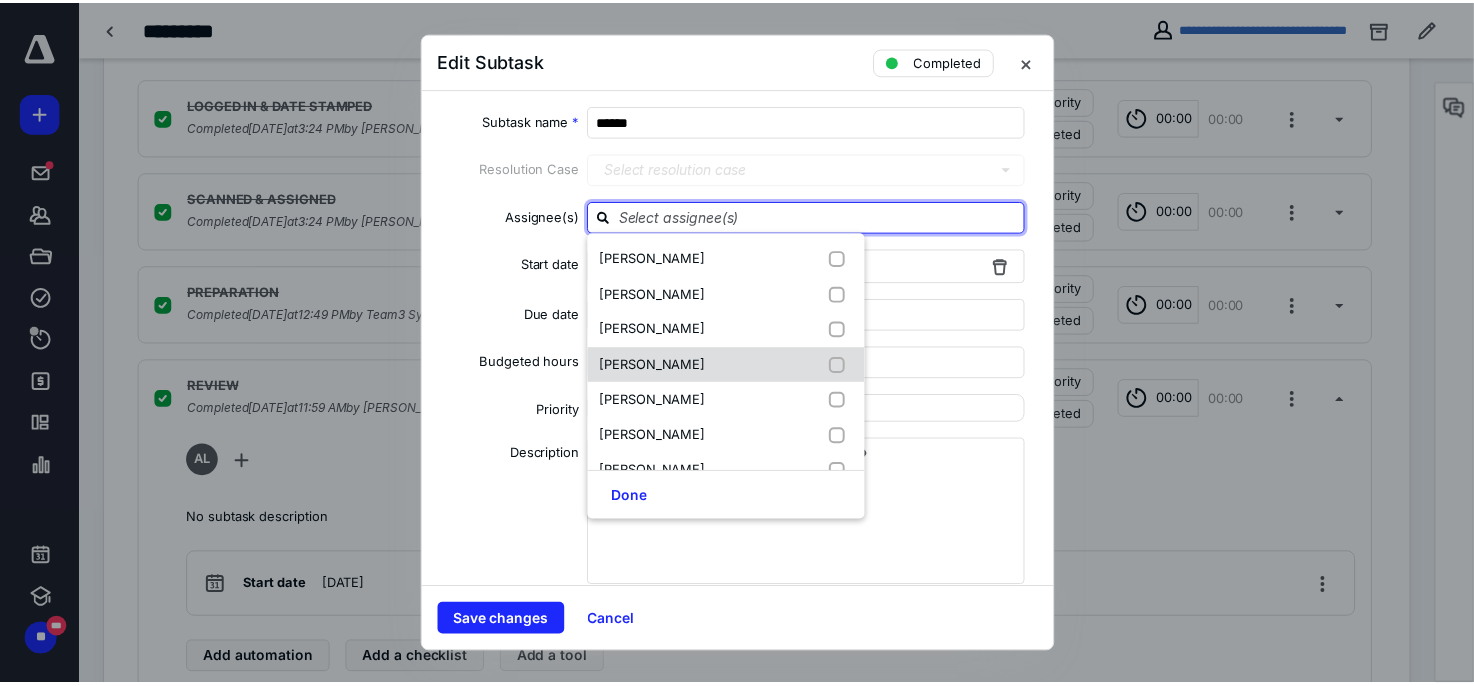 scroll, scrollTop: 202, scrollLeft: 0, axis: vertical 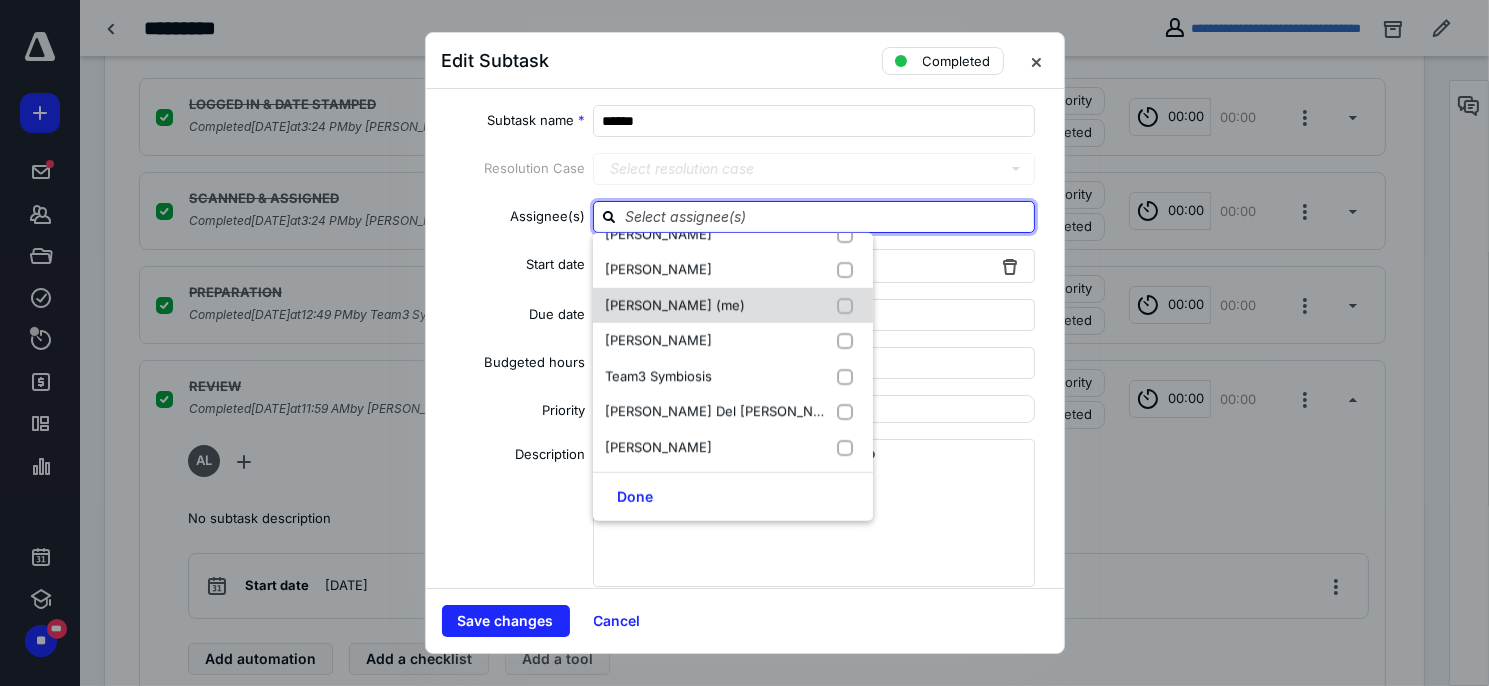 click at bounding box center (849, 305) 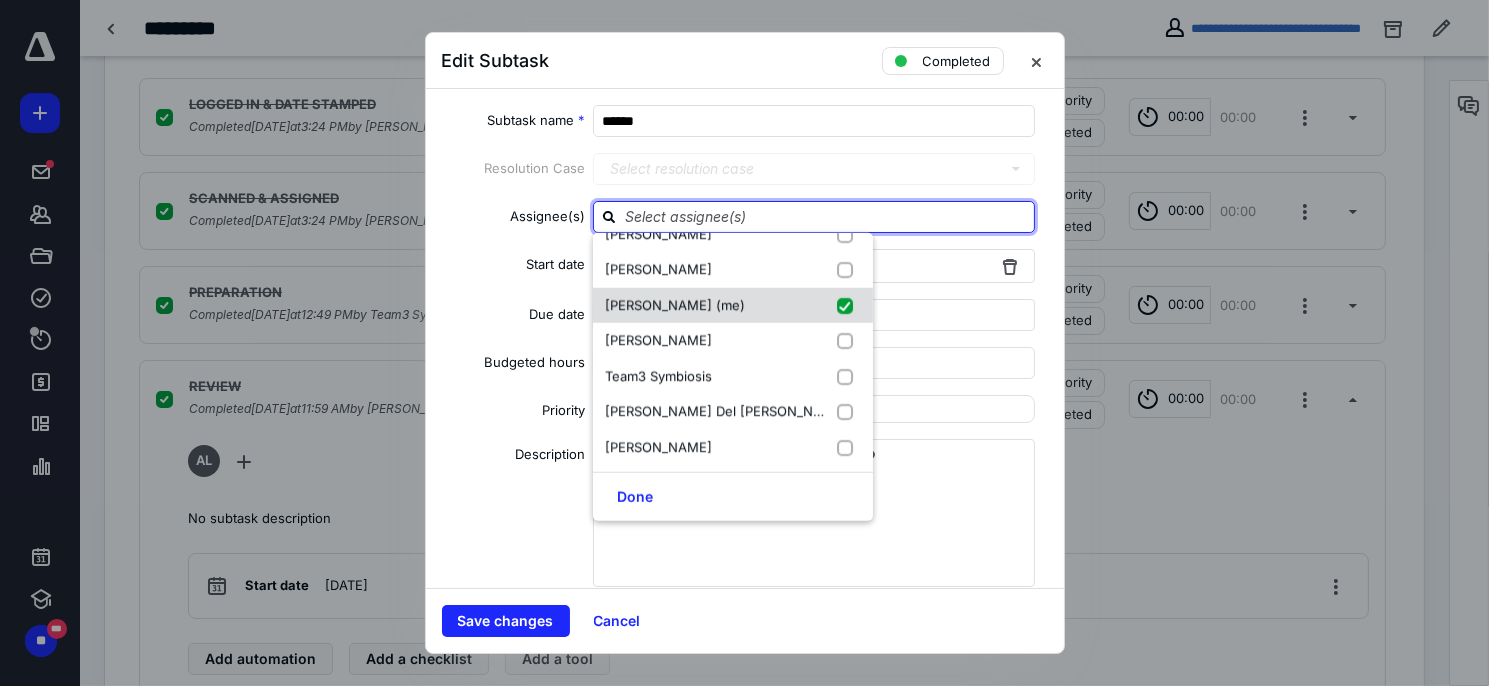 checkbox on "true" 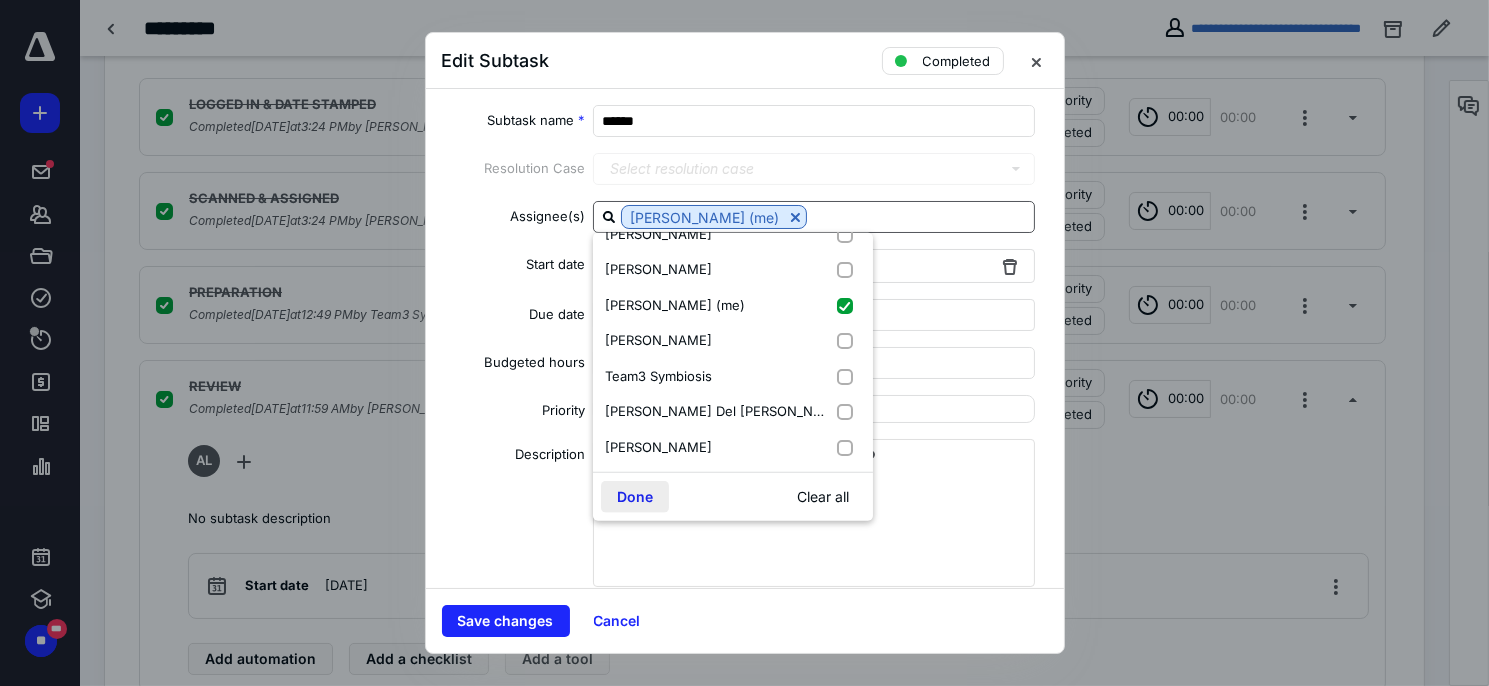 click on "Done" at bounding box center [635, 497] 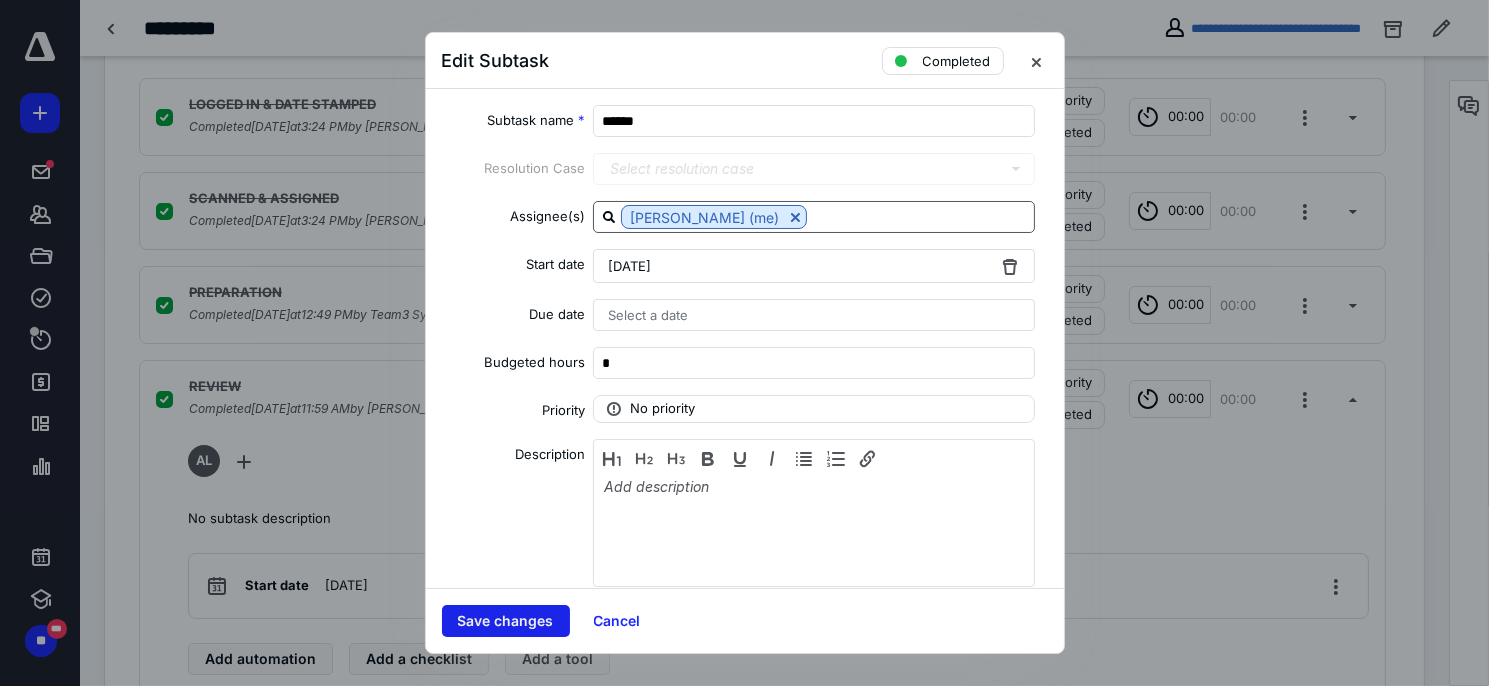 click on "Save changes" at bounding box center [506, 621] 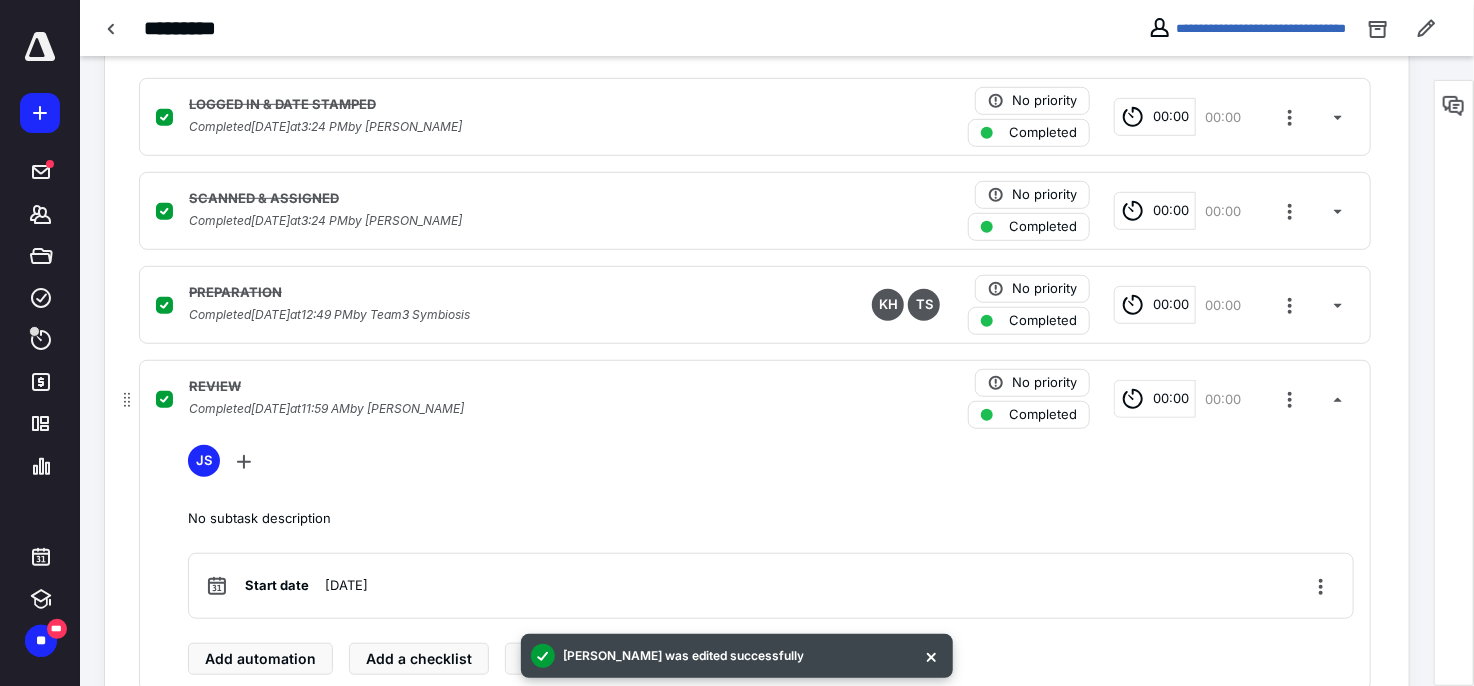 click on "00:00" at bounding box center [1171, 399] 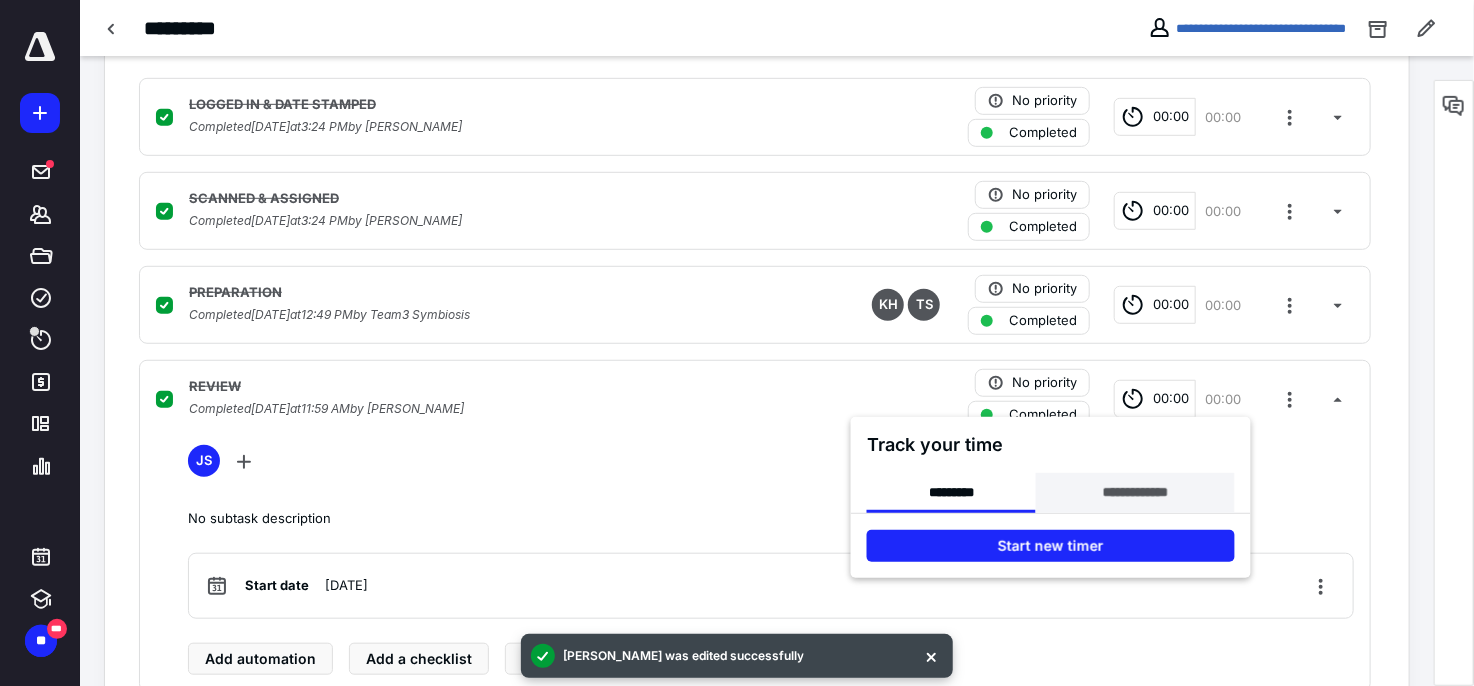 click on "**********" at bounding box center [1135, 493] 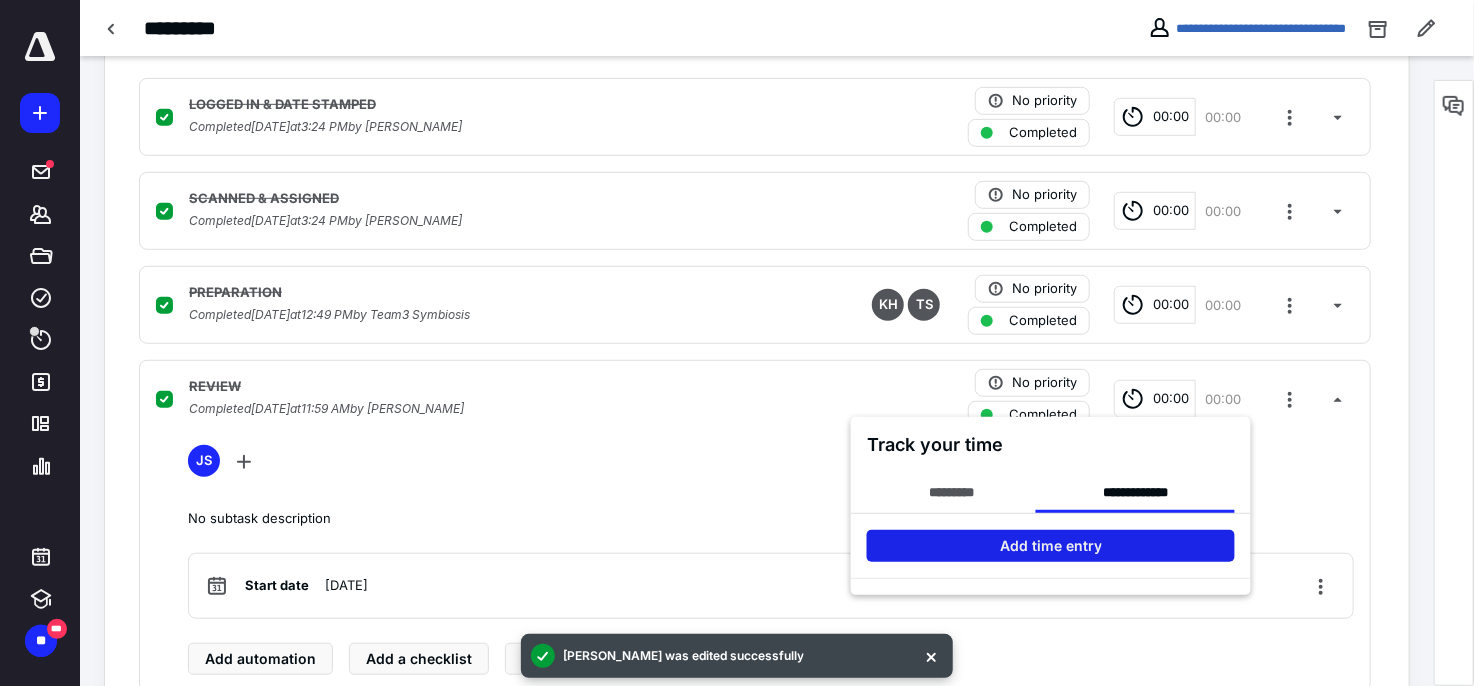 click on "Add time entry" at bounding box center (1051, 546) 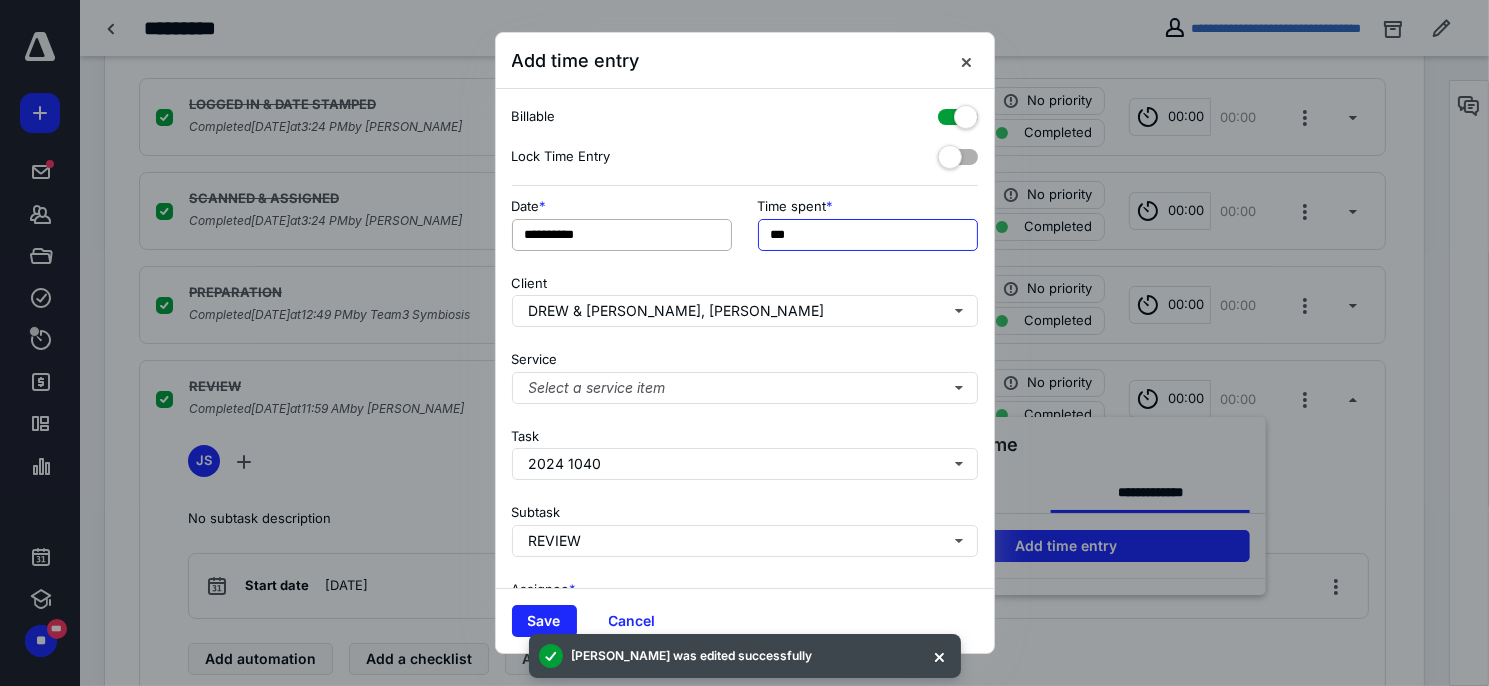 drag, startPoint x: 806, startPoint y: 238, endPoint x: 644, endPoint y: 219, distance: 163.1104 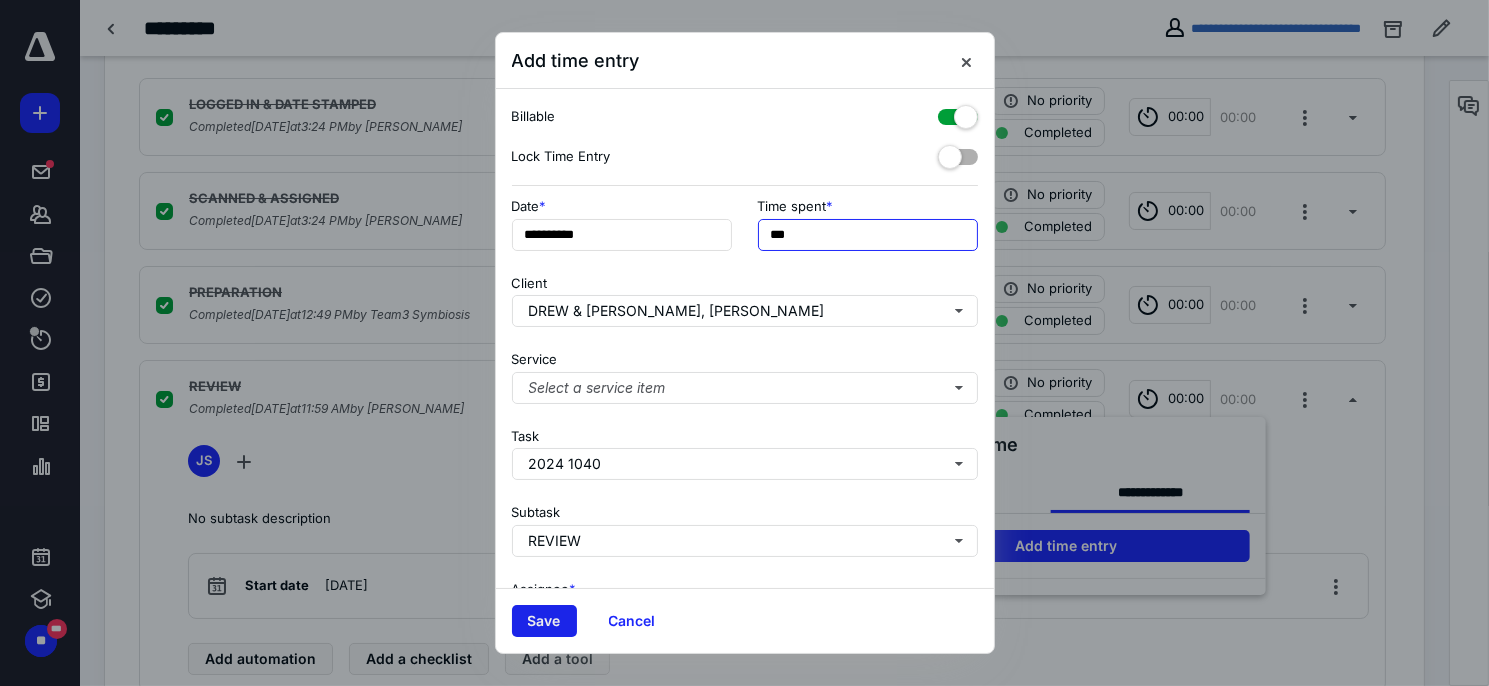 type on "***" 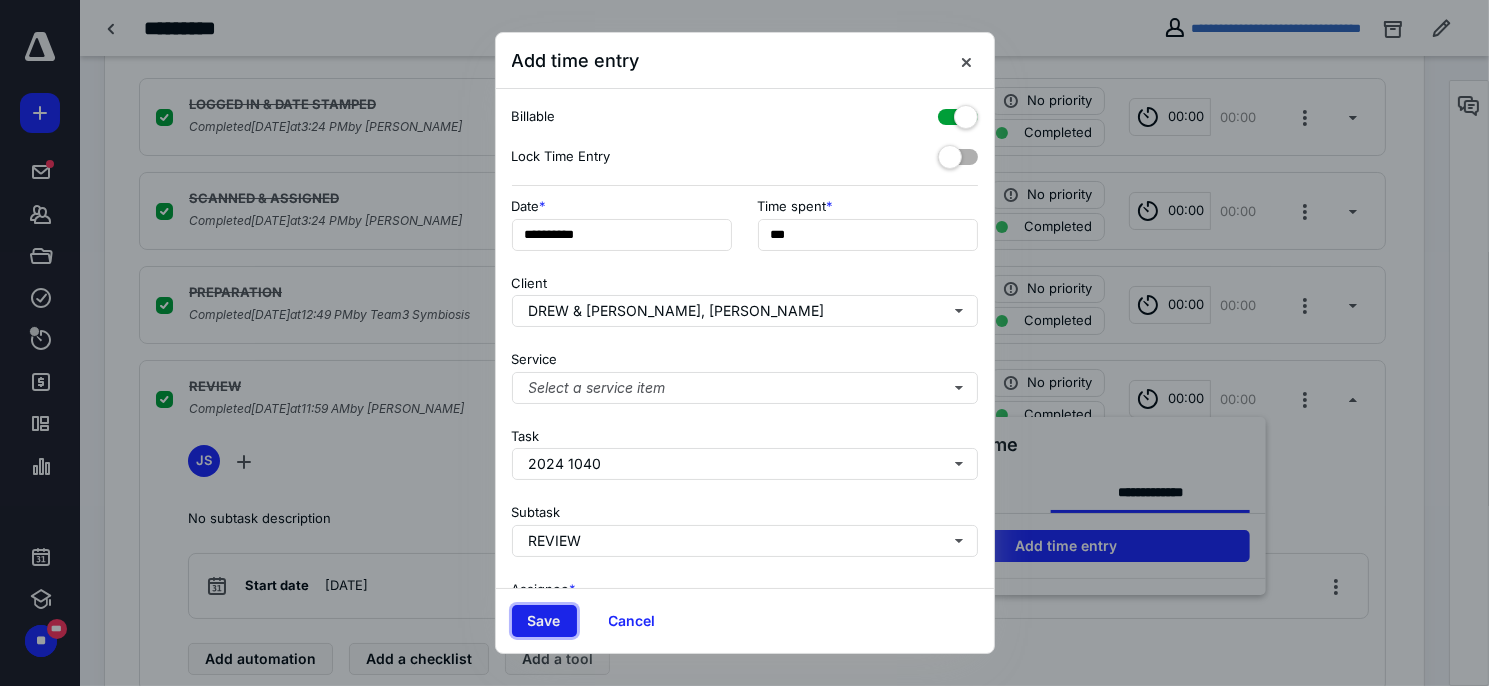 click on "Save" at bounding box center (544, 621) 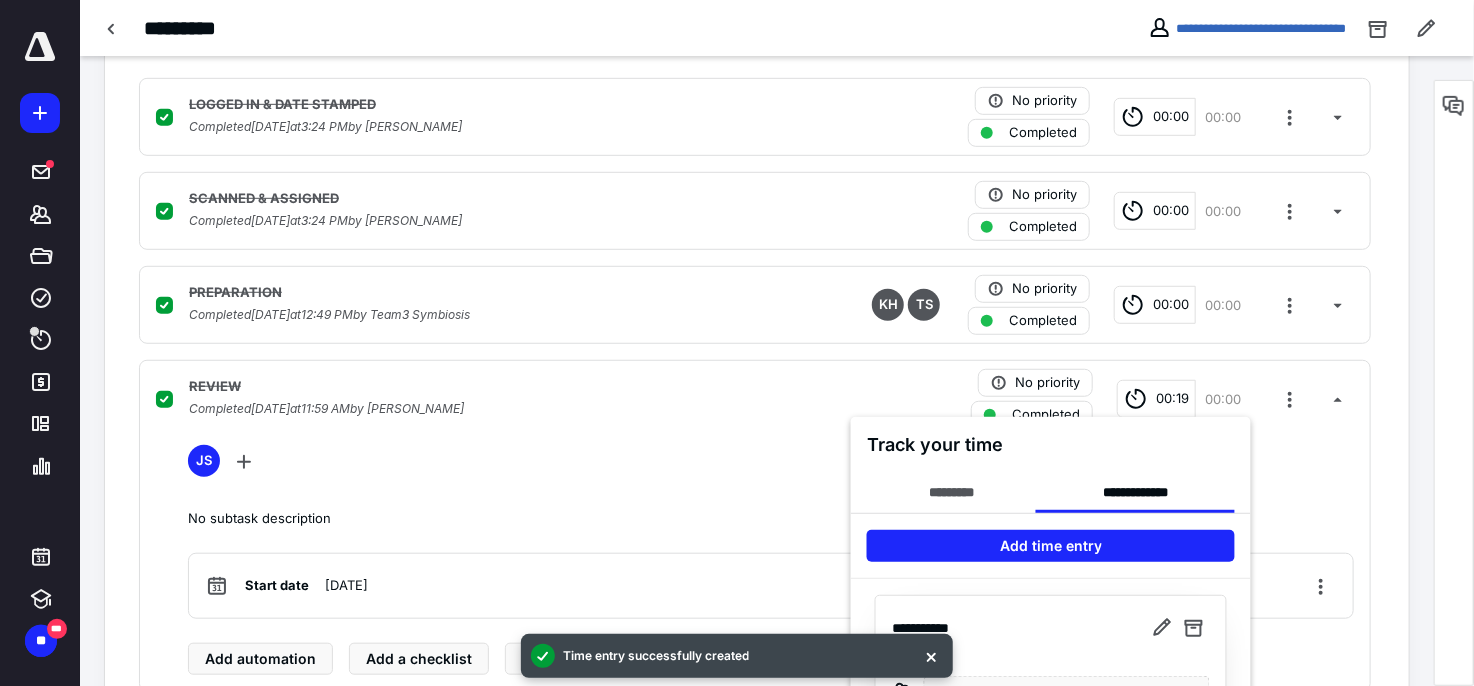 scroll, scrollTop: 800, scrollLeft: 0, axis: vertical 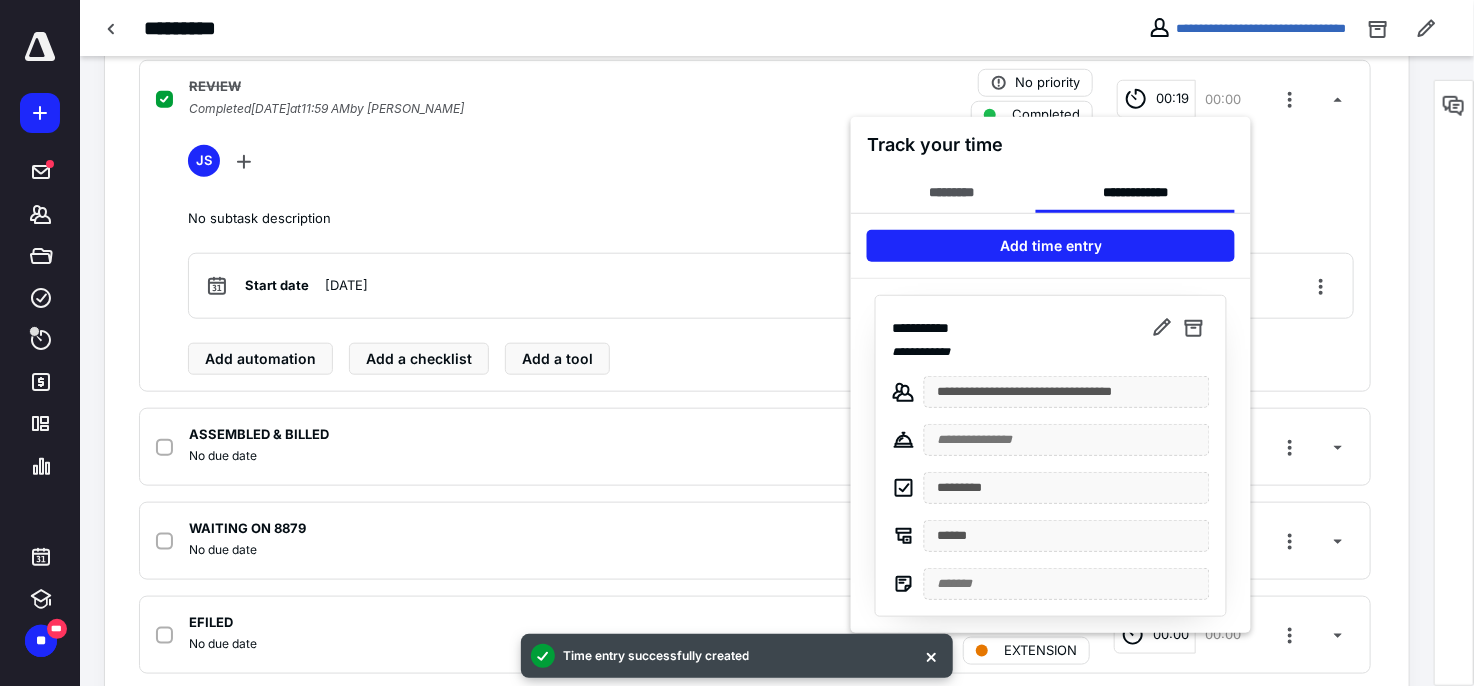 click at bounding box center (737, 343) 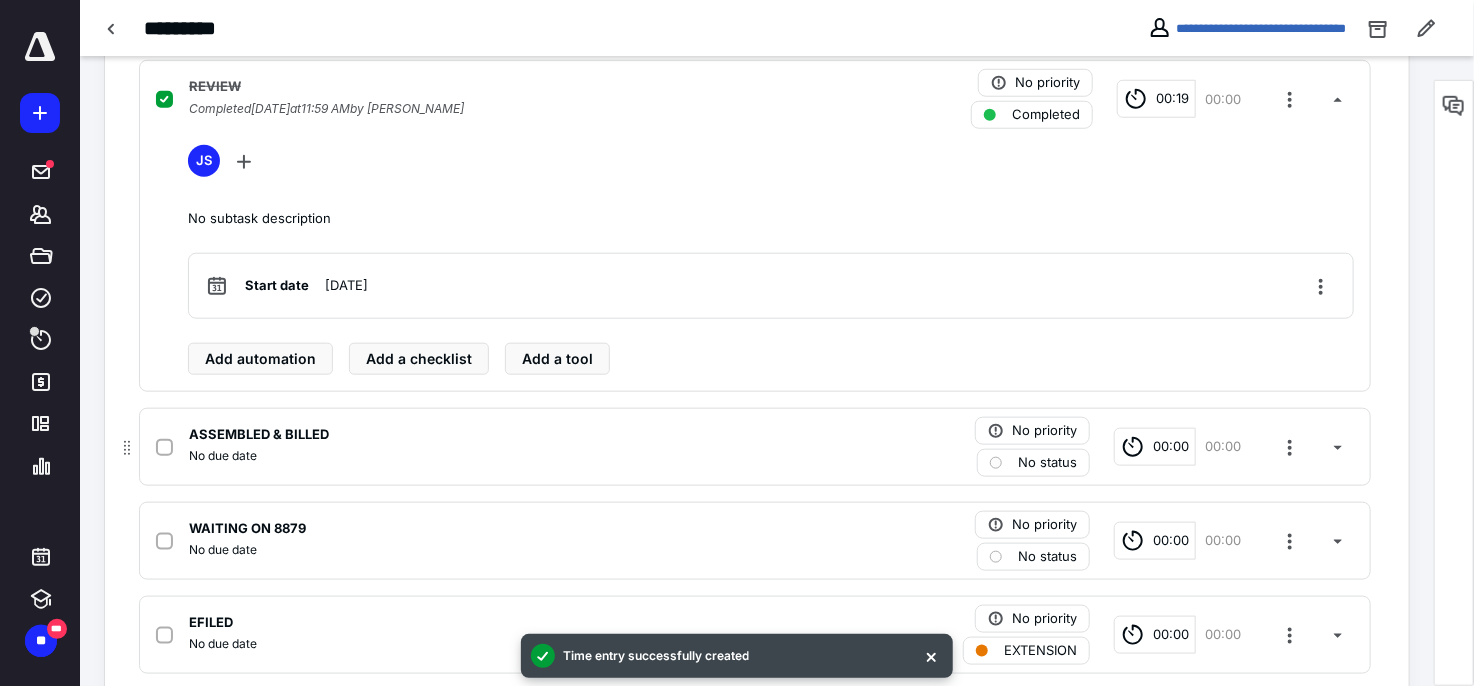 click on "ASSEMBLED & BILLED" at bounding box center (259, 435) 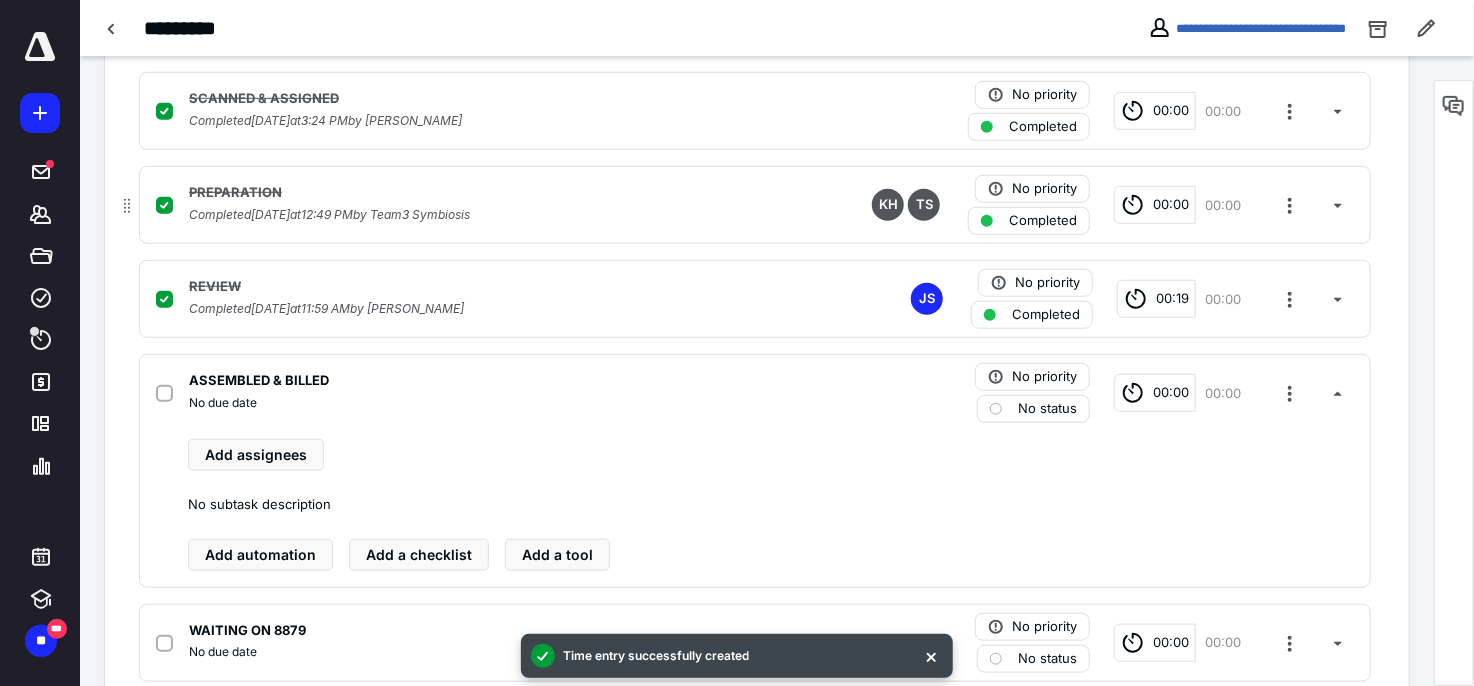 scroll, scrollTop: 500, scrollLeft: 0, axis: vertical 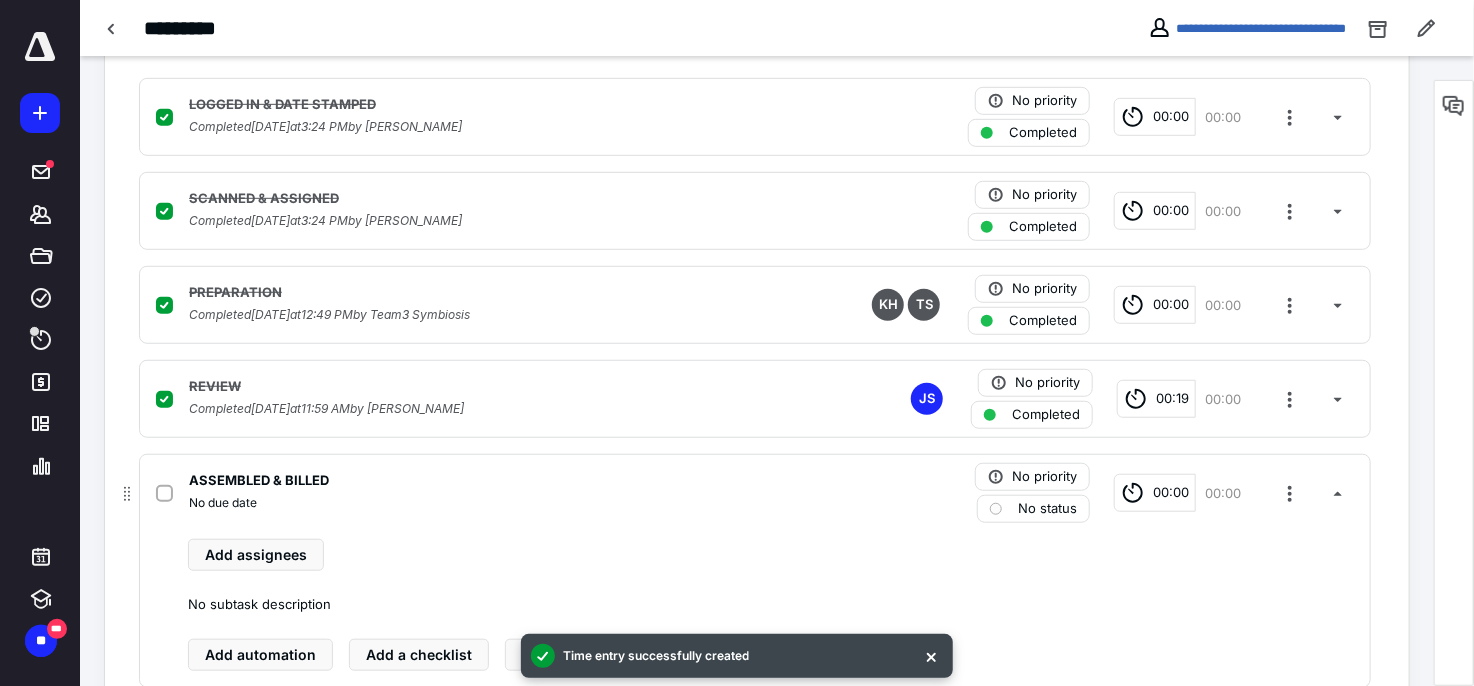 click on "ASSEMBLED & BILLED" at bounding box center [259, 481] 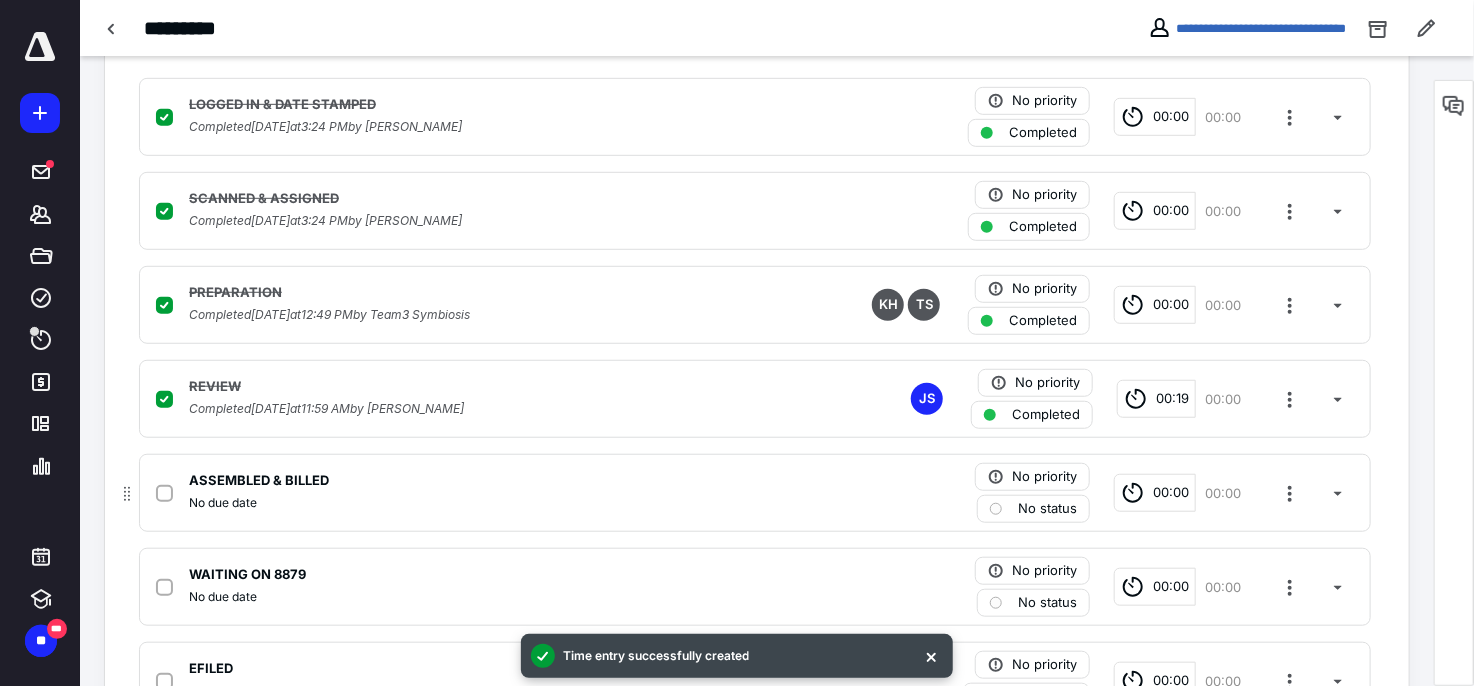 click on "ASSEMBLED & BILLED" at bounding box center [259, 481] 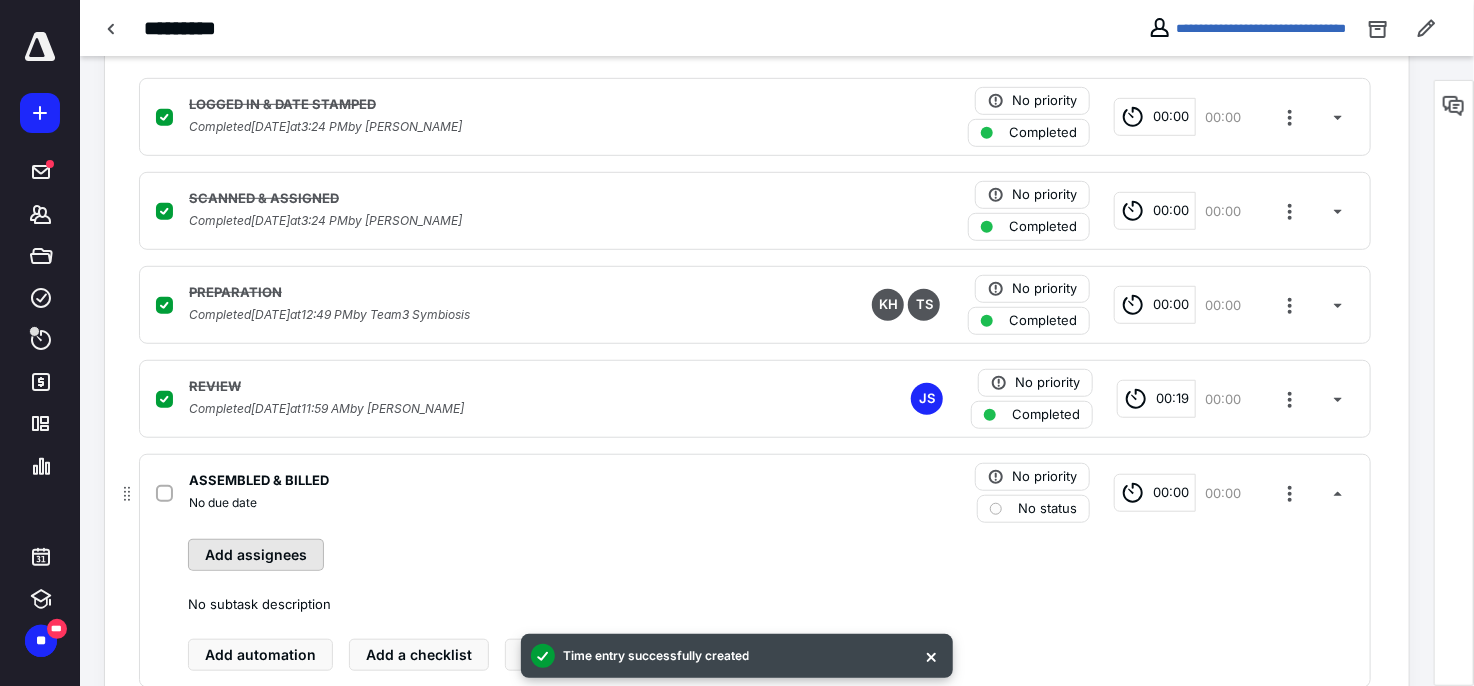 click on "Add assignees" at bounding box center (256, 555) 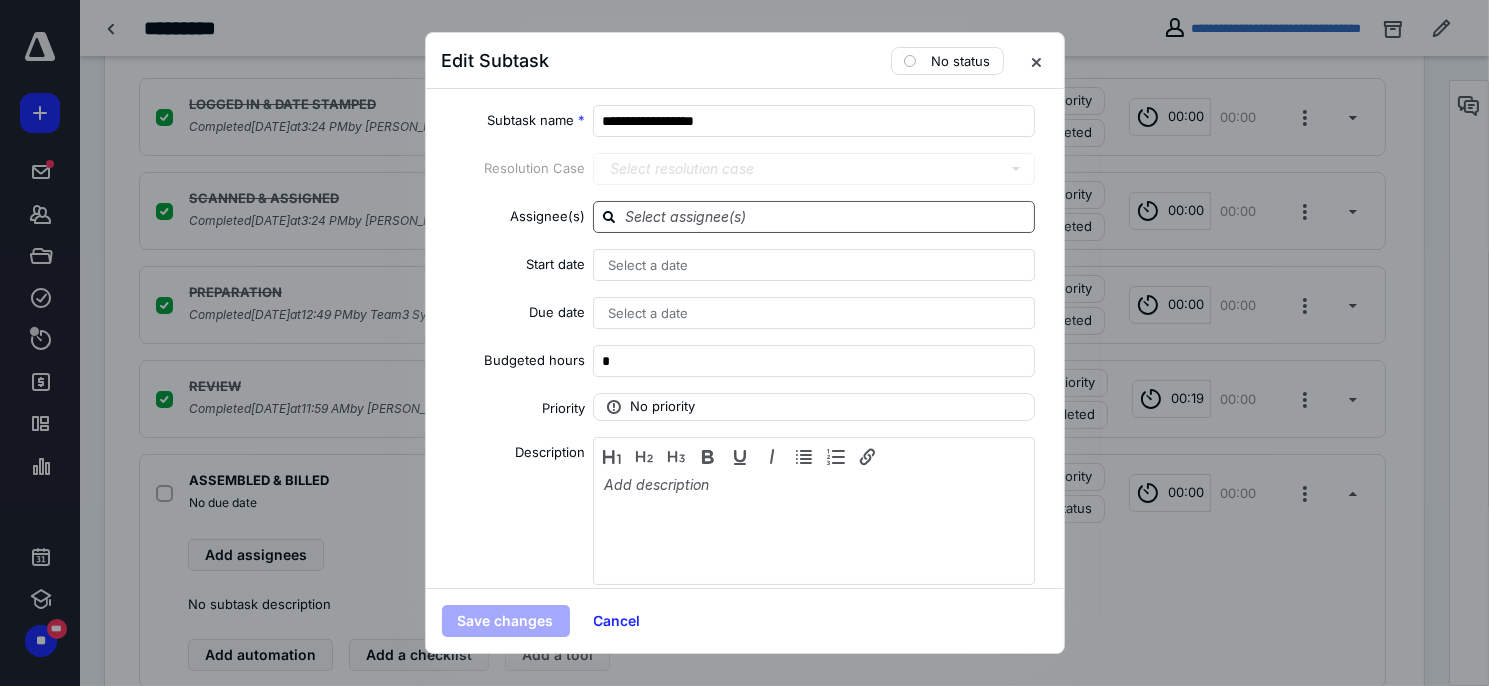 click at bounding box center [826, 216] 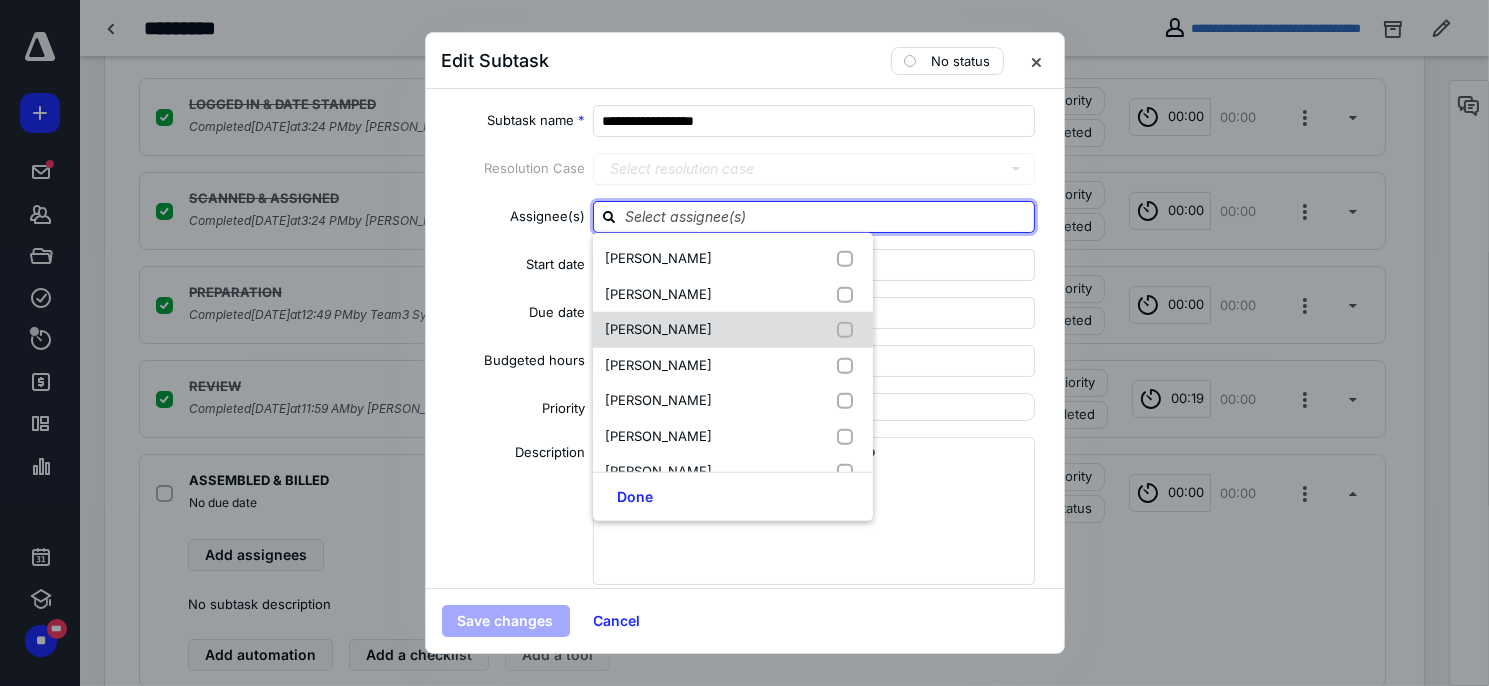 click at bounding box center [849, 330] 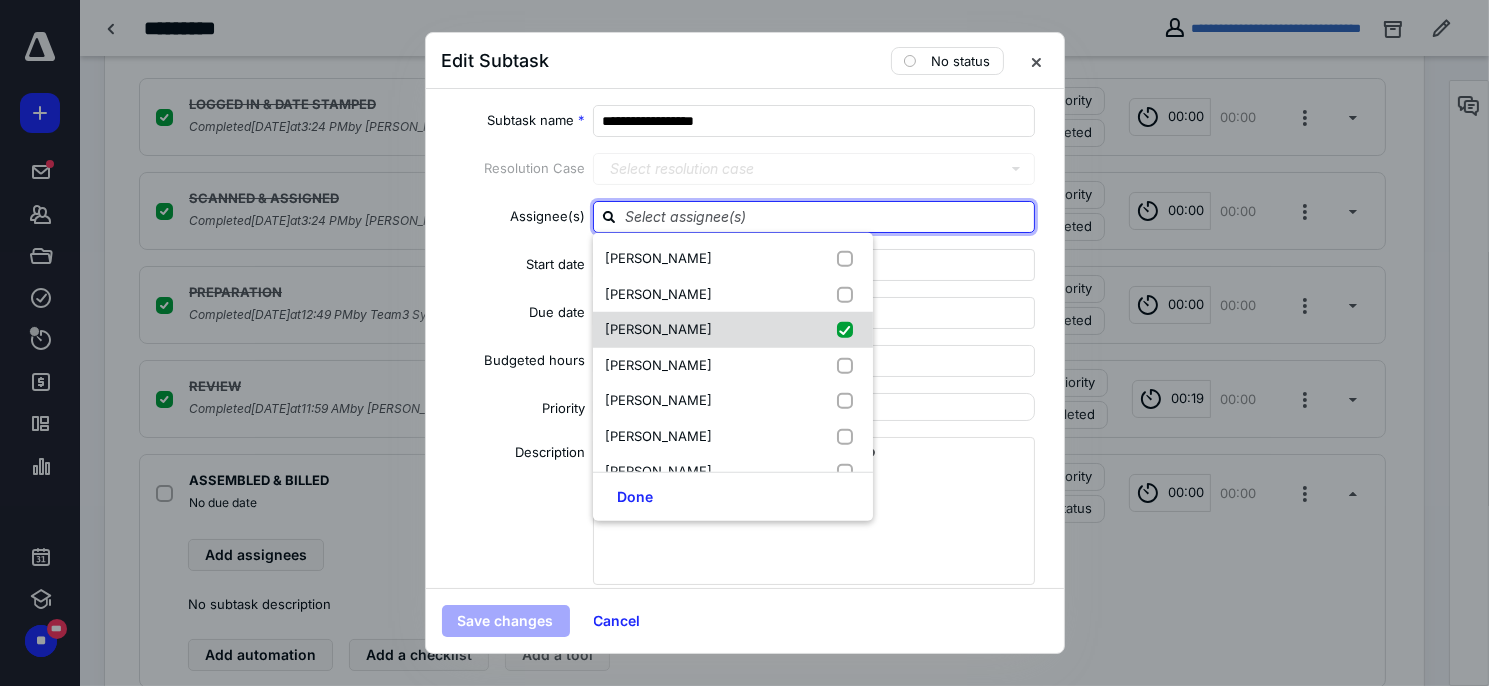 checkbox on "true" 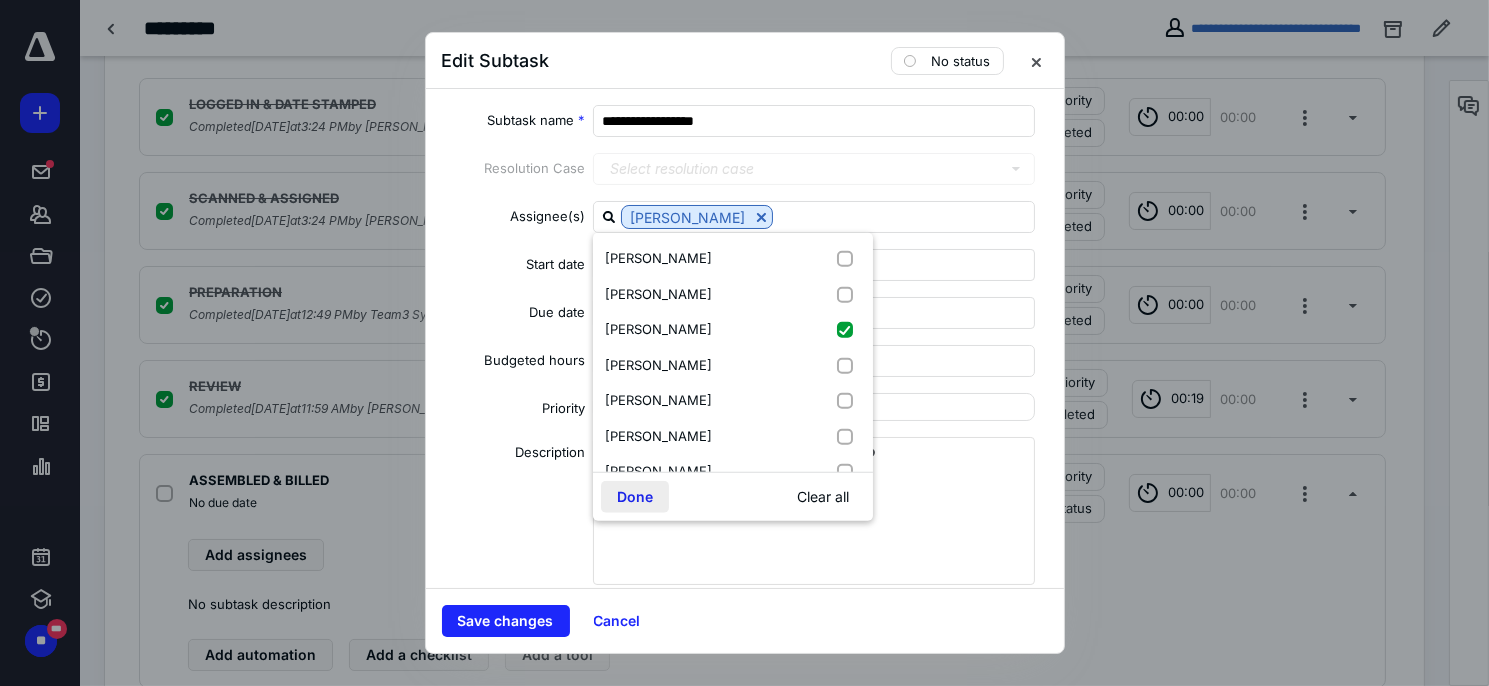 click on "Done" at bounding box center [635, 497] 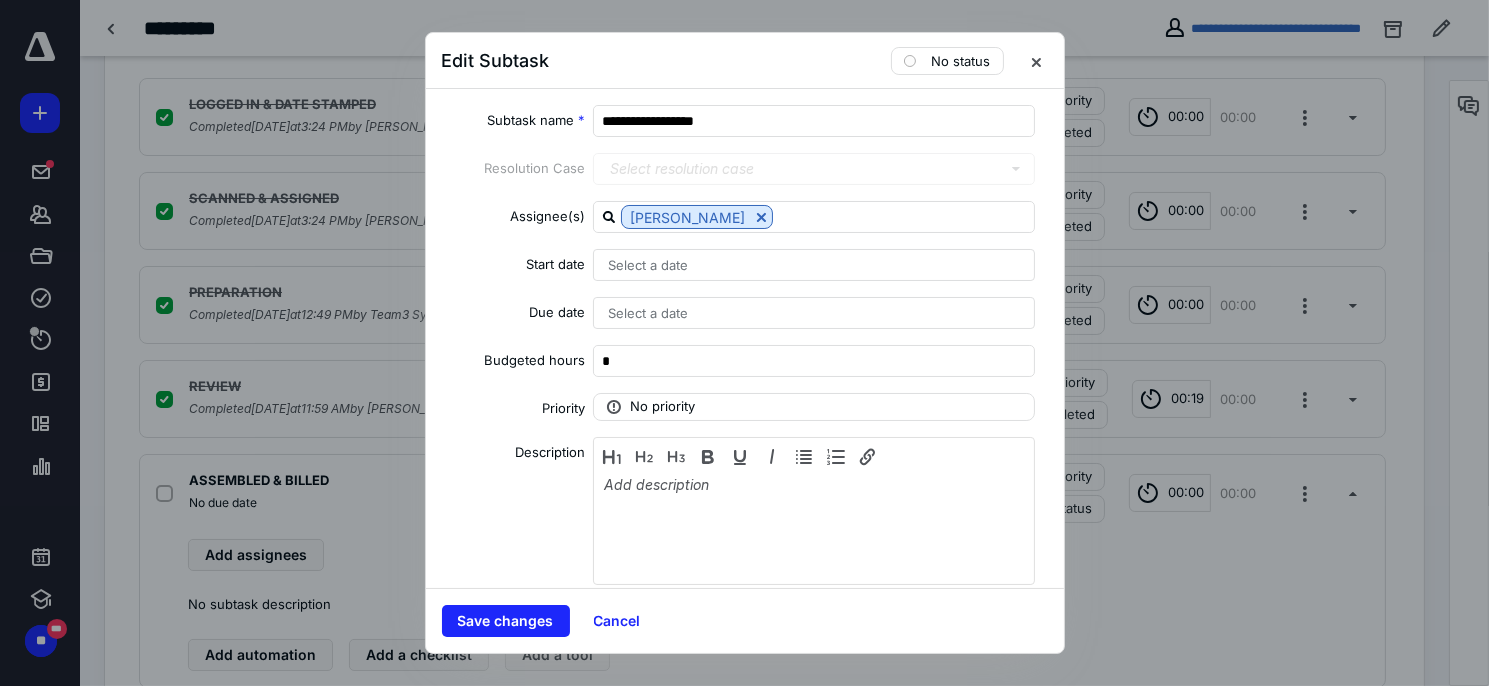 click on "Select a date" at bounding box center [648, 265] 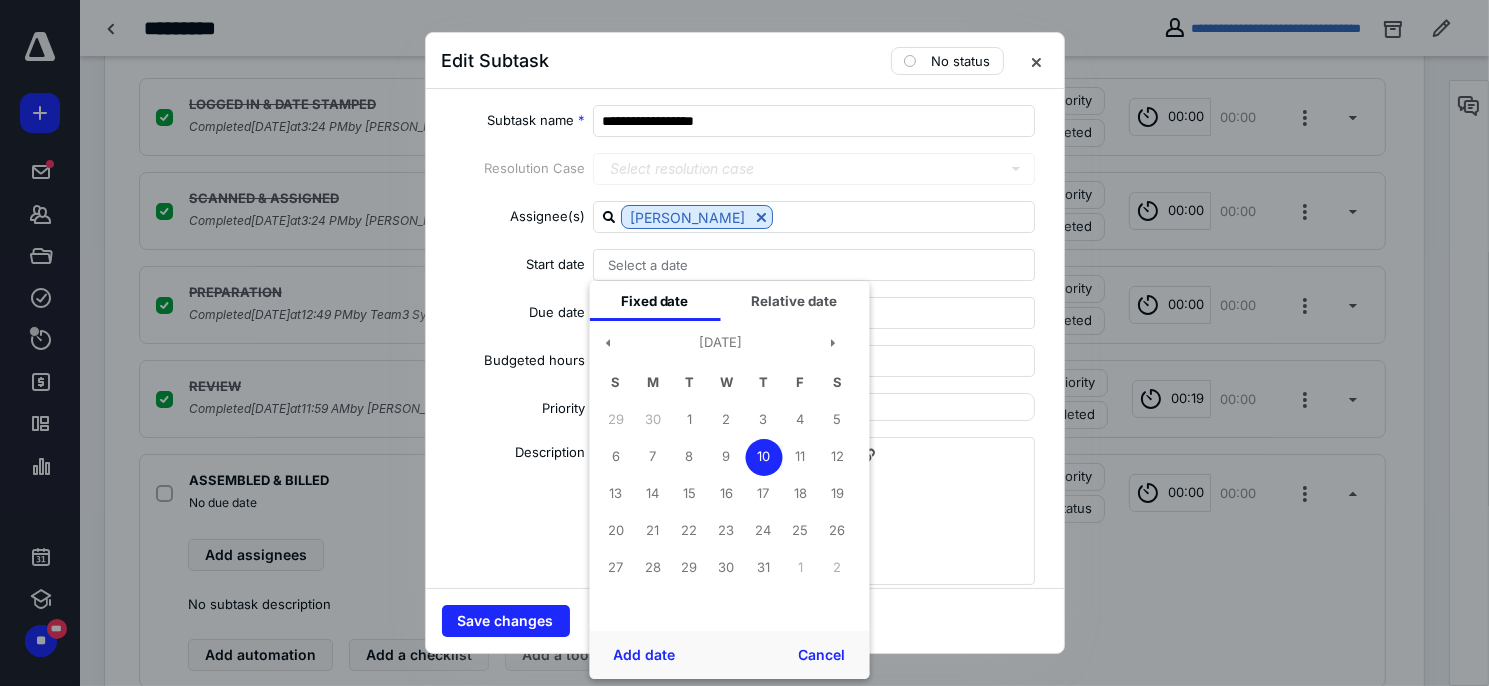 click on "10" at bounding box center (763, 457) 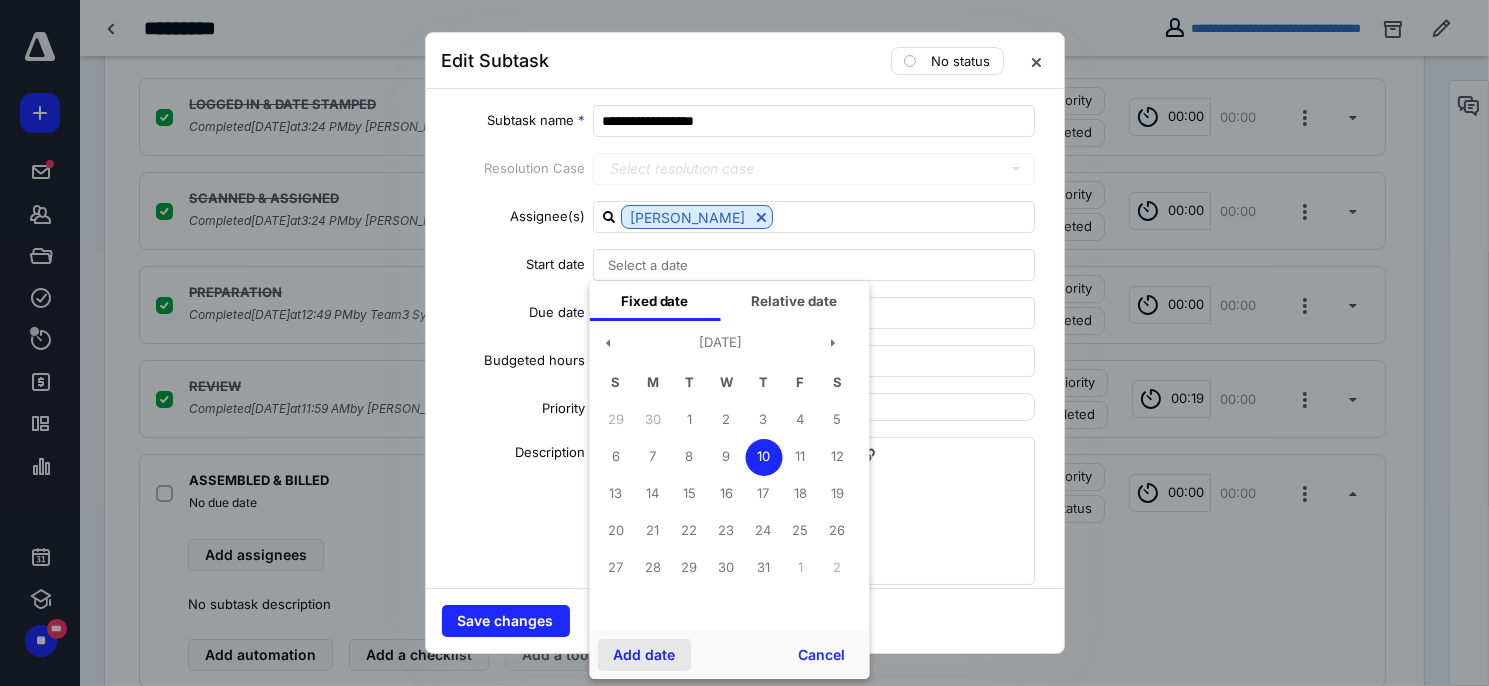 click on "Add date" at bounding box center [644, 655] 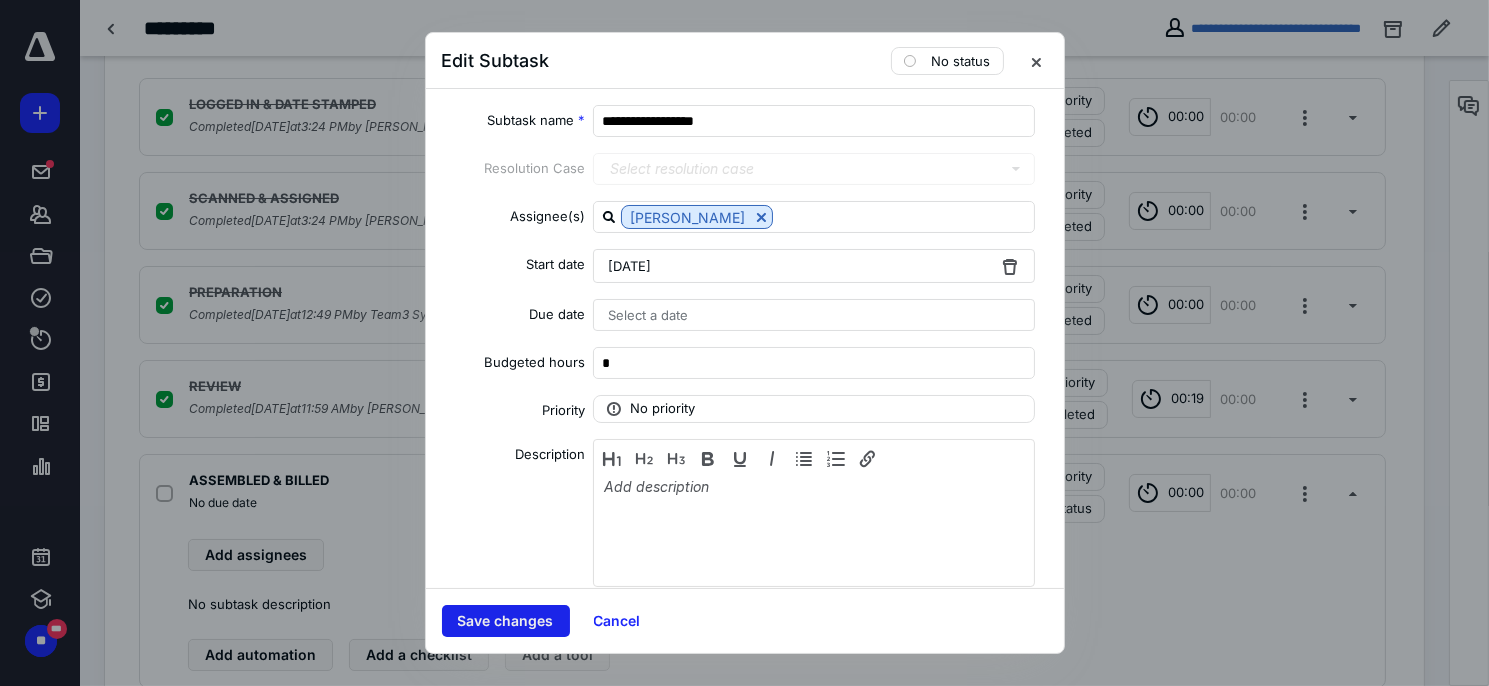 click on "Save changes" at bounding box center (506, 621) 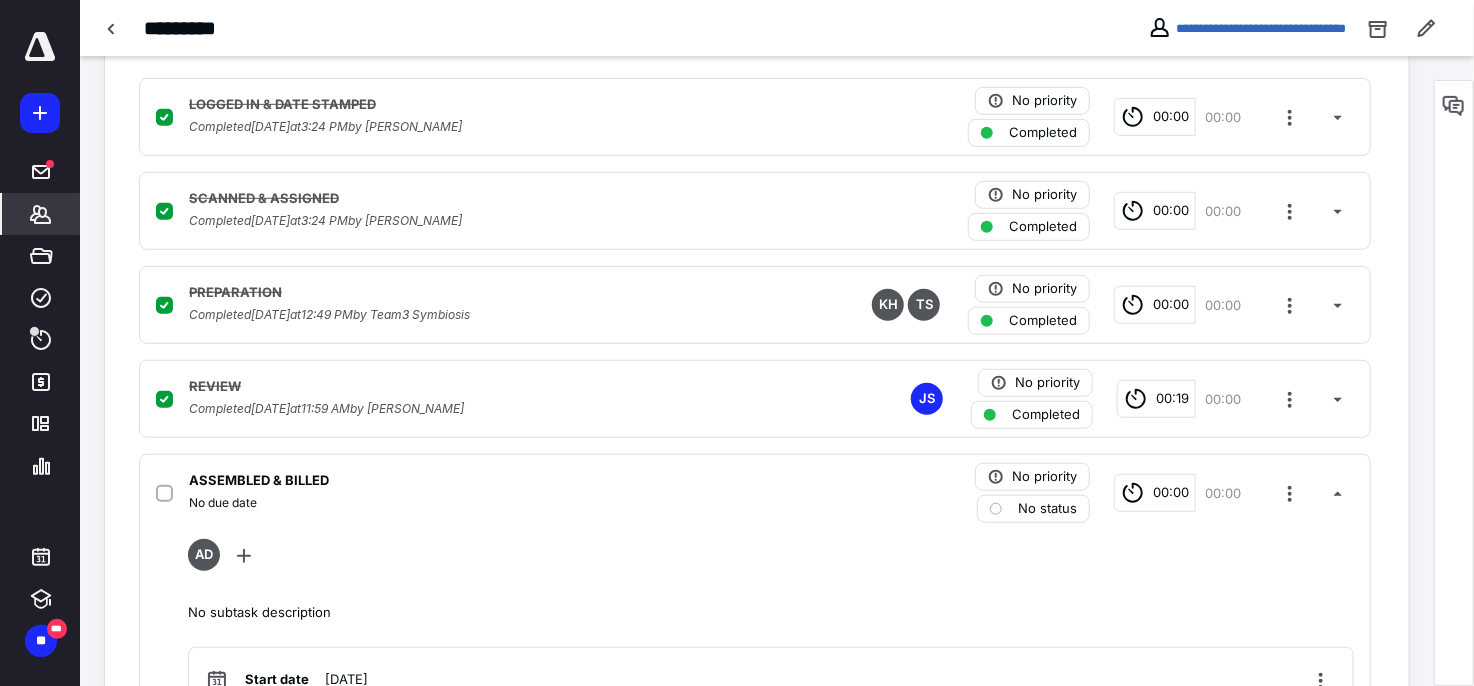 click 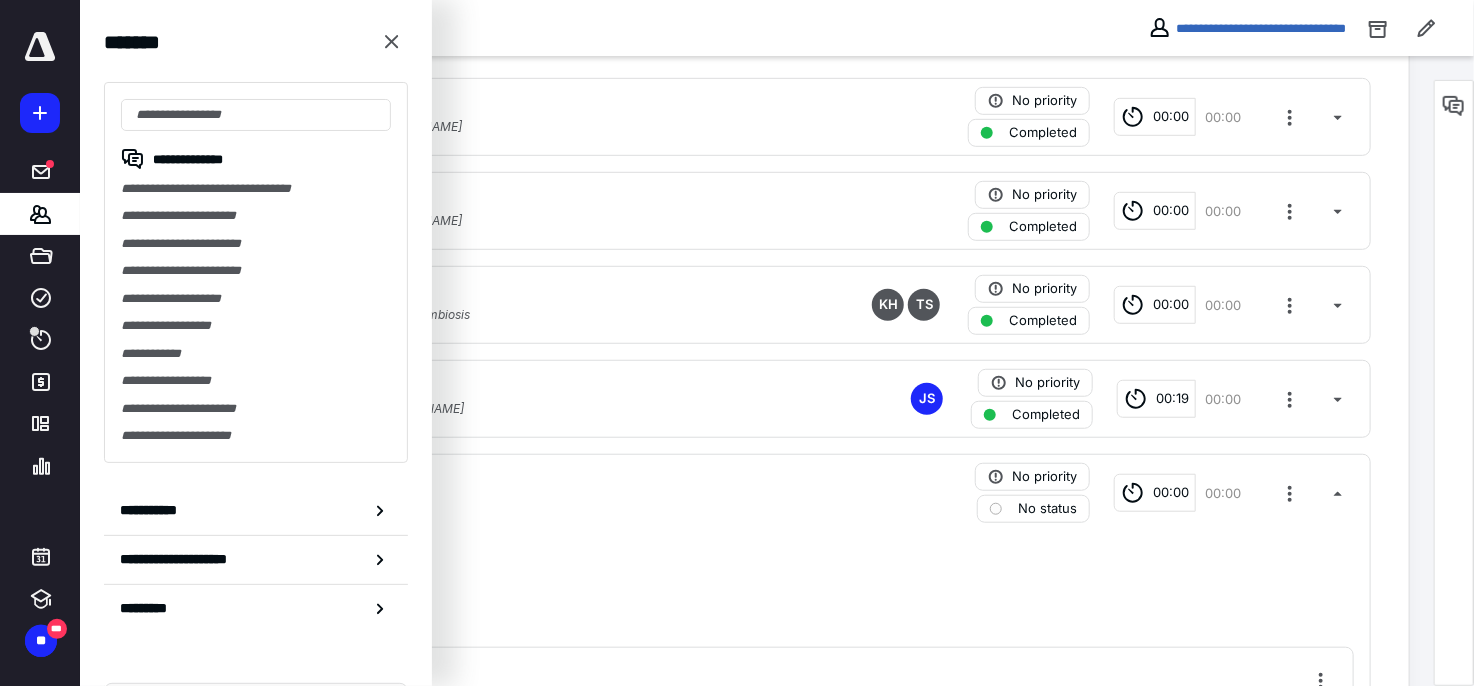 click at bounding box center [392, 42] 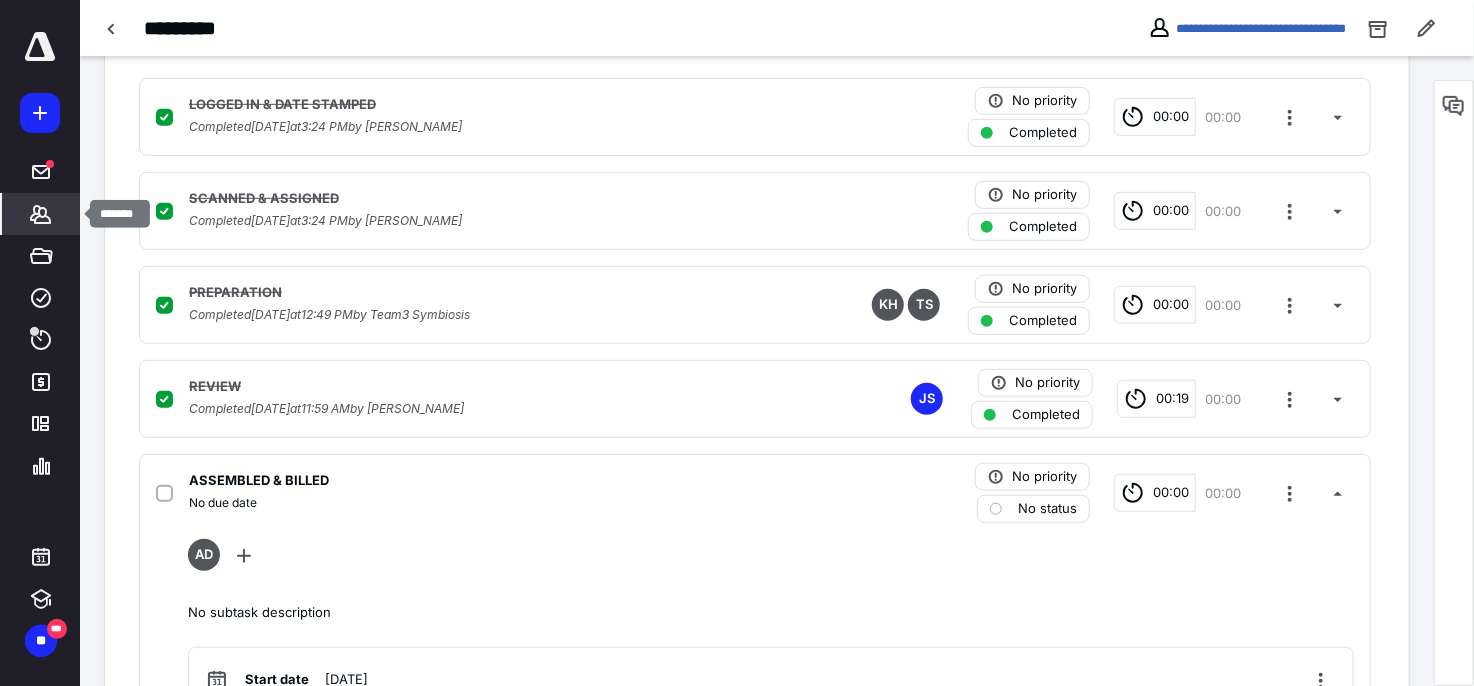 click 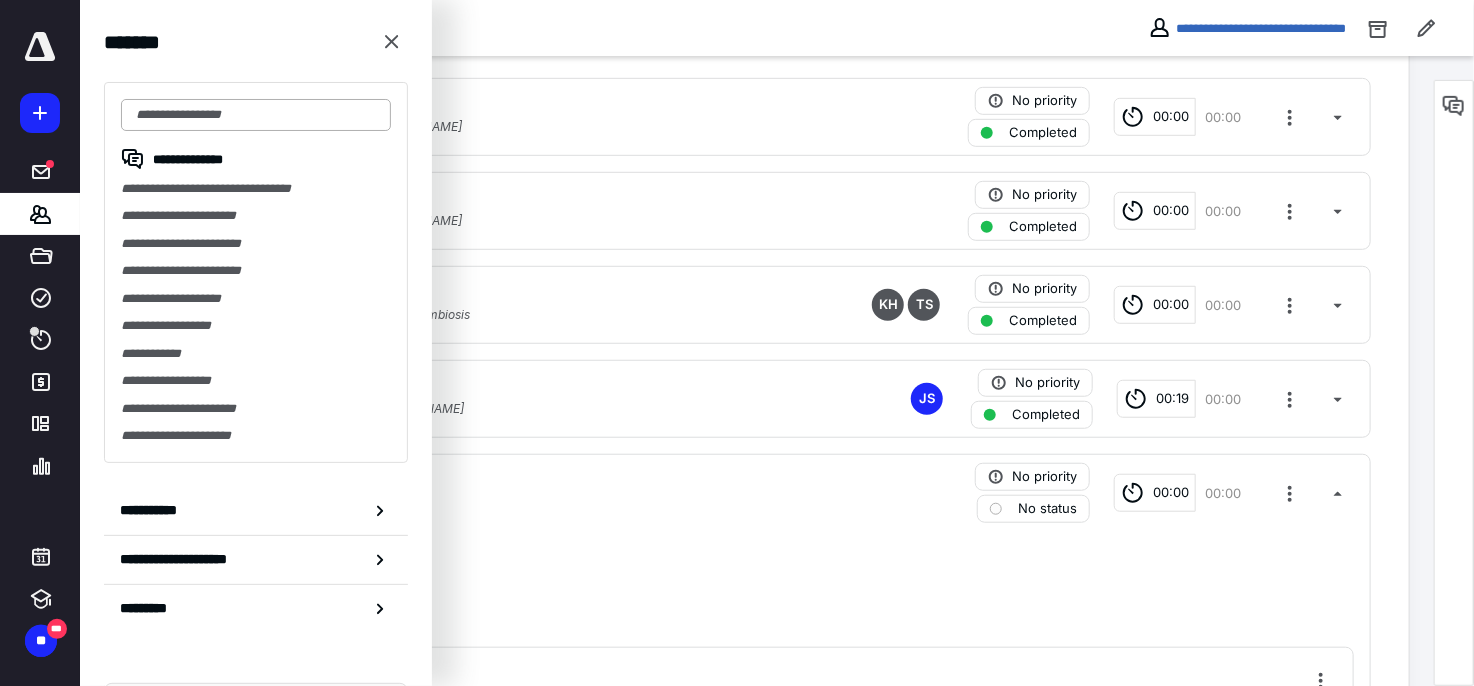 click at bounding box center [256, 115] 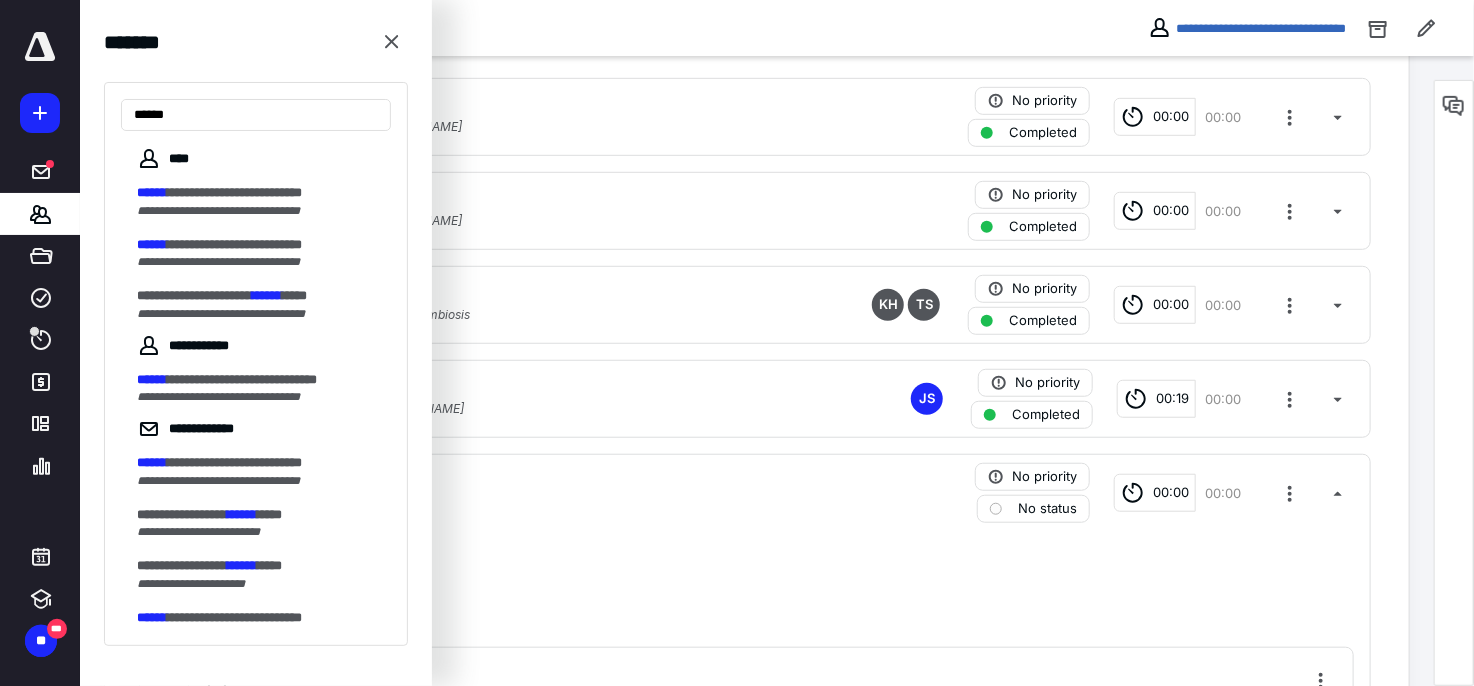 type on "******" 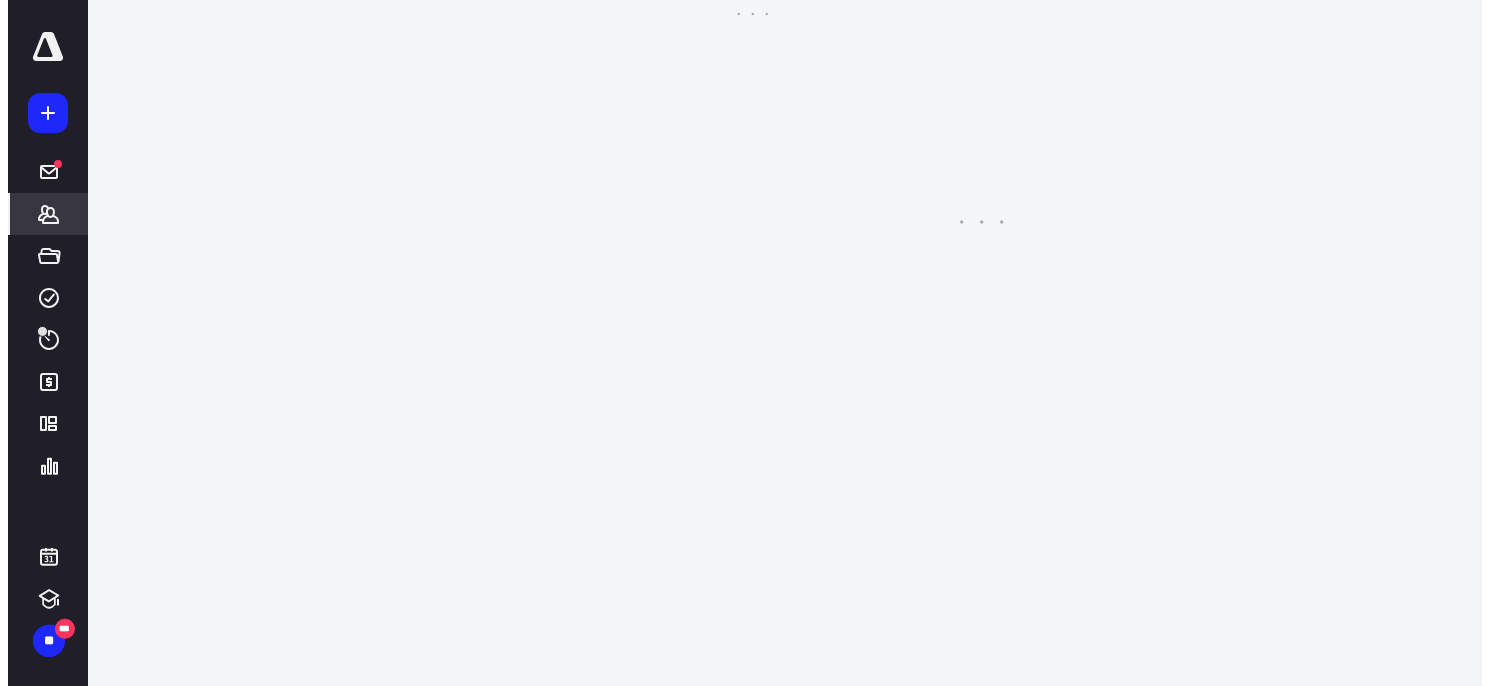 scroll, scrollTop: 0, scrollLeft: 0, axis: both 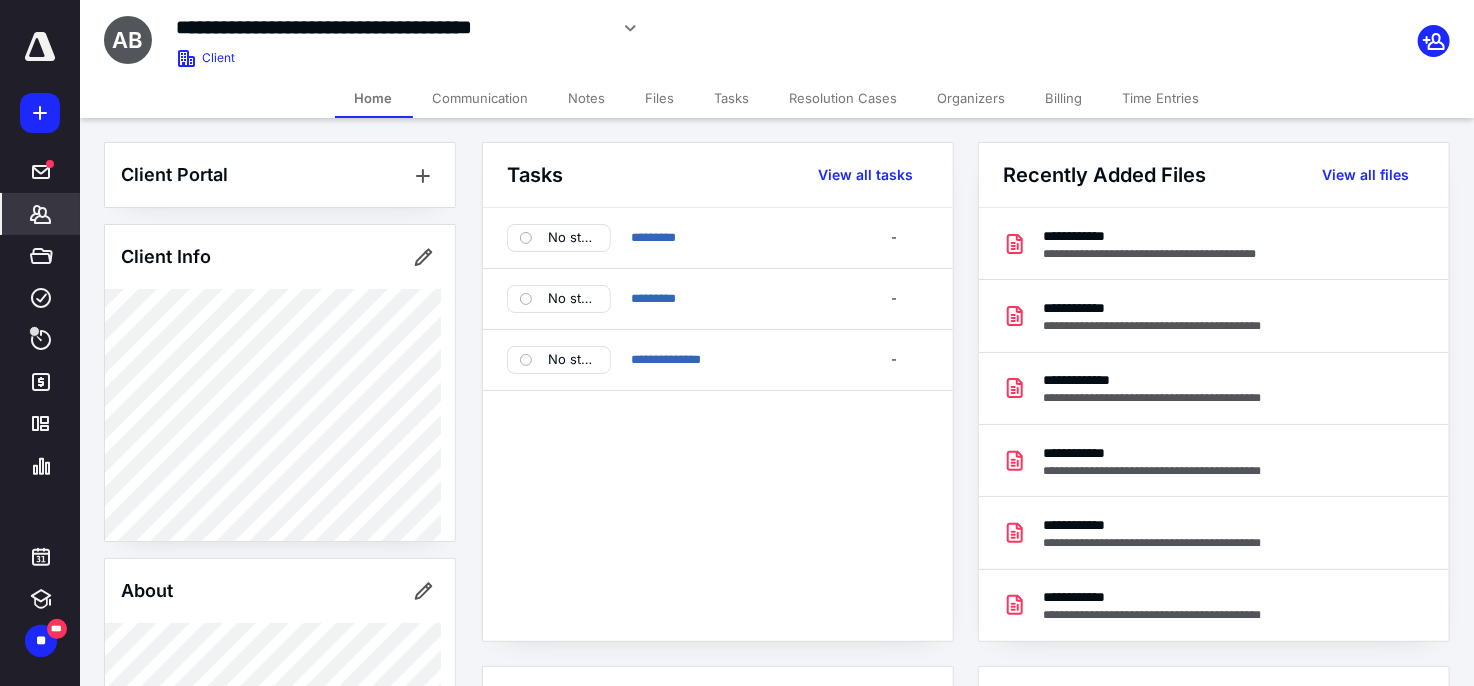 click on "Time Entries" at bounding box center (1161, 98) 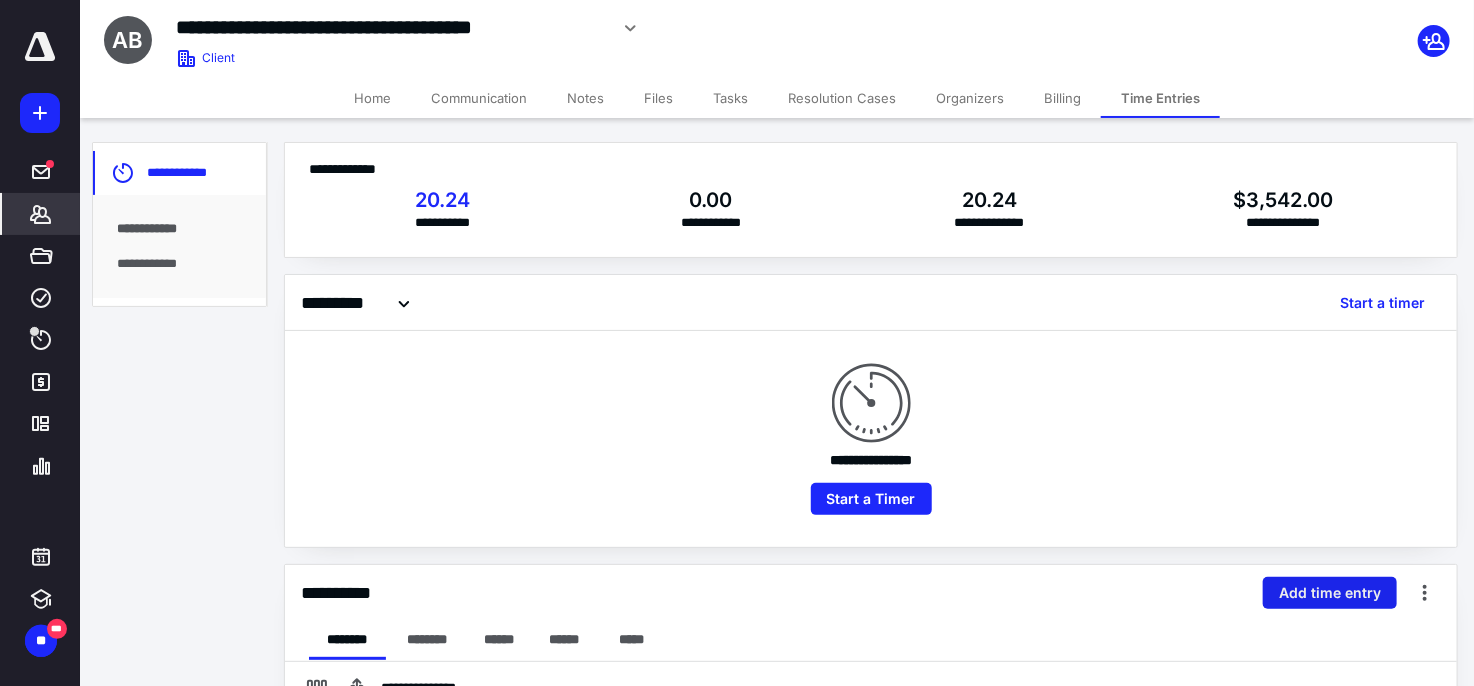 click on "Add time entry" at bounding box center [1330, 593] 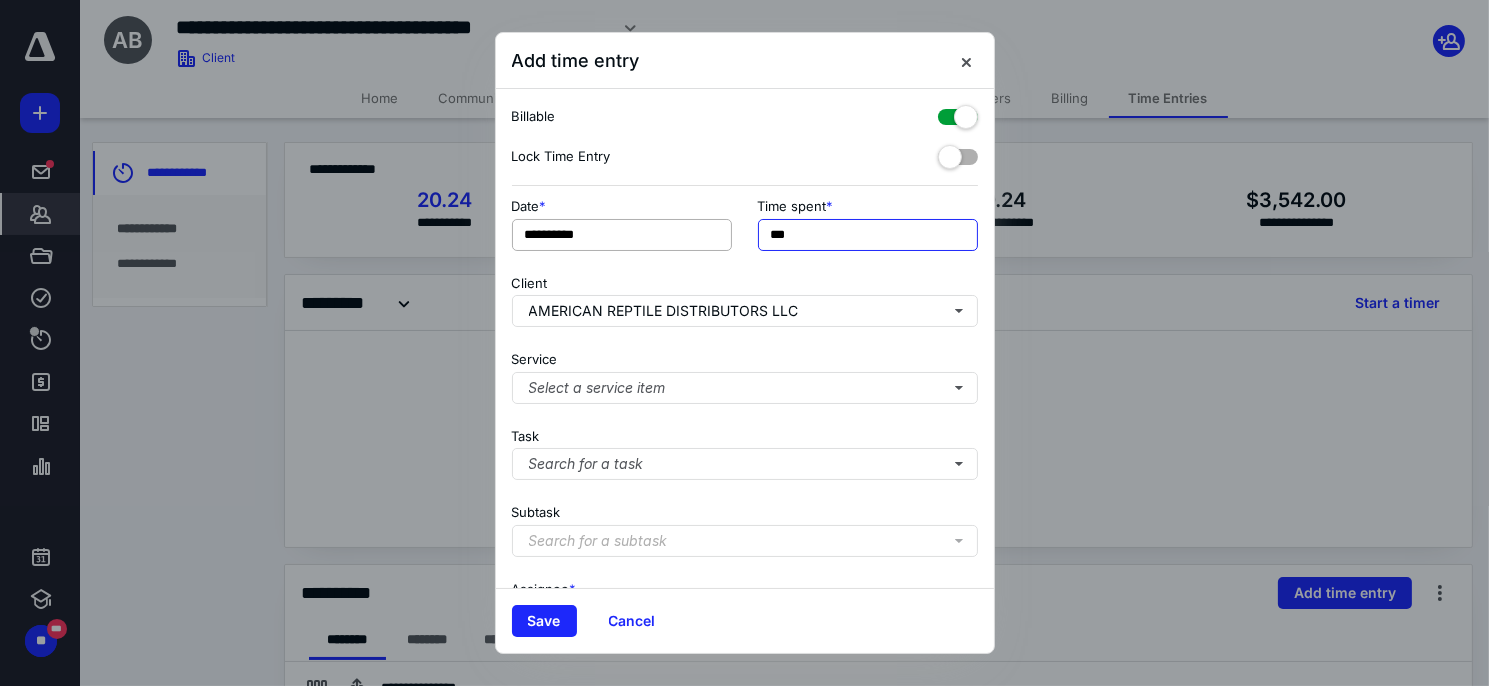 drag, startPoint x: 835, startPoint y: 225, endPoint x: 686, endPoint y: 225, distance: 149 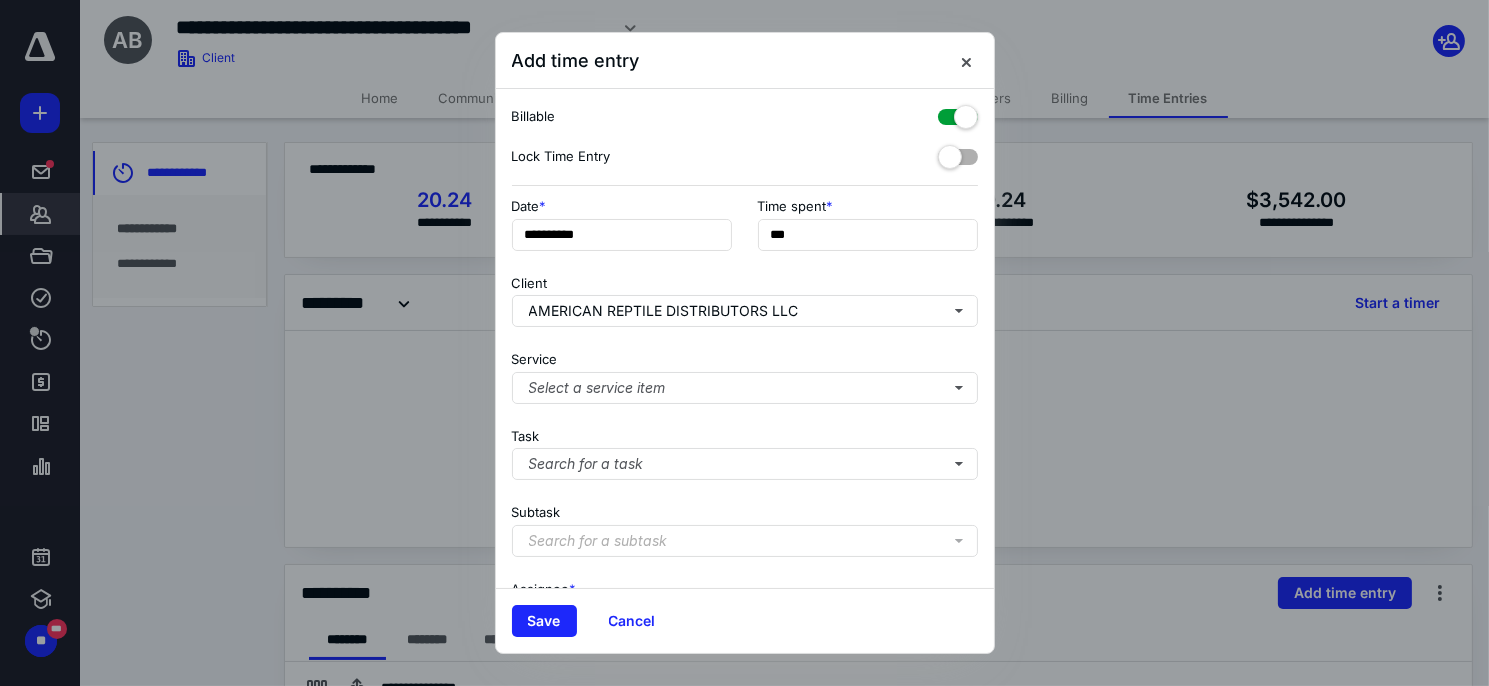type on "***" 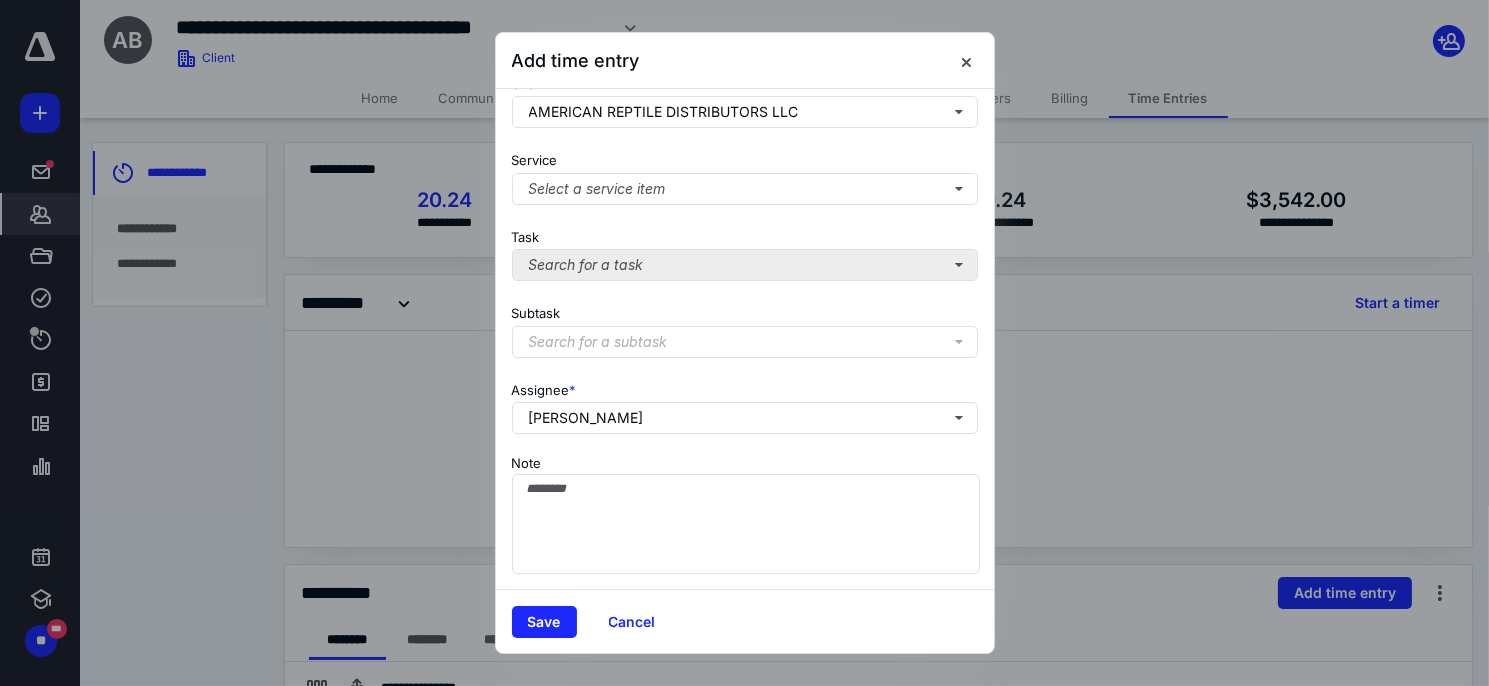 scroll, scrollTop: 0, scrollLeft: 0, axis: both 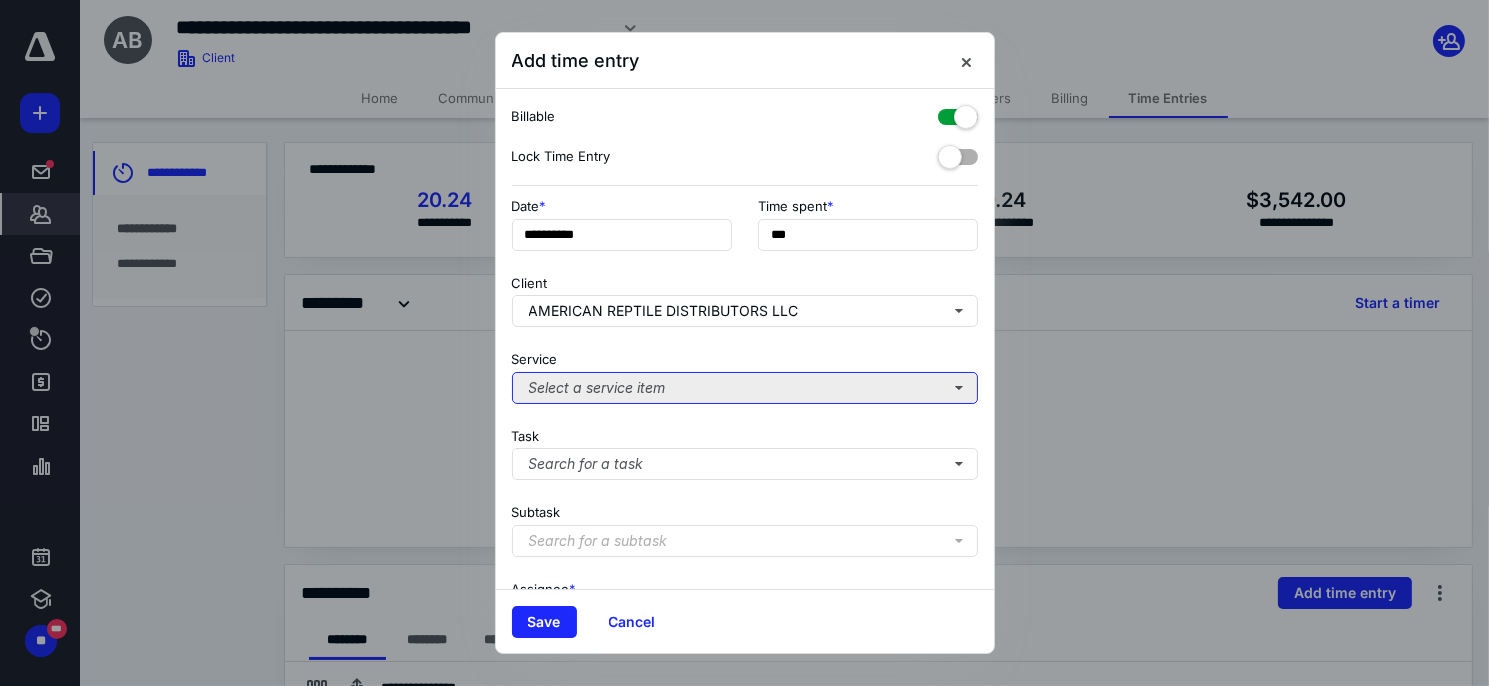 click on "Select a service item" at bounding box center [745, 388] 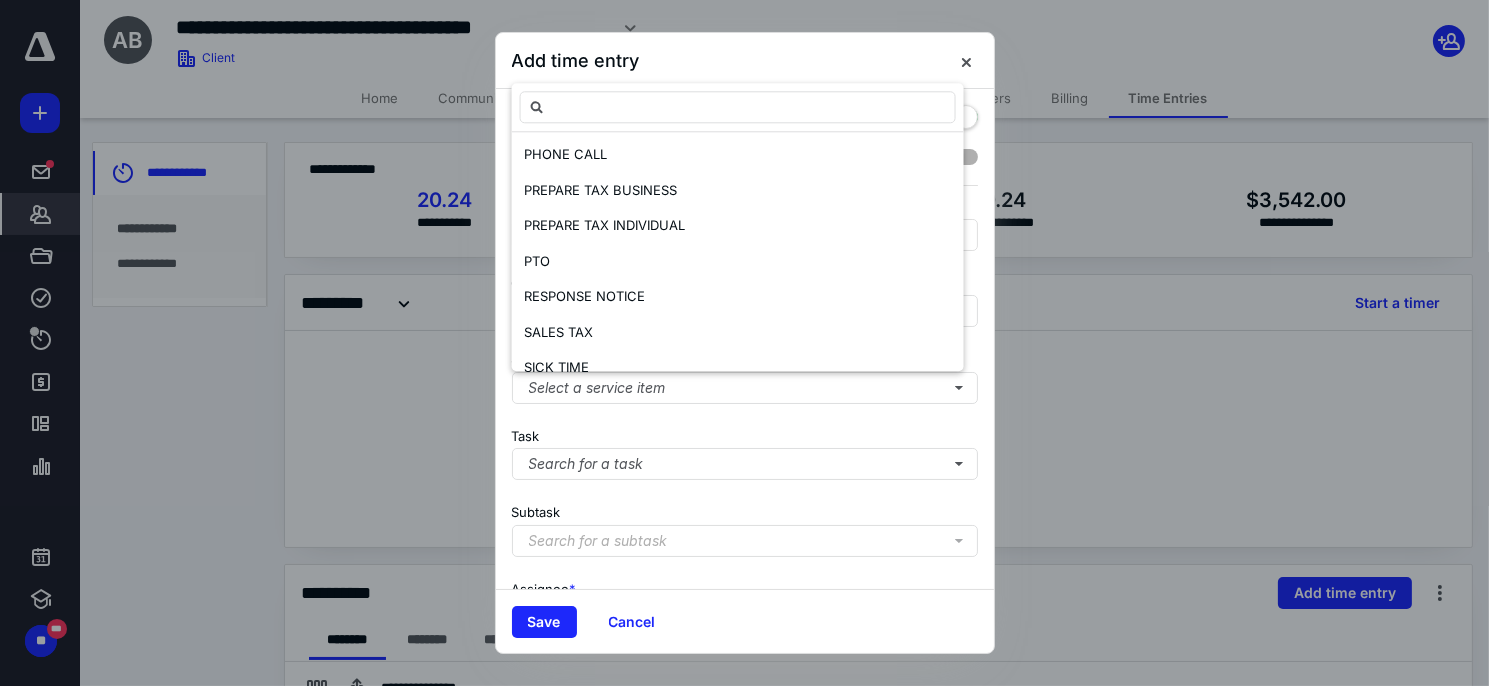 scroll, scrollTop: 556, scrollLeft: 0, axis: vertical 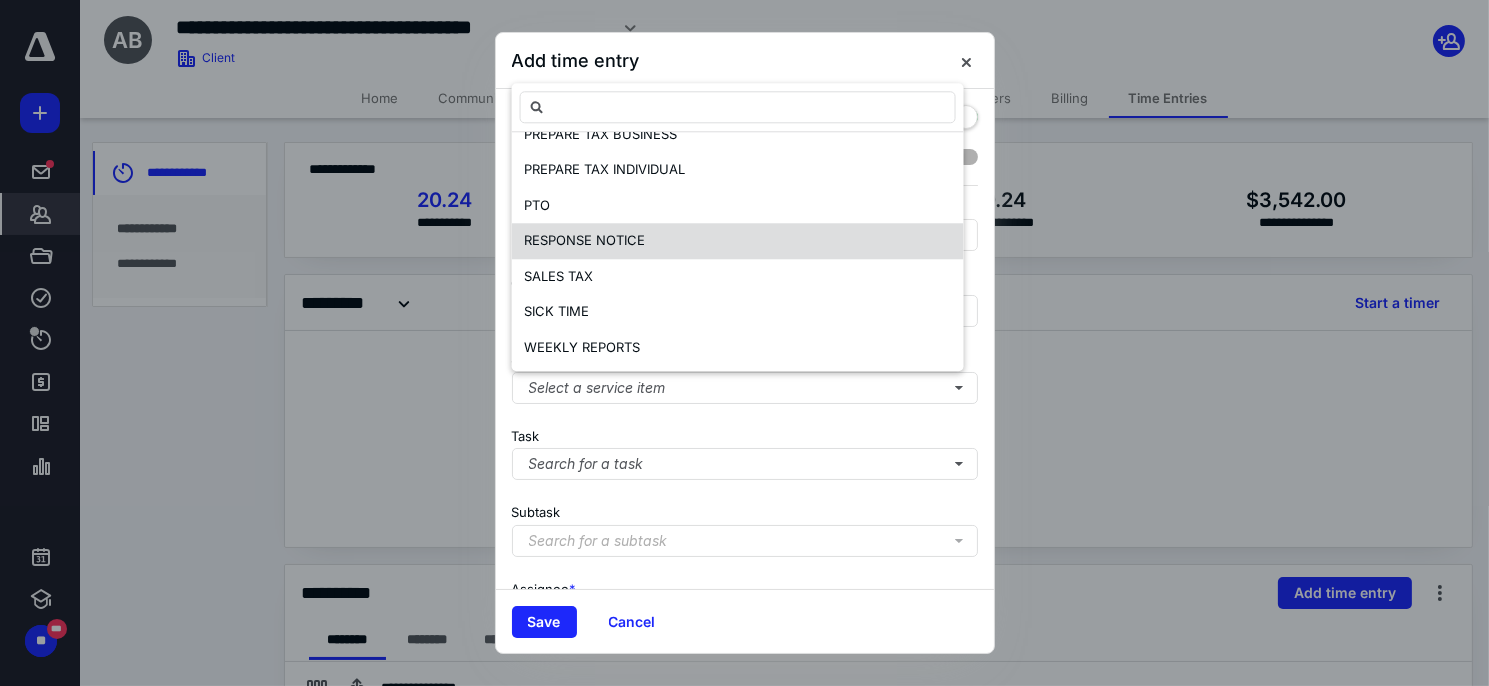 click on "RESPONSE NOTICE" at bounding box center (738, 241) 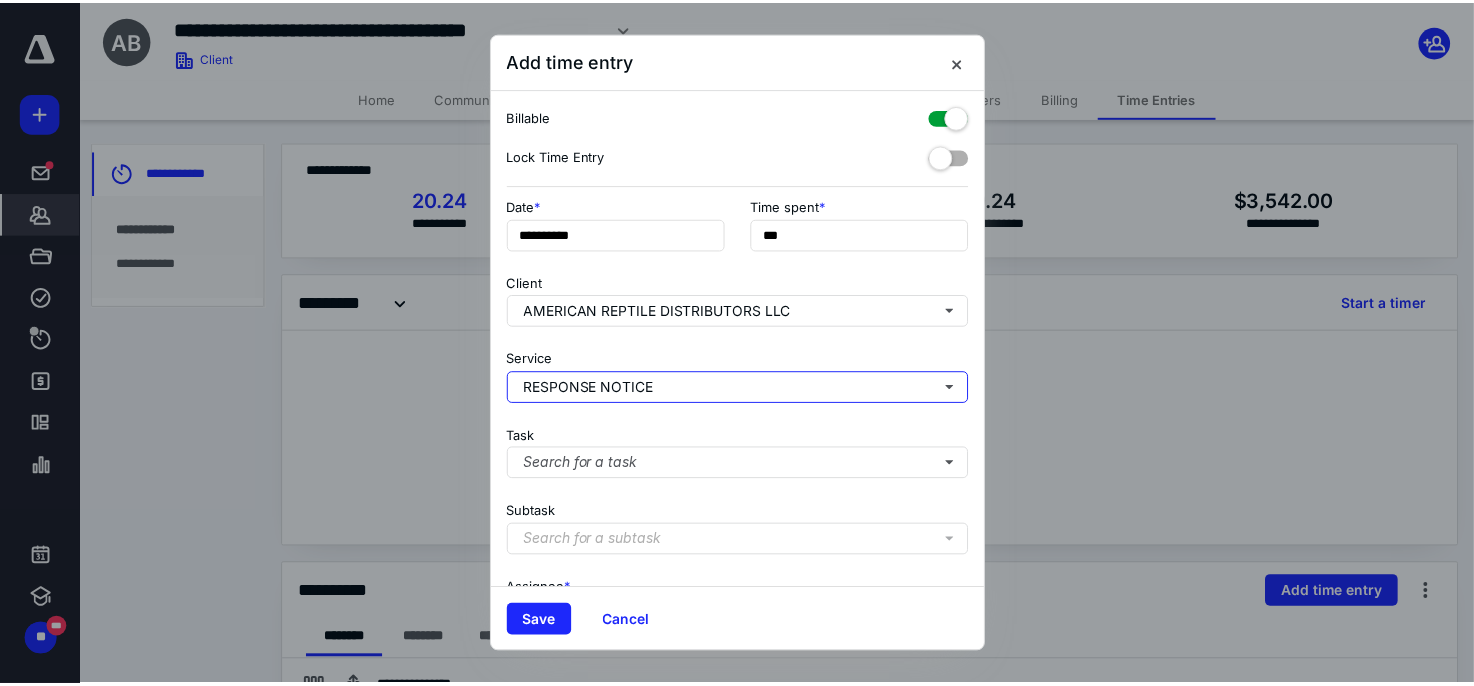 scroll, scrollTop: 0, scrollLeft: 0, axis: both 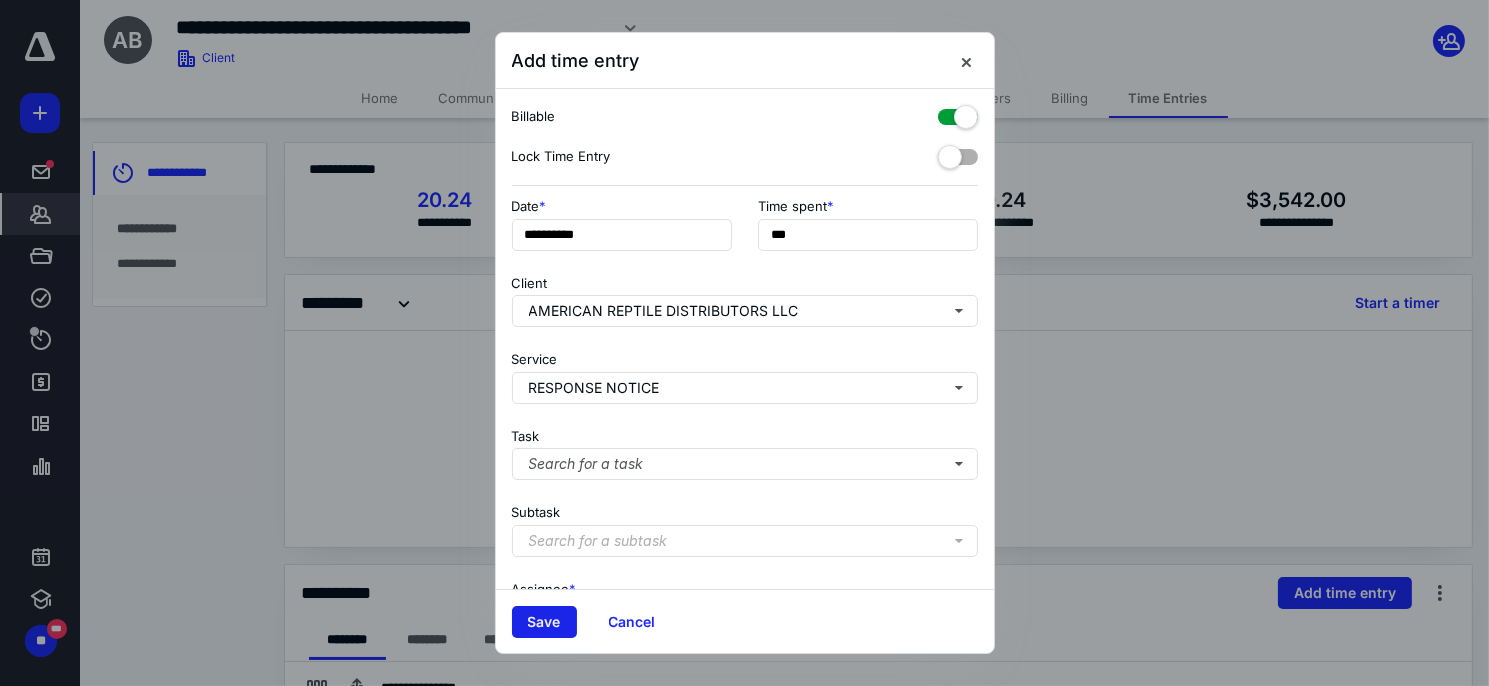 click on "Save" at bounding box center [544, 622] 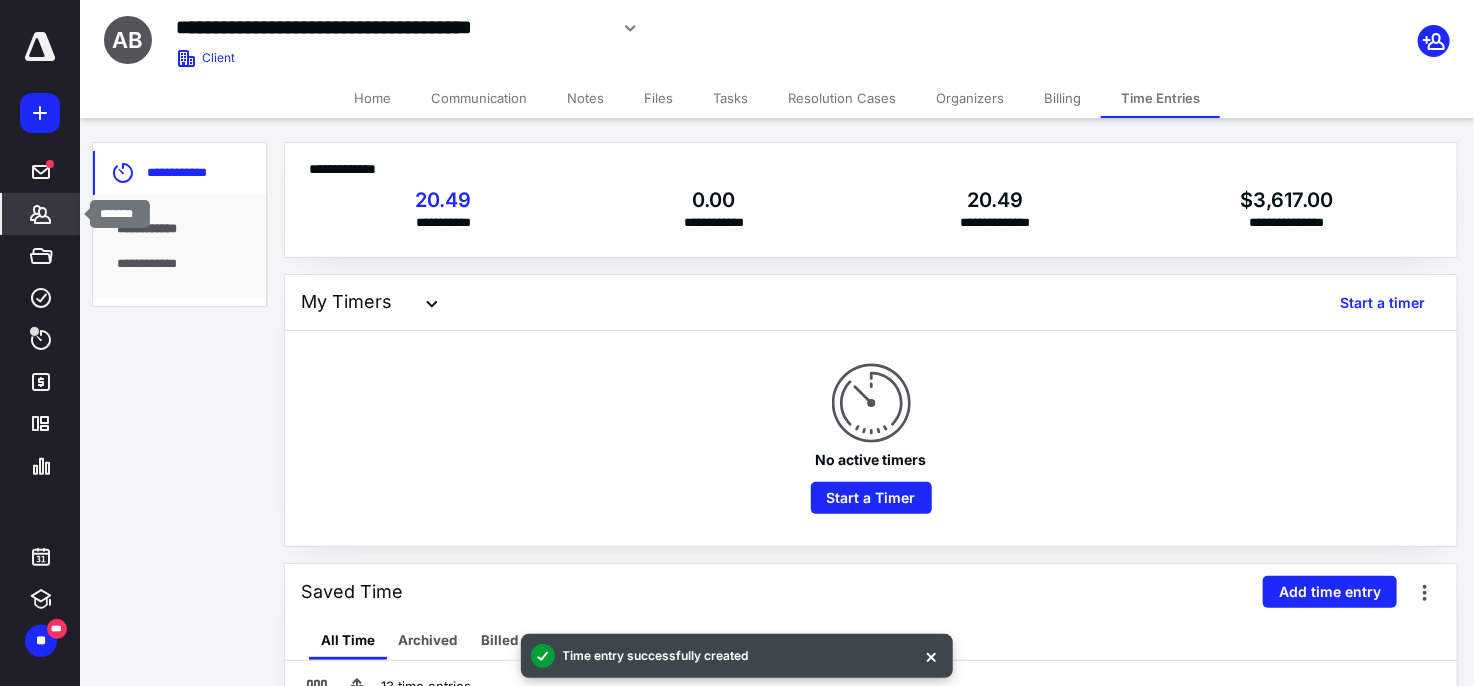 click 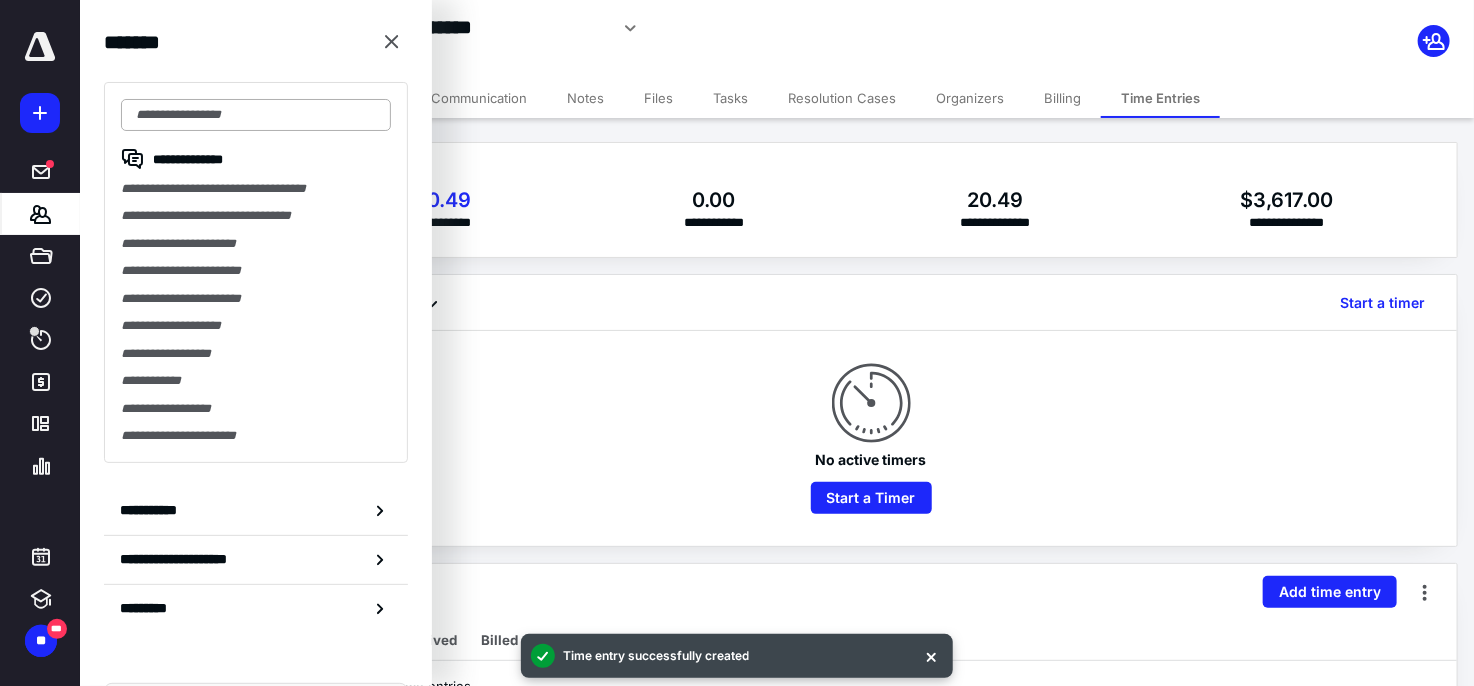 click at bounding box center (256, 115) 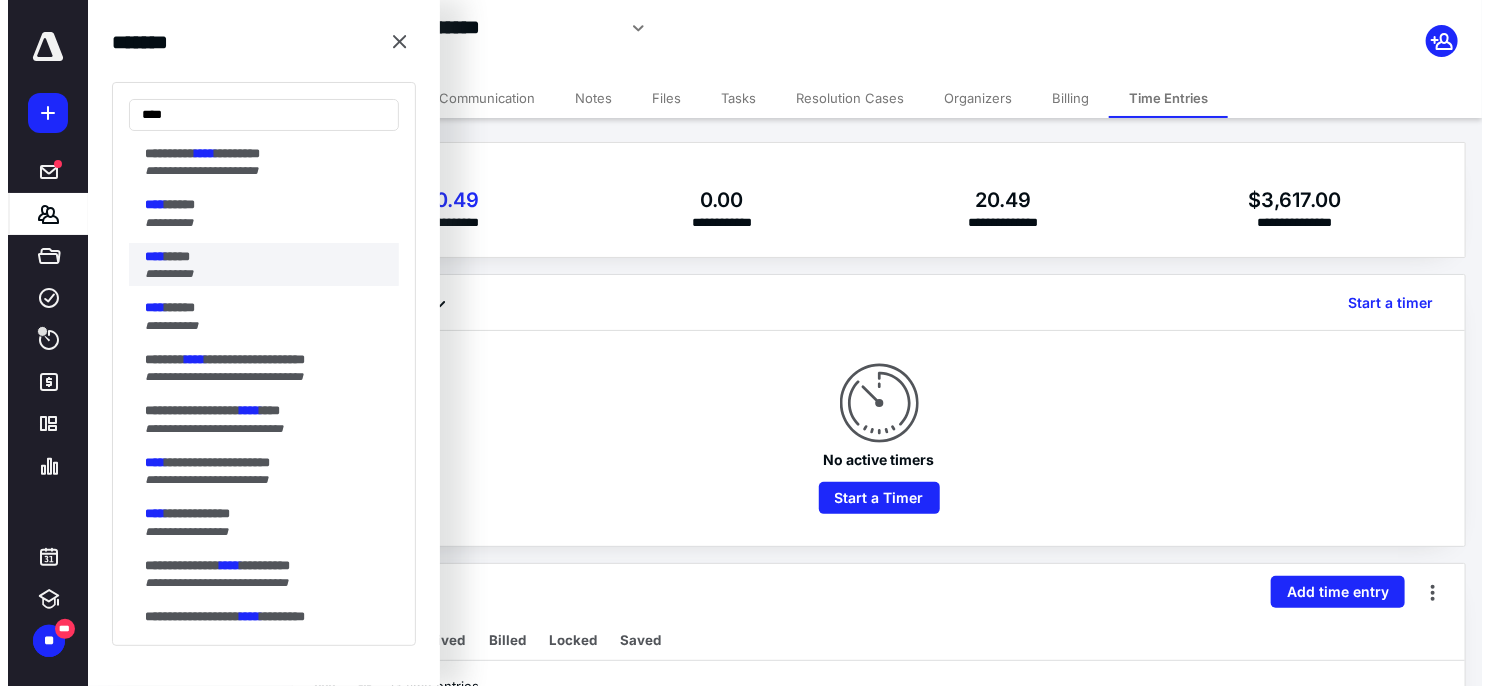 scroll, scrollTop: 600, scrollLeft: 0, axis: vertical 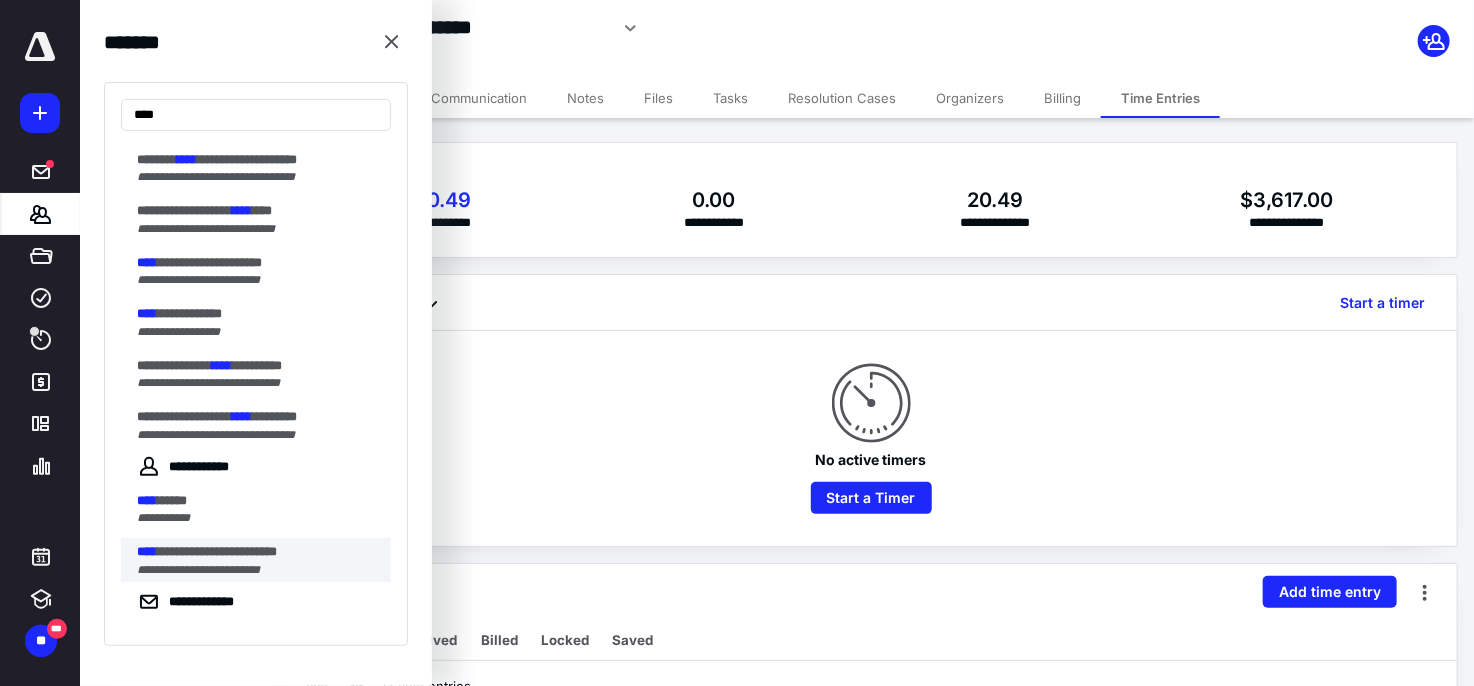 type on "****" 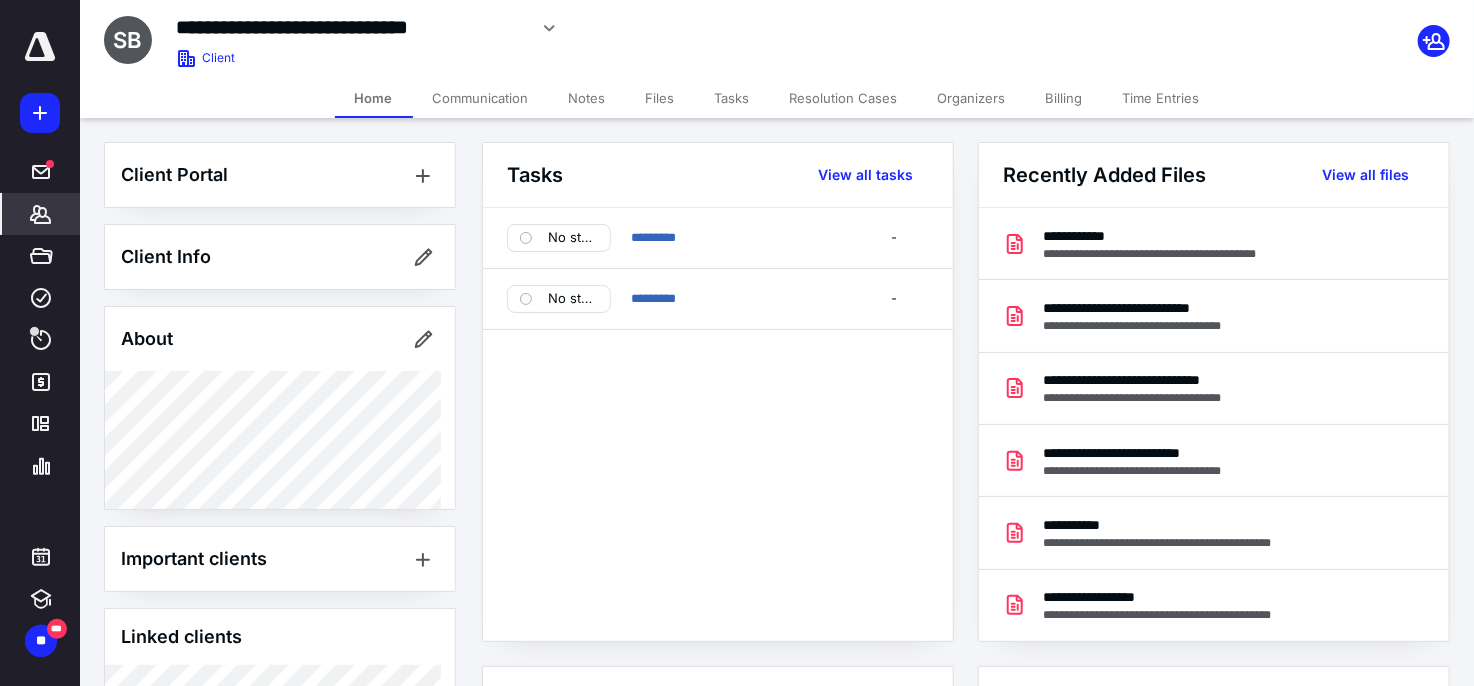 click on "Time Entries" at bounding box center (1161, 98) 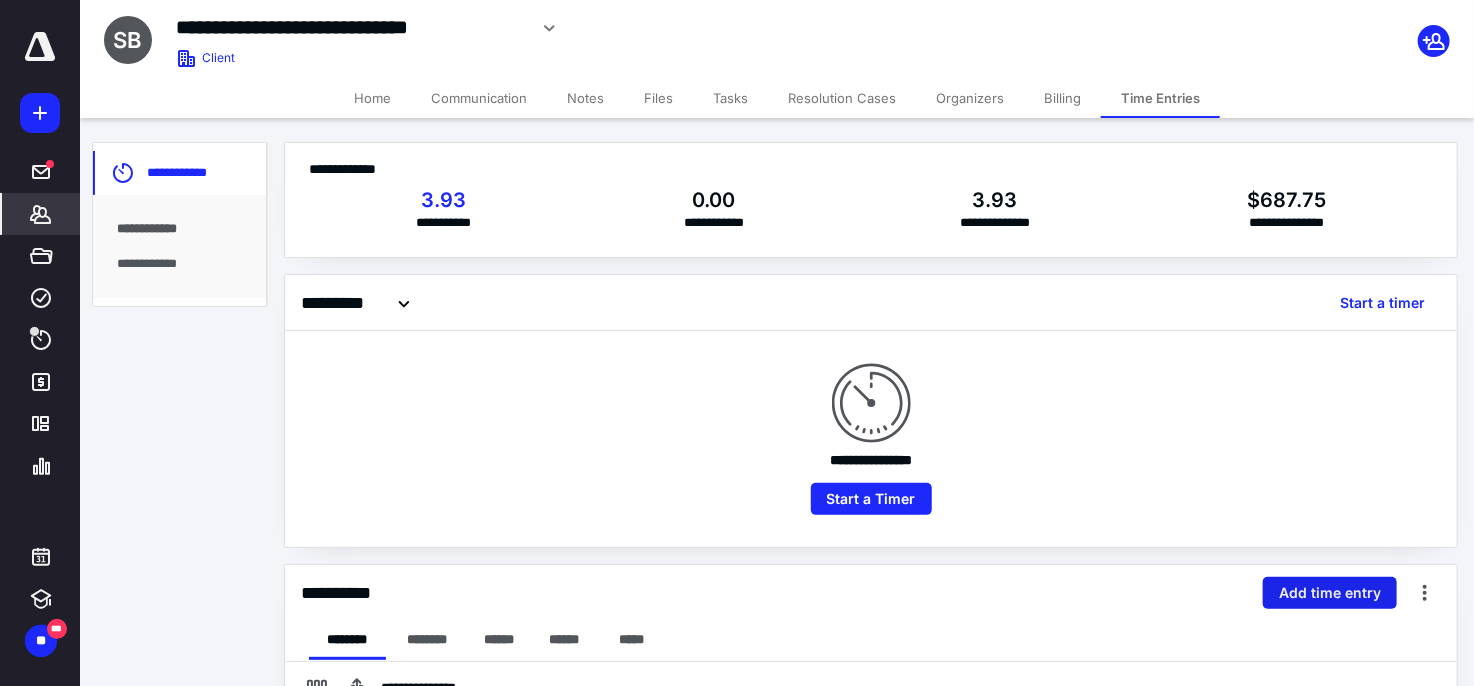click on "Add time entry" at bounding box center (1330, 593) 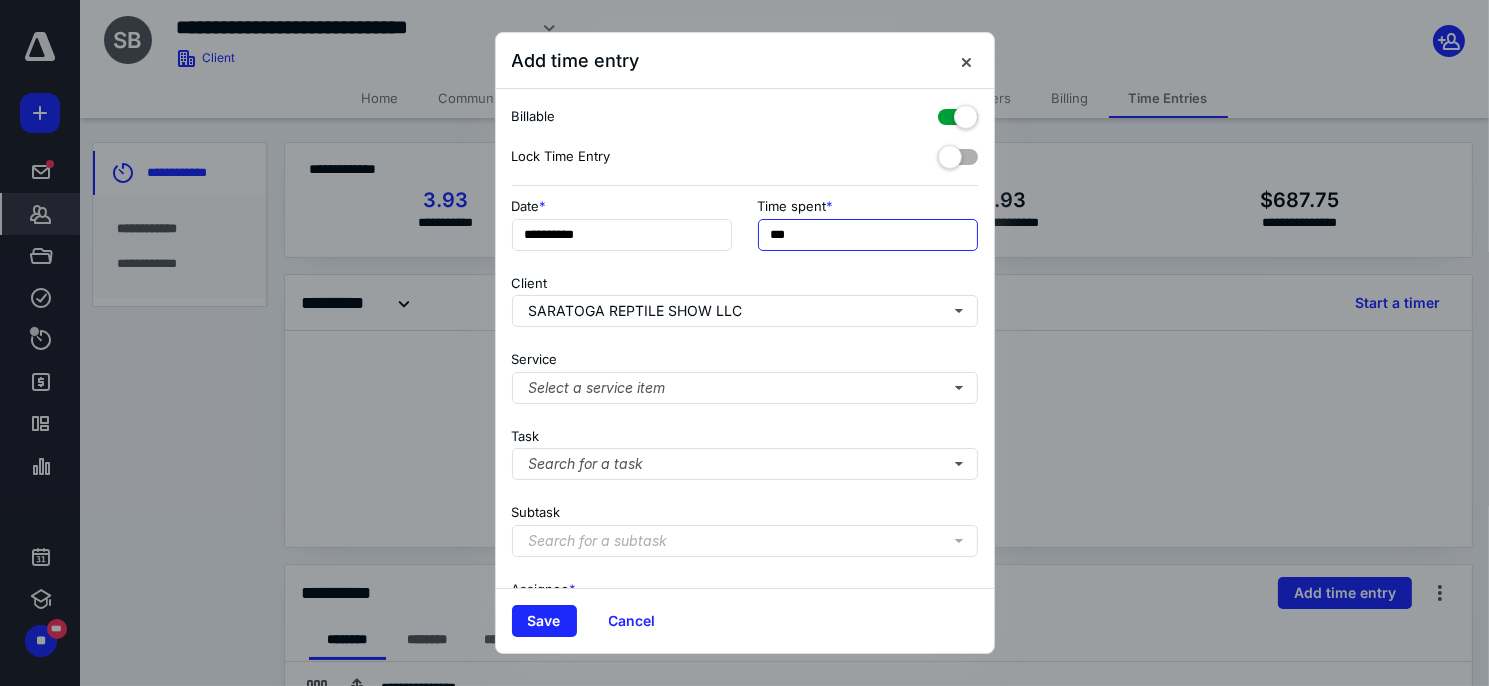 drag, startPoint x: 837, startPoint y: 235, endPoint x: 639, endPoint y: 206, distance: 200.11247 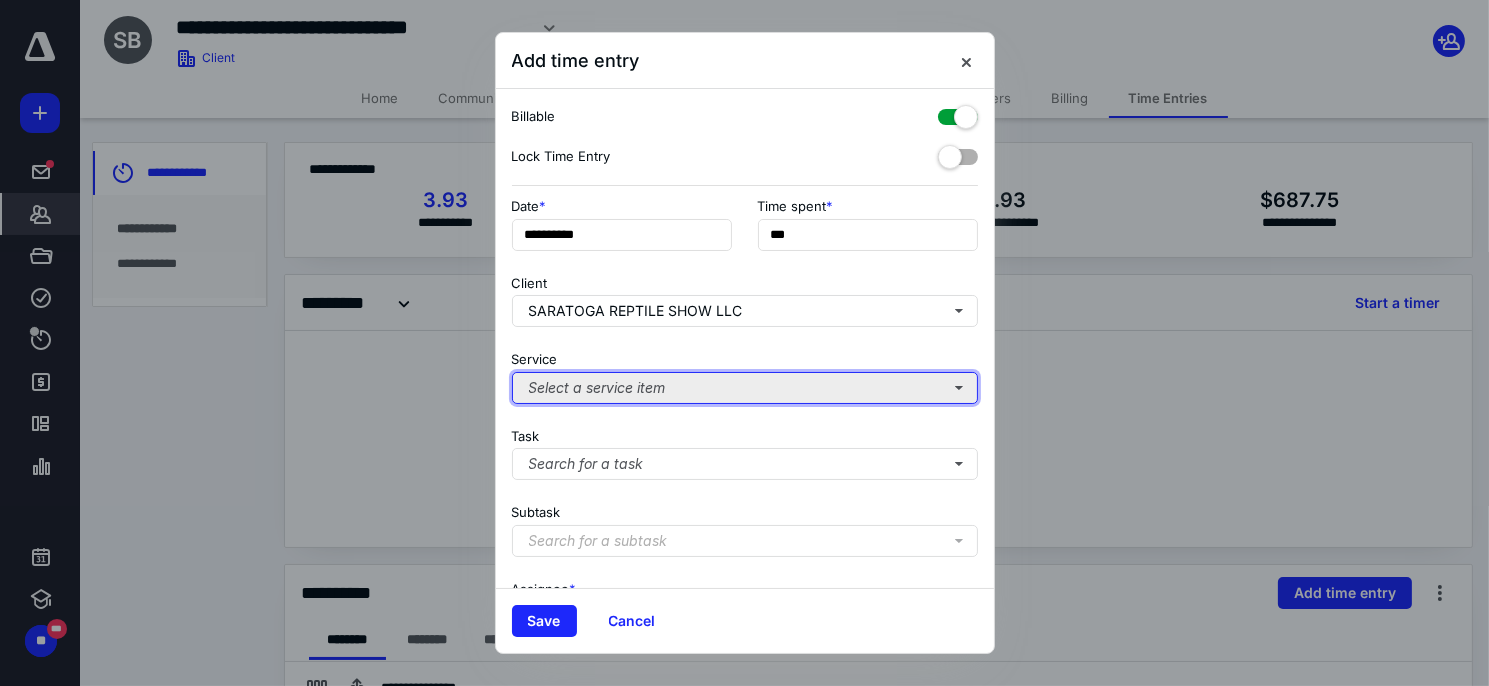 type on "***" 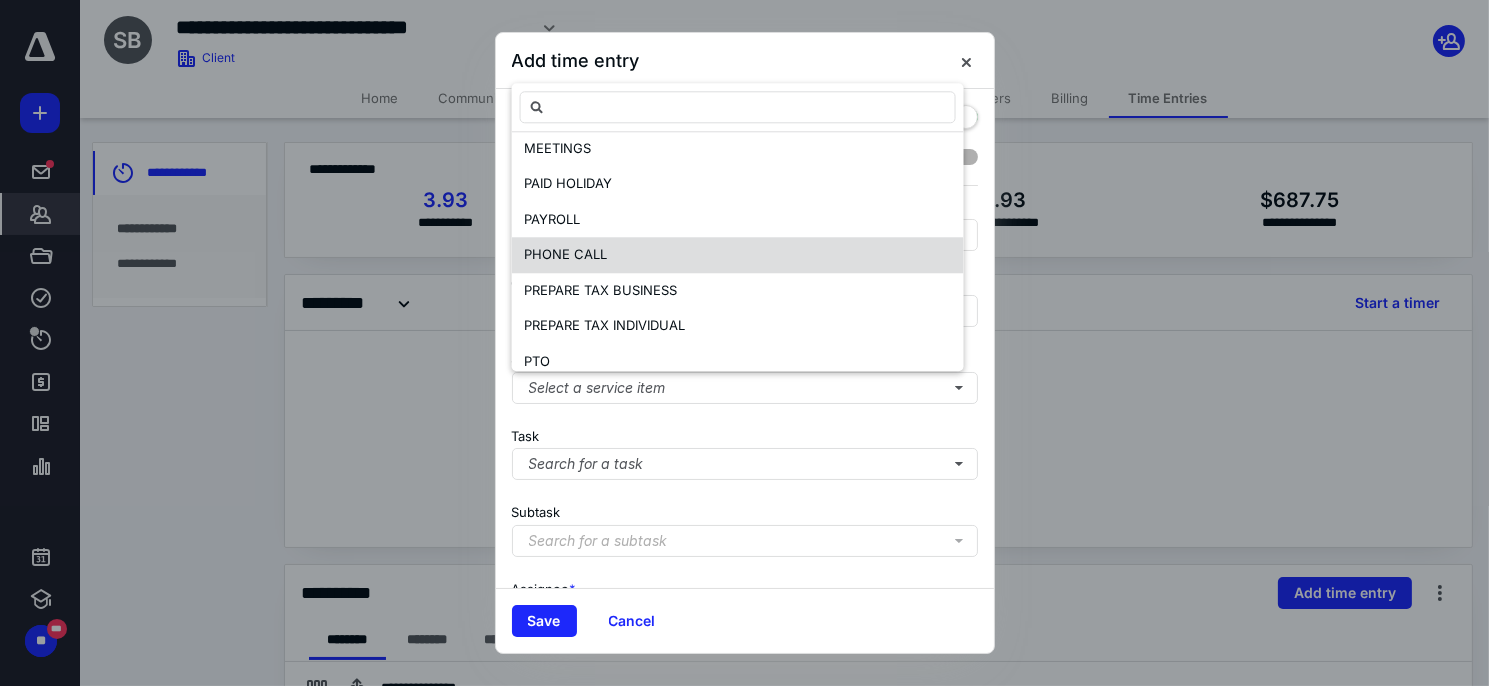 scroll, scrollTop: 556, scrollLeft: 0, axis: vertical 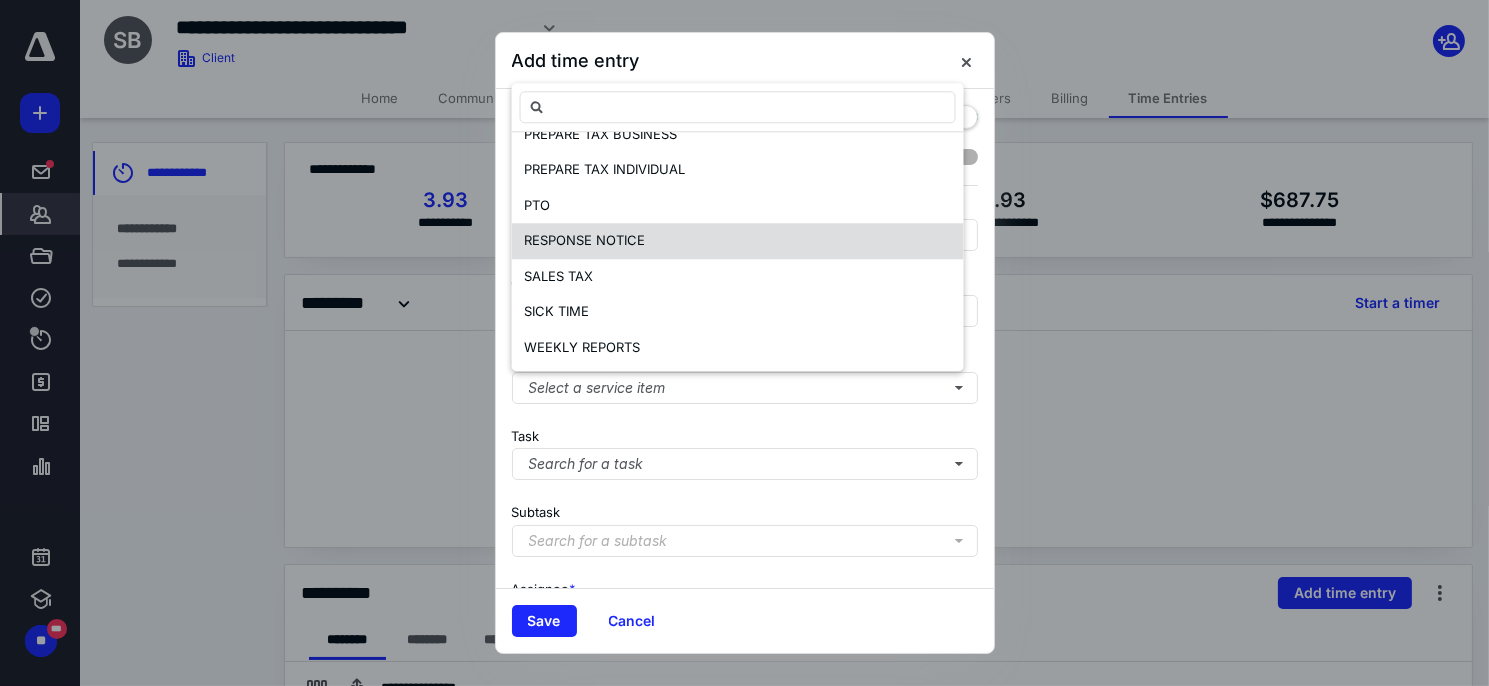click on "RESPONSE NOTICE" at bounding box center [584, 240] 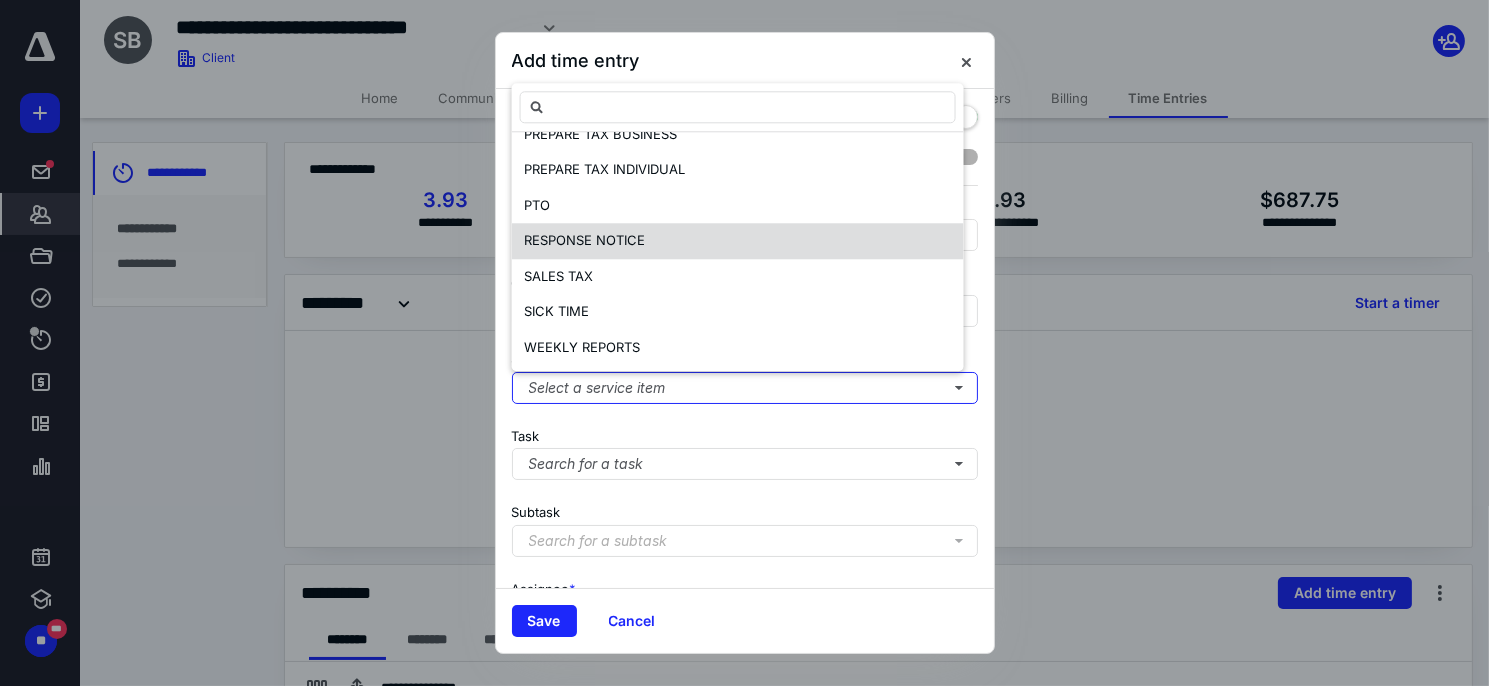 scroll, scrollTop: 0, scrollLeft: 0, axis: both 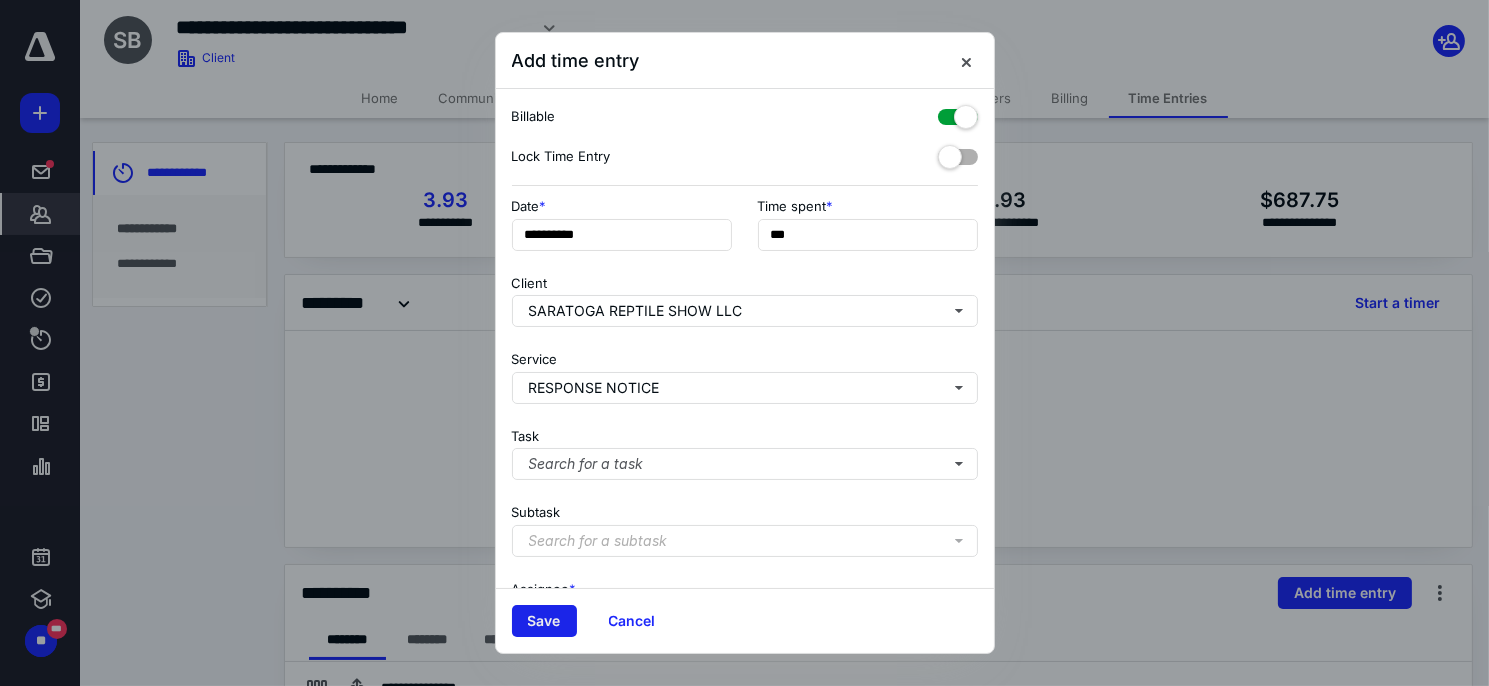 click on "Save" at bounding box center (544, 621) 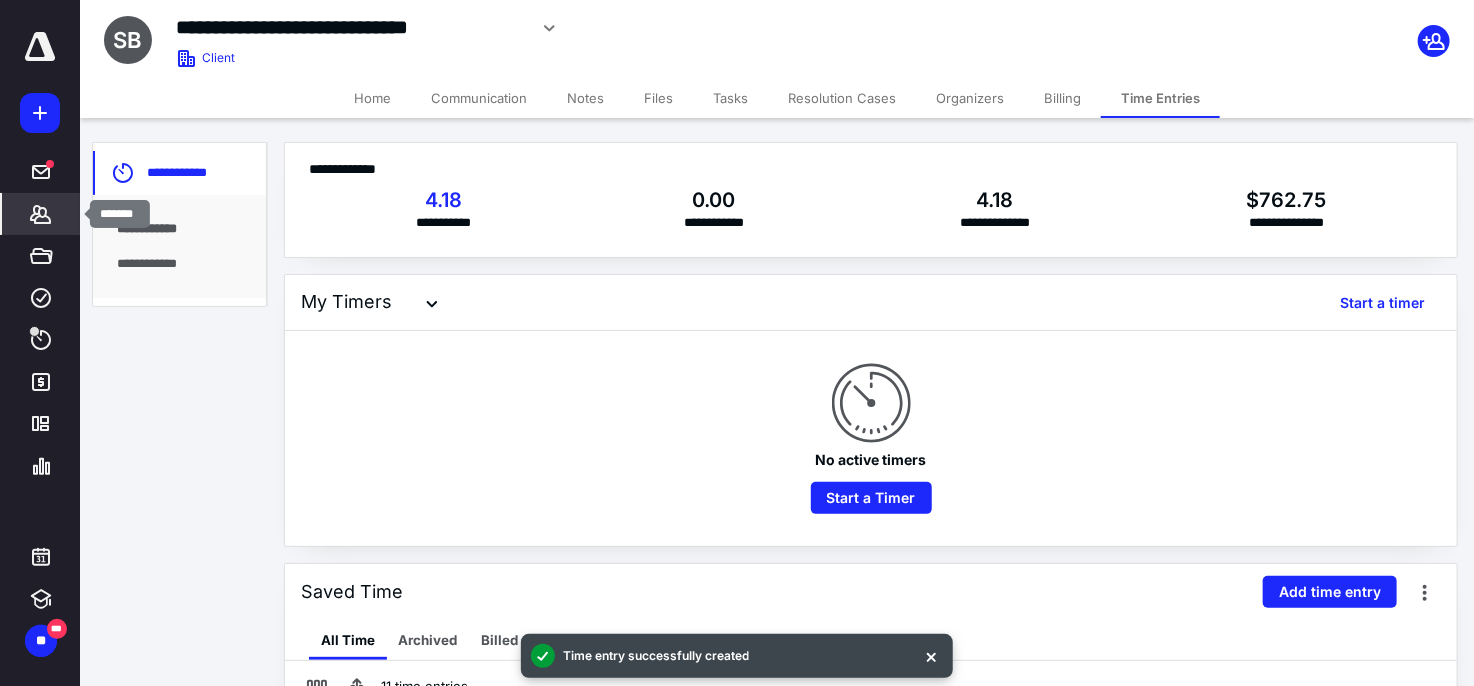 click 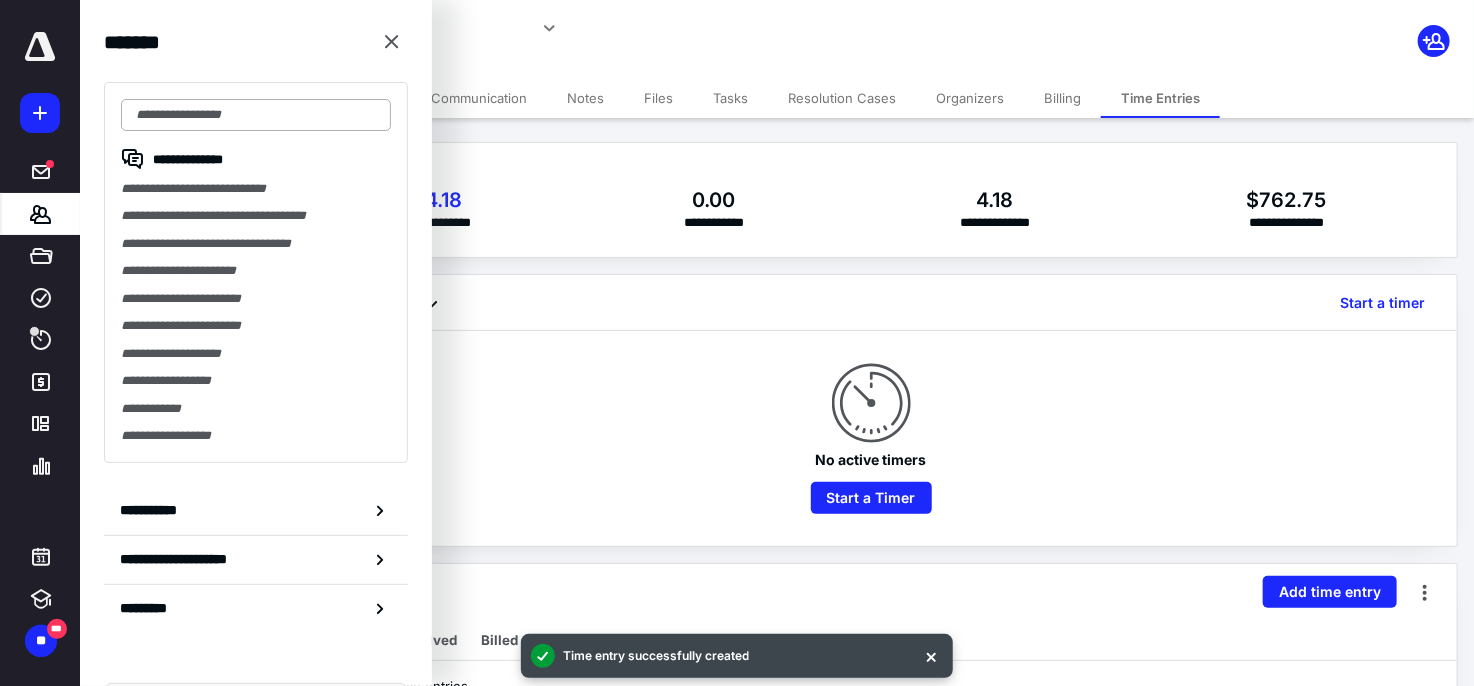 click at bounding box center (256, 115) 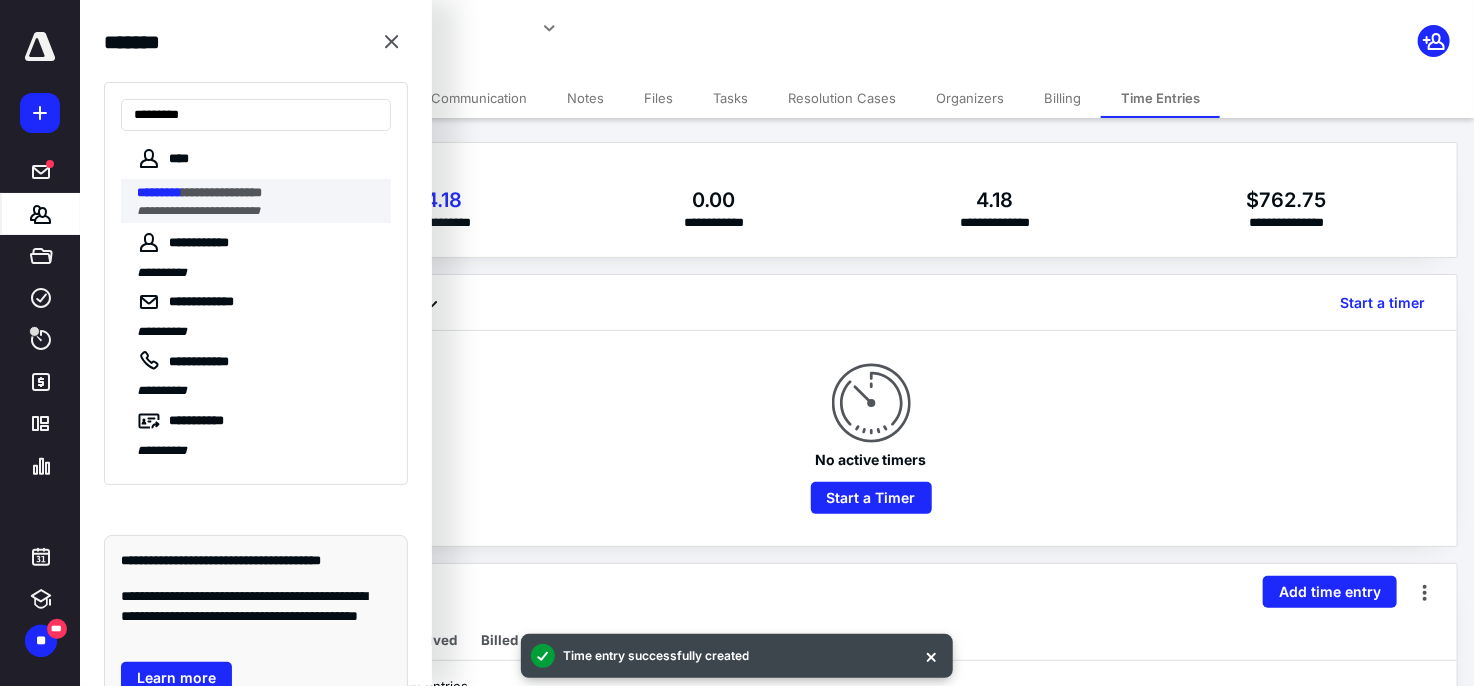 type on "*********" 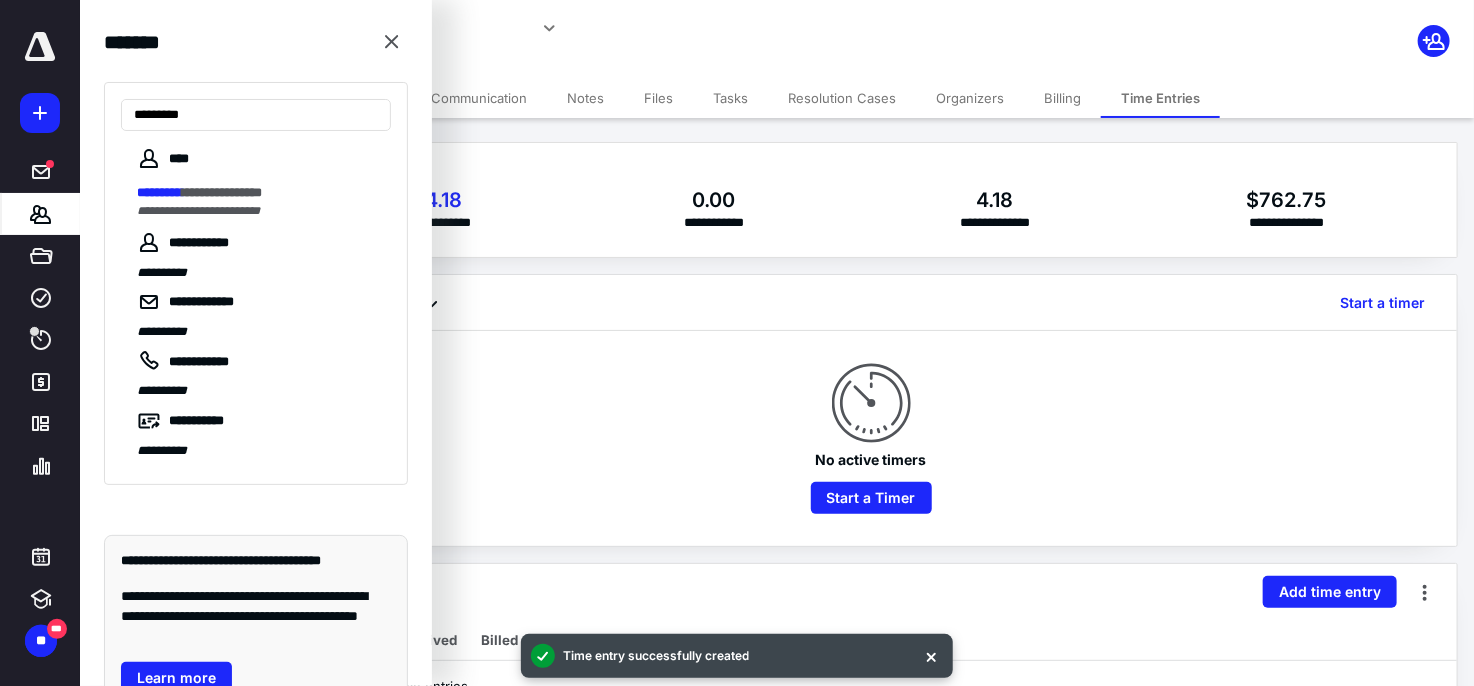 drag, startPoint x: 310, startPoint y: 194, endPoint x: 326, endPoint y: 198, distance: 16.492422 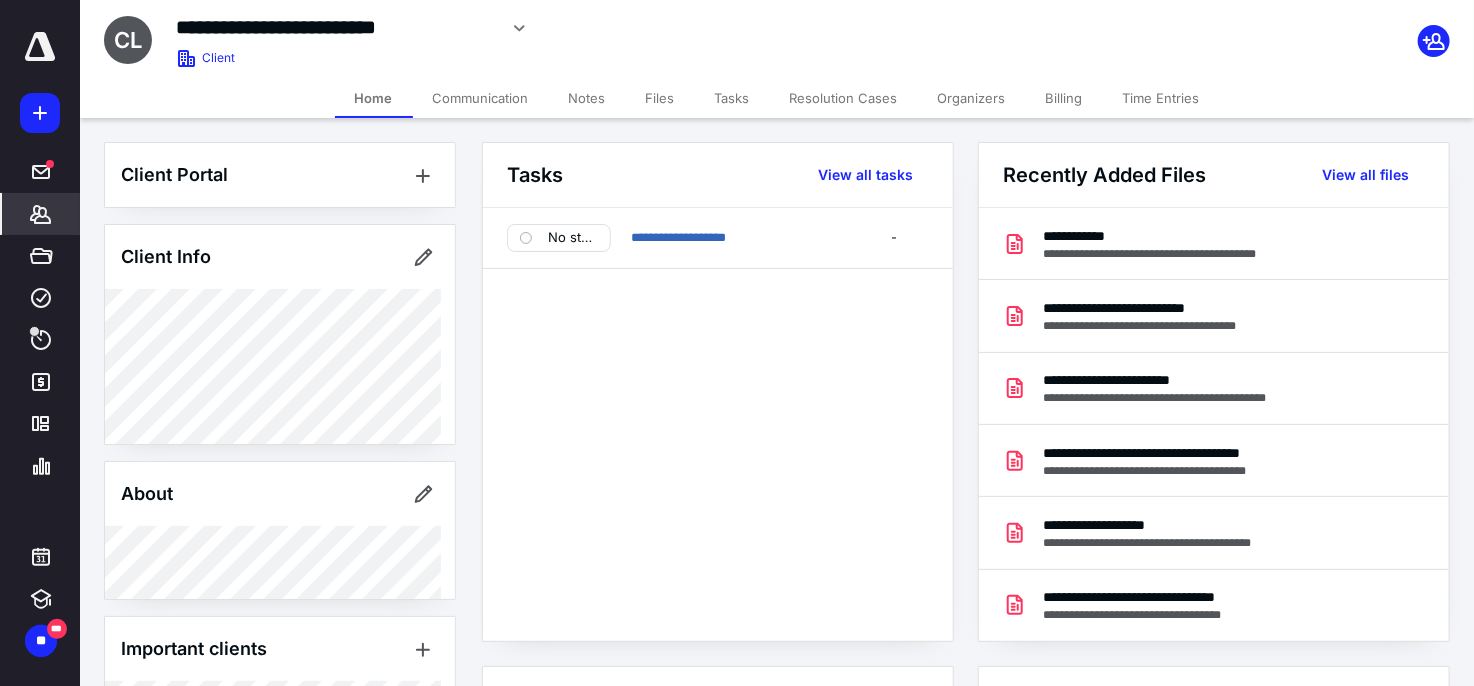click on "Time Entries" at bounding box center [1161, 98] 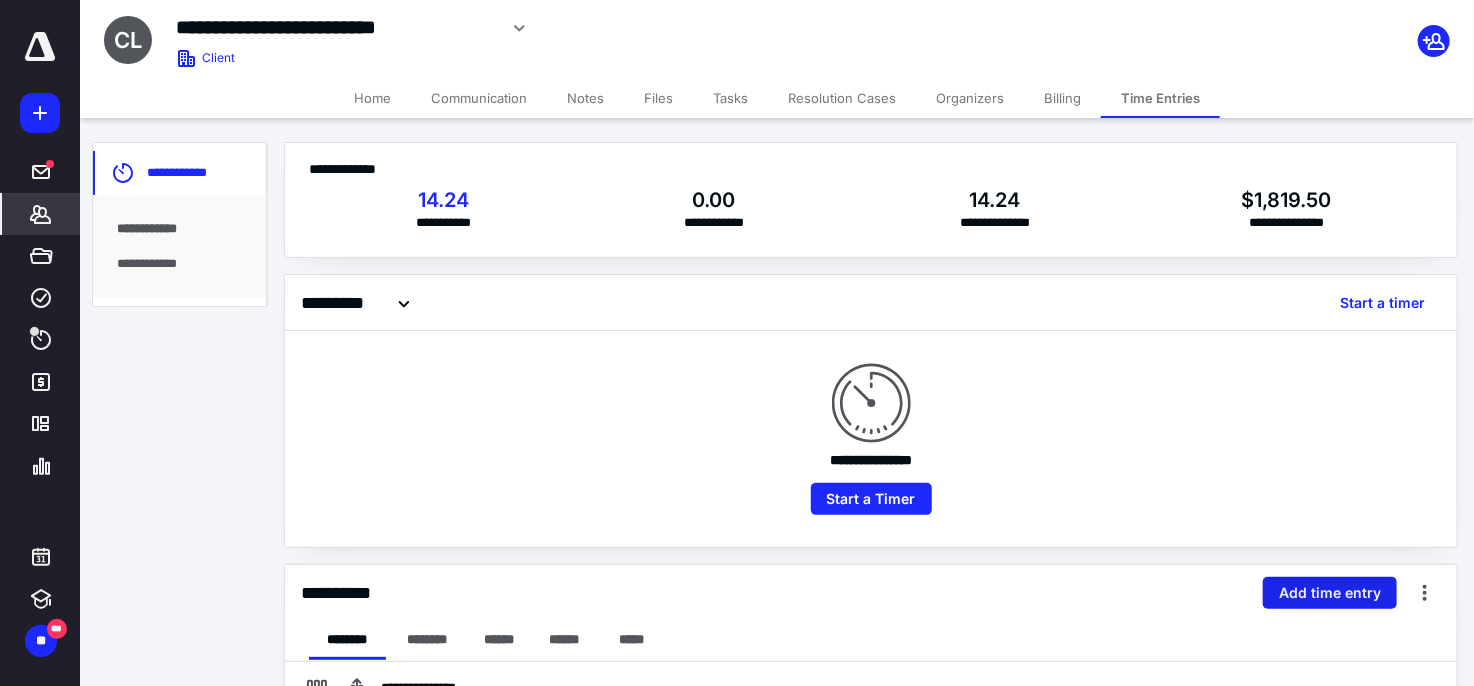 click on "Add time entry" at bounding box center [1330, 593] 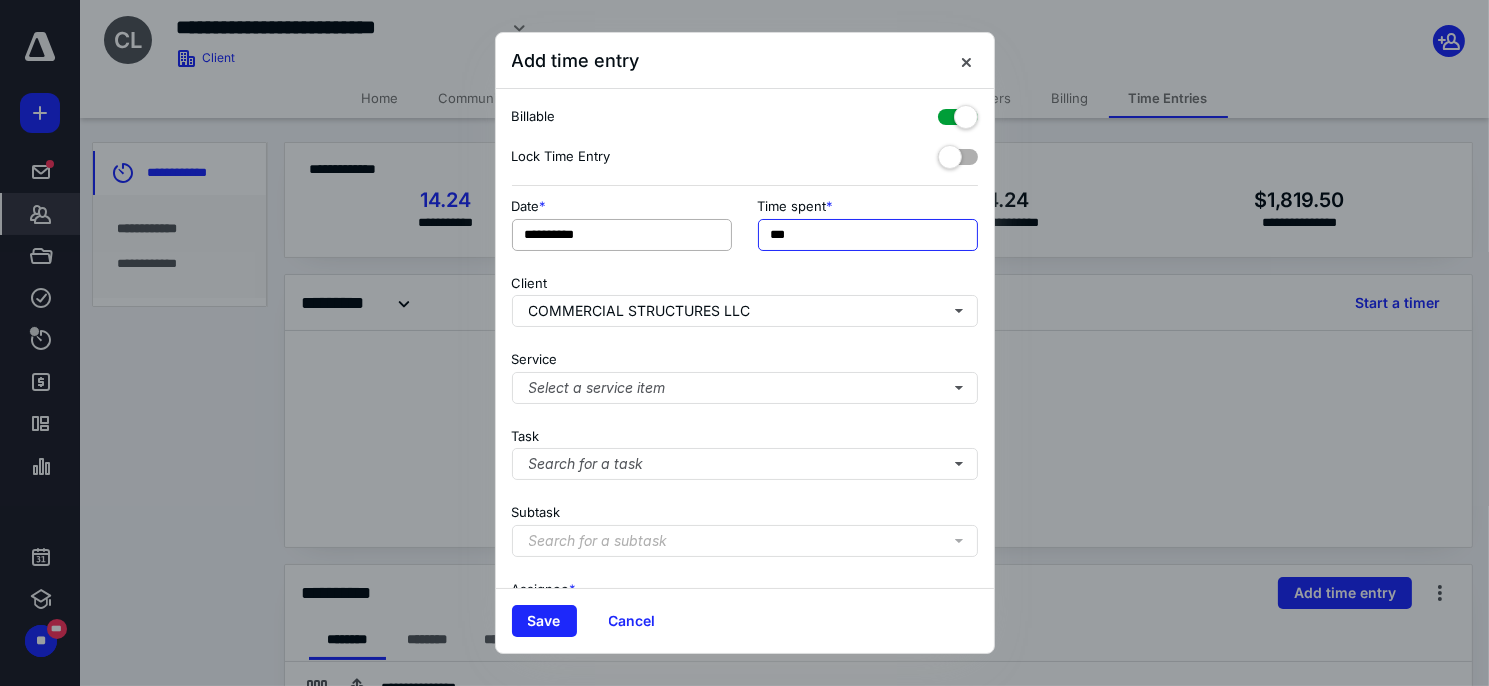 drag, startPoint x: 813, startPoint y: 236, endPoint x: 655, endPoint y: 235, distance: 158.00316 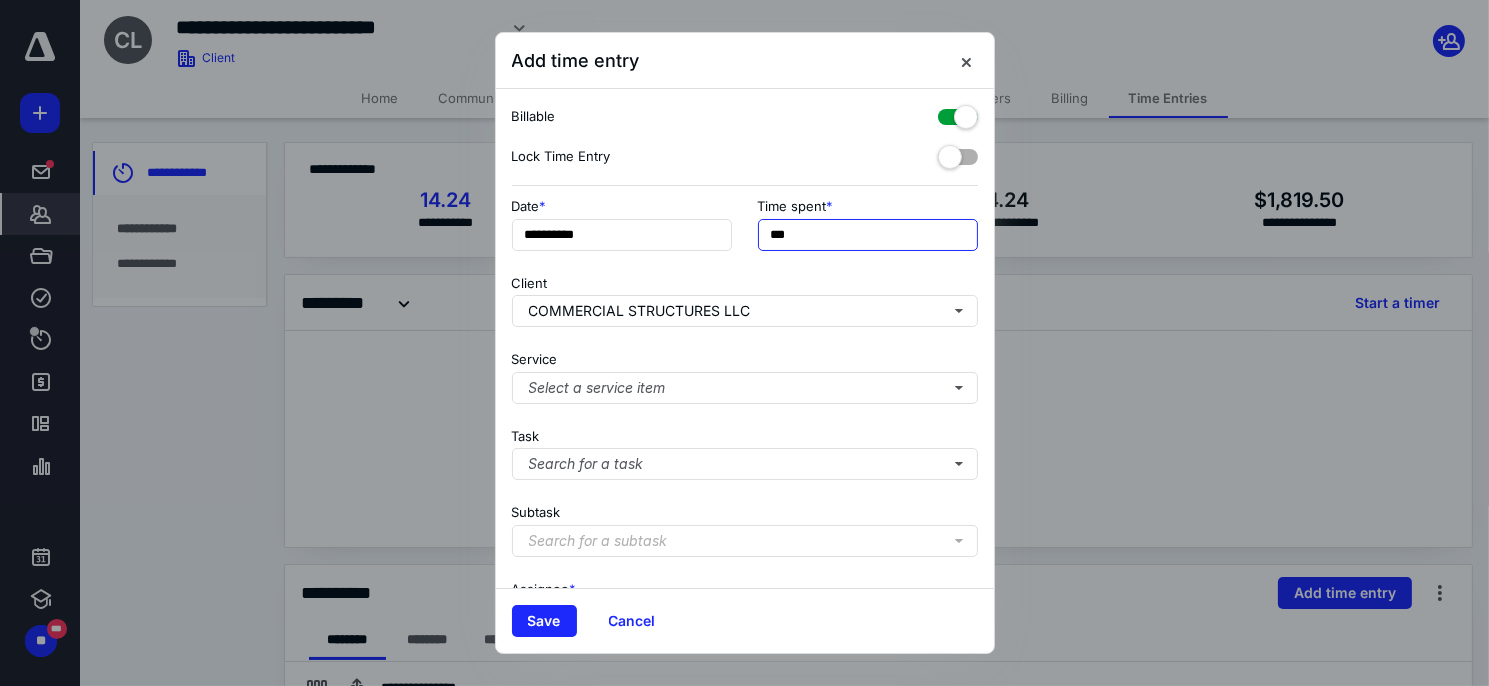 type on "***" 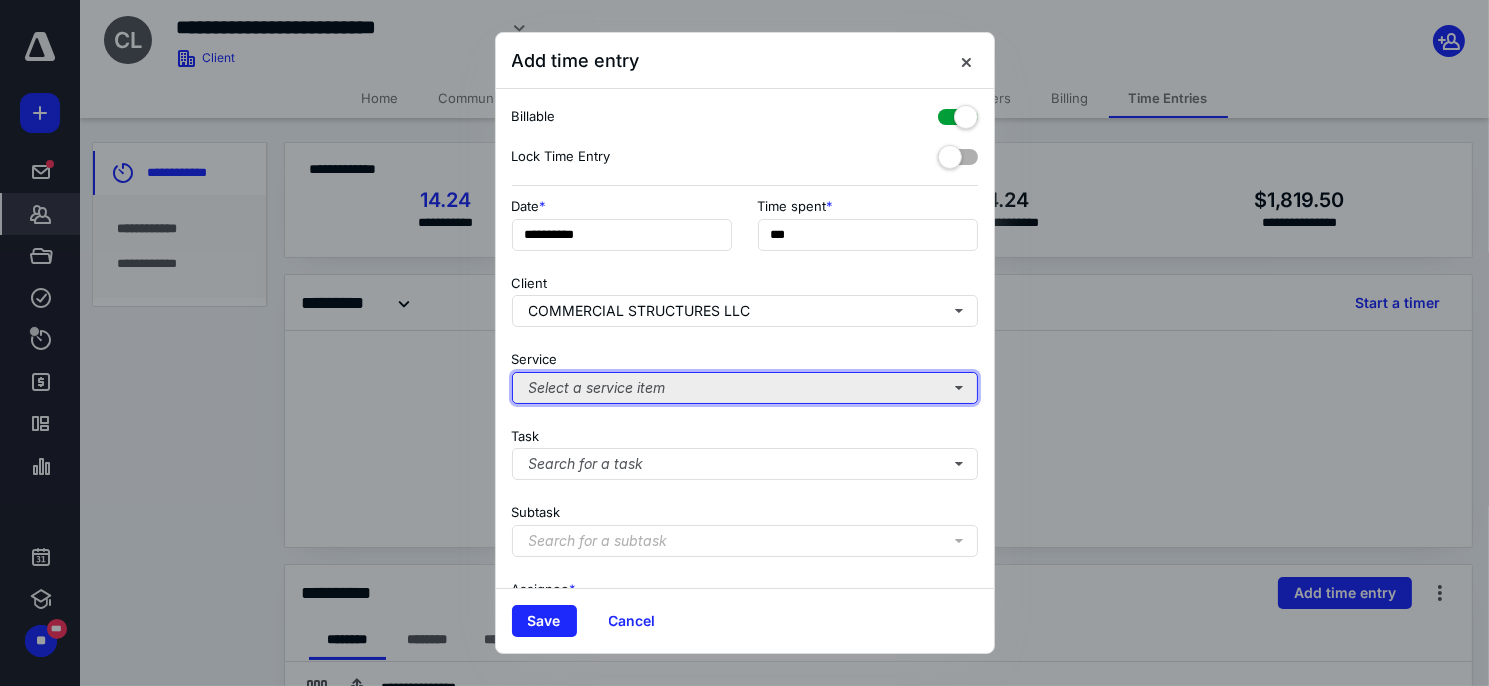 click on "Select a service item" at bounding box center (745, 388) 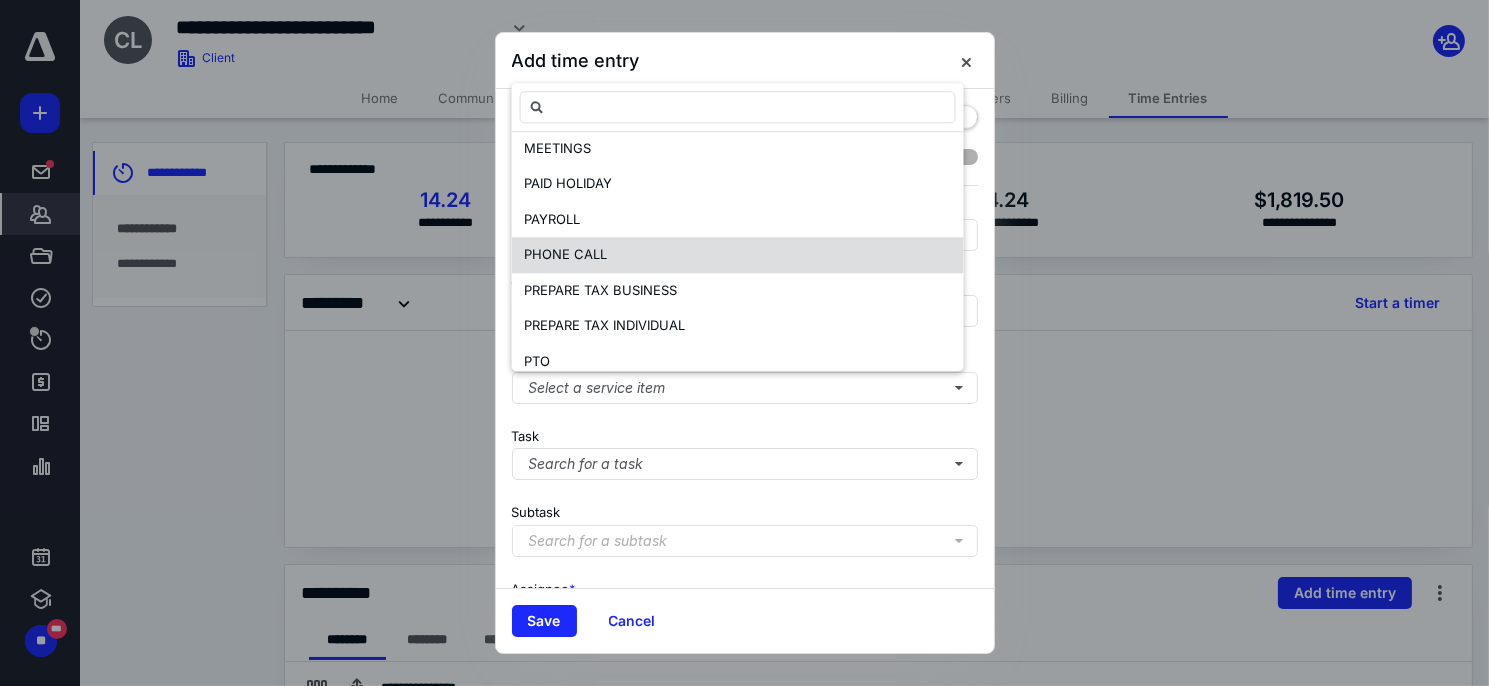 scroll, scrollTop: 556, scrollLeft: 0, axis: vertical 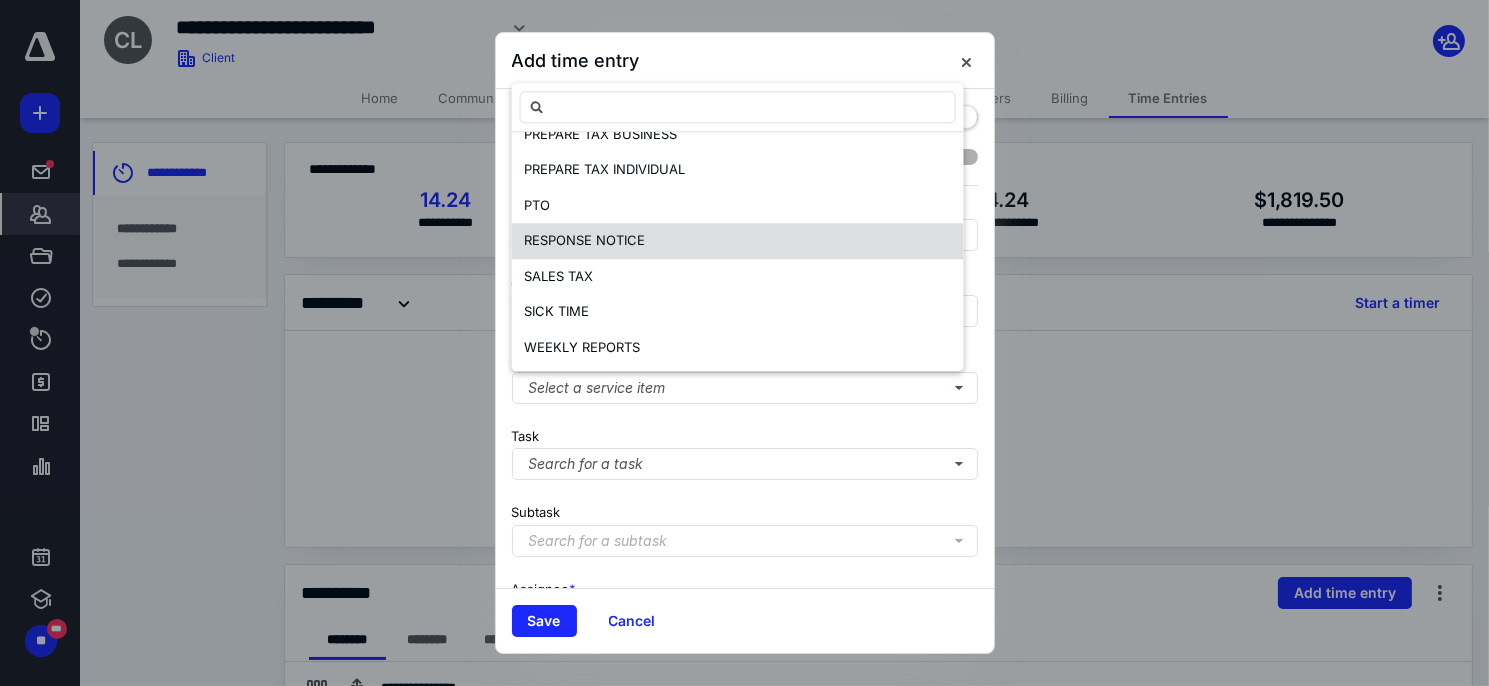 click on "RESPONSE NOTICE" at bounding box center [584, 241] 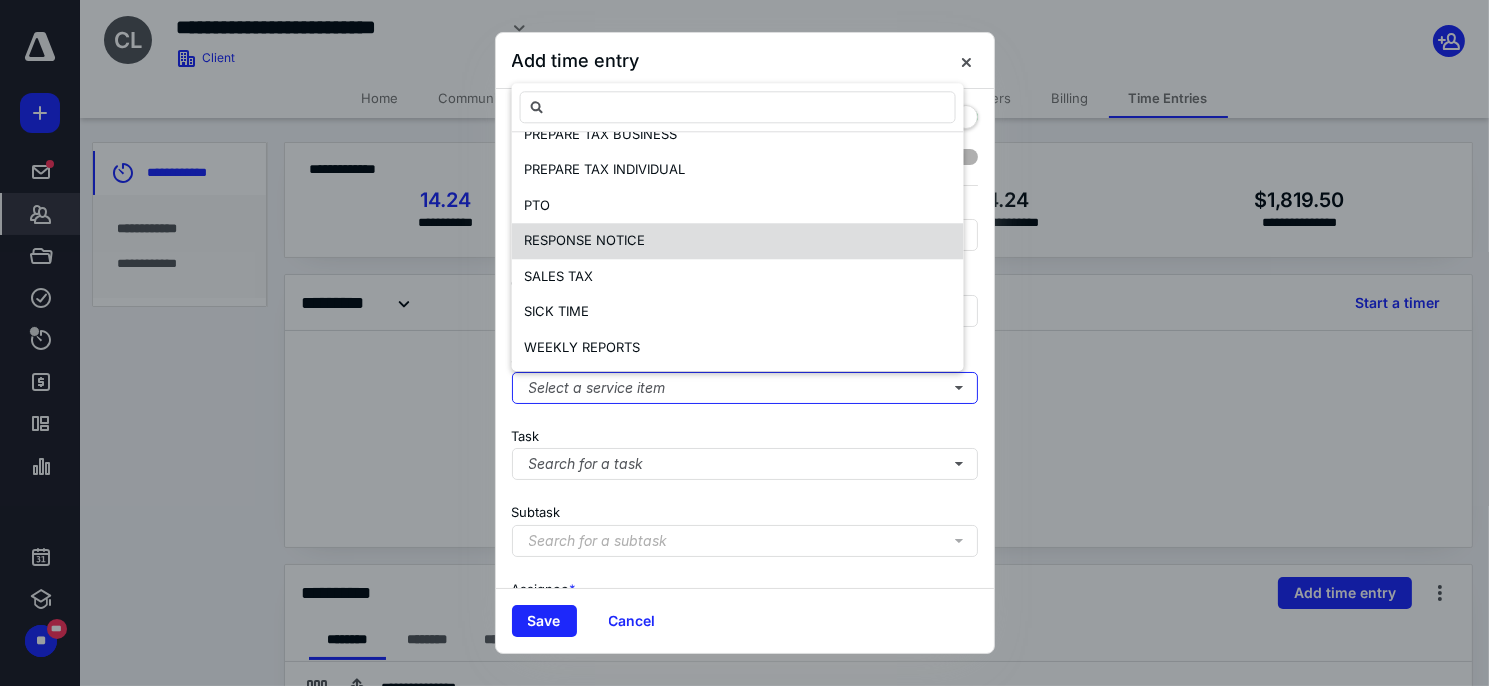 scroll, scrollTop: 0, scrollLeft: 0, axis: both 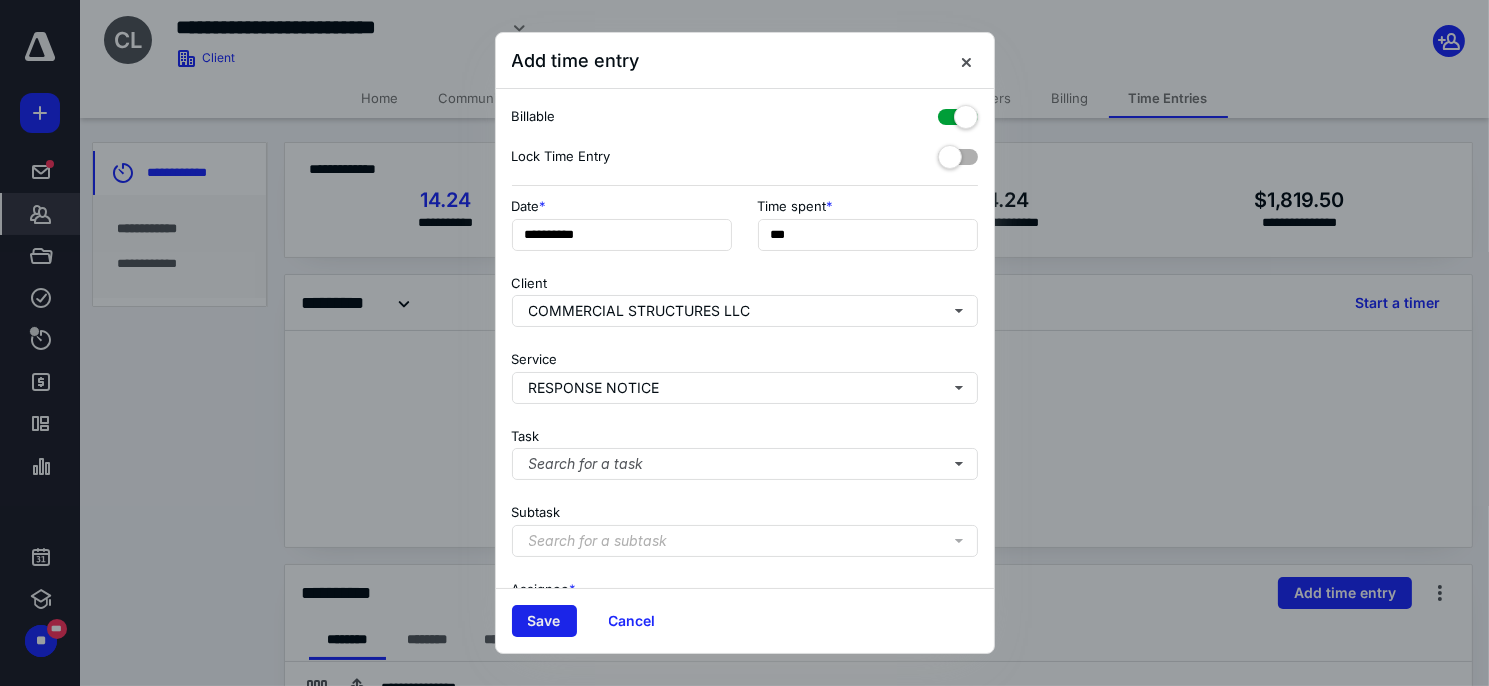 click on "Save" at bounding box center [544, 621] 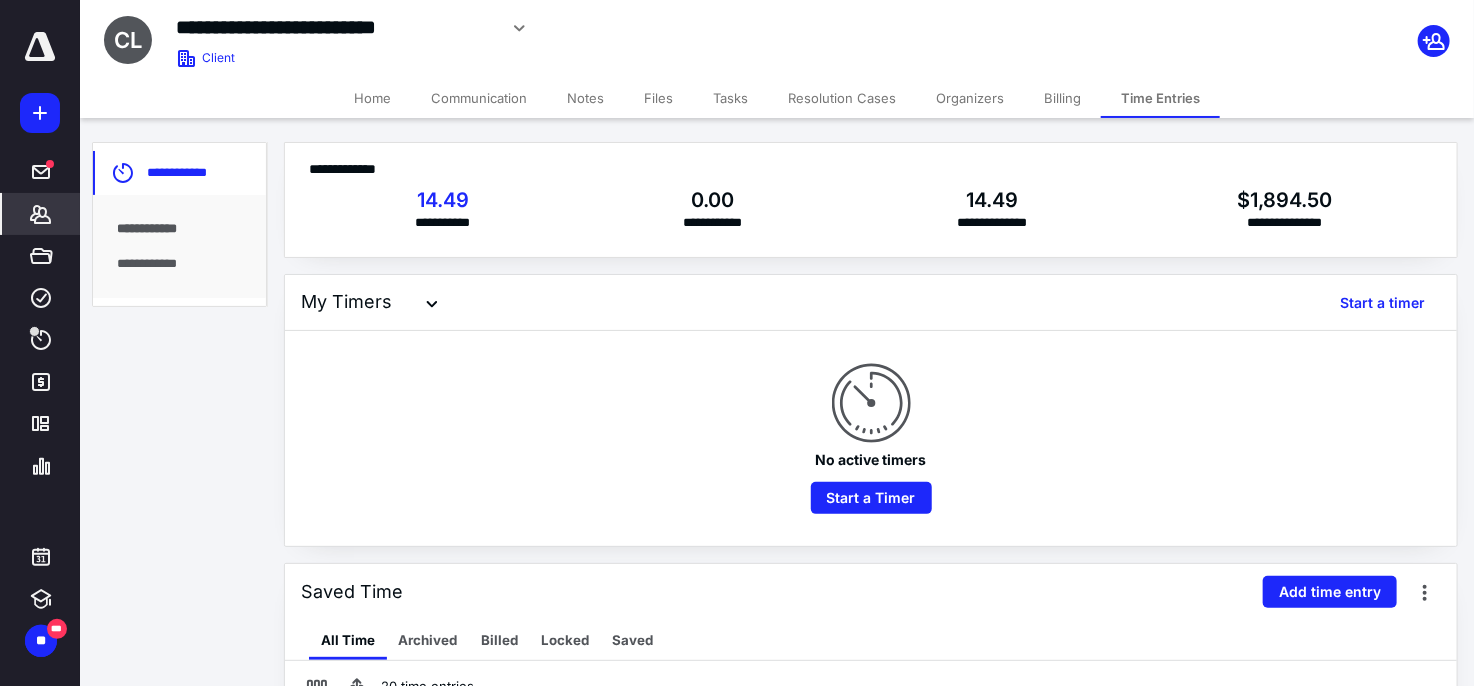click 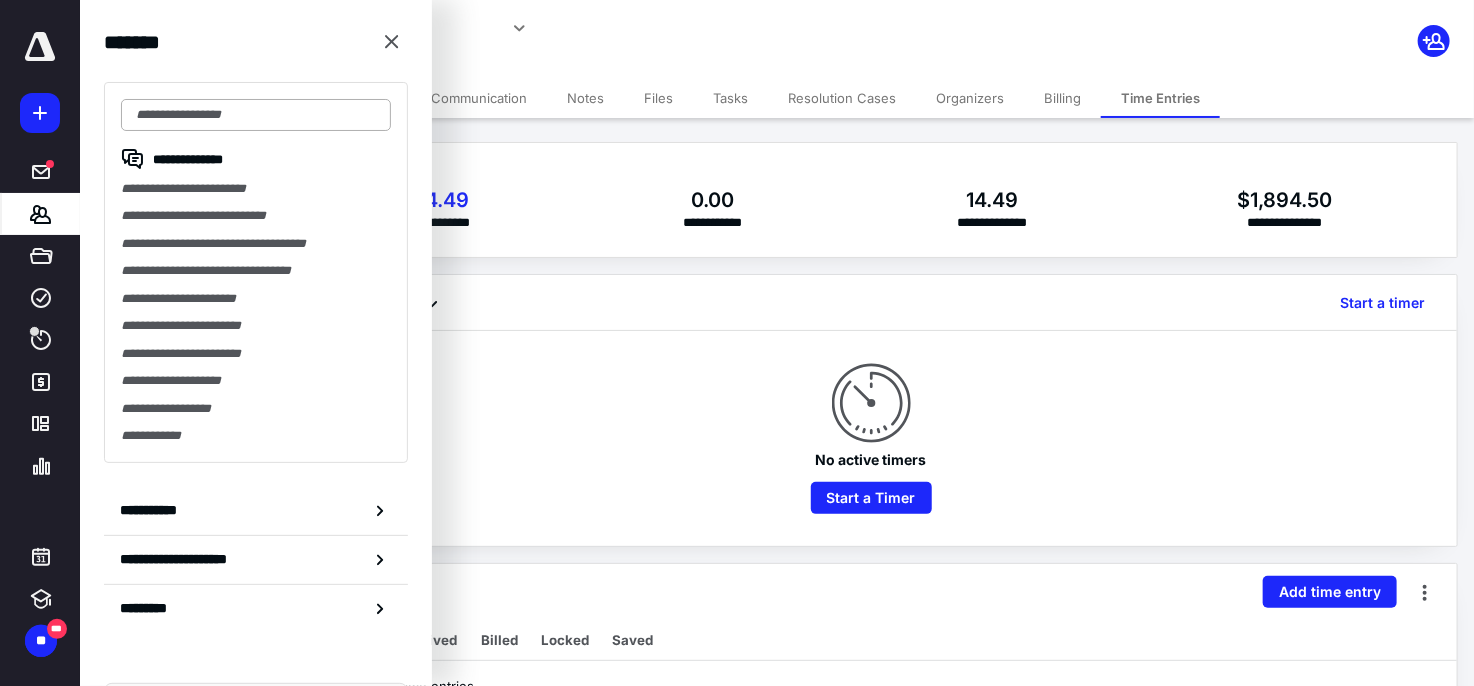 click at bounding box center [256, 115] 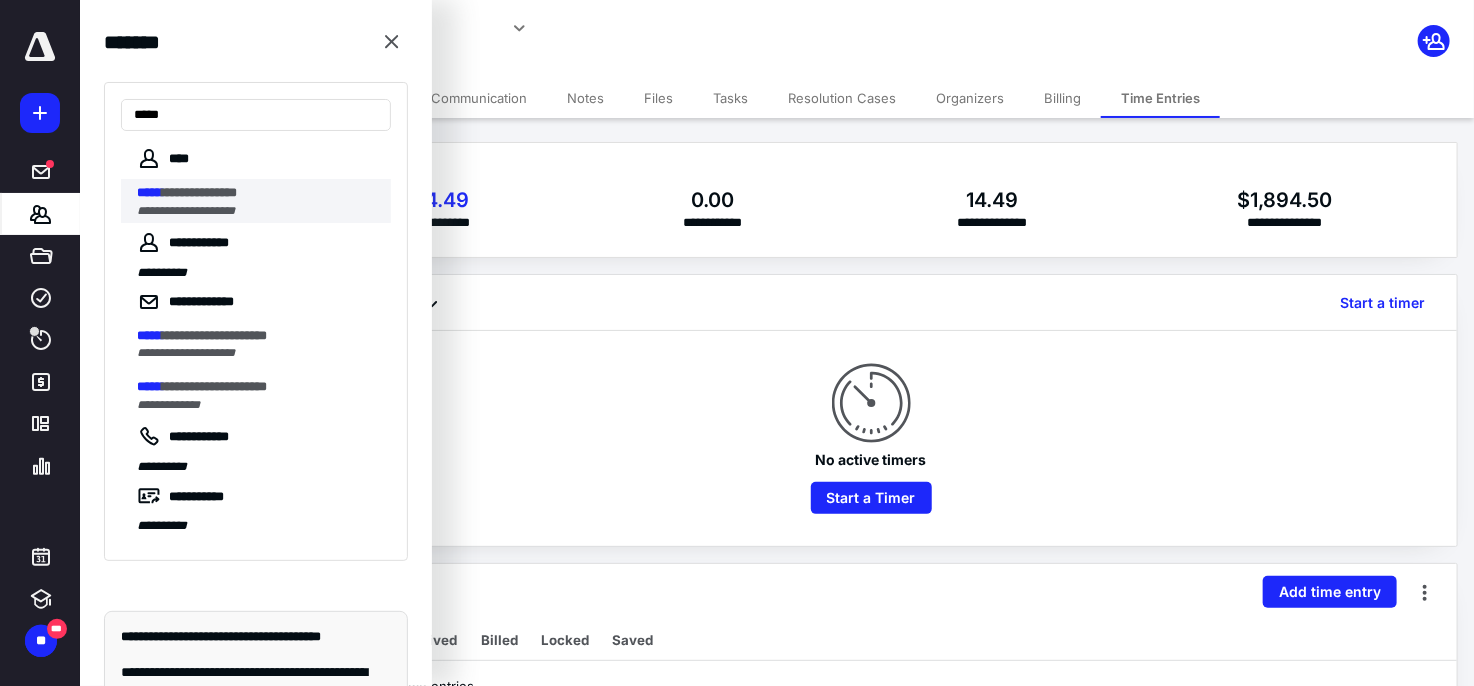 type on "*****" 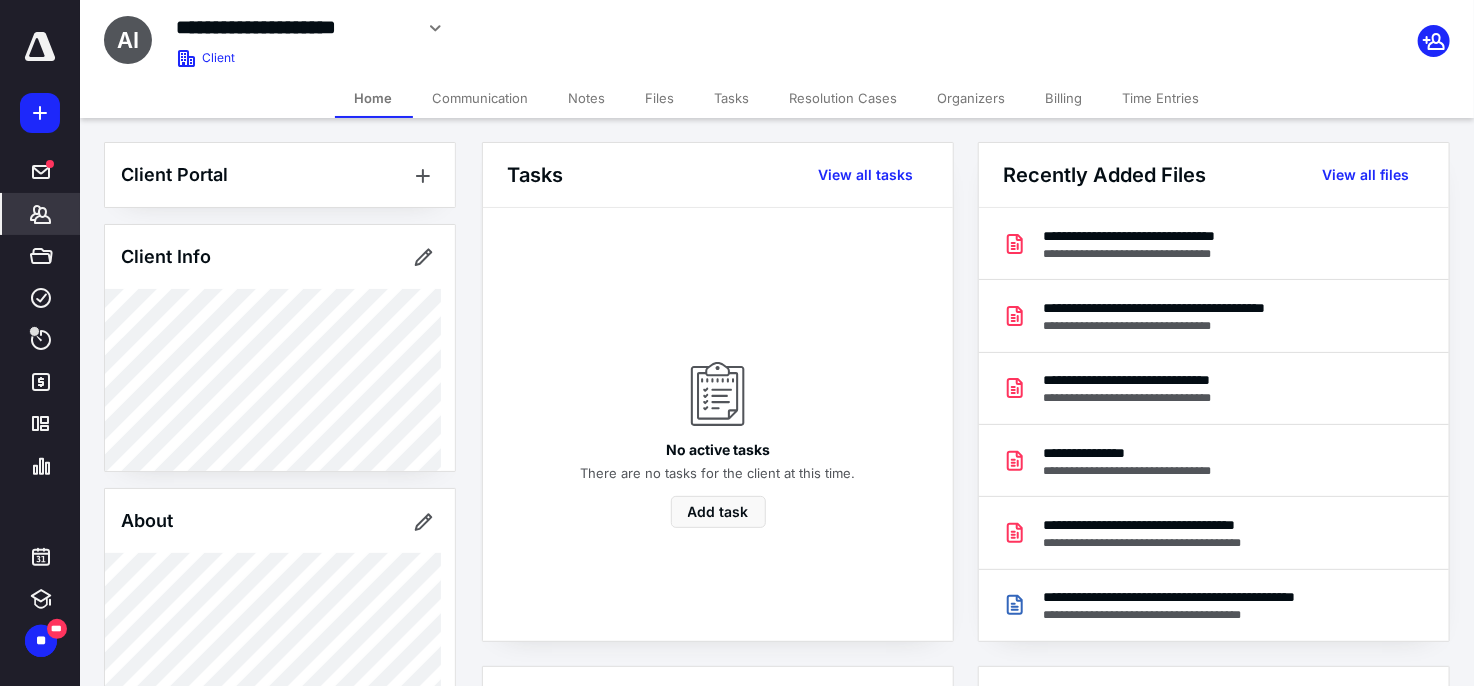 click on "Files" at bounding box center (660, 98) 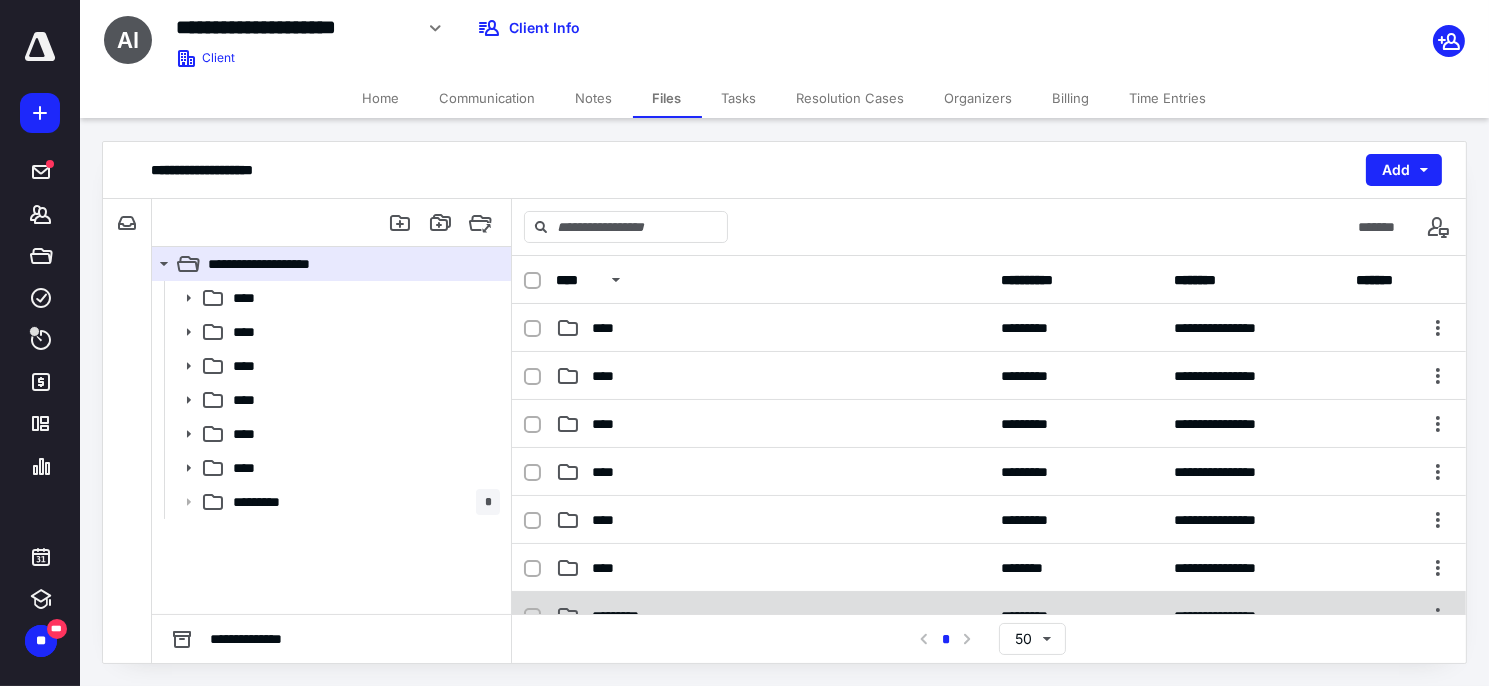 scroll, scrollTop: 100, scrollLeft: 0, axis: vertical 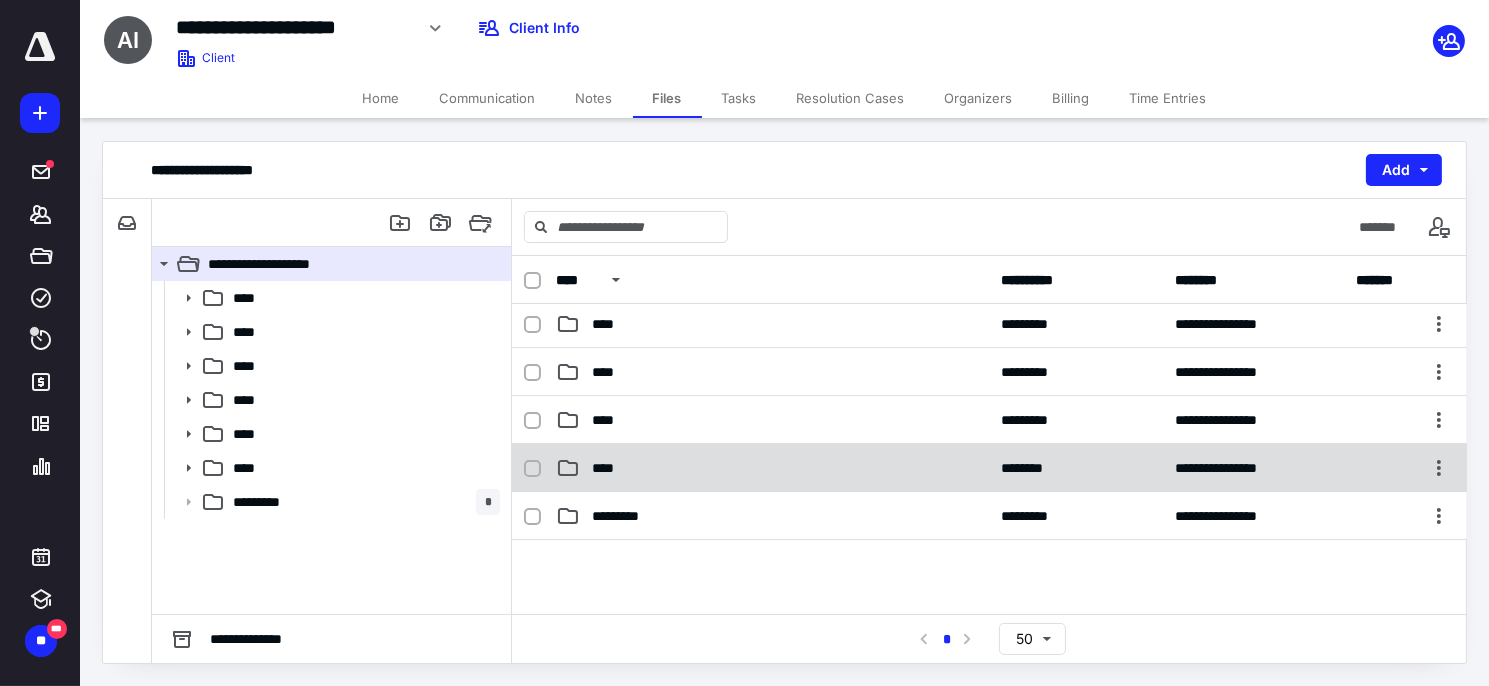 click on "****" at bounding box center (772, 468) 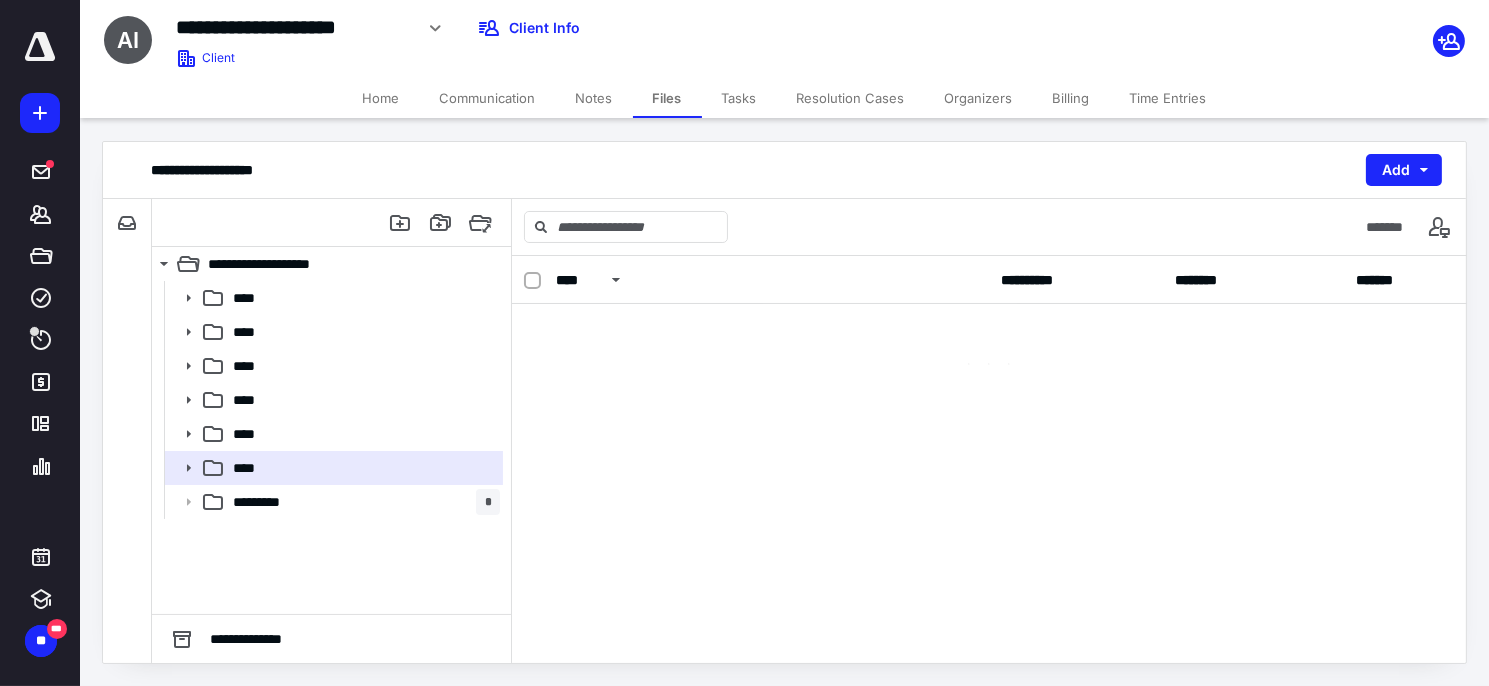 scroll, scrollTop: 0, scrollLeft: 0, axis: both 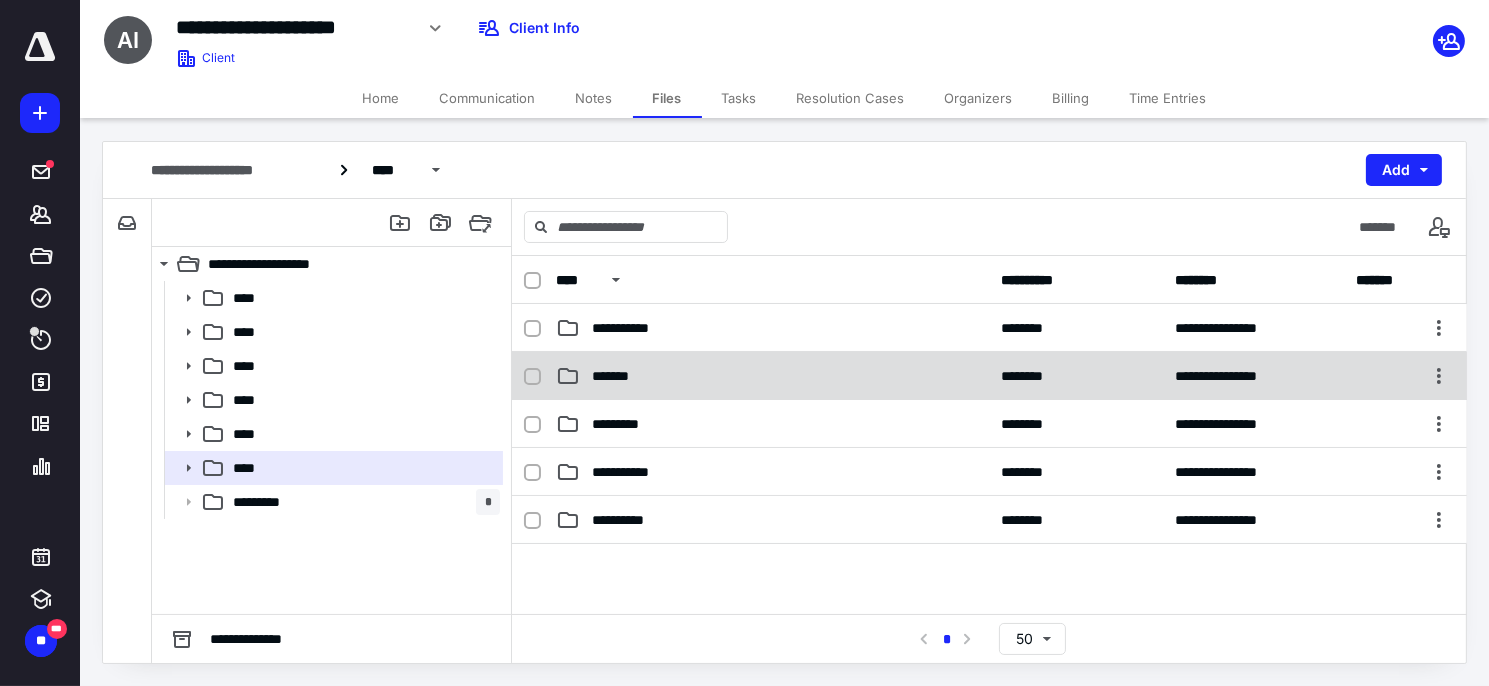 click on "*******" at bounding box center [614, 376] 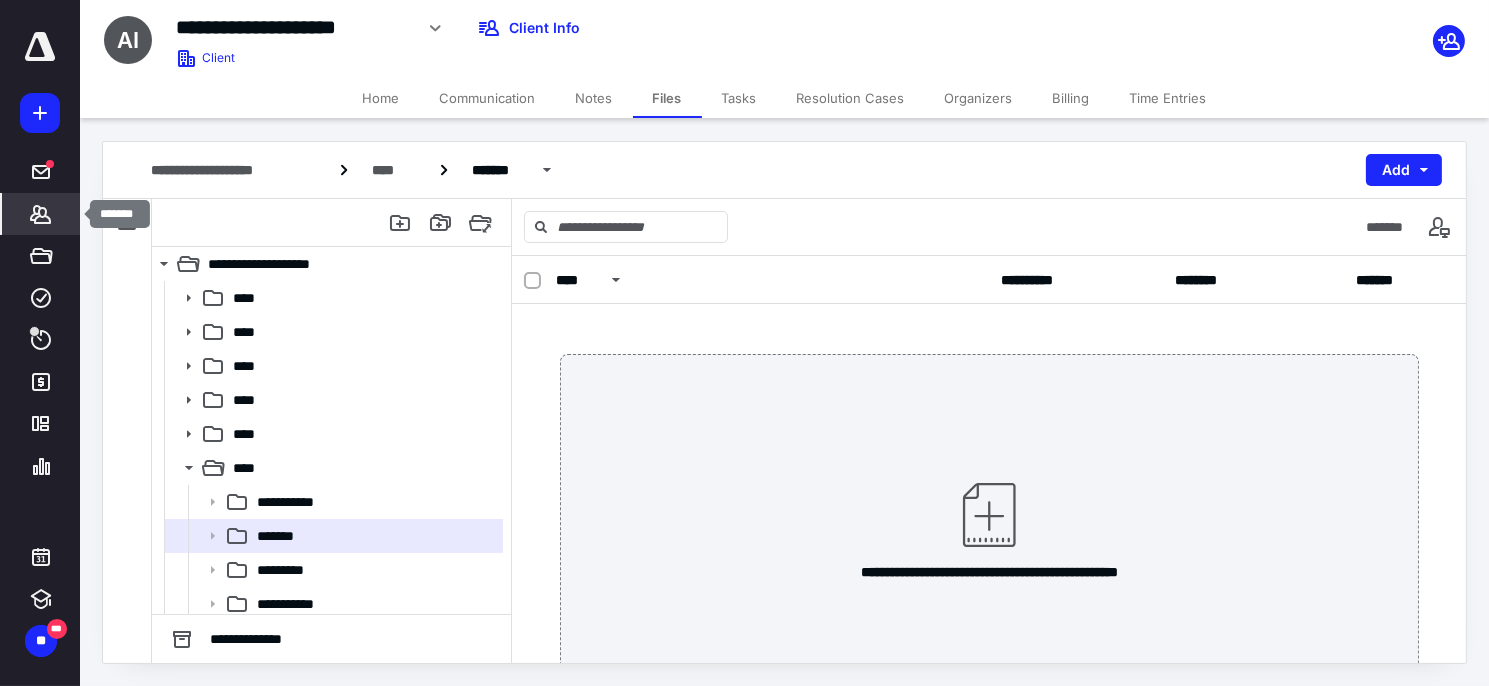 click 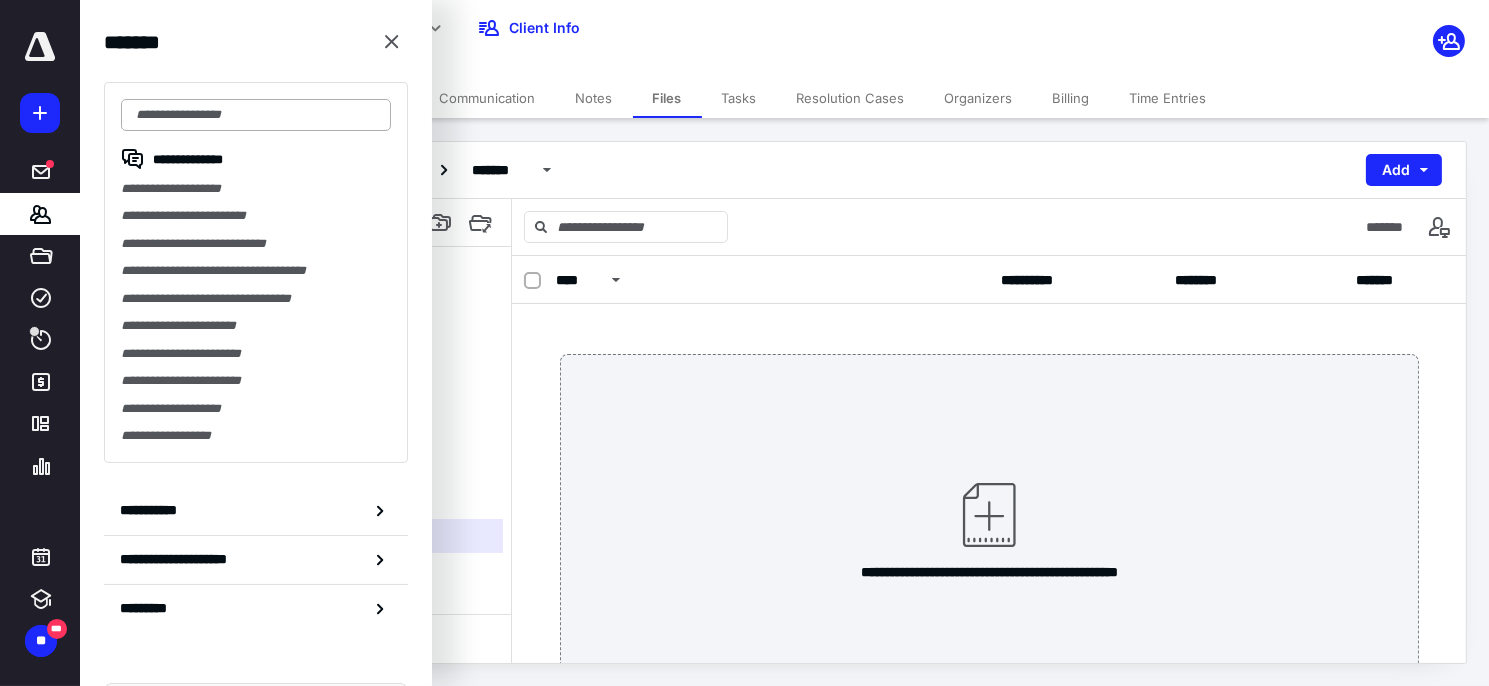 click at bounding box center (256, 115) 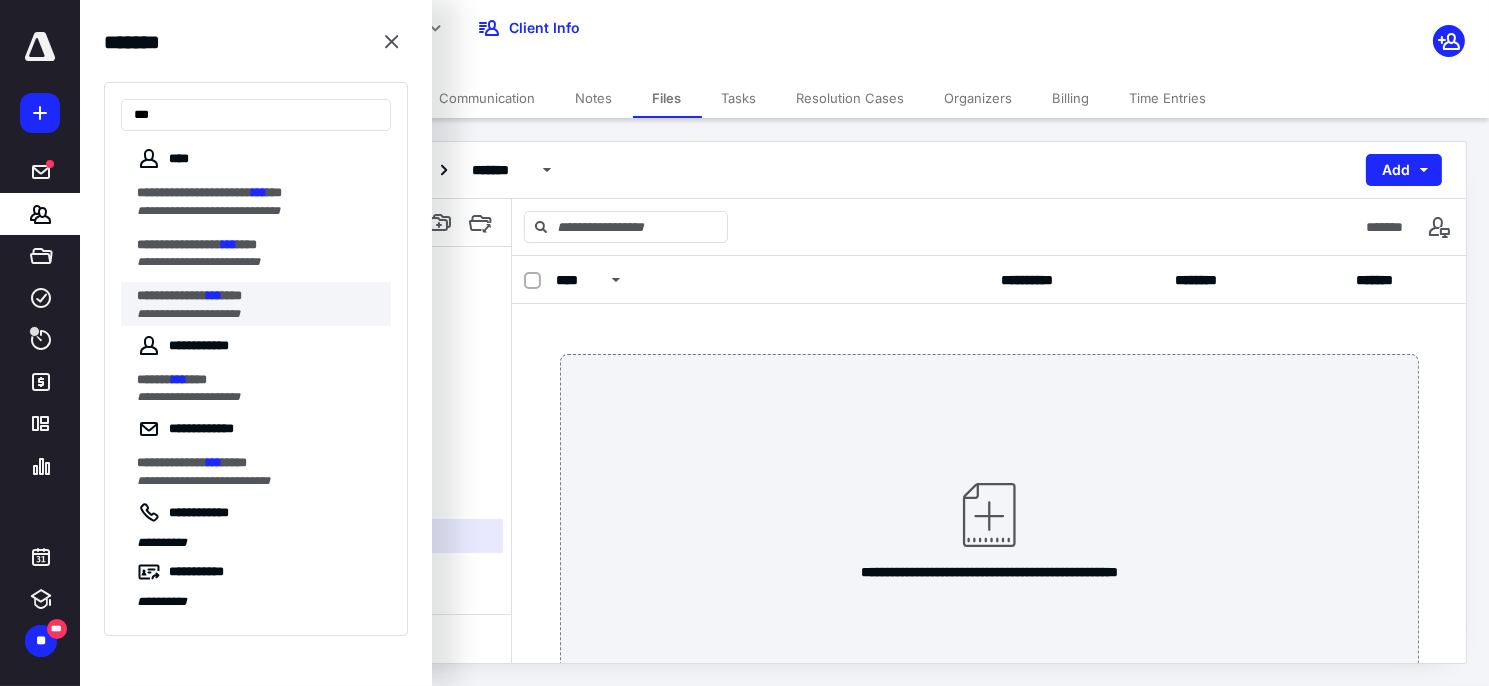 type on "***" 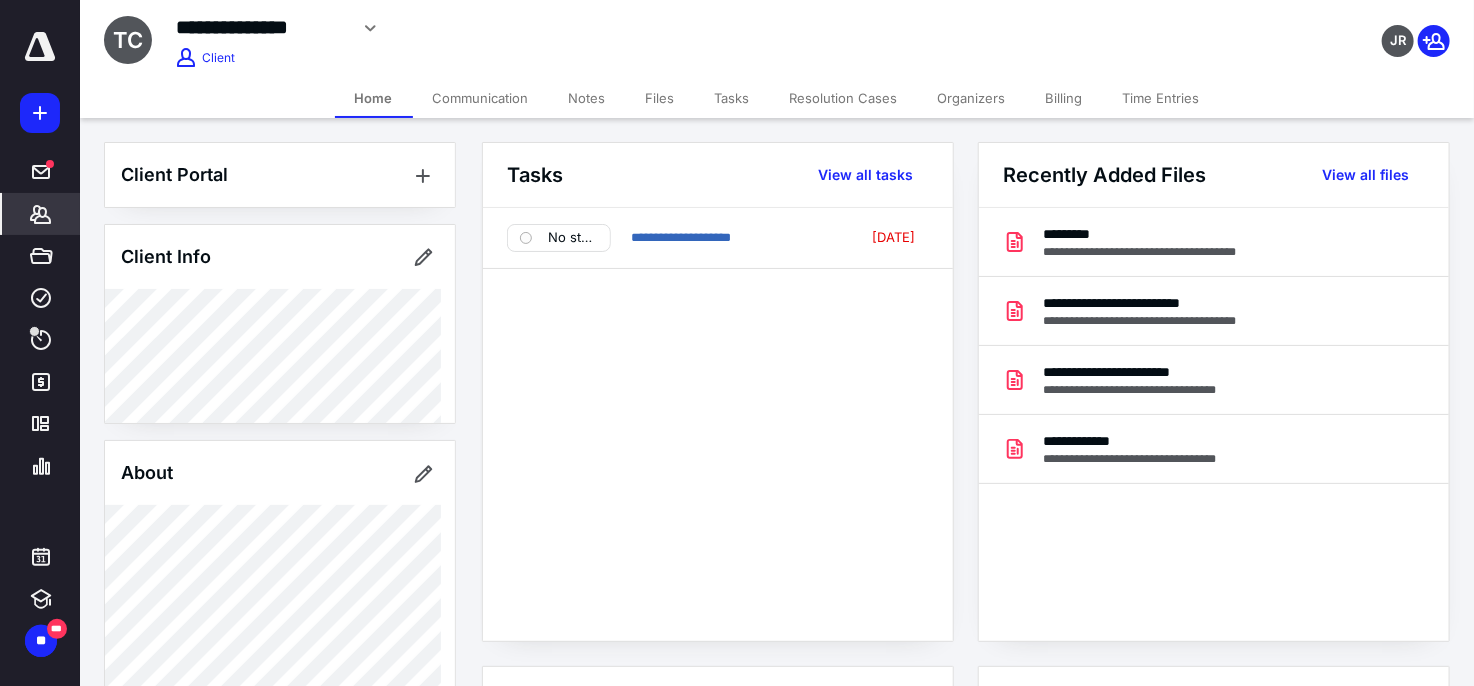 click on "Files" at bounding box center (660, 98) 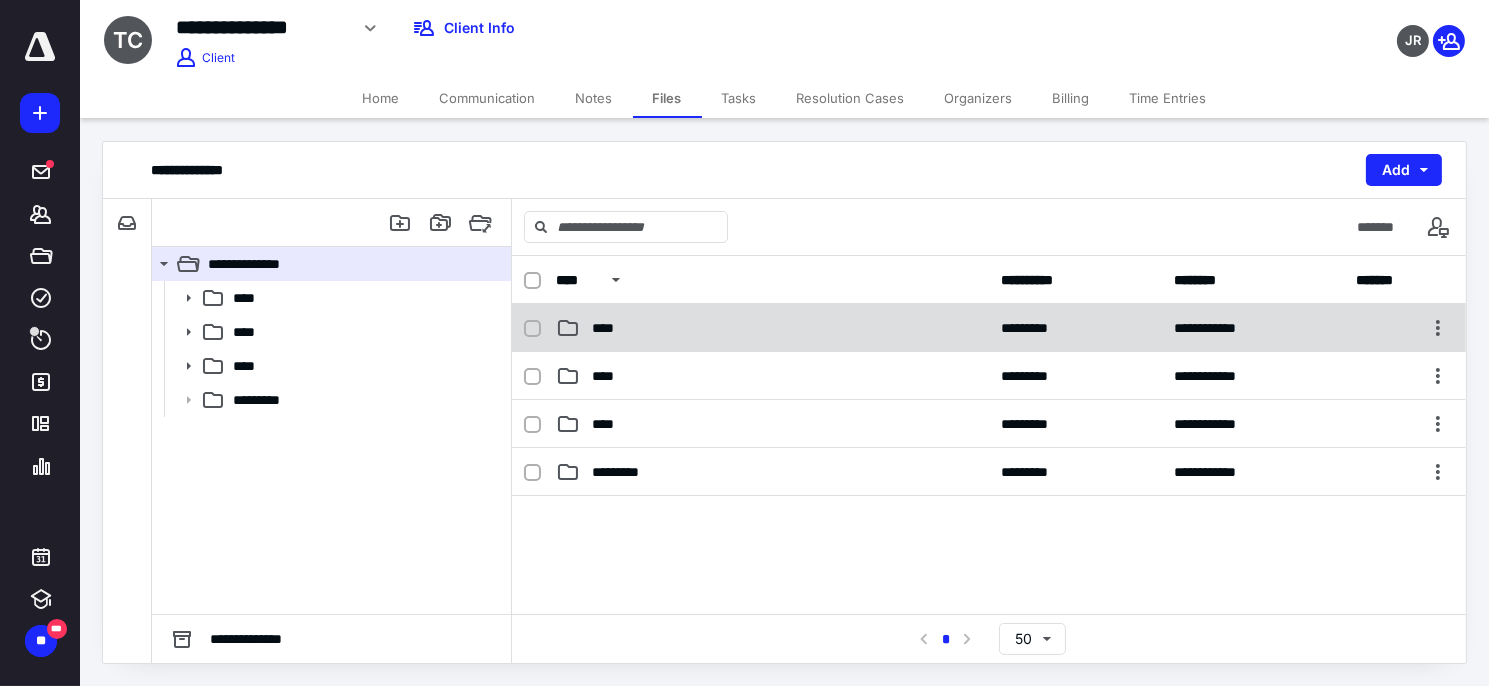 click on "****" at bounding box center [609, 328] 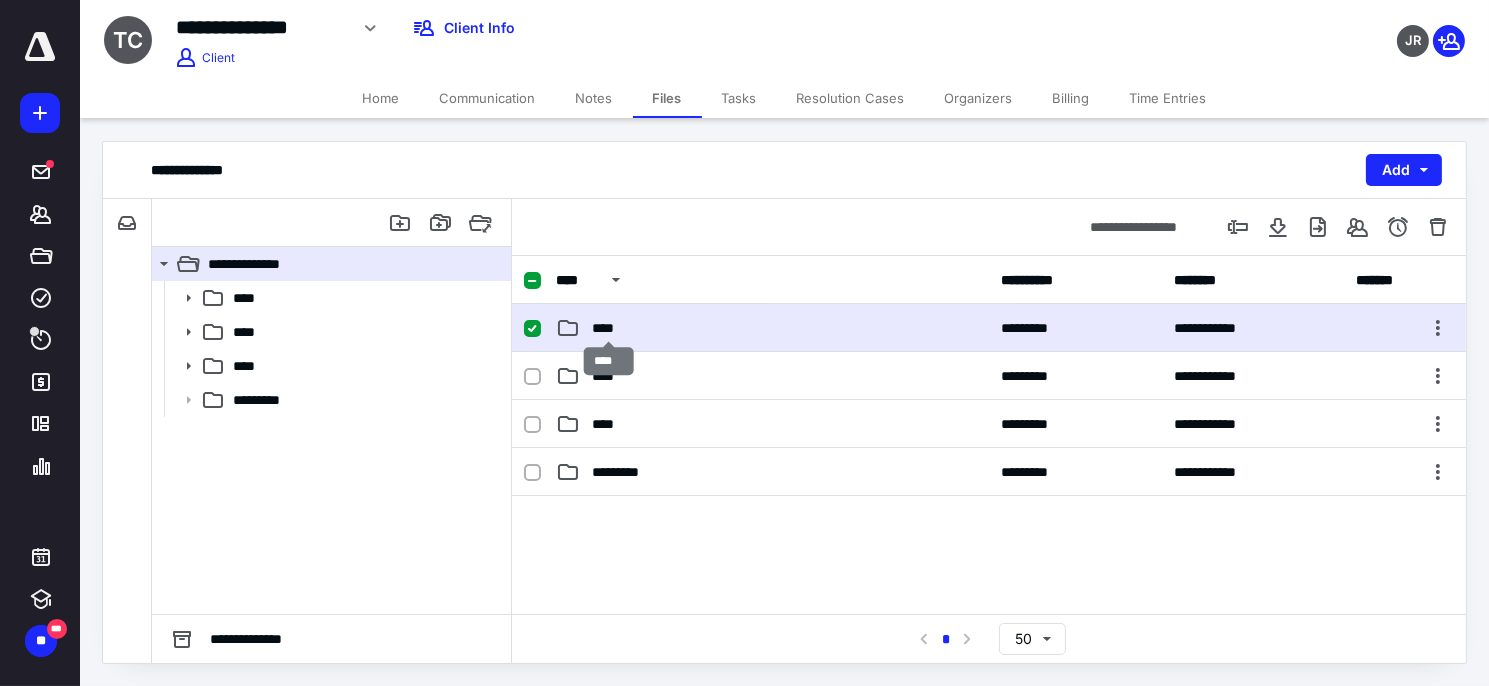 click on "****" at bounding box center [609, 328] 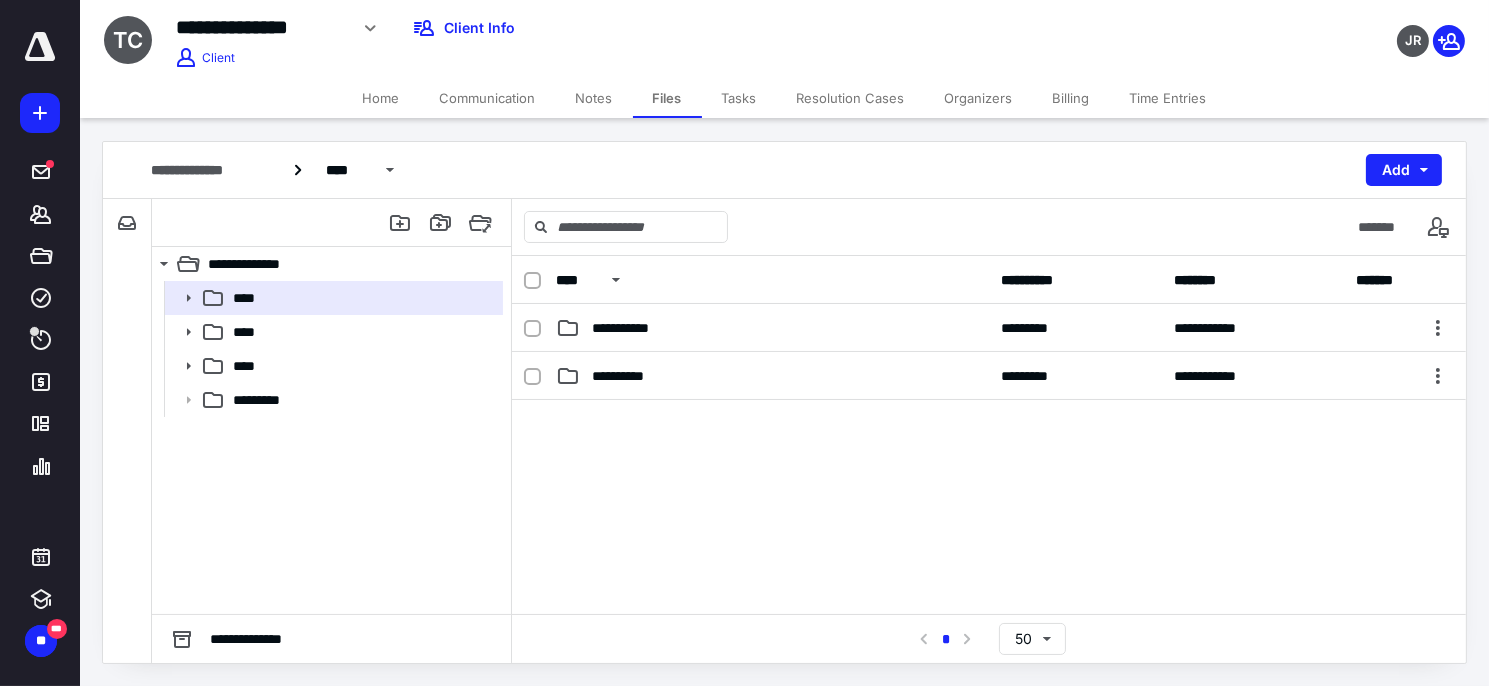 click on "**********" at bounding box center [632, 376] 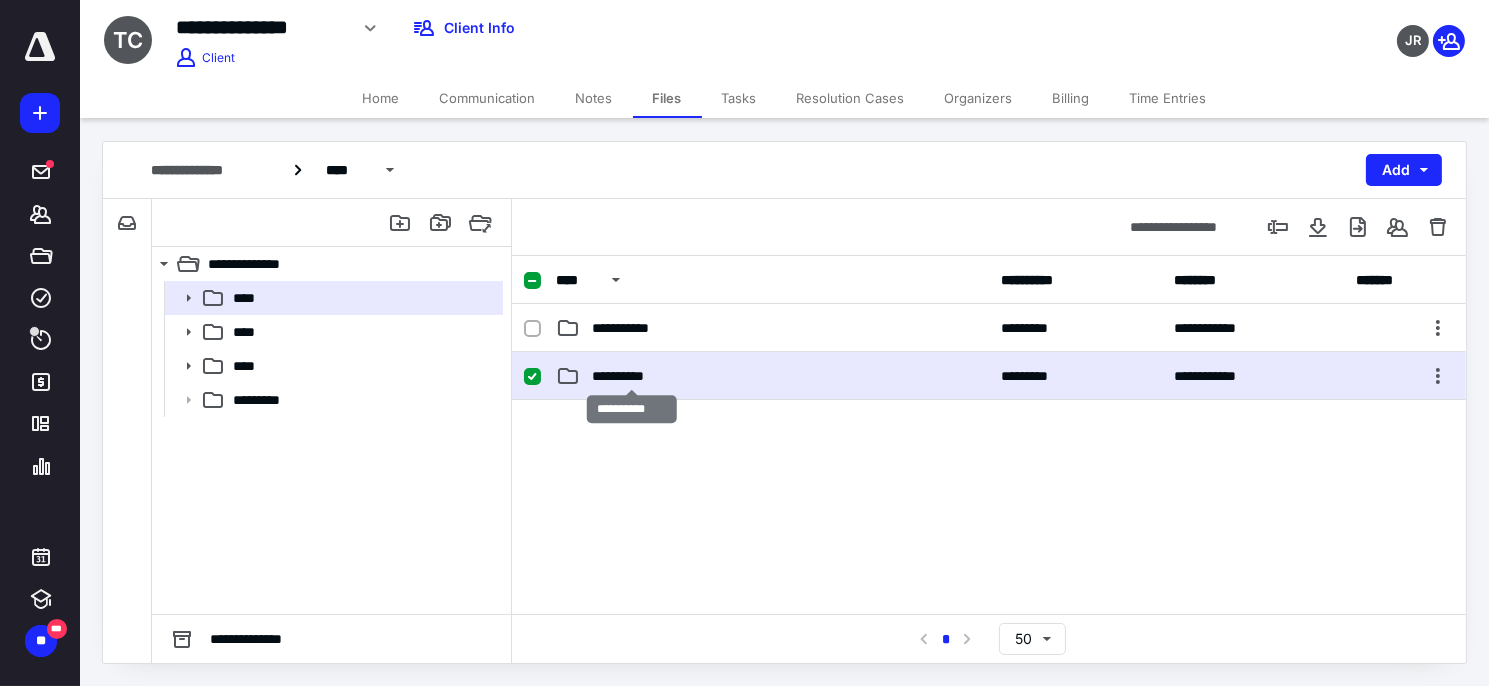 click on "**********" at bounding box center (632, 376) 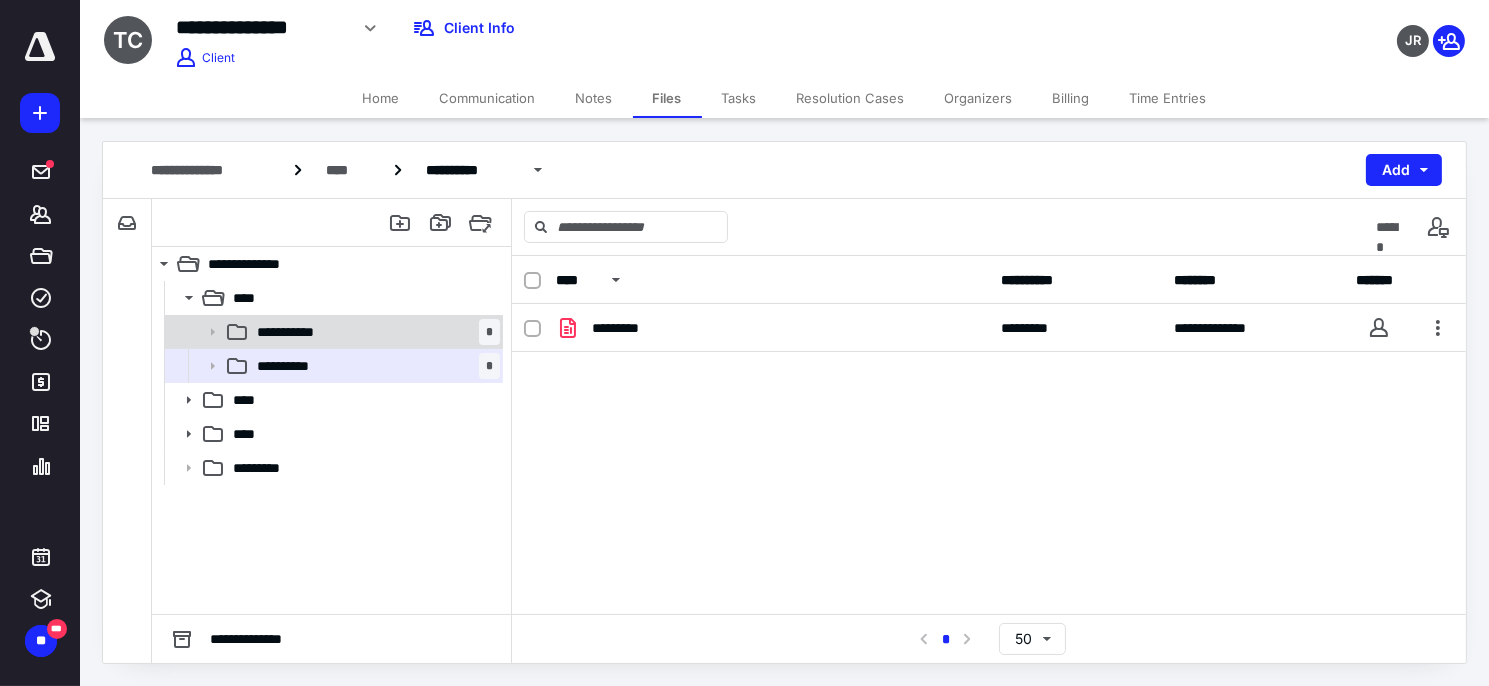click on "**********" at bounding box center (374, 332) 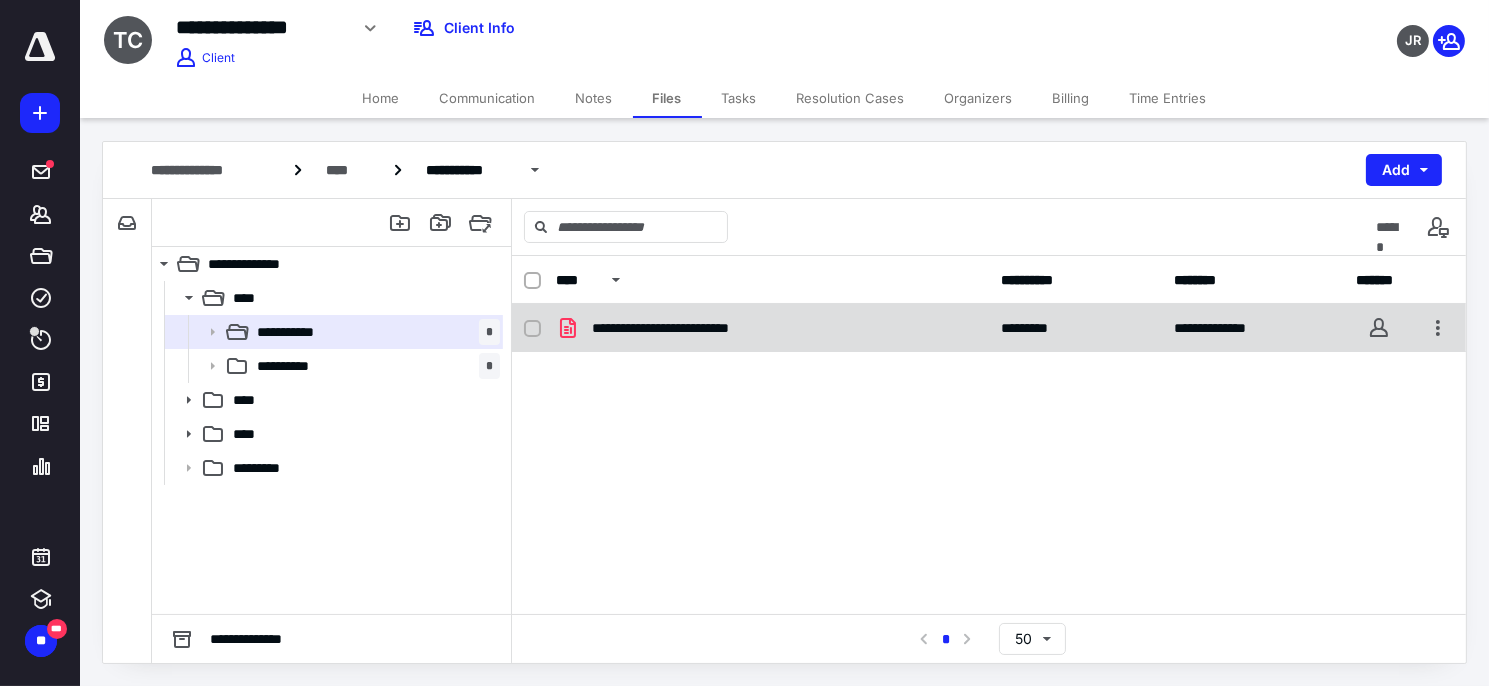 click on "**********" at bounding box center (693, 328) 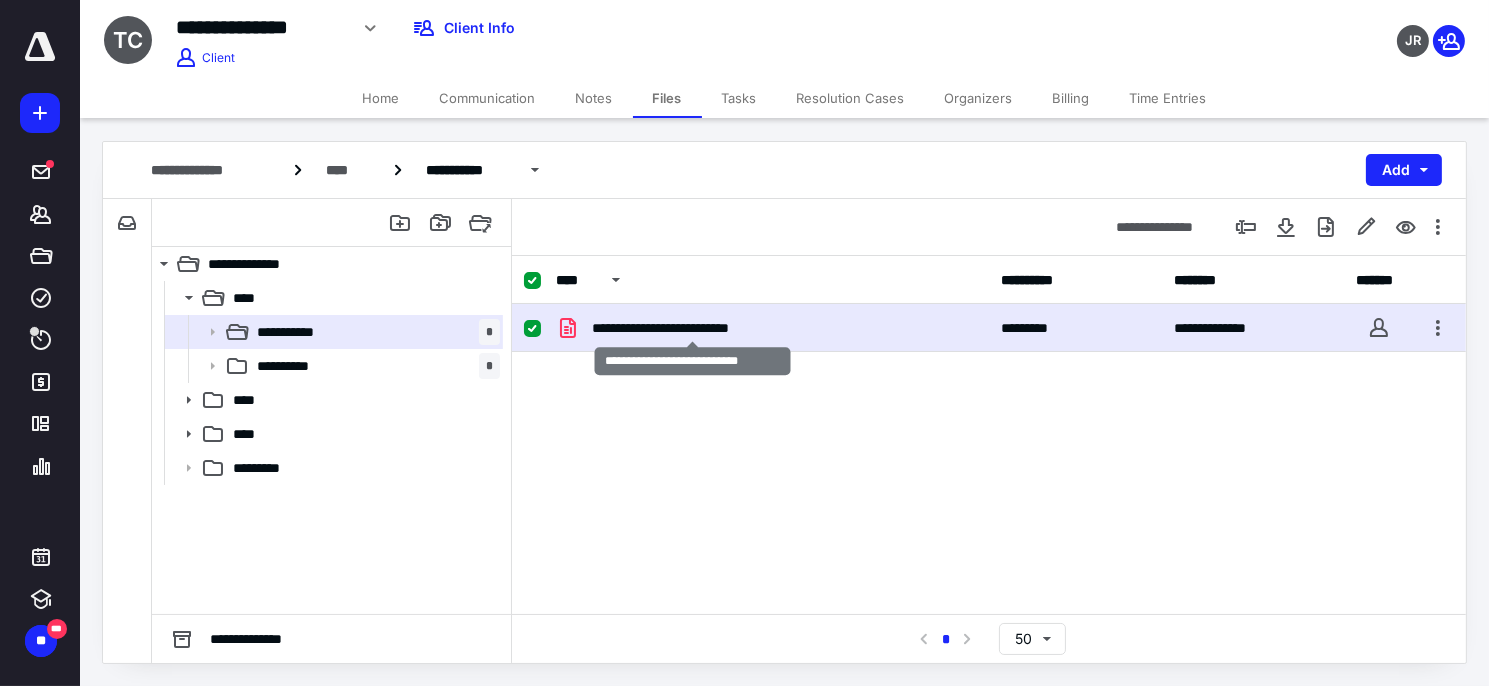 click on "**********" at bounding box center [693, 328] 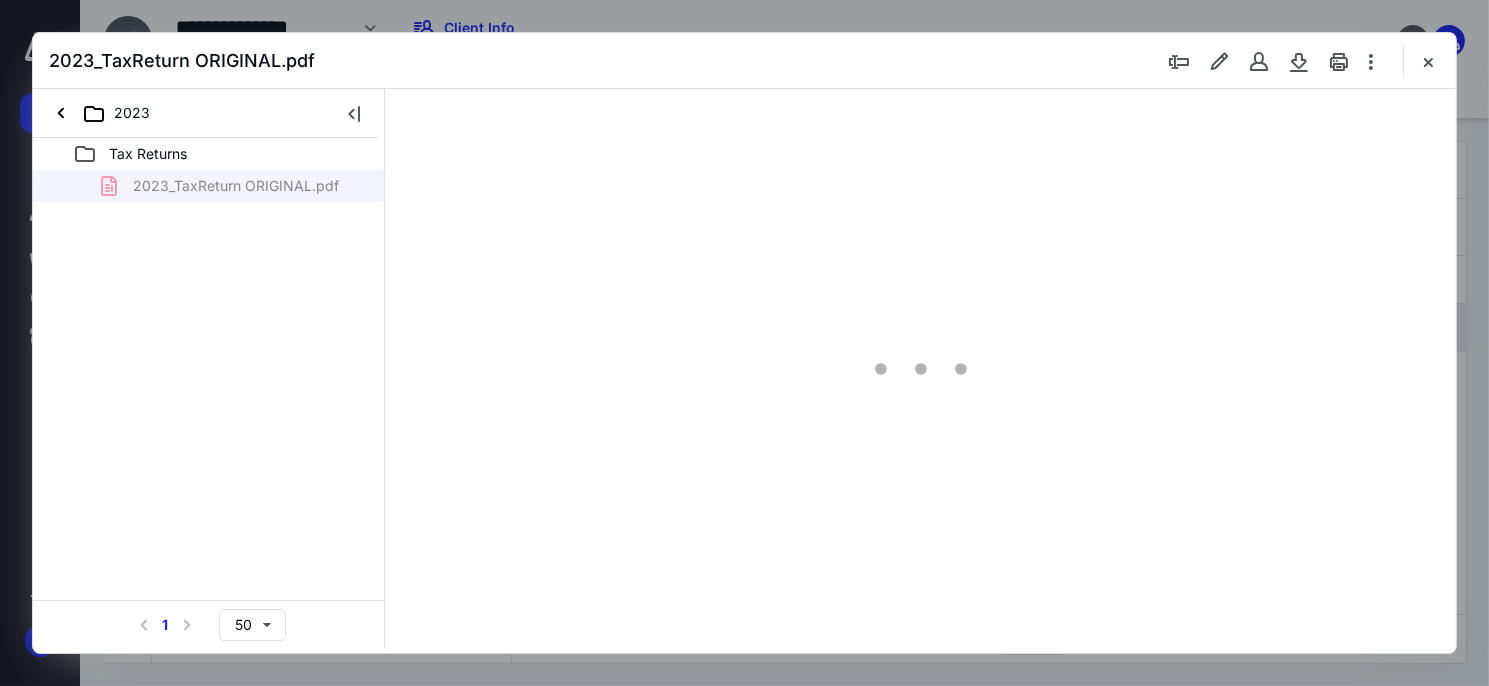 scroll, scrollTop: 0, scrollLeft: 0, axis: both 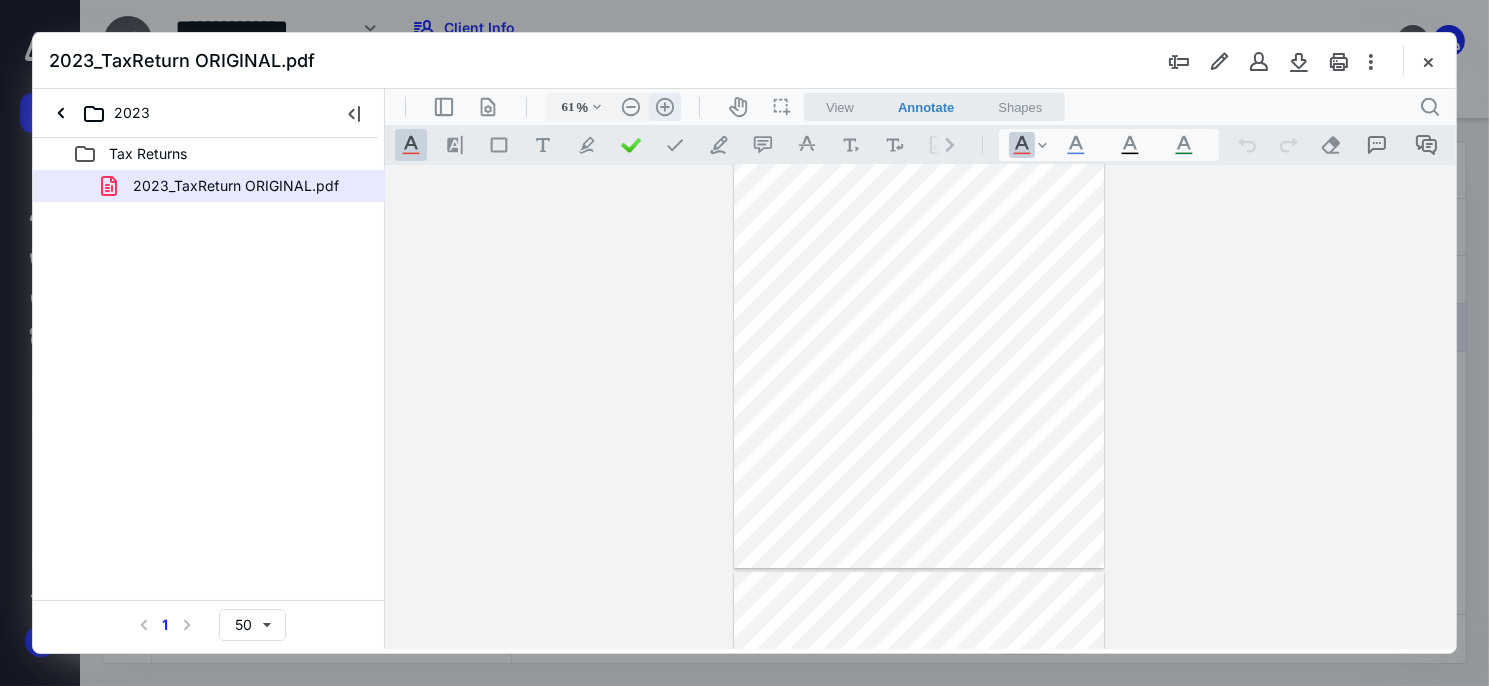 click on ".cls-1{fill:#abb0c4;} icon - header - zoom - in - line" at bounding box center (664, 106) 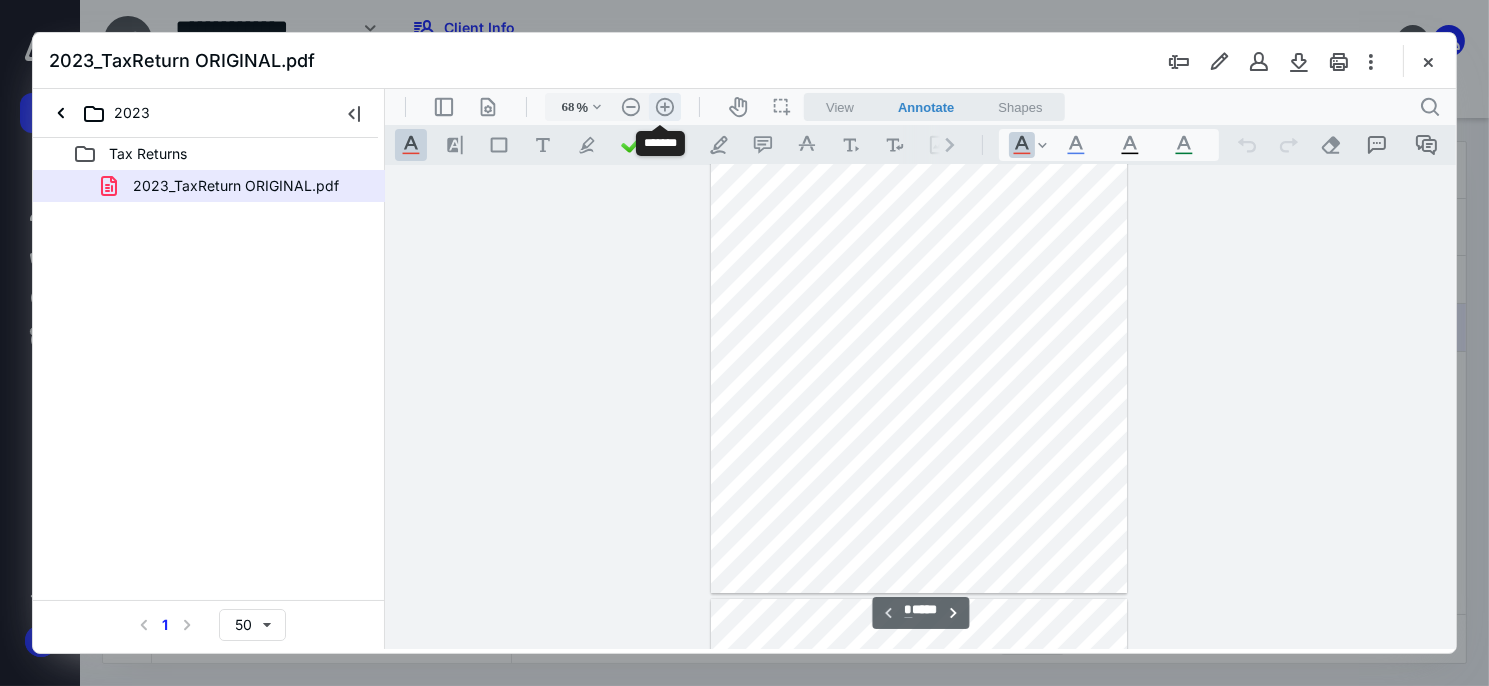 click on ".cls-1{fill:#abb0c4;} icon - header - zoom - in - line" at bounding box center [664, 106] 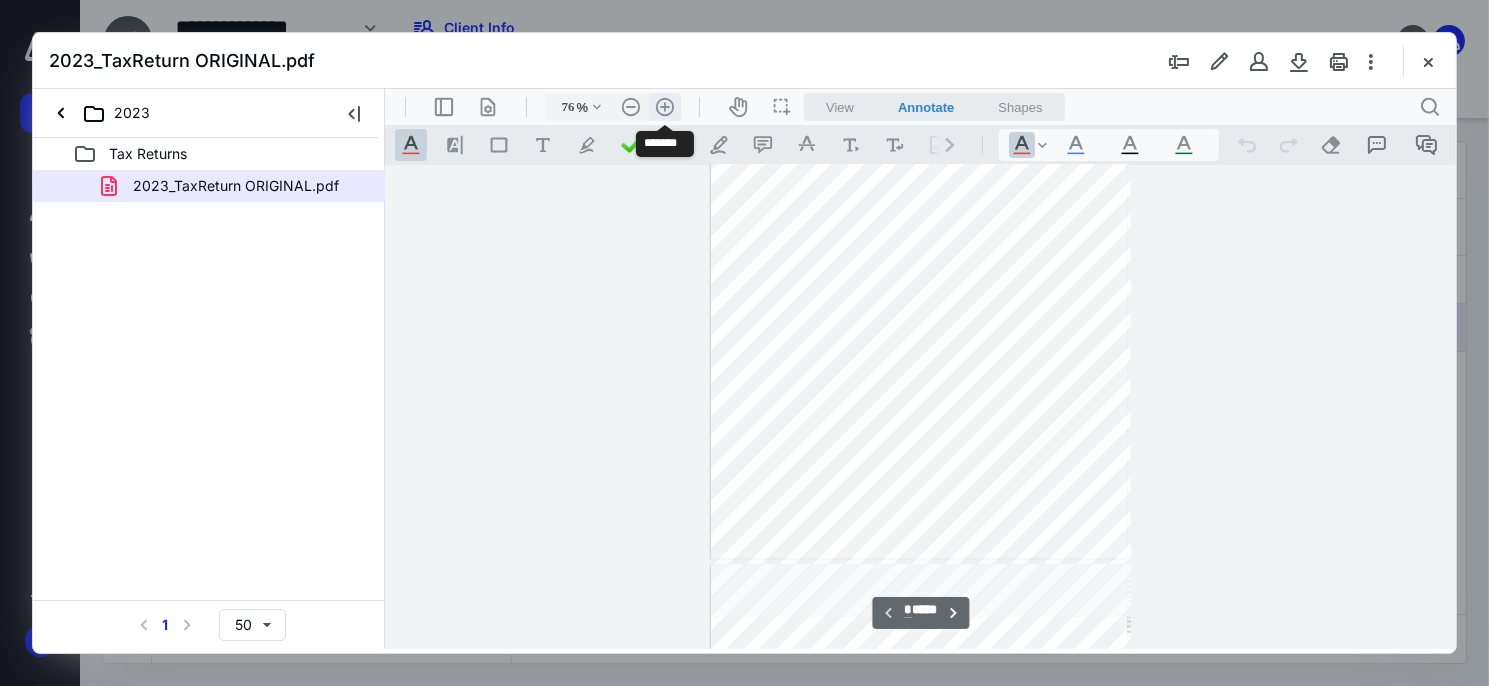 click on ".cls-1{fill:#abb0c4;} icon - header - zoom - in - line" at bounding box center [664, 106] 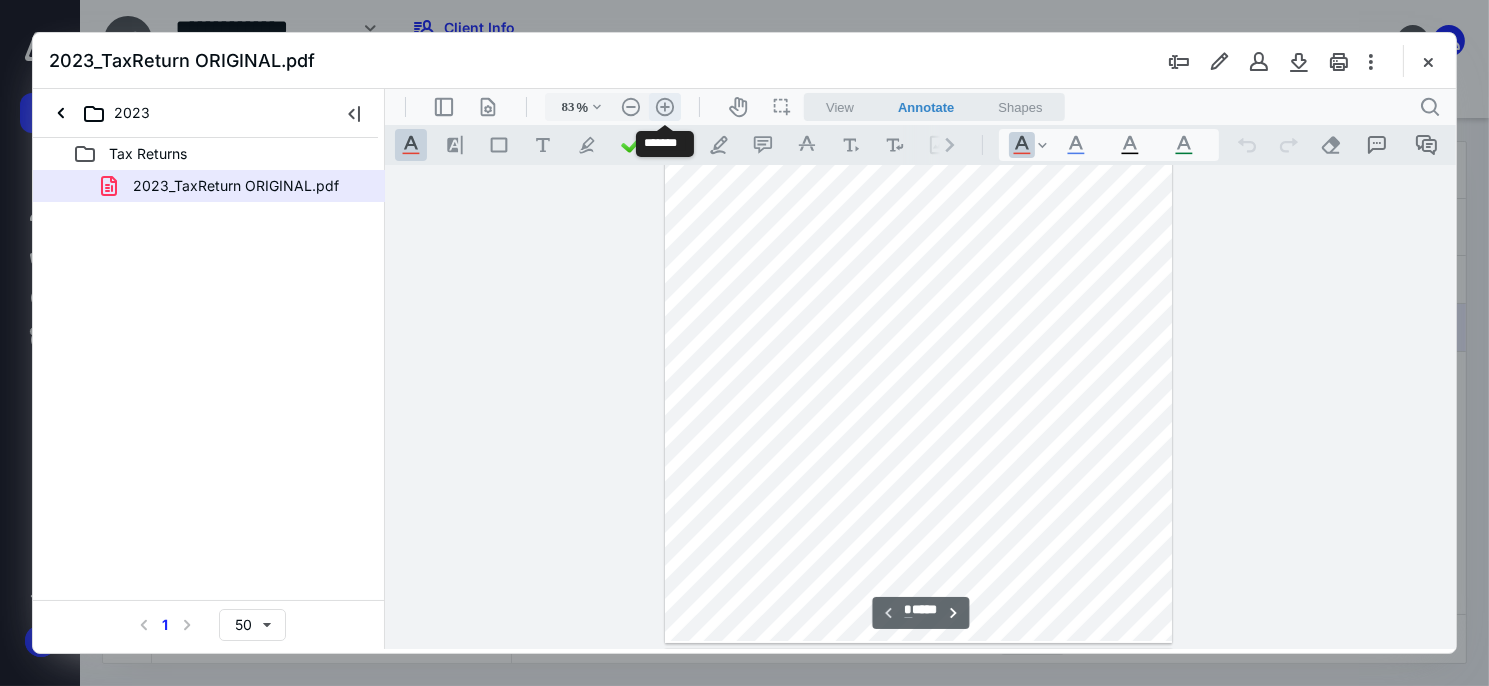 click on ".cls-1{fill:#abb0c4;} icon - header - zoom - in - line" at bounding box center (664, 106) 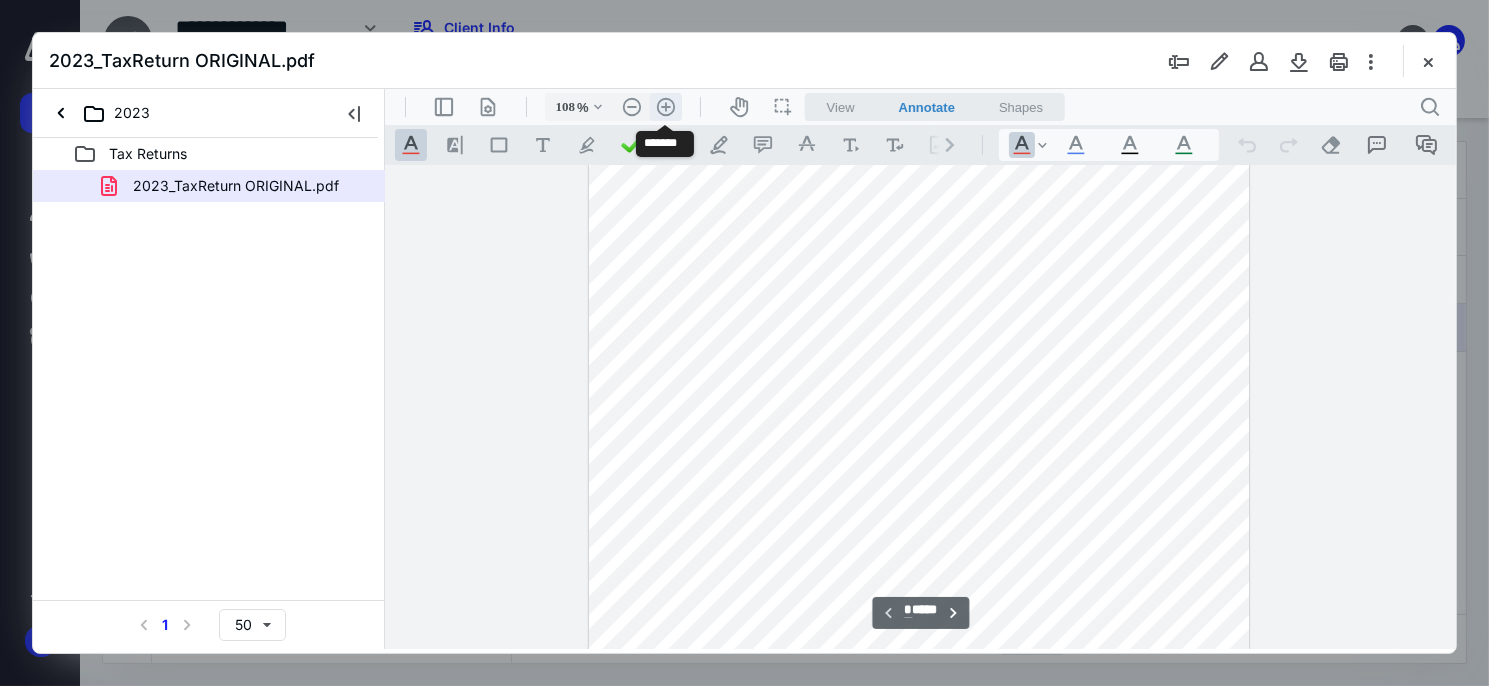 click on ".cls-1{fill:#abb0c4;} icon - header - zoom - in - line" at bounding box center [665, 106] 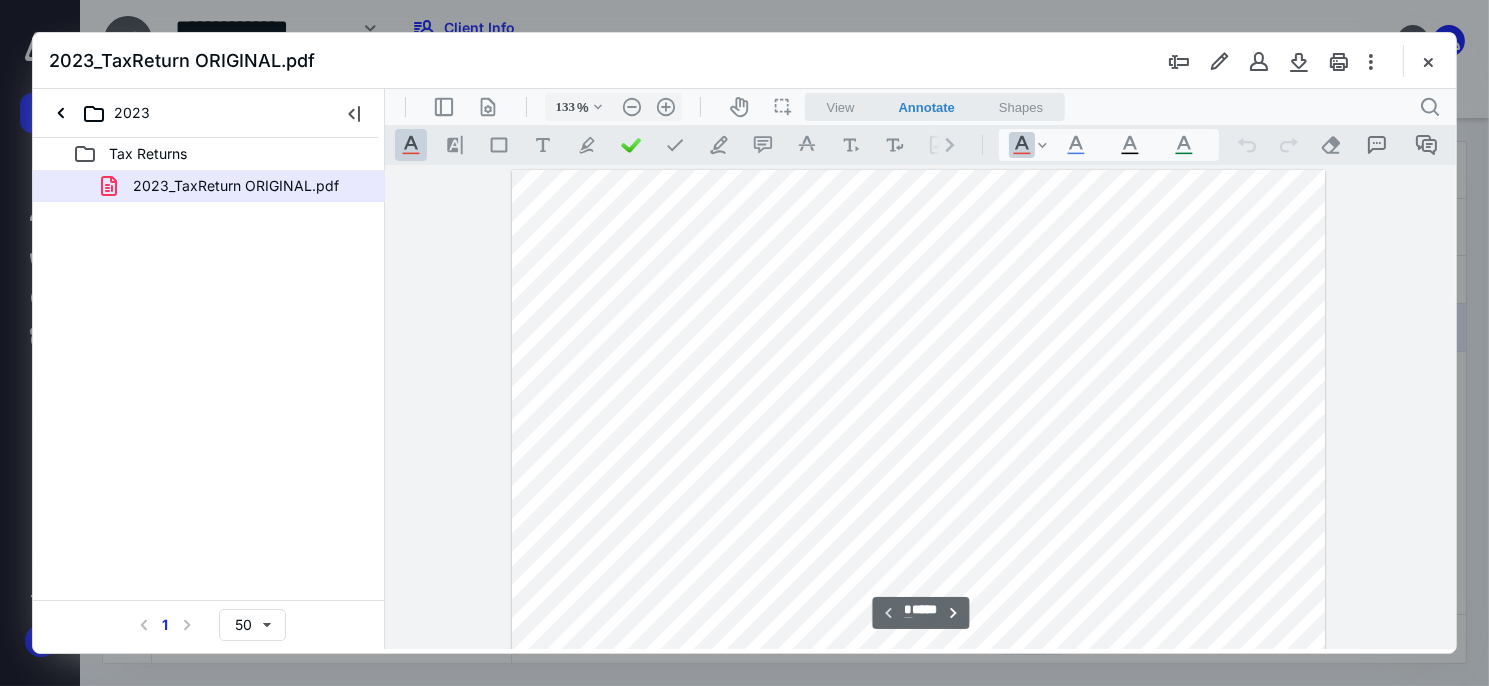 scroll, scrollTop: 100, scrollLeft: 0, axis: vertical 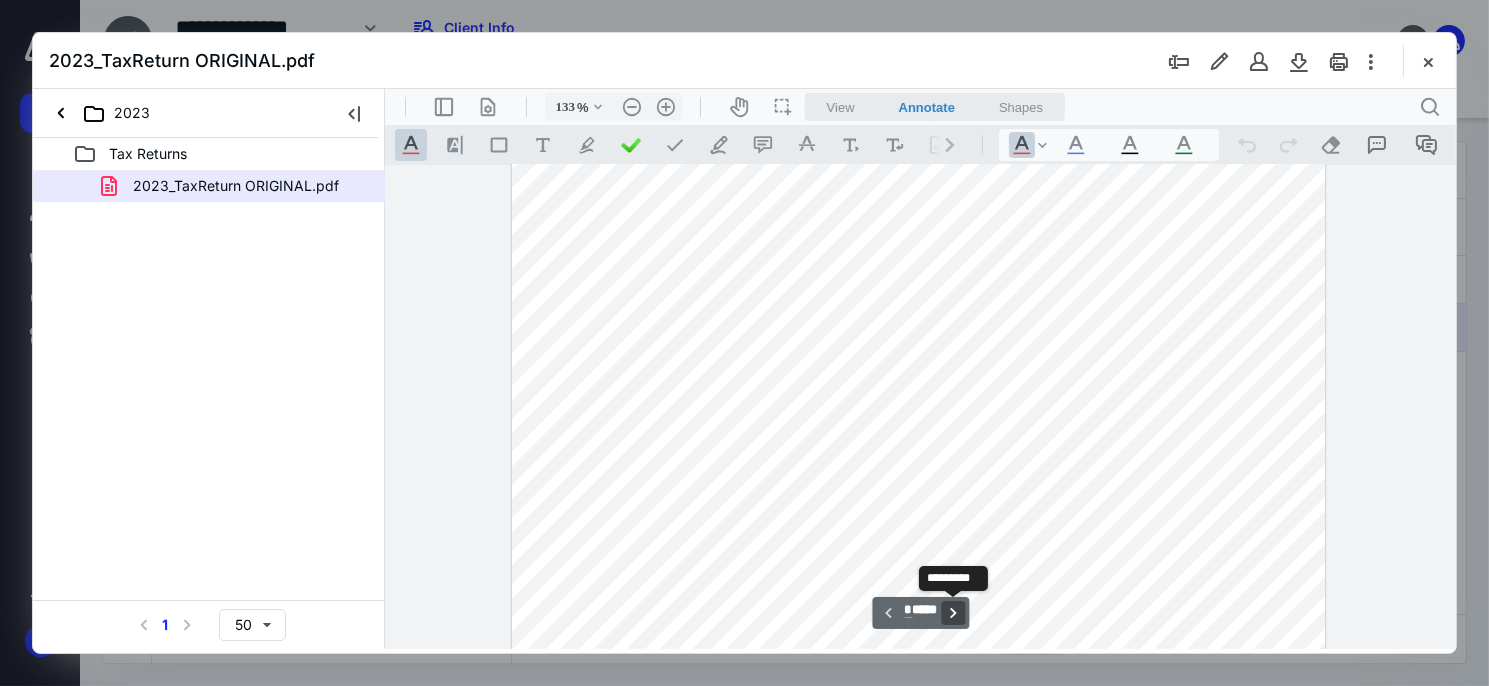 click on "**********" at bounding box center [952, 612] 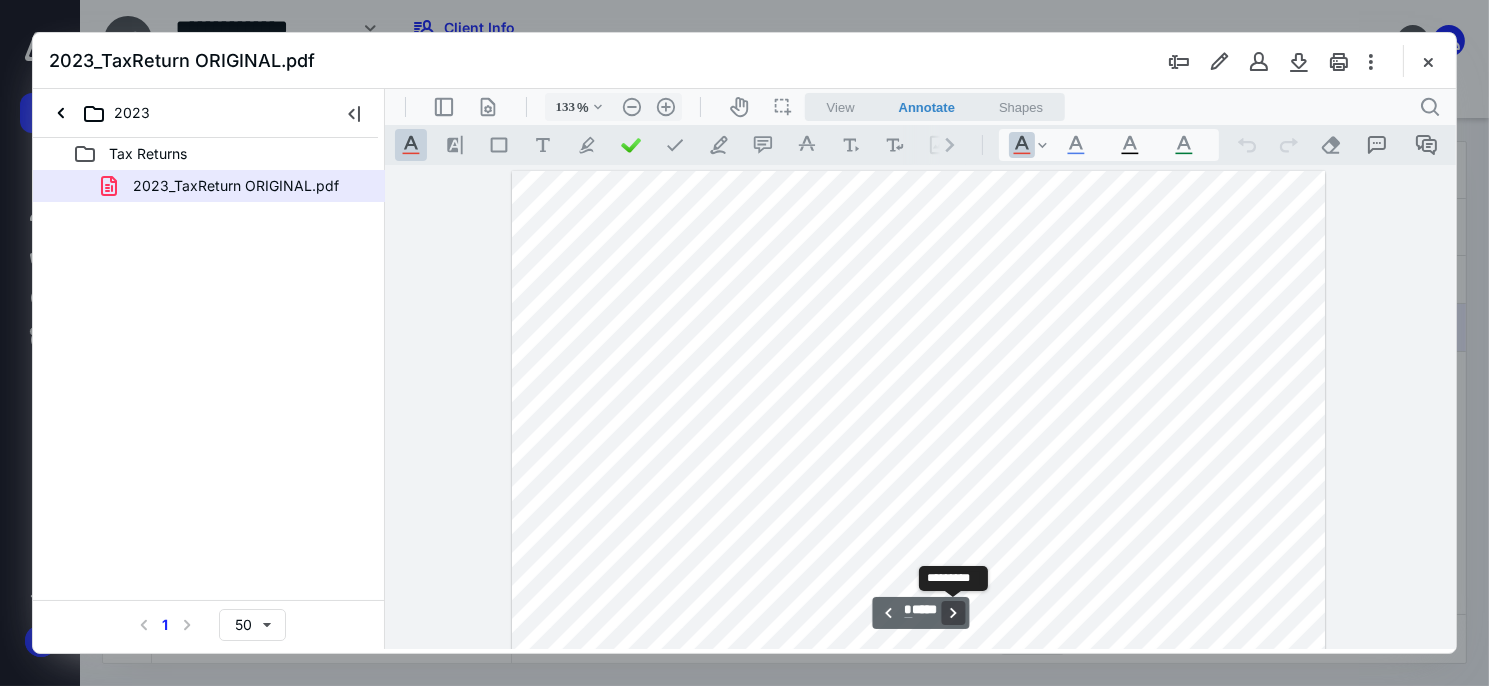 click on "**********" at bounding box center [952, 612] 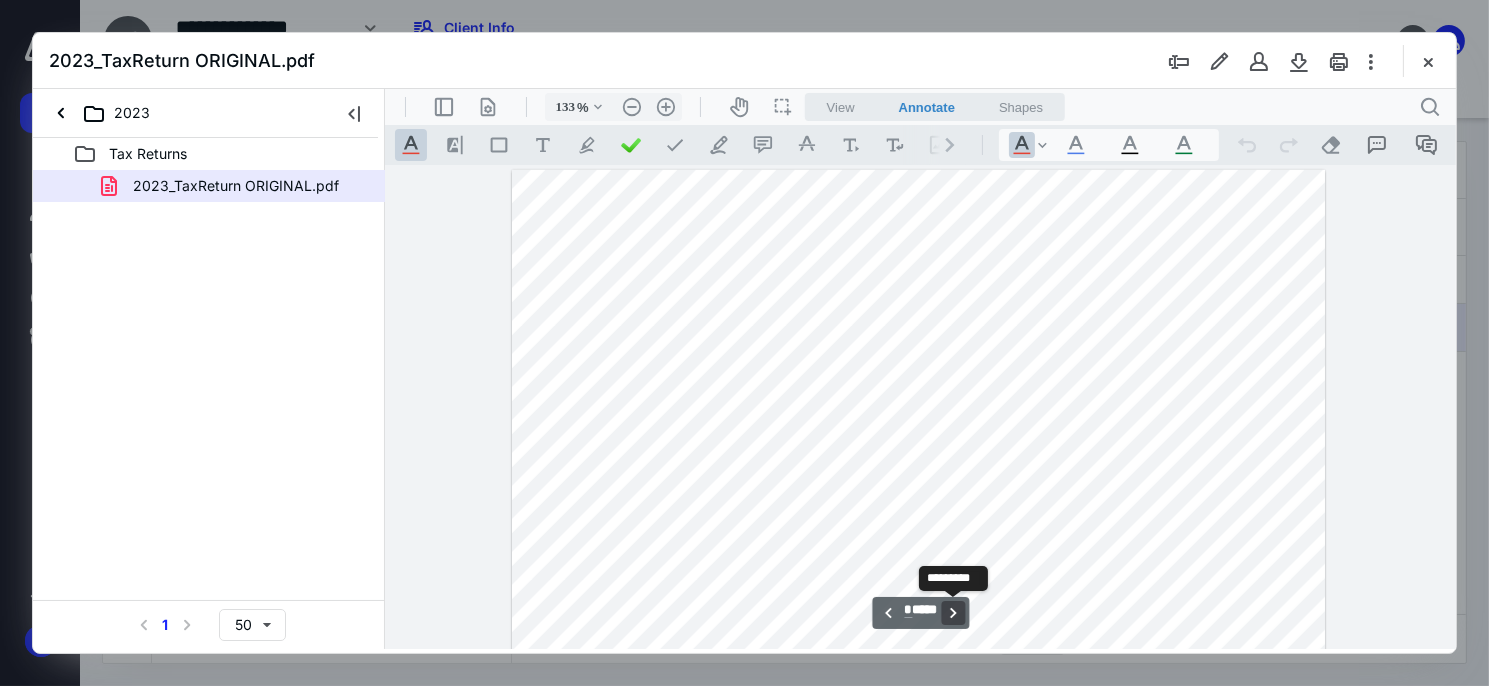 click on "**********" at bounding box center (952, 612) 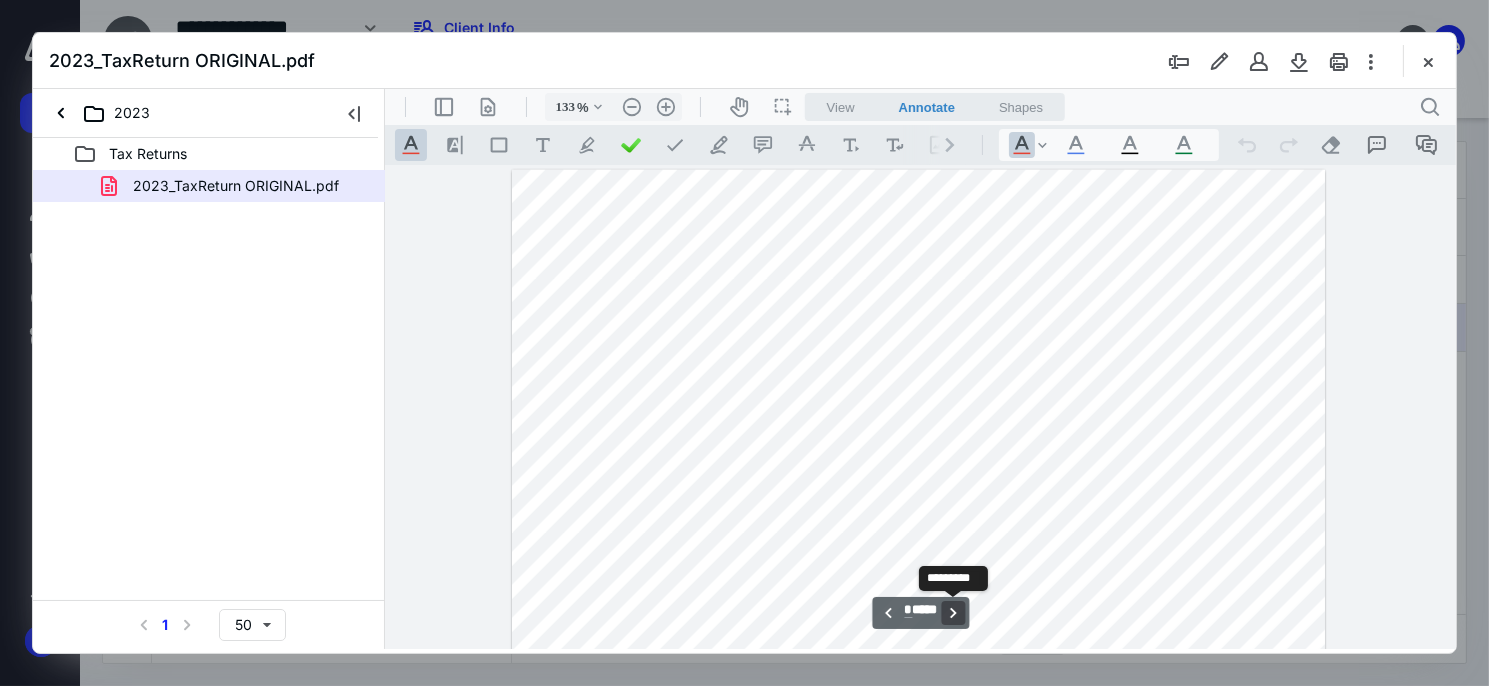 click on "**********" at bounding box center (952, 612) 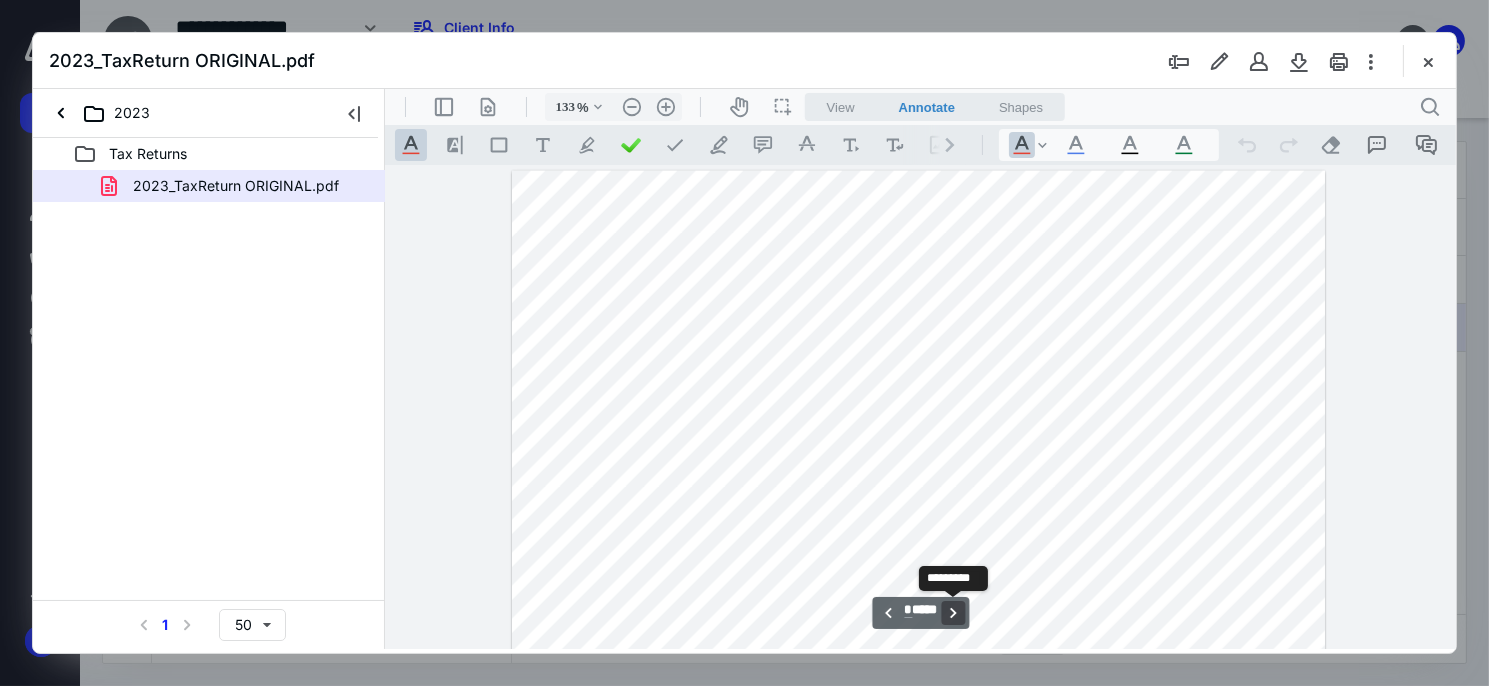 click on "**********" at bounding box center (952, 612) 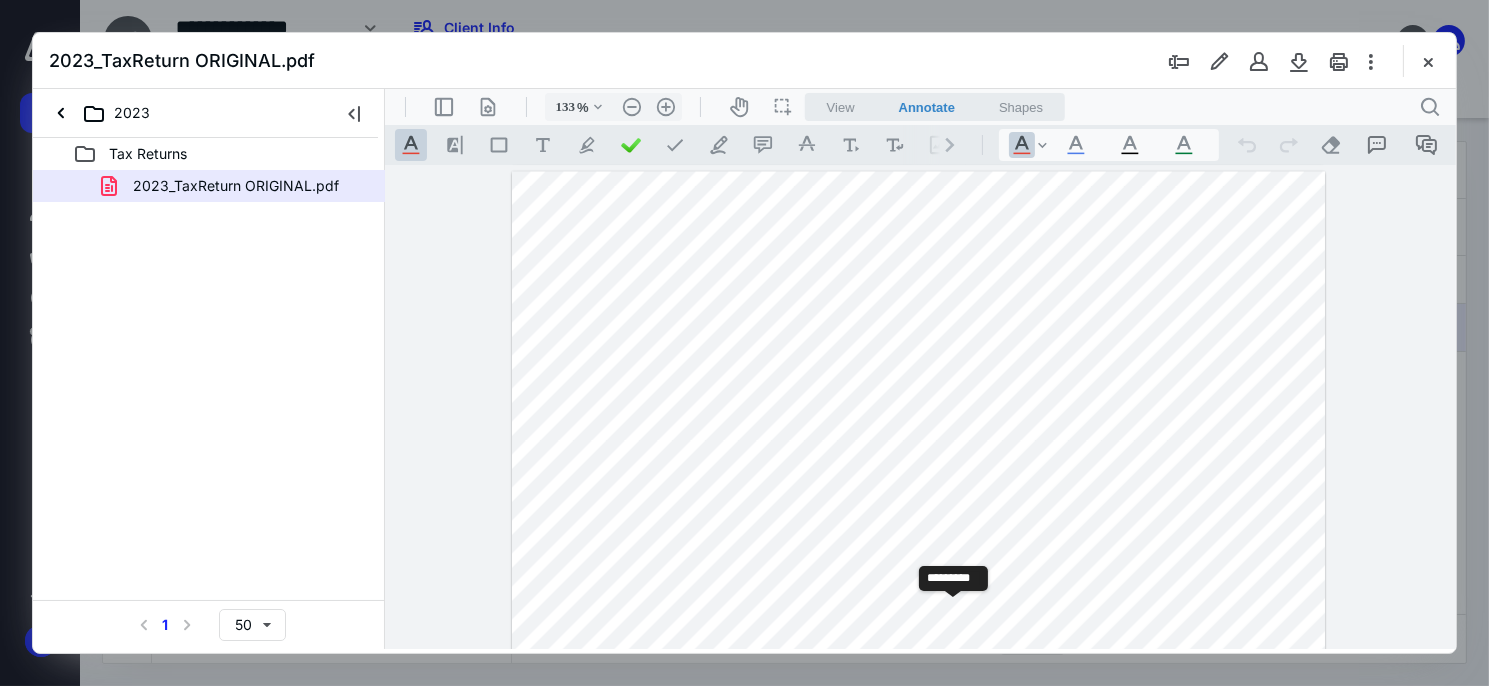 click on "**********" at bounding box center (952, 612) 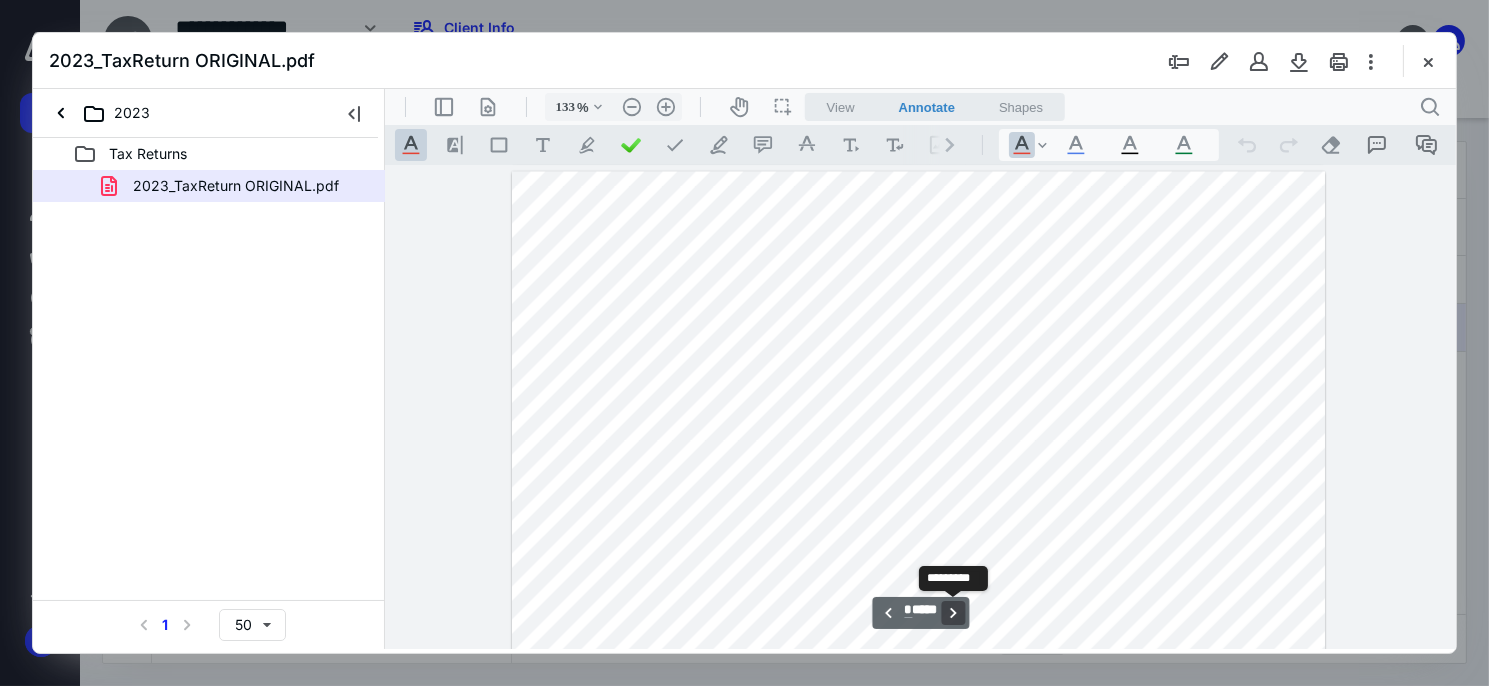 scroll, scrollTop: 6378, scrollLeft: 0, axis: vertical 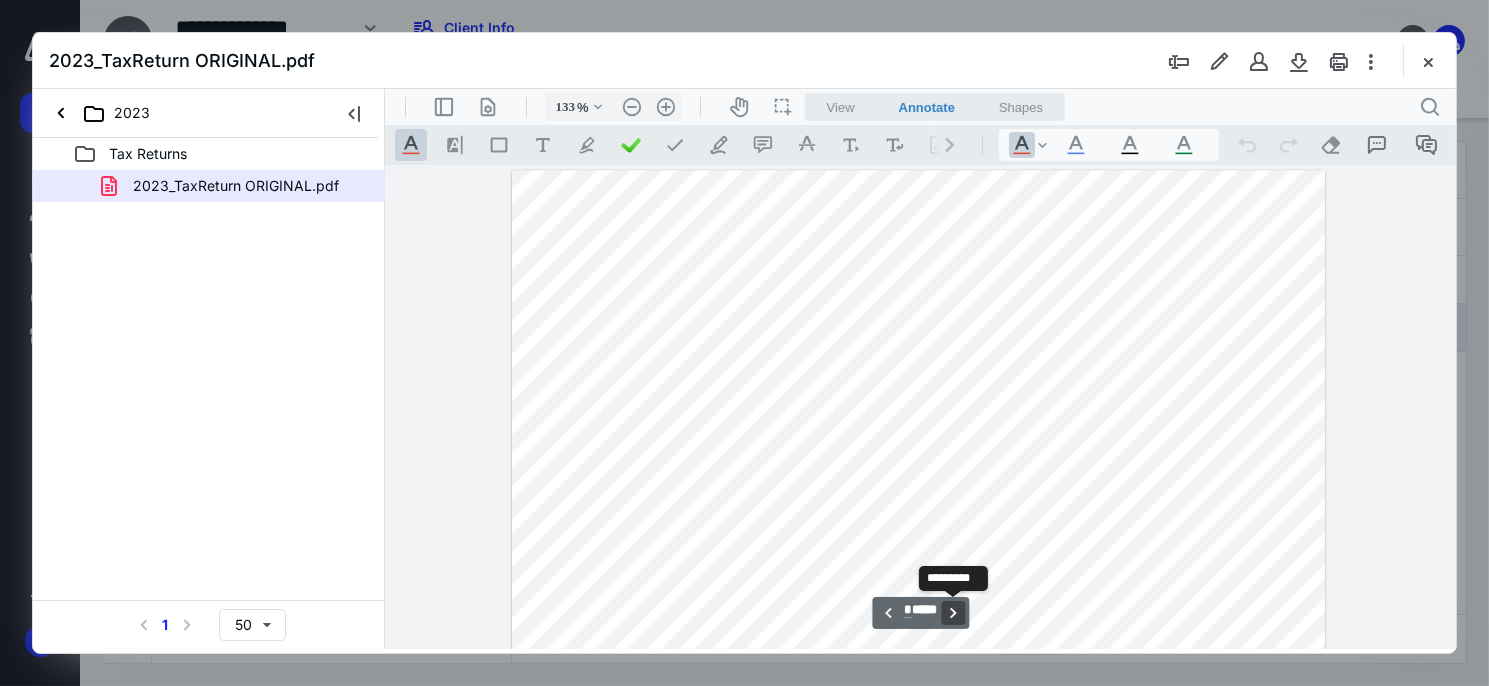 click on "**********" at bounding box center [952, 612] 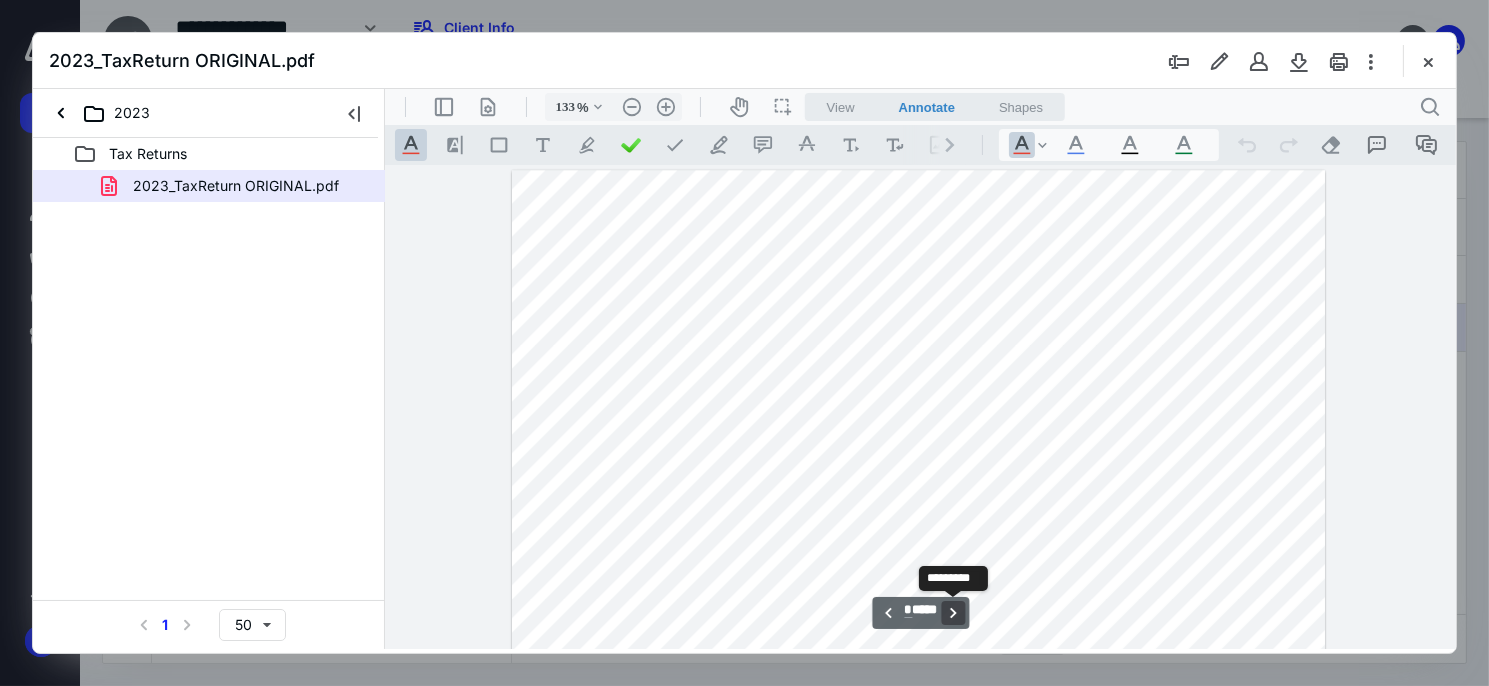 click on "**********" at bounding box center [952, 612] 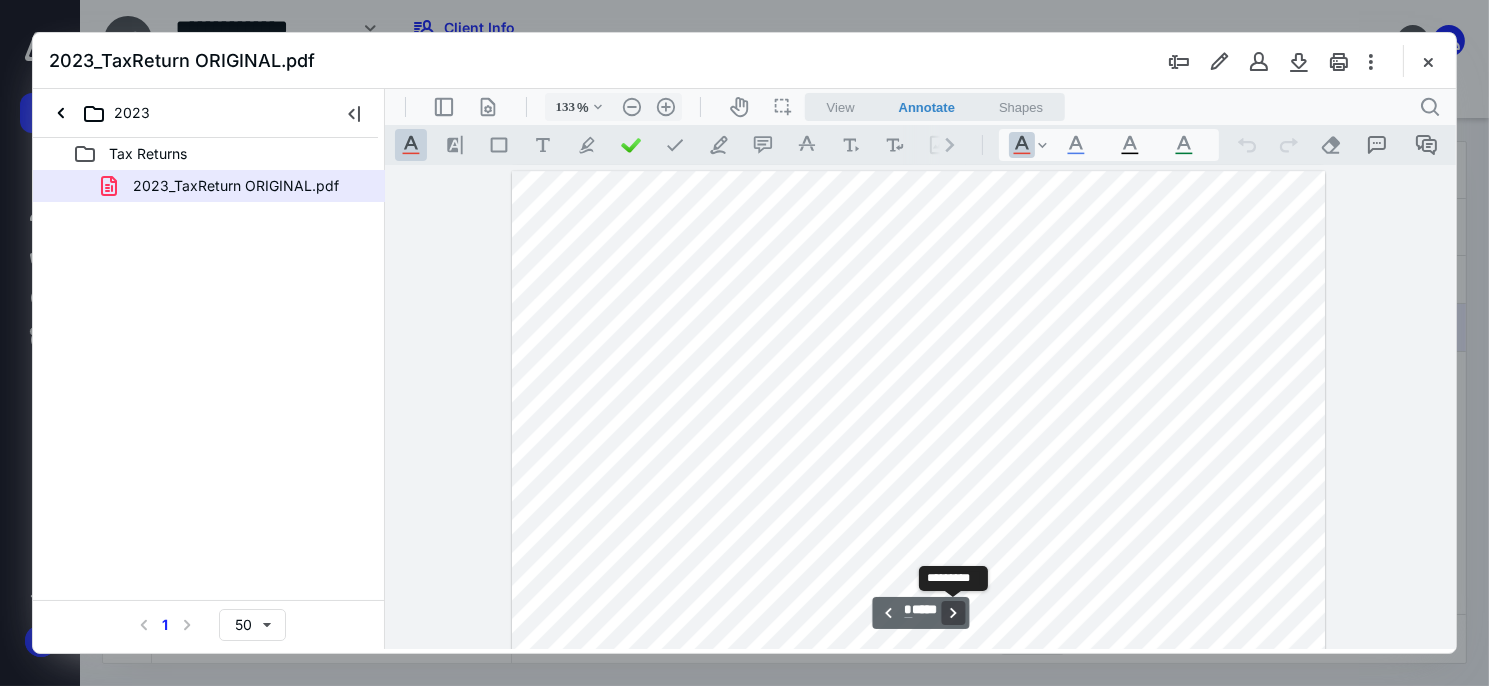 click on "**********" at bounding box center [952, 612] 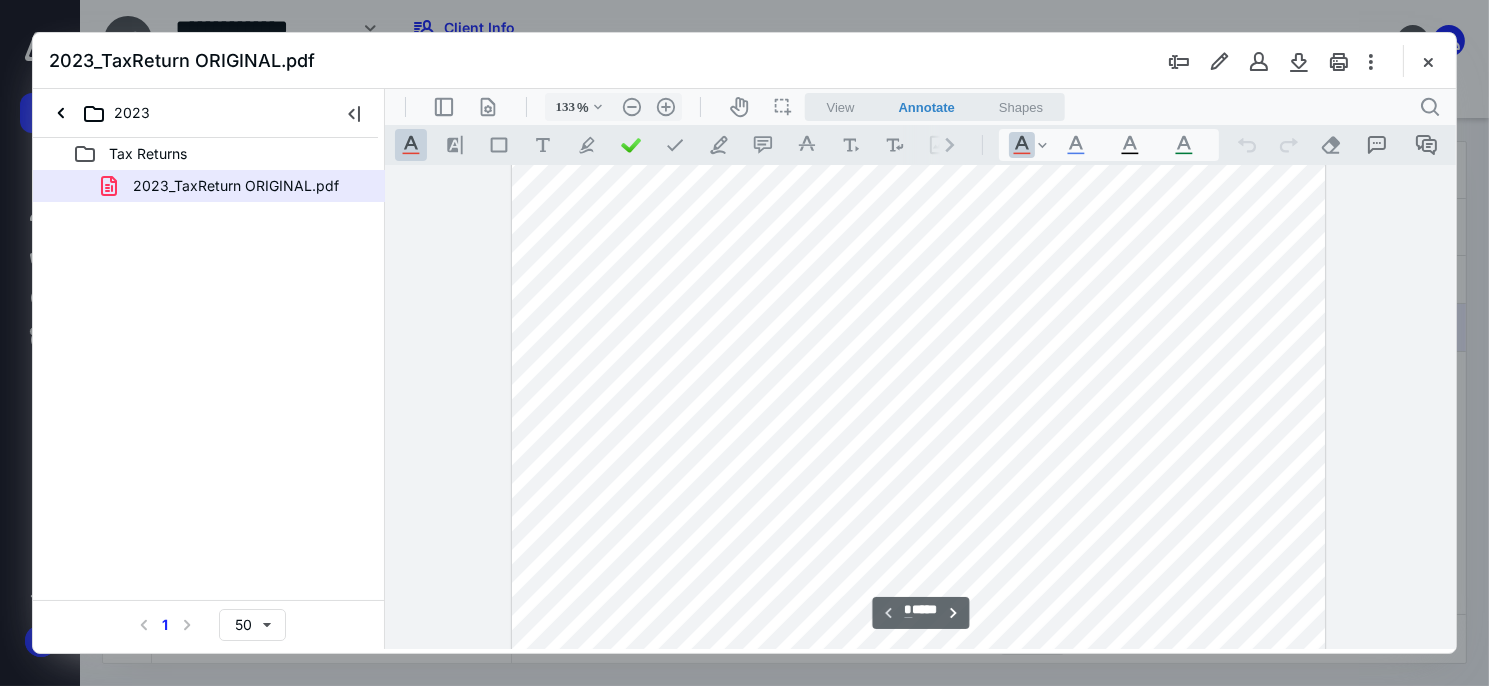 scroll, scrollTop: 100, scrollLeft: 0, axis: vertical 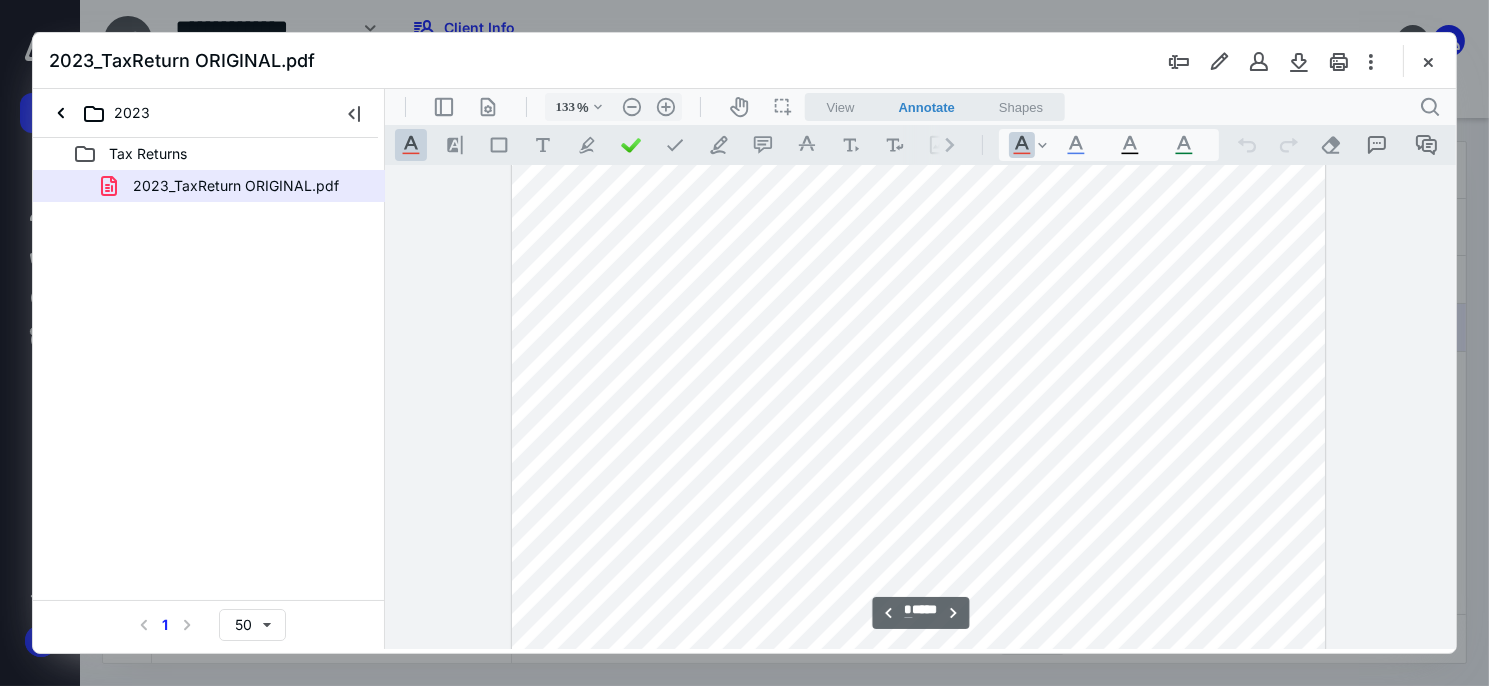 type on "*" 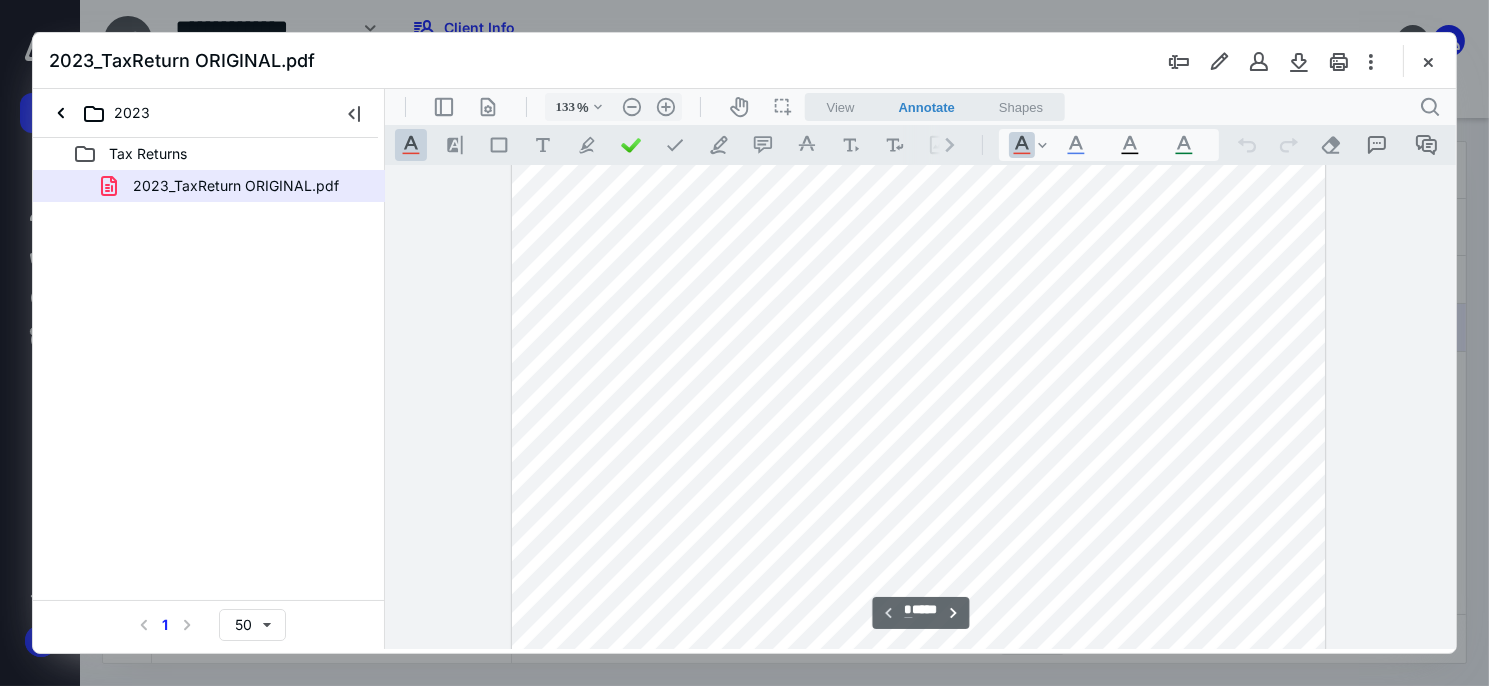 scroll, scrollTop: 0, scrollLeft: 0, axis: both 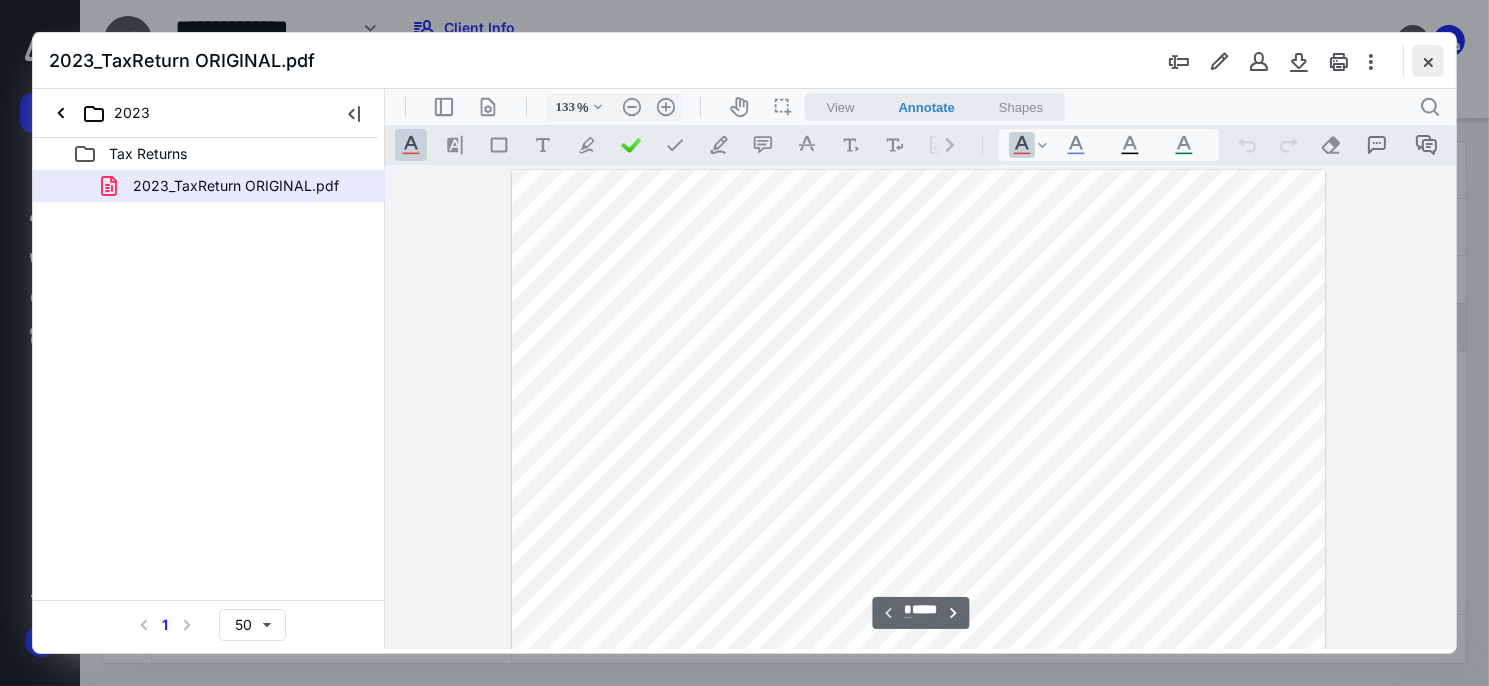 click at bounding box center [1428, 61] 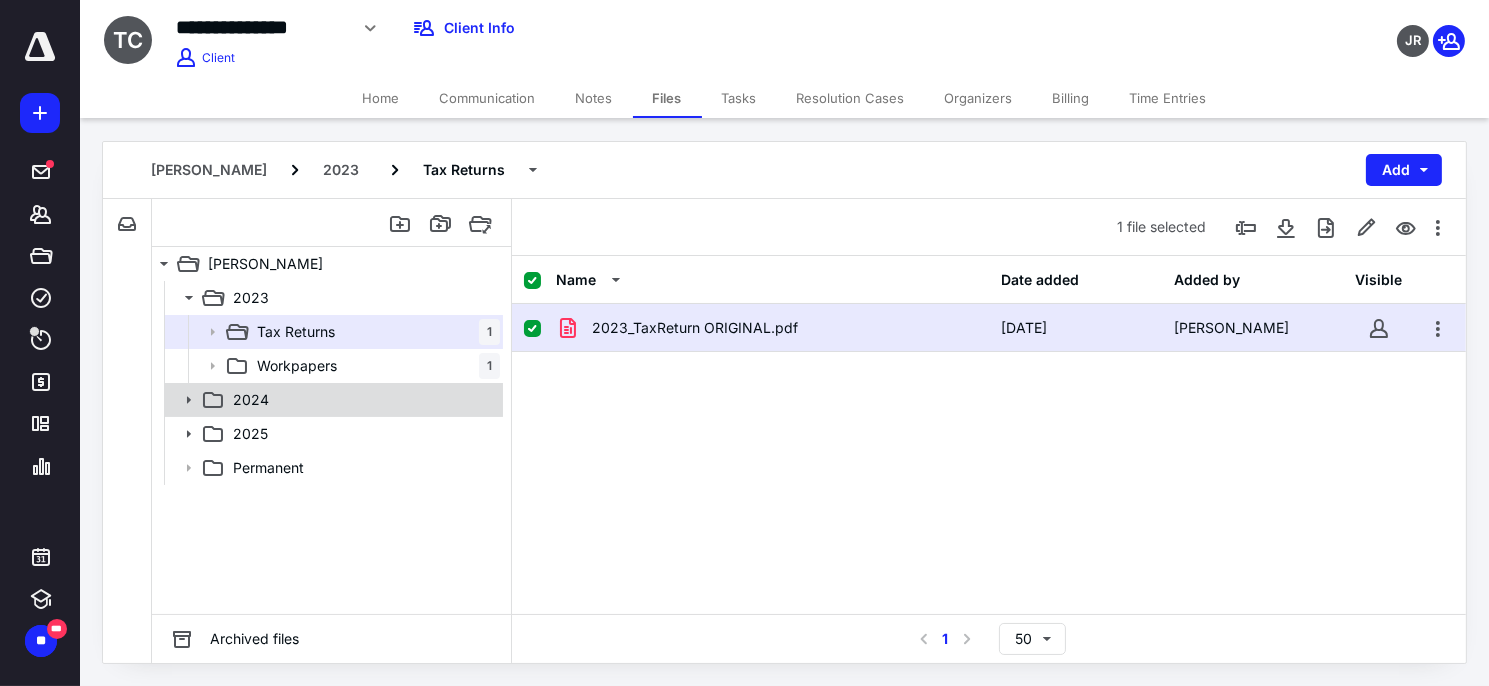 click on "2024" at bounding box center (362, 400) 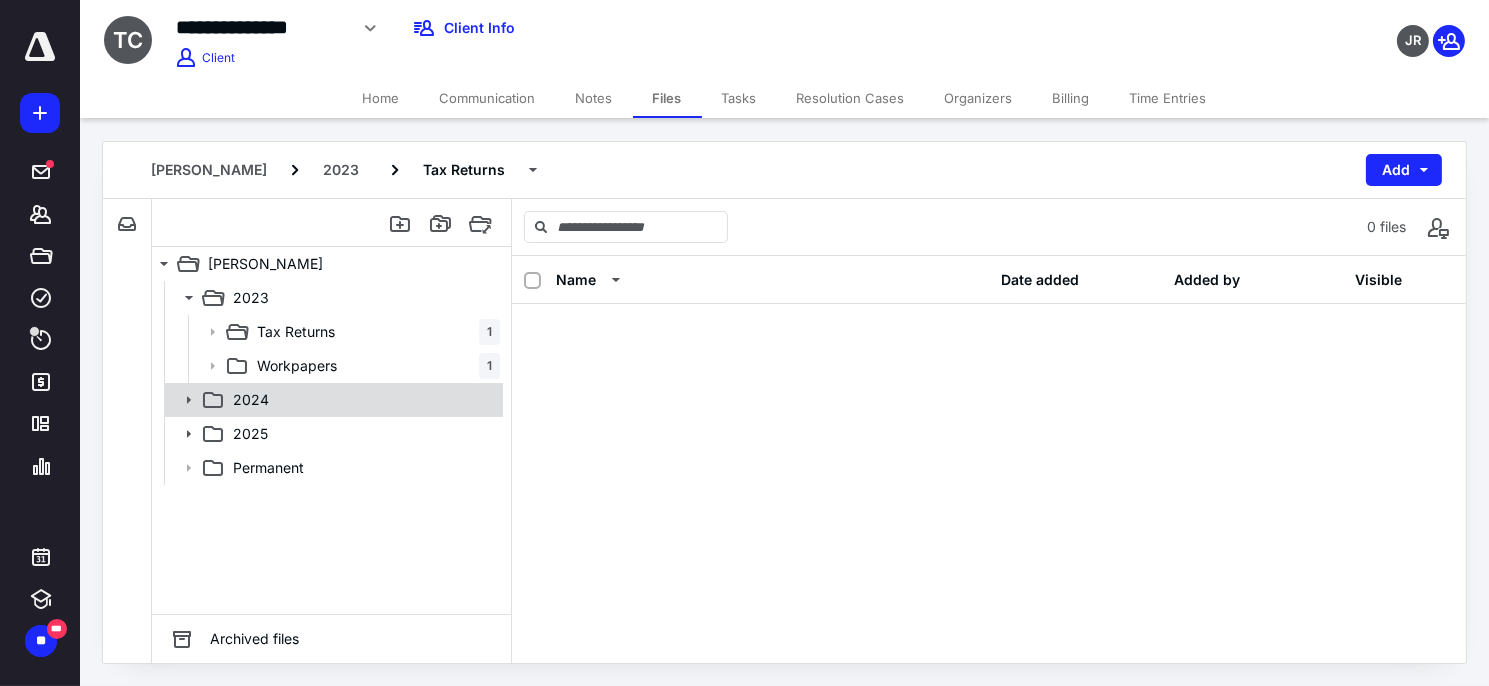 click on "2024" at bounding box center (362, 400) 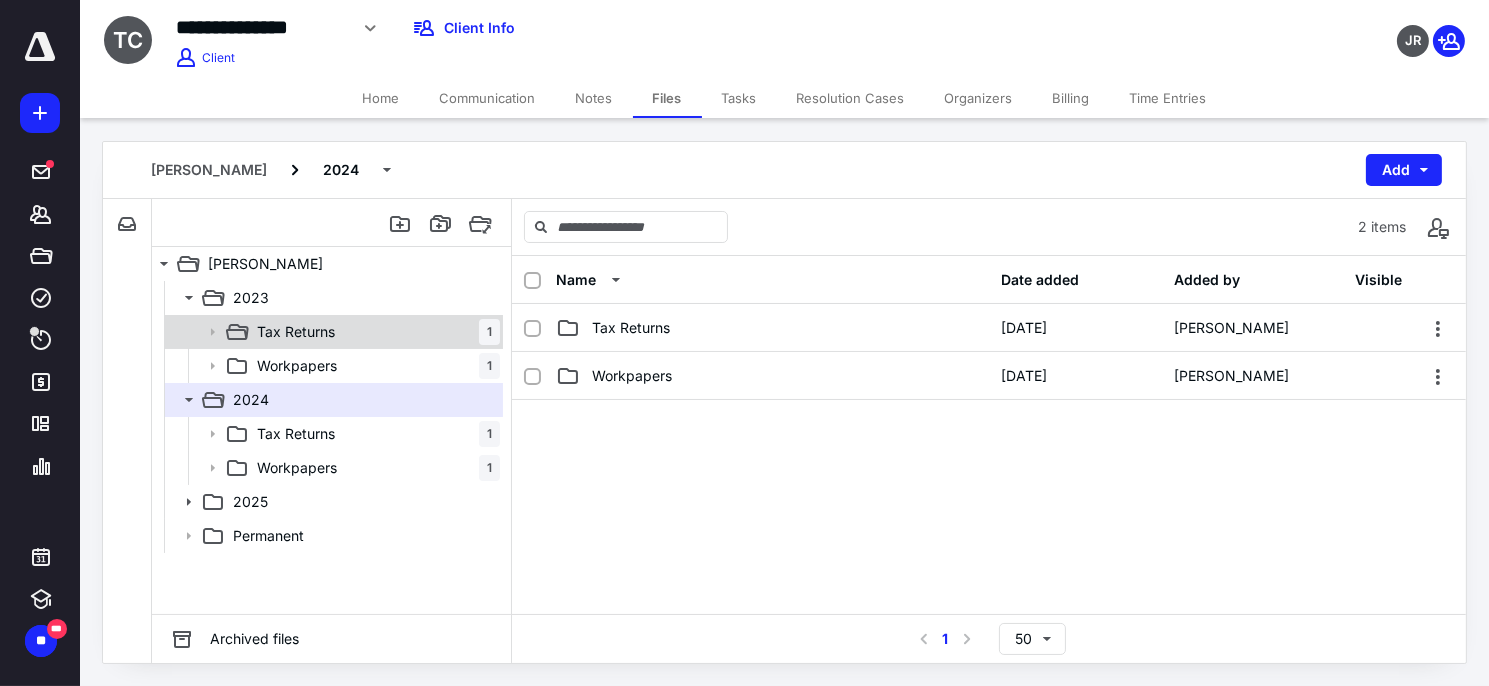 click on "Tax Returns 1" at bounding box center [374, 332] 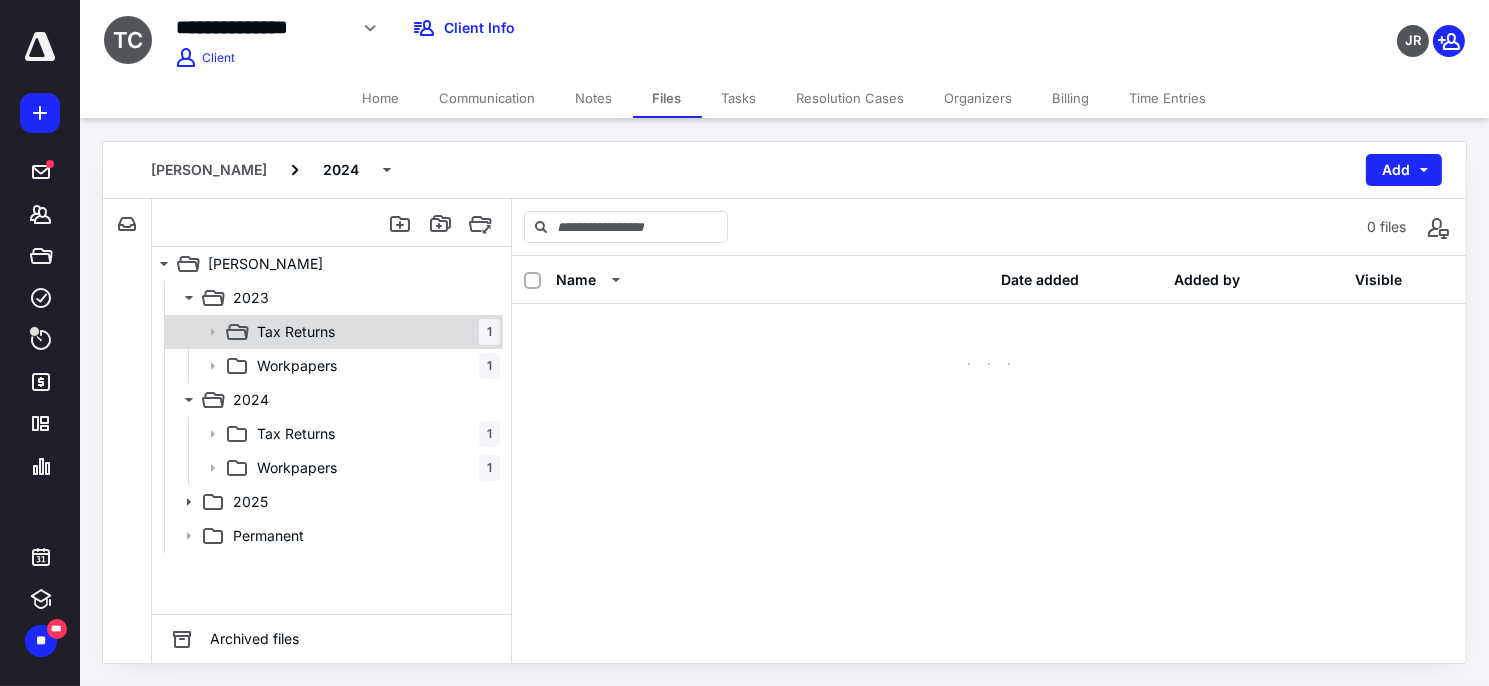 click on "Tax Returns 1" at bounding box center [374, 332] 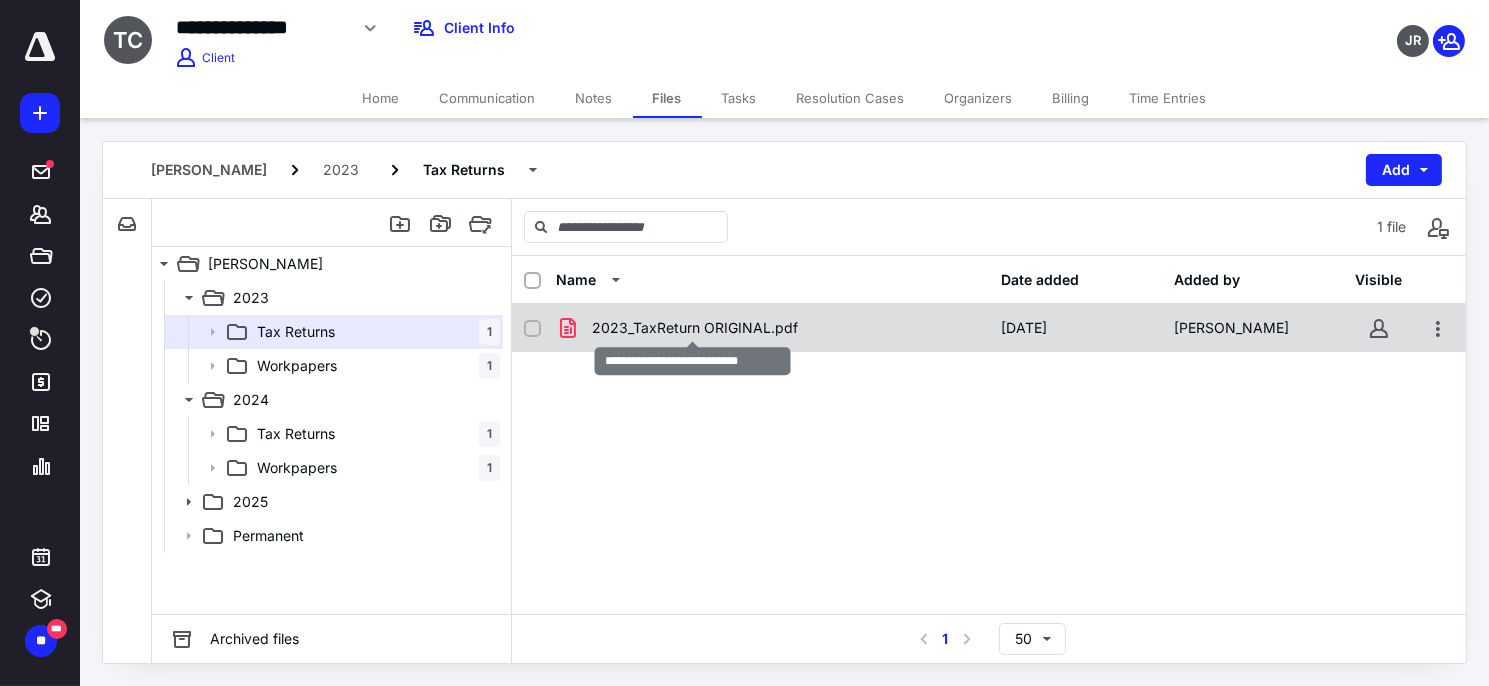 click on "2023_TaxReturn ORIGINAL.pdf" at bounding box center [695, 328] 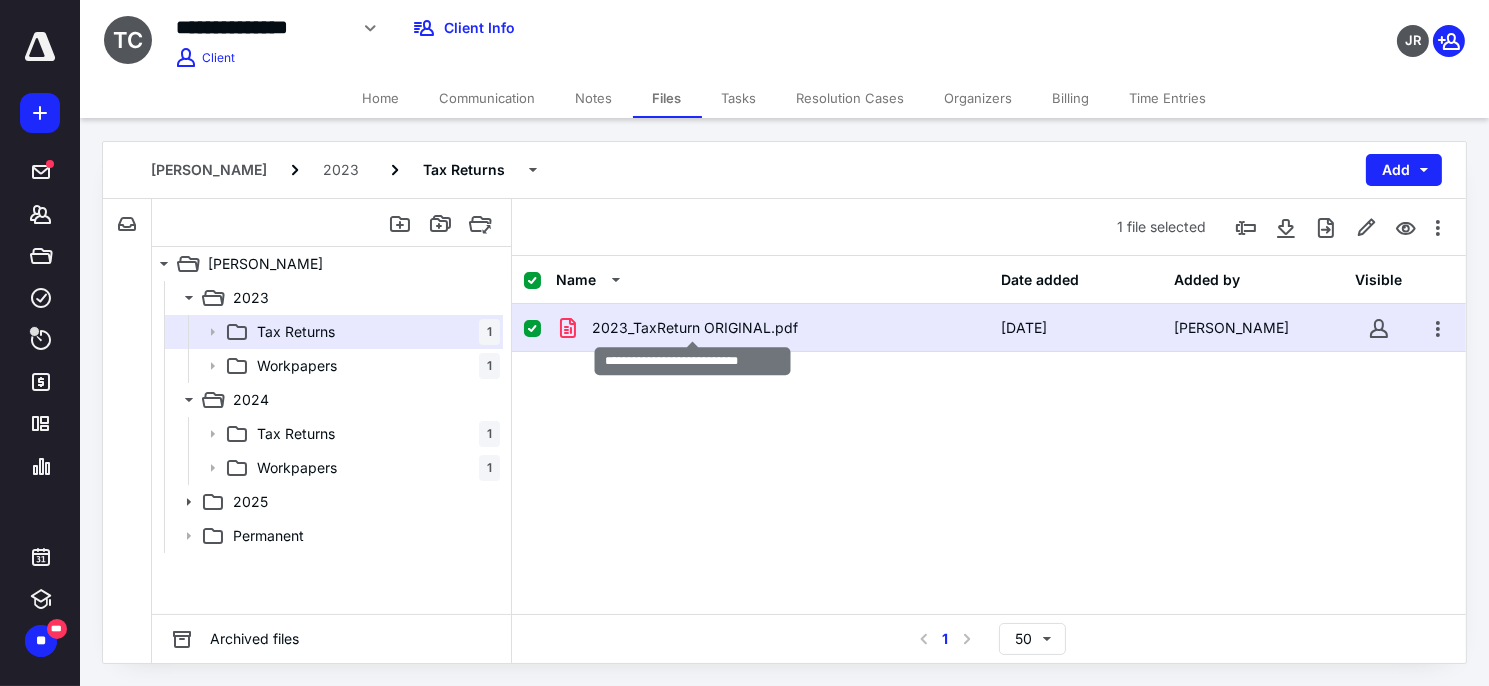 click on "2023_TaxReturn ORIGINAL.pdf" at bounding box center [695, 328] 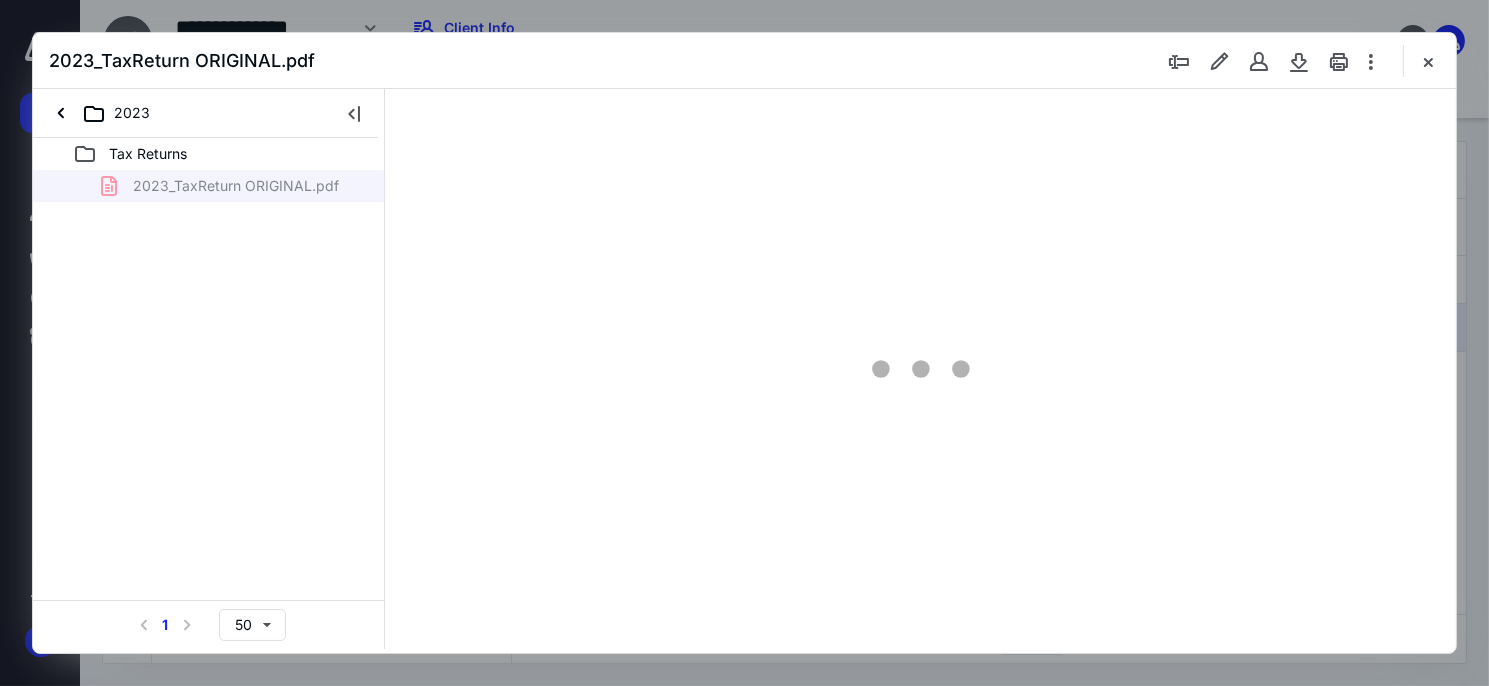 scroll, scrollTop: 0, scrollLeft: 0, axis: both 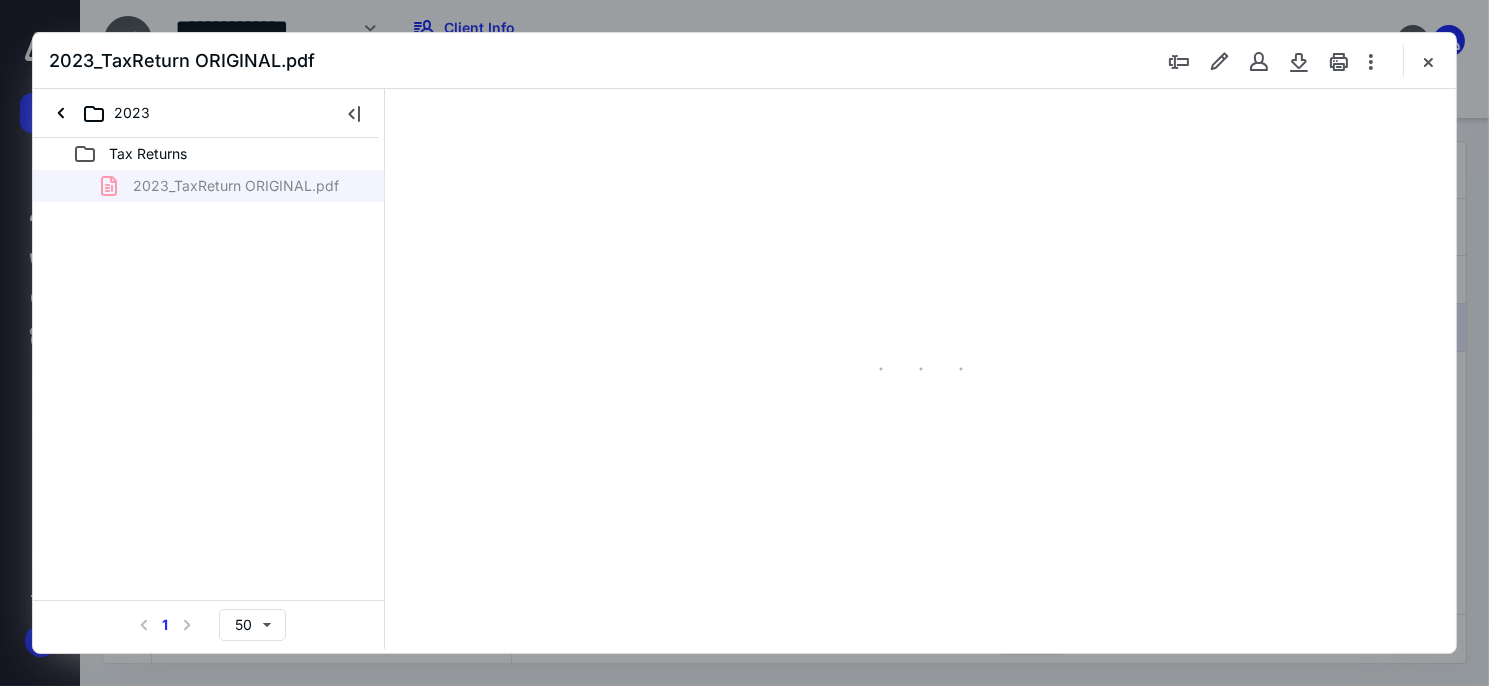 type on "61" 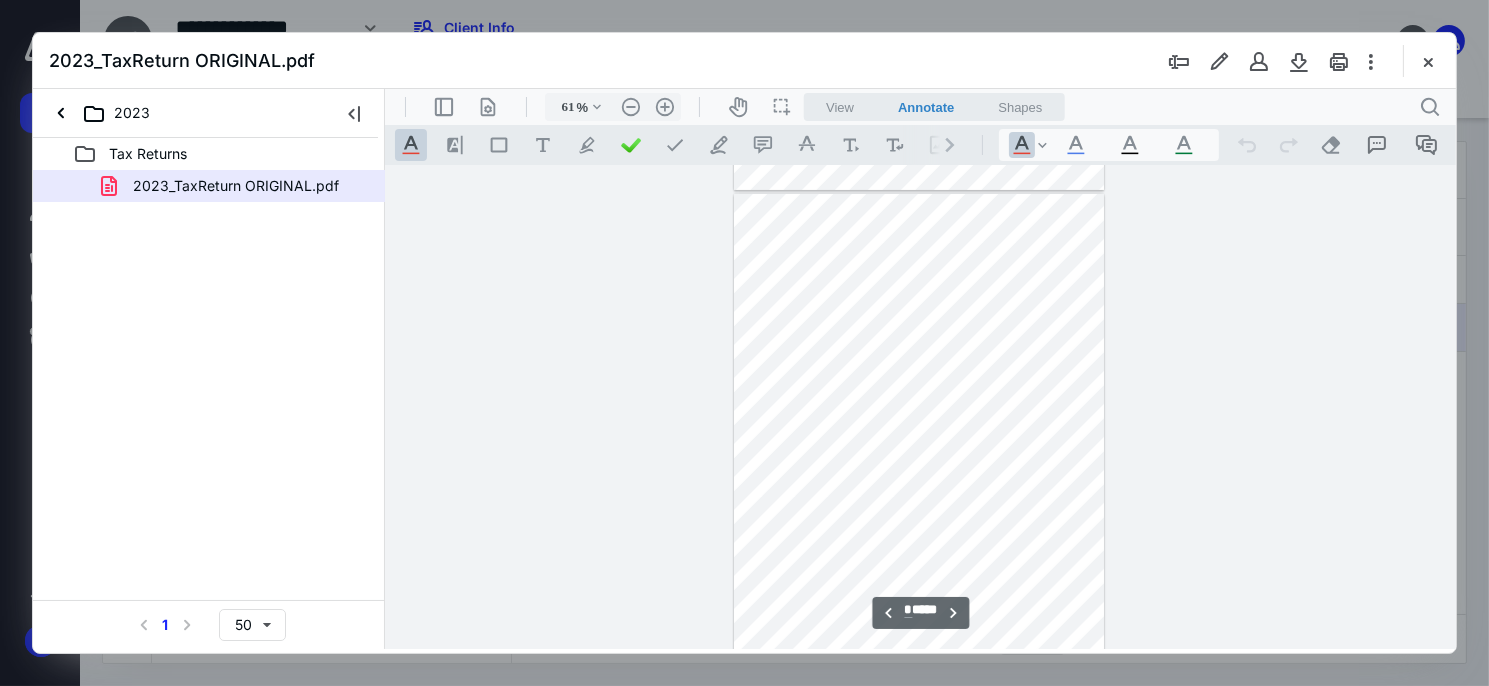scroll, scrollTop: 339, scrollLeft: 0, axis: vertical 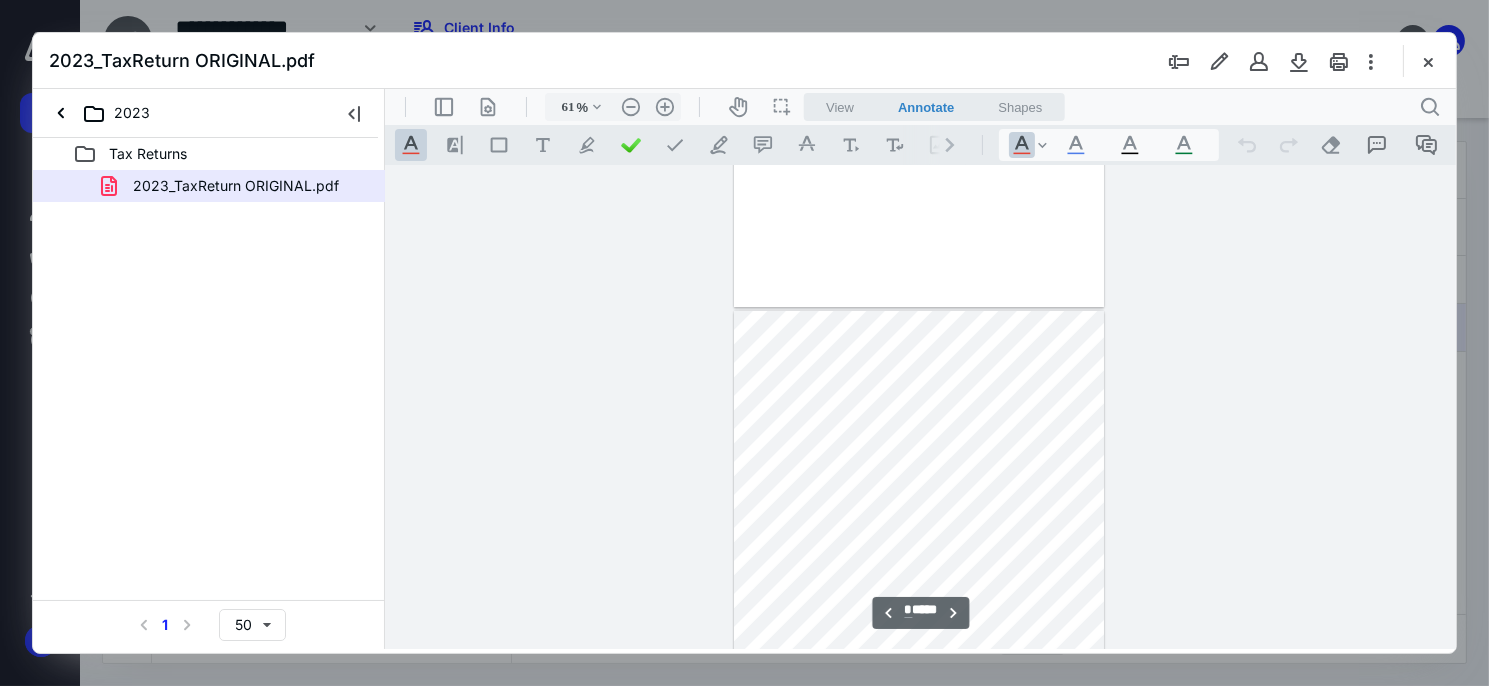 type on "*" 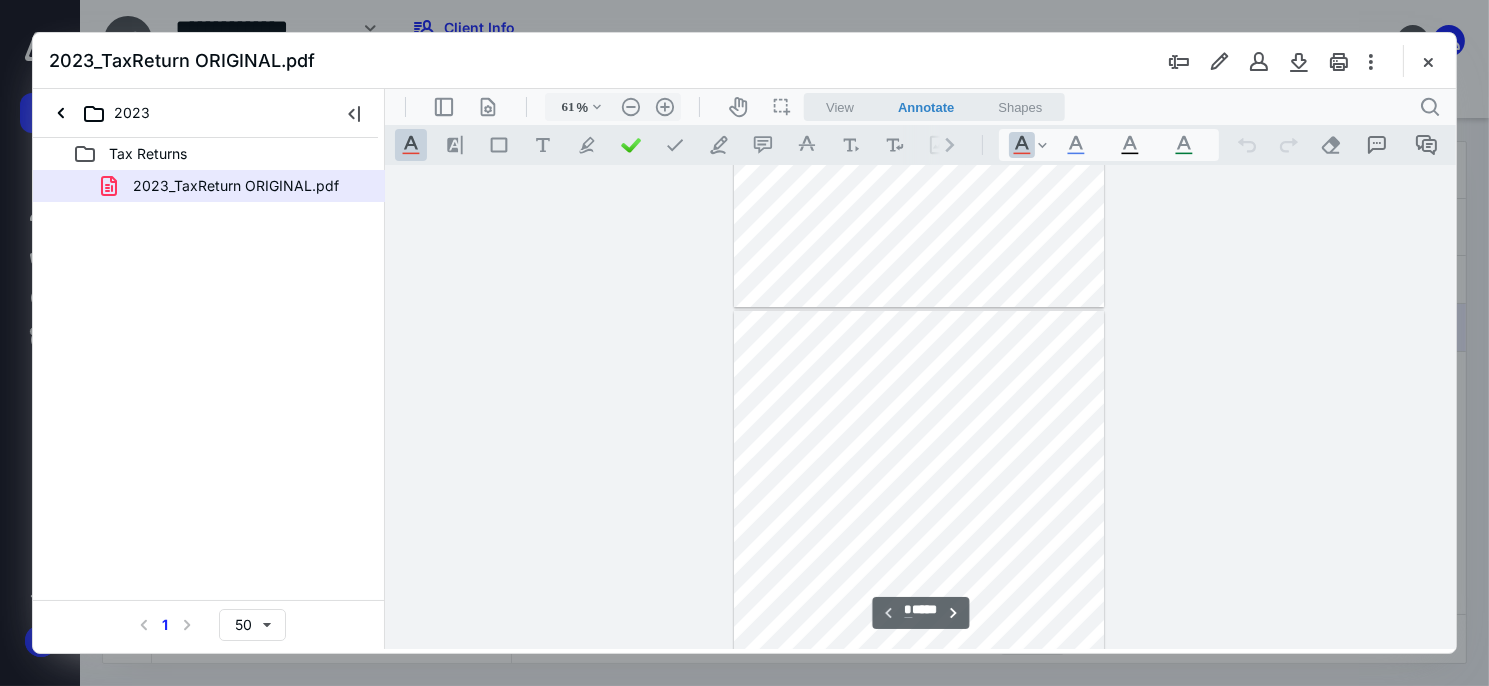 scroll, scrollTop: 0, scrollLeft: 0, axis: both 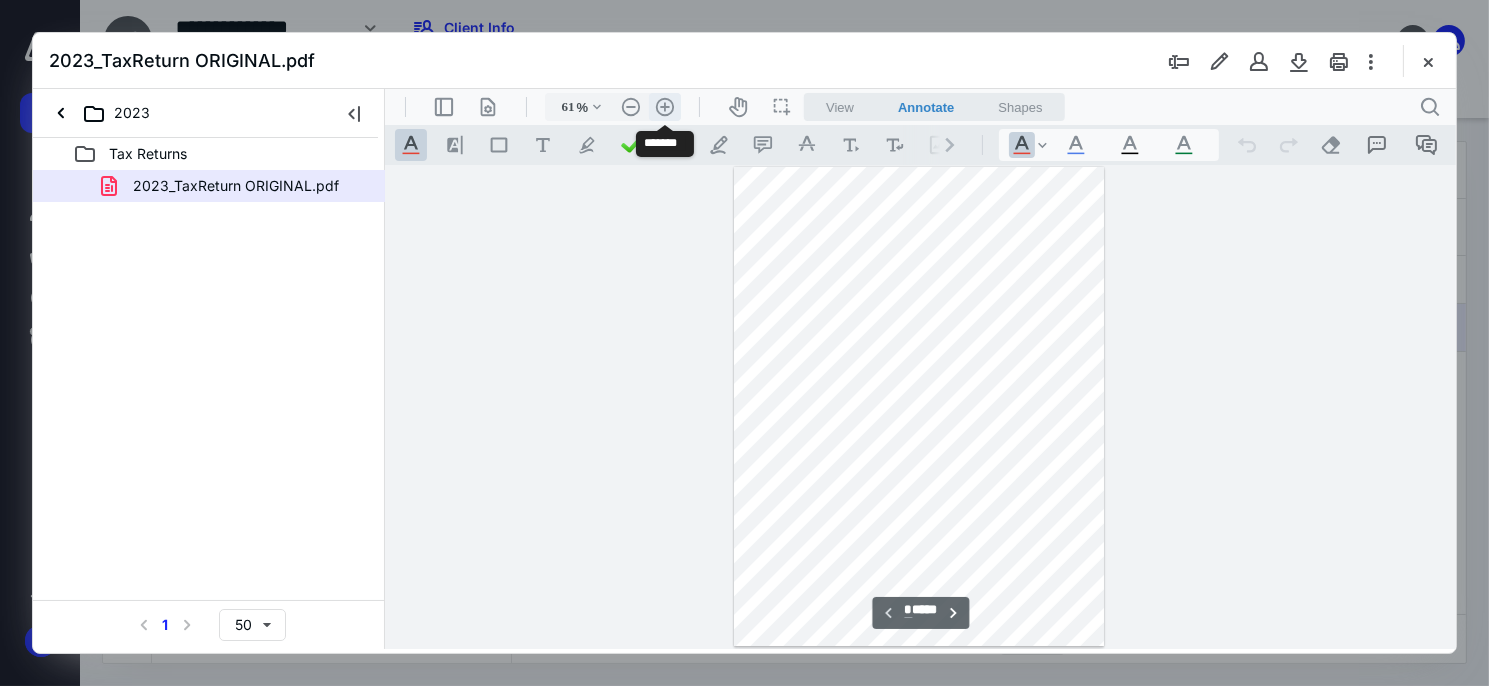 click on ".cls-1{fill:#abb0c4;} icon - header - zoom - in - line" at bounding box center (664, 106) 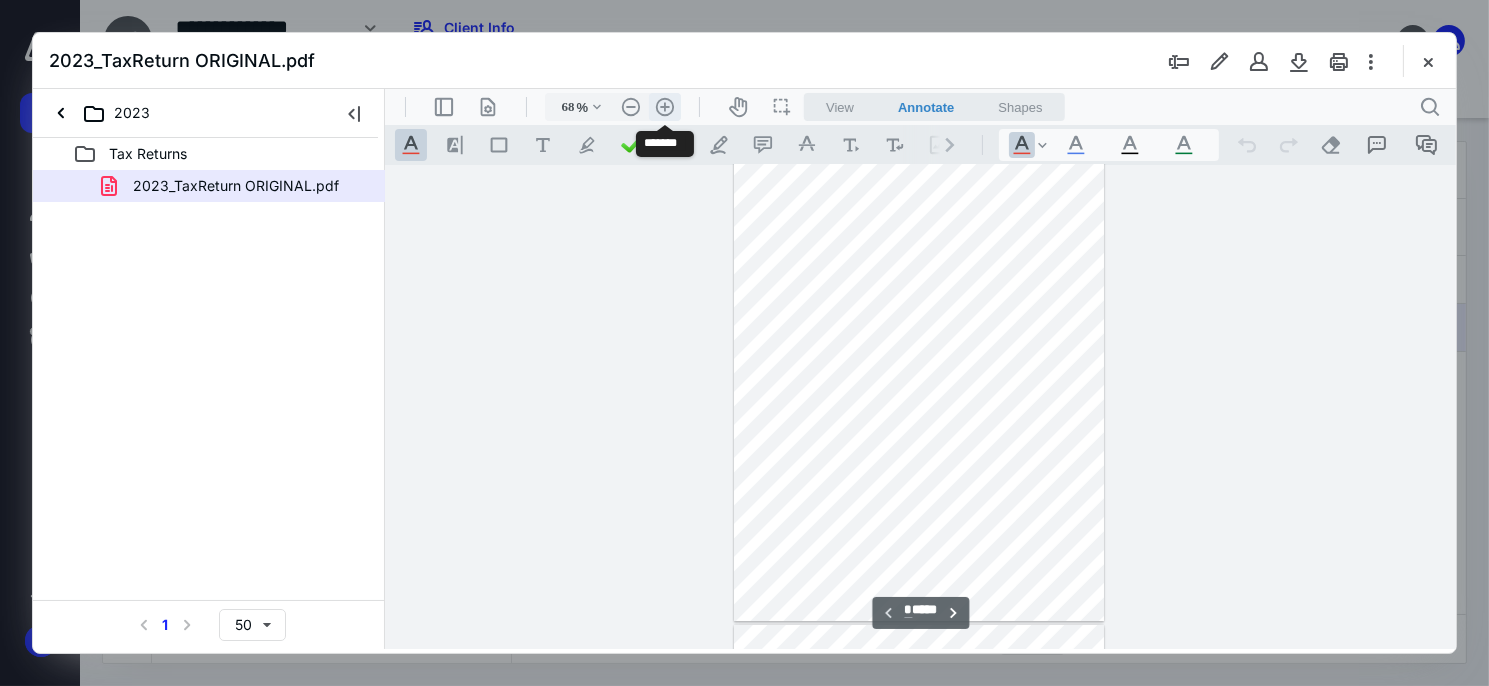 click on ".cls-1{fill:#abb0c4;} icon - header - zoom - in - line" at bounding box center [664, 106] 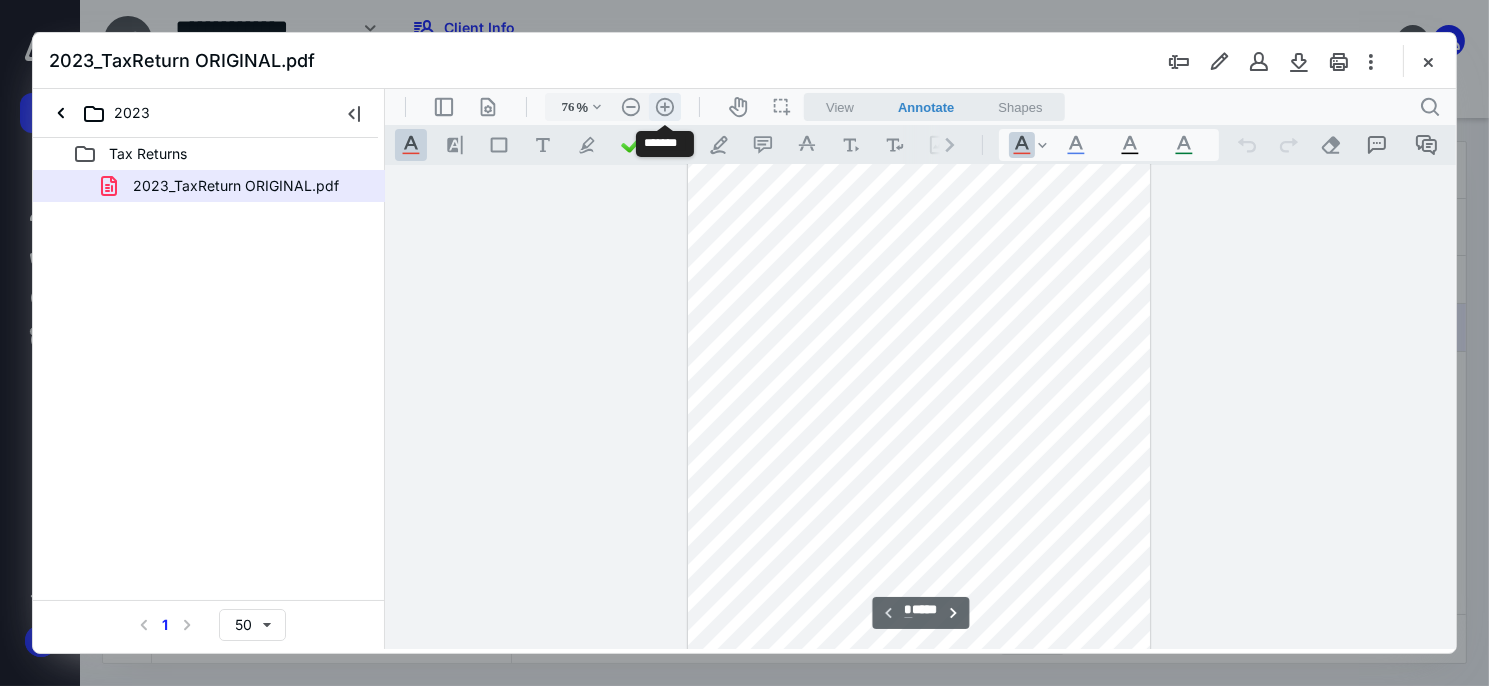 click on ".cls-1{fill:#abb0c4;} icon - header - zoom - in - line" at bounding box center (664, 106) 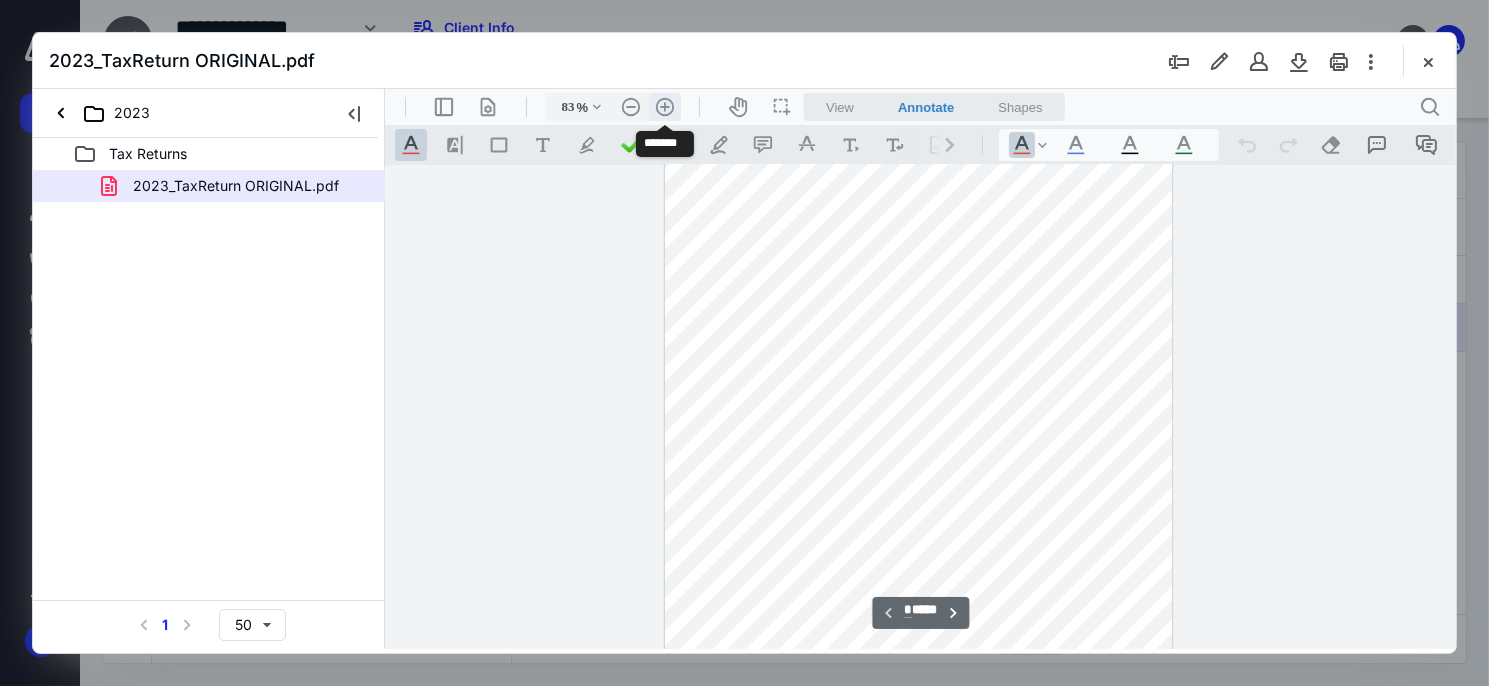 scroll, scrollTop: 76, scrollLeft: 0, axis: vertical 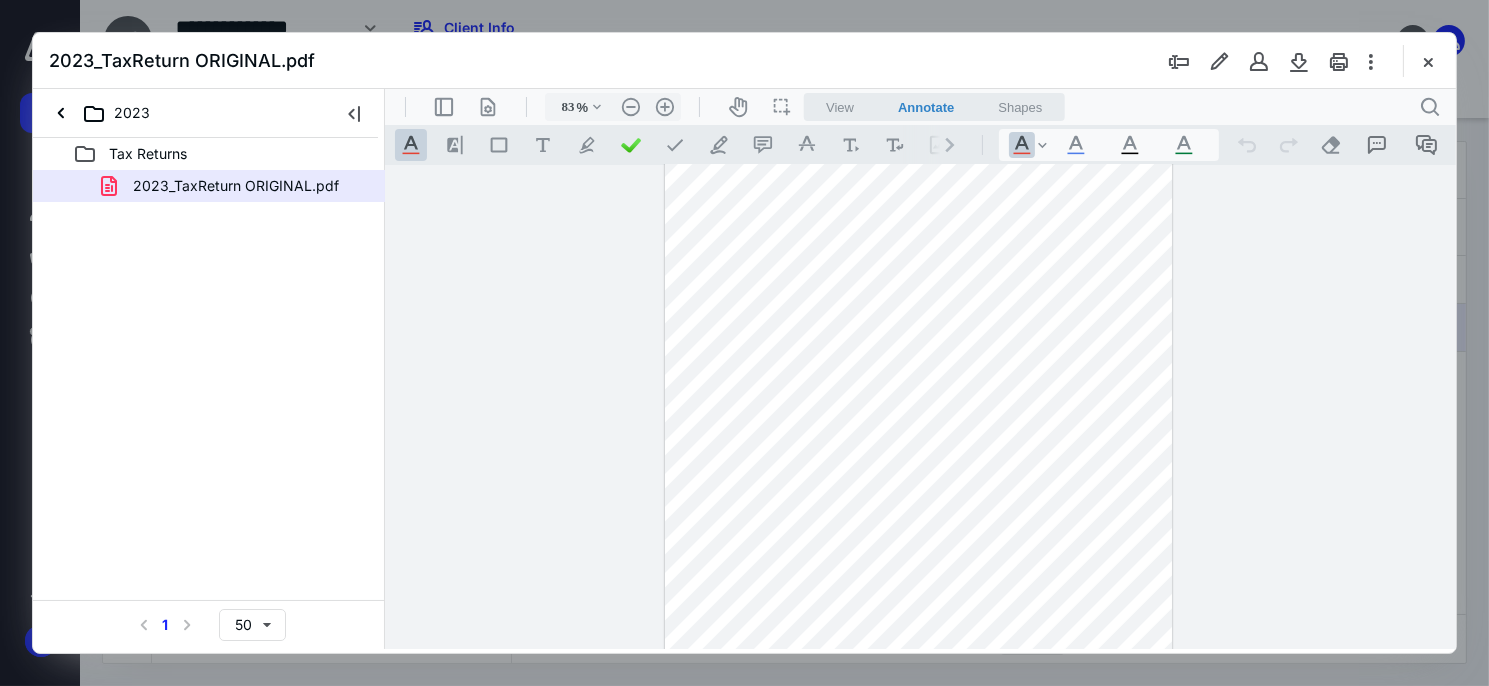 type on "*" 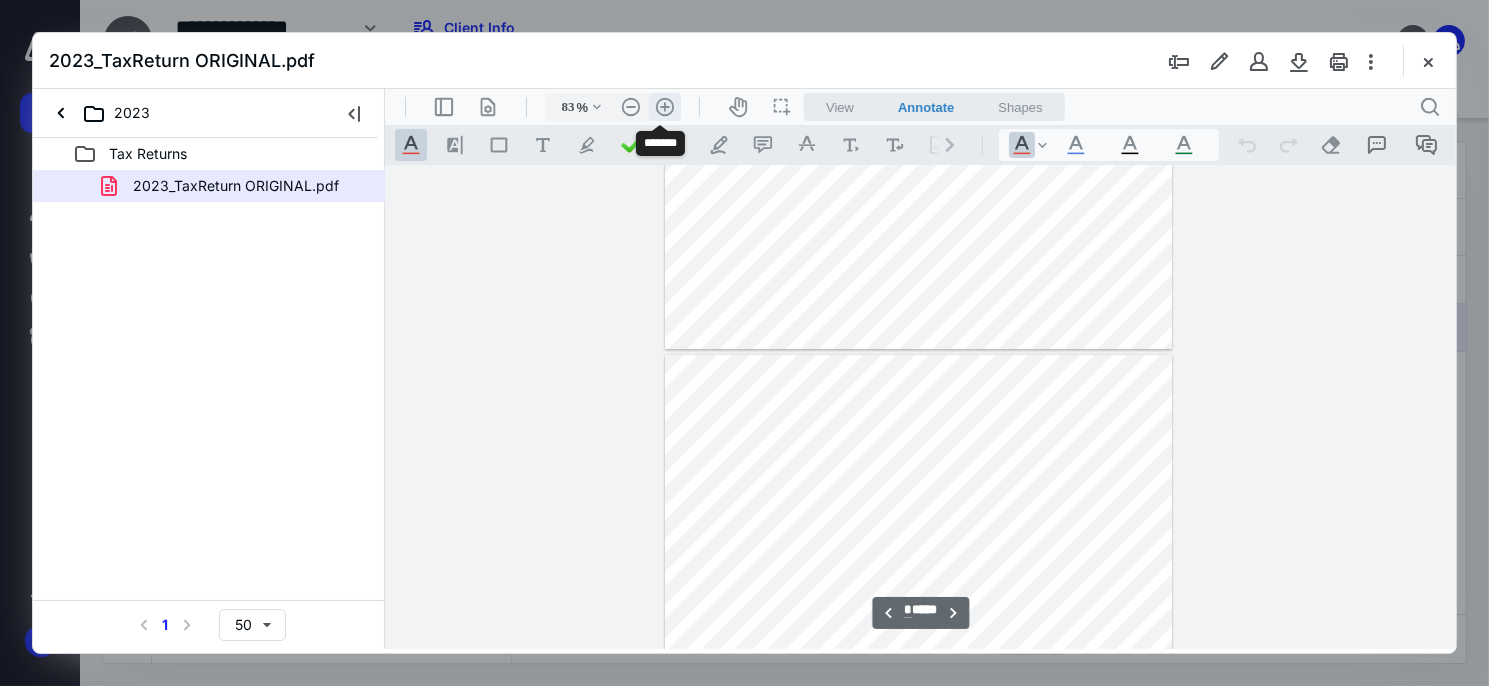 click on ".cls-1{fill:#abb0c4;} icon - header - zoom - in - line" at bounding box center (664, 106) 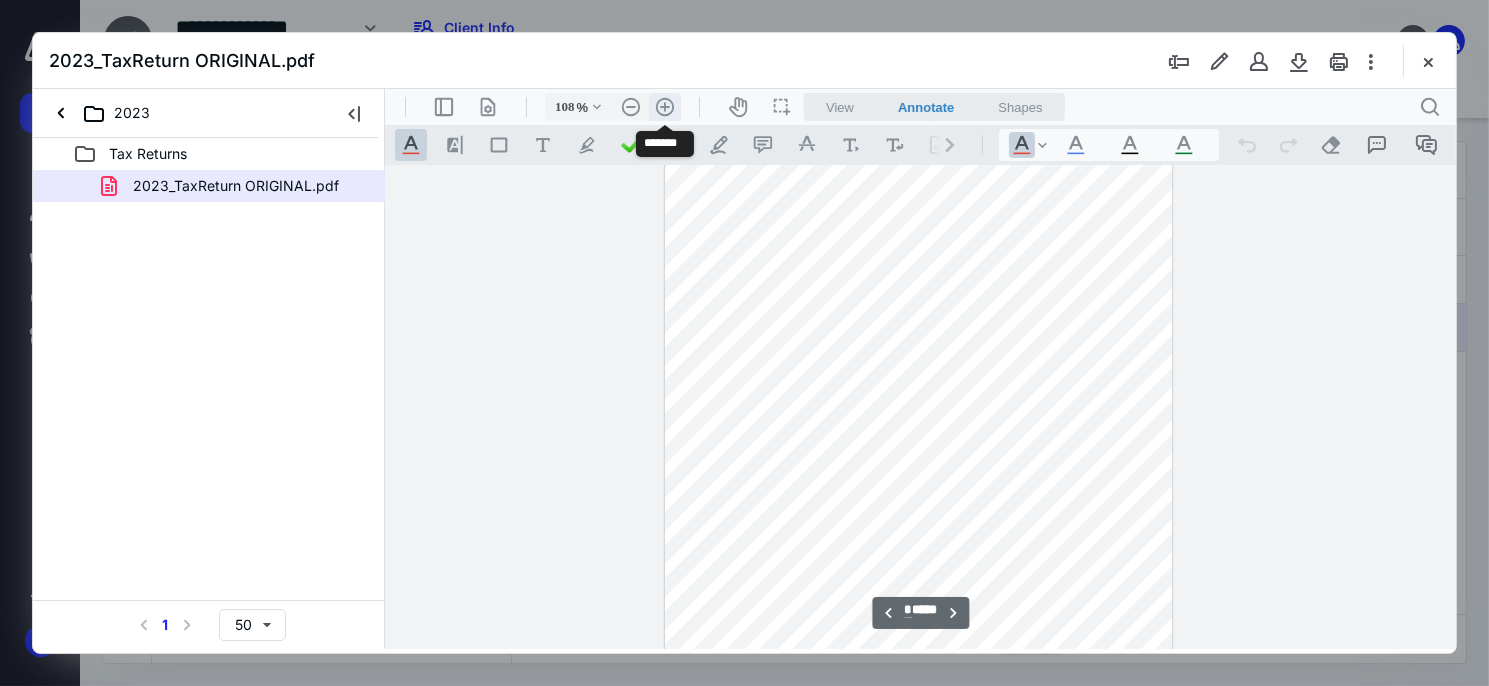 click on ".cls-1{fill:#abb0c4;} icon - header - zoom - in - line" at bounding box center (664, 106) 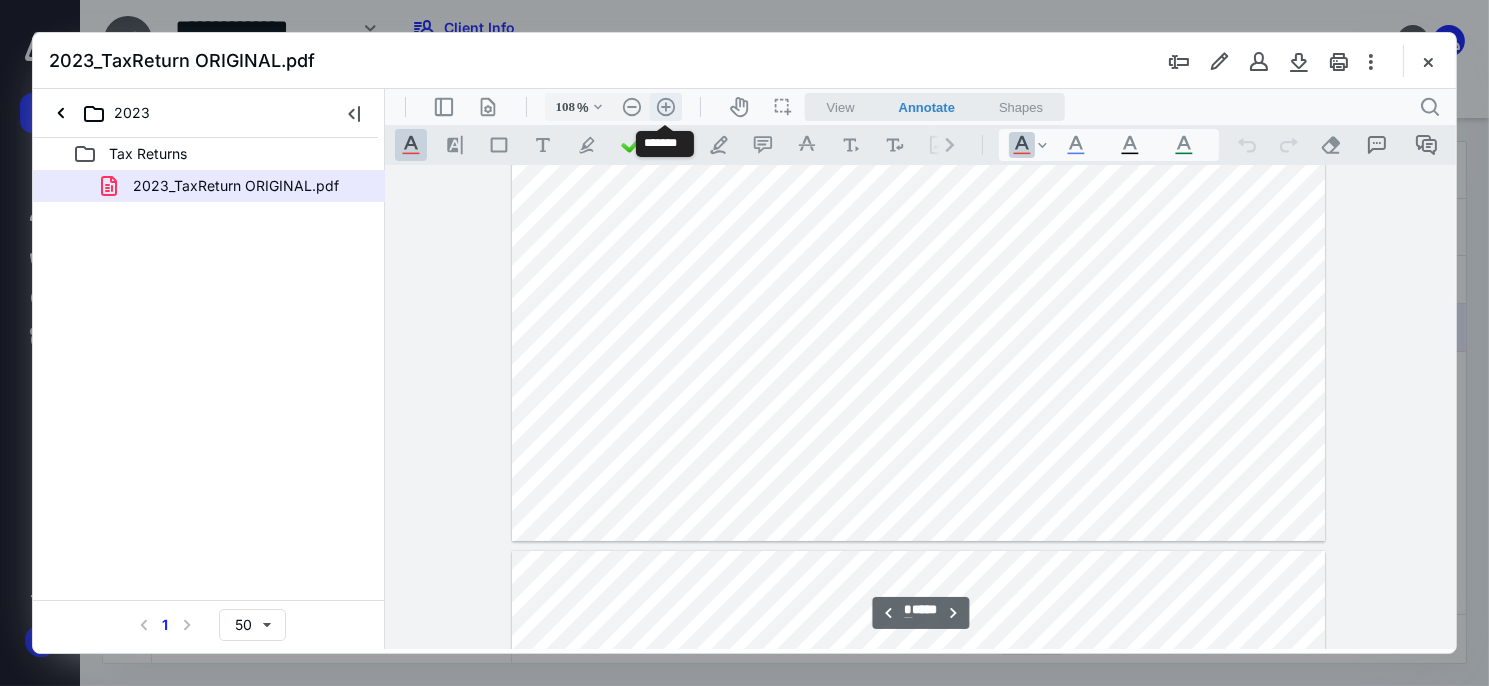 type on "133" 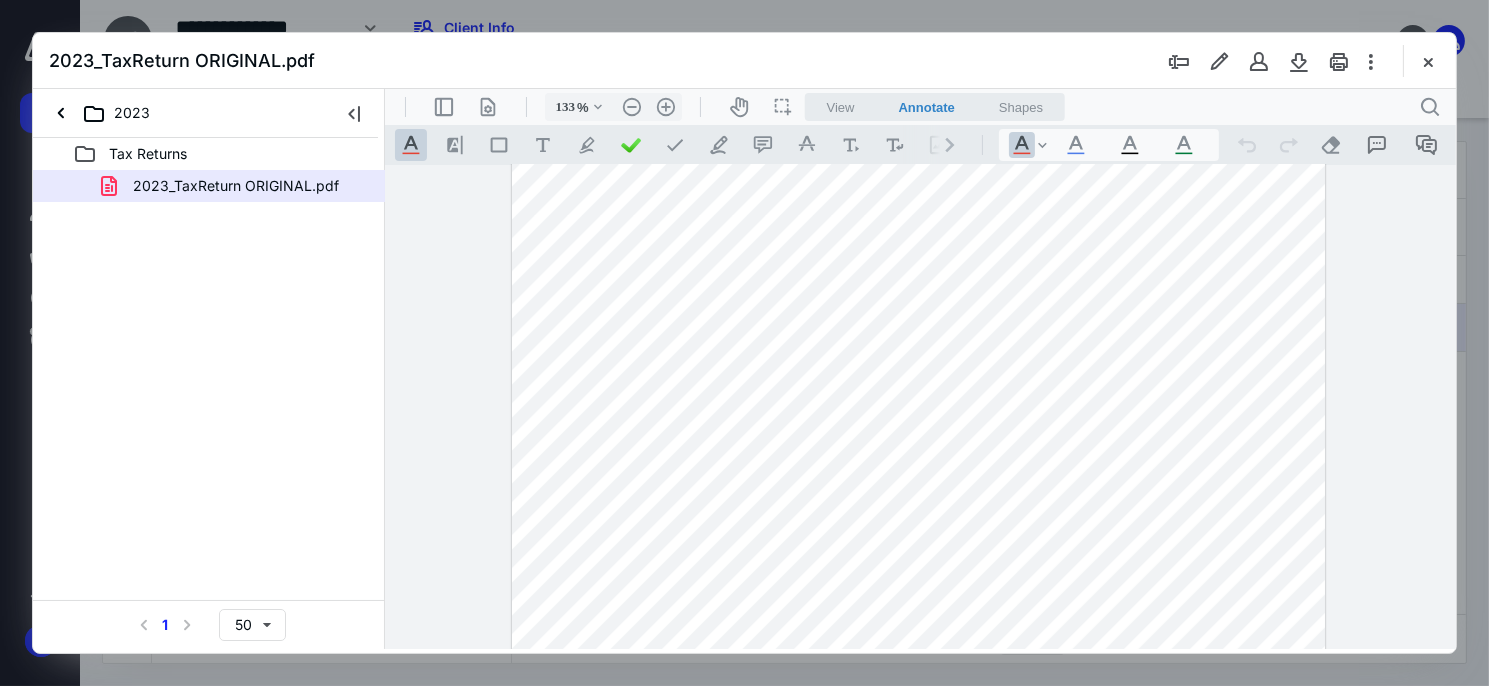 scroll, scrollTop: 8787, scrollLeft: 0, axis: vertical 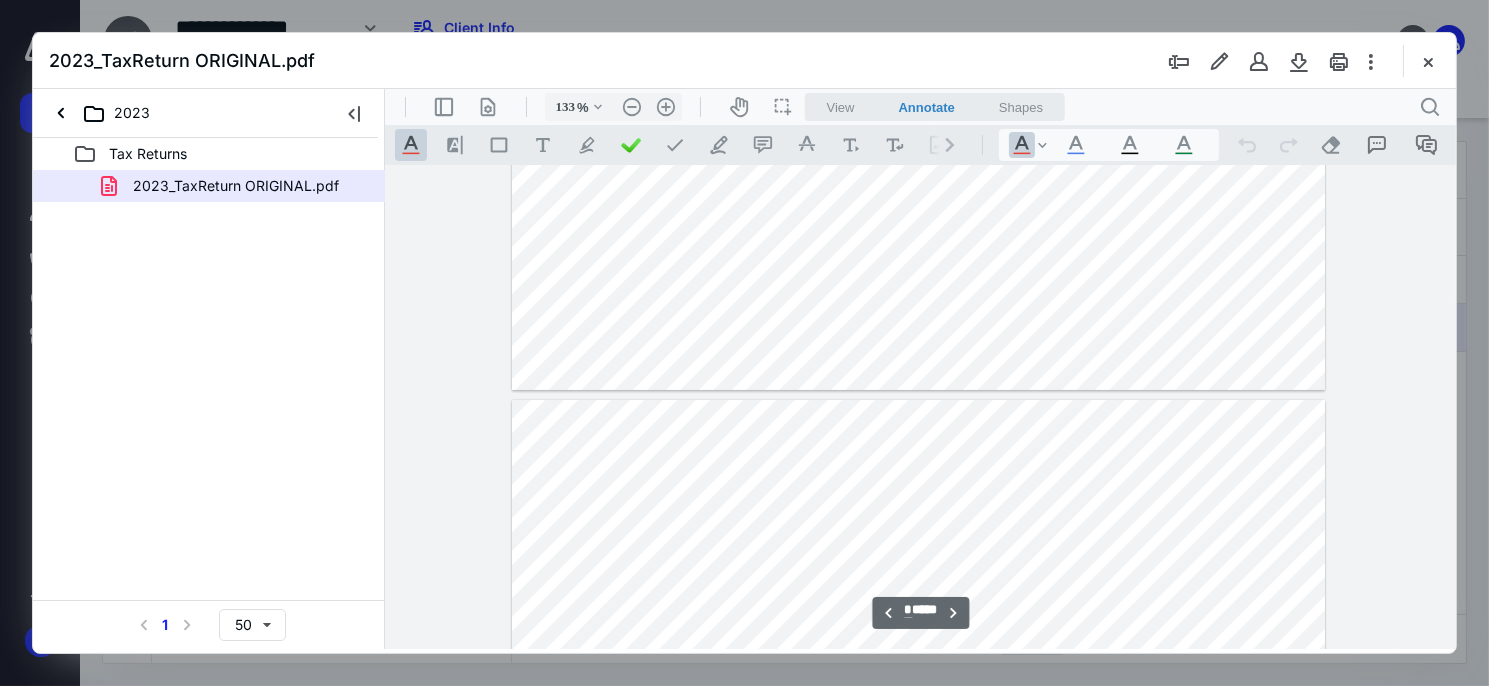 type on "*" 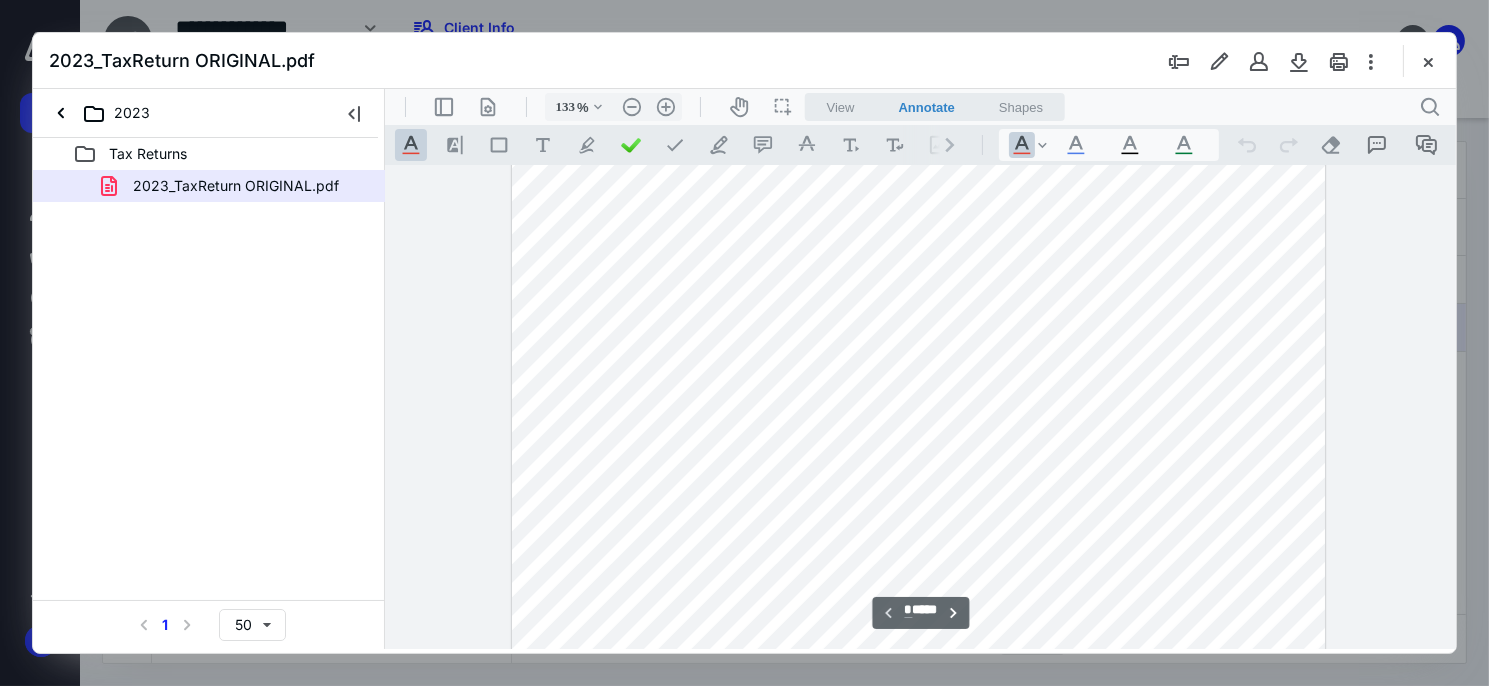 drag, startPoint x: 1427, startPoint y: 61, endPoint x: 1385, endPoint y: 80, distance: 46.09772 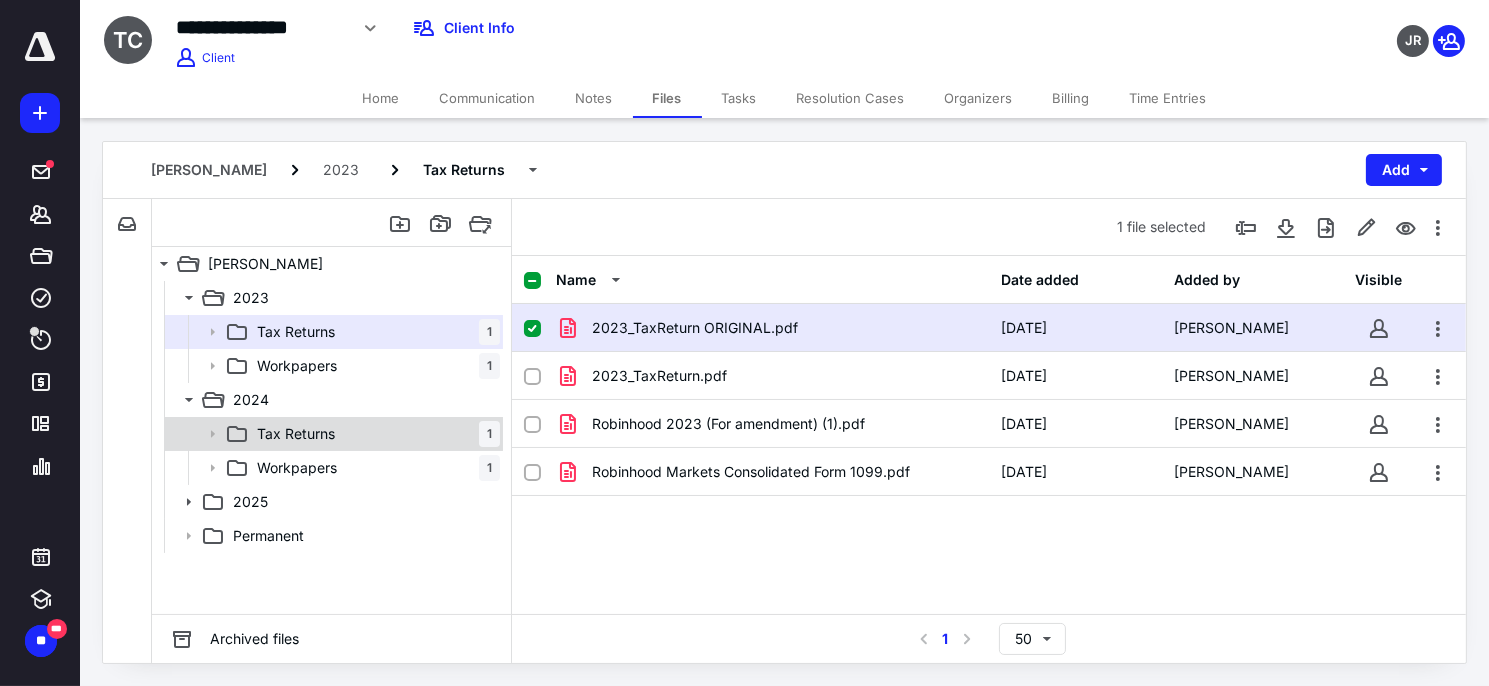 click on "Tax Returns 1" at bounding box center (374, 434) 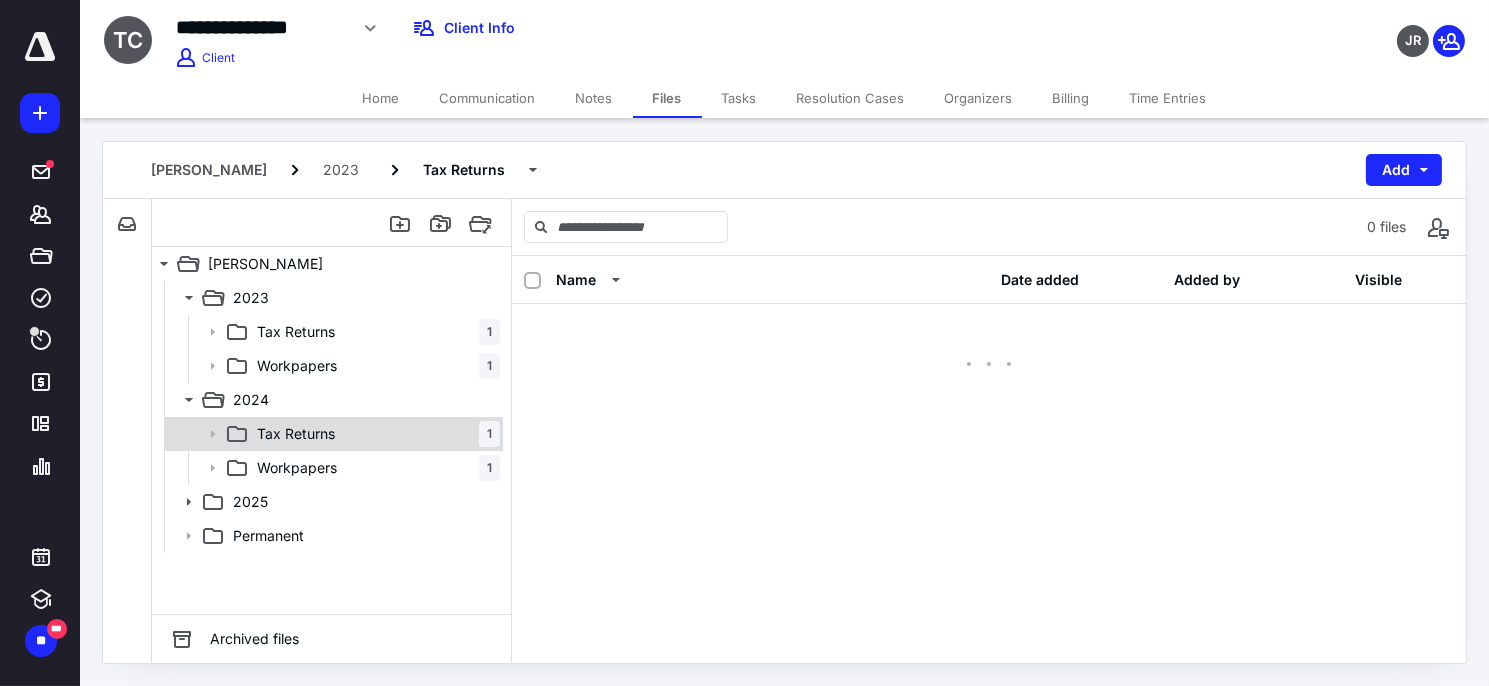 click on "Tax Returns 1" at bounding box center [374, 434] 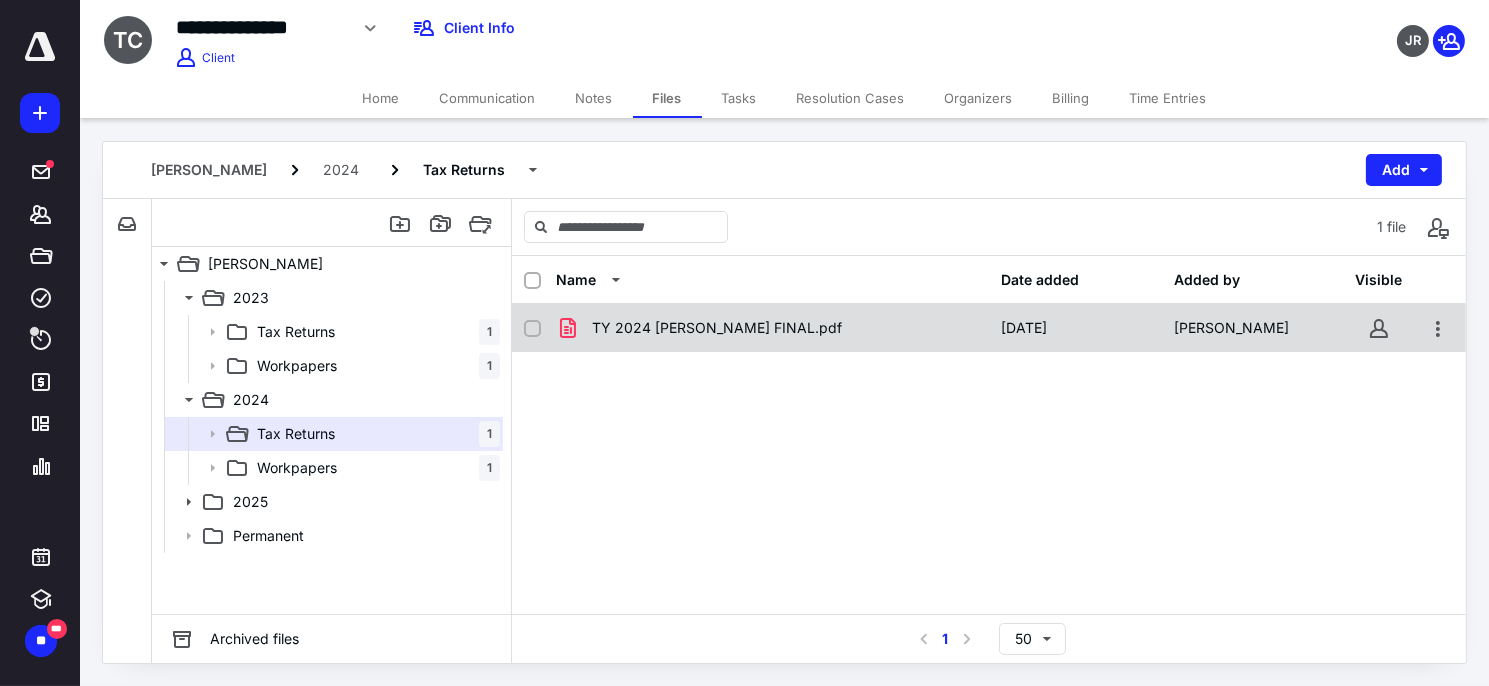 click on "TY 2024 [PERSON_NAME] FINAL.pdf" at bounding box center (717, 328) 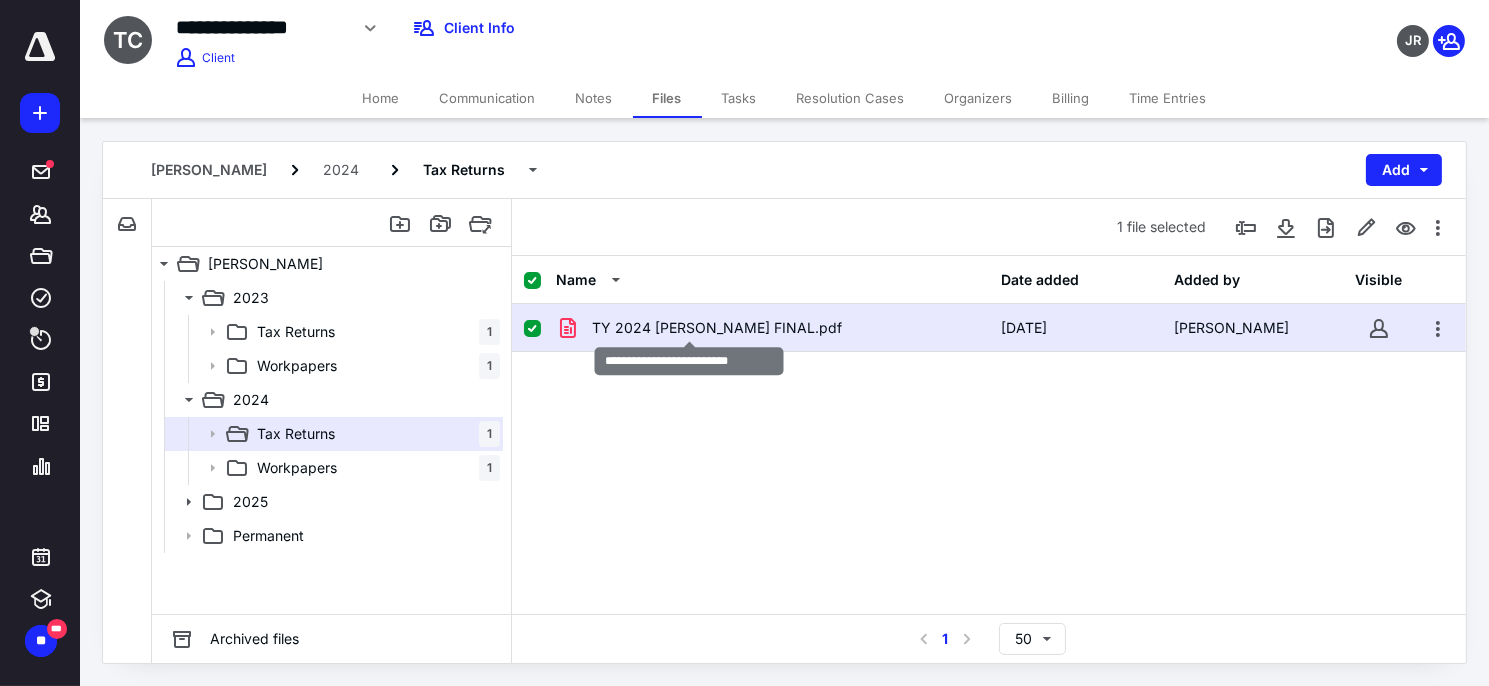 click on "TY 2024 [PERSON_NAME] FINAL.pdf" at bounding box center [717, 328] 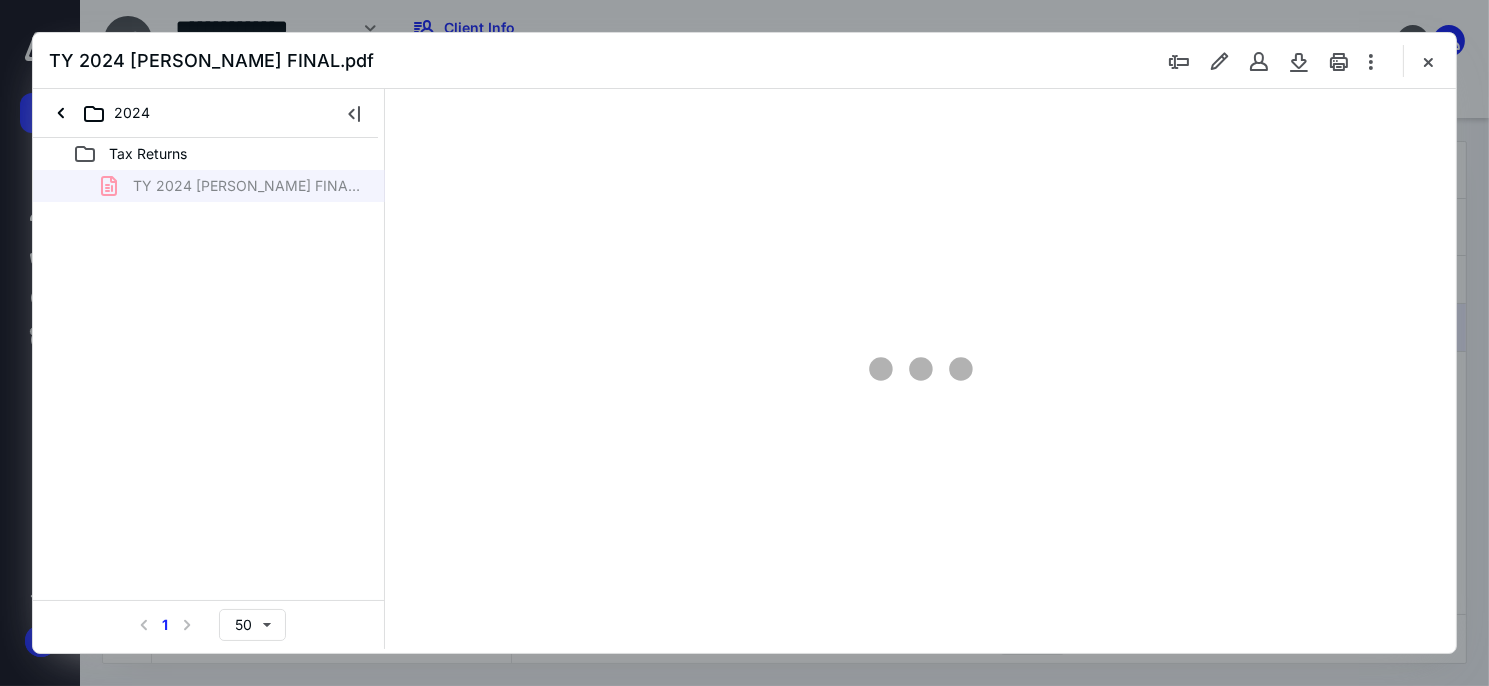 scroll, scrollTop: 0, scrollLeft: 0, axis: both 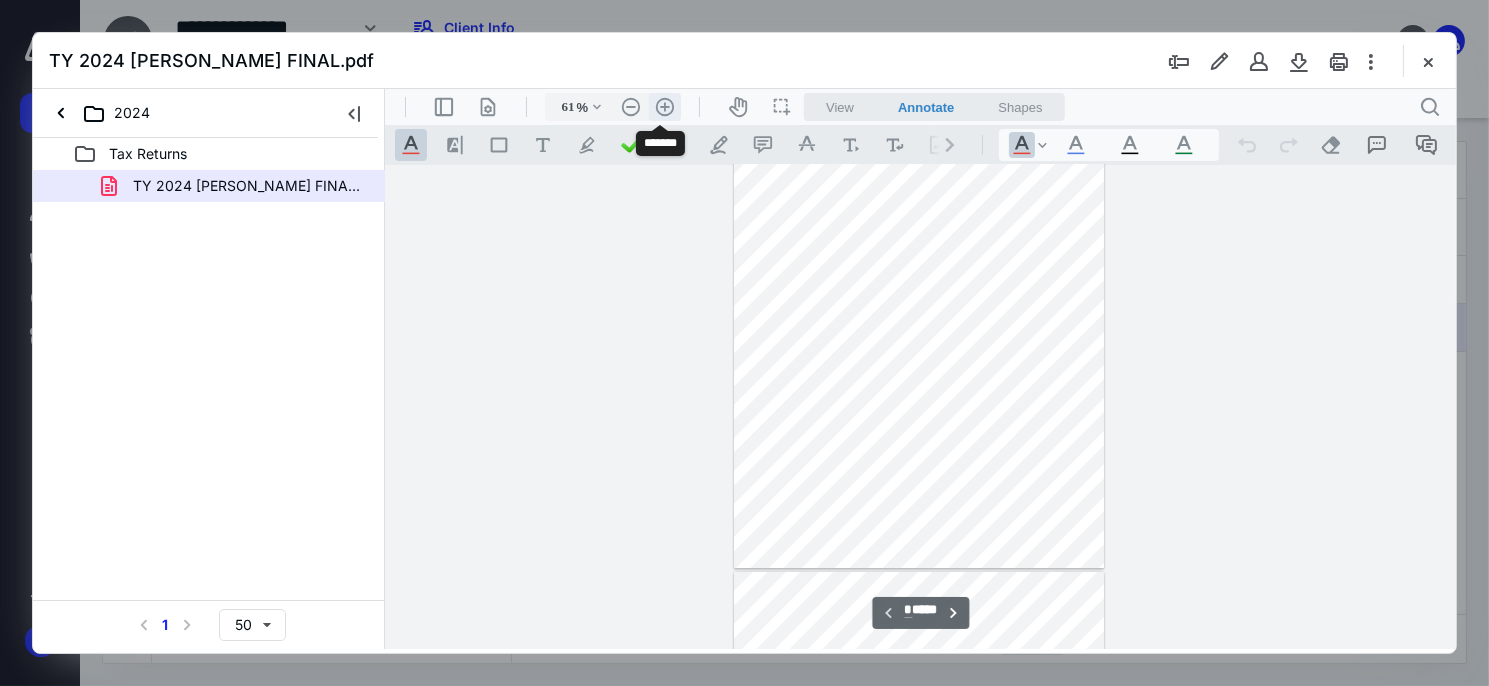 click on ".cls-1{fill:#abb0c4;} icon - header - zoom - in - line" at bounding box center [664, 106] 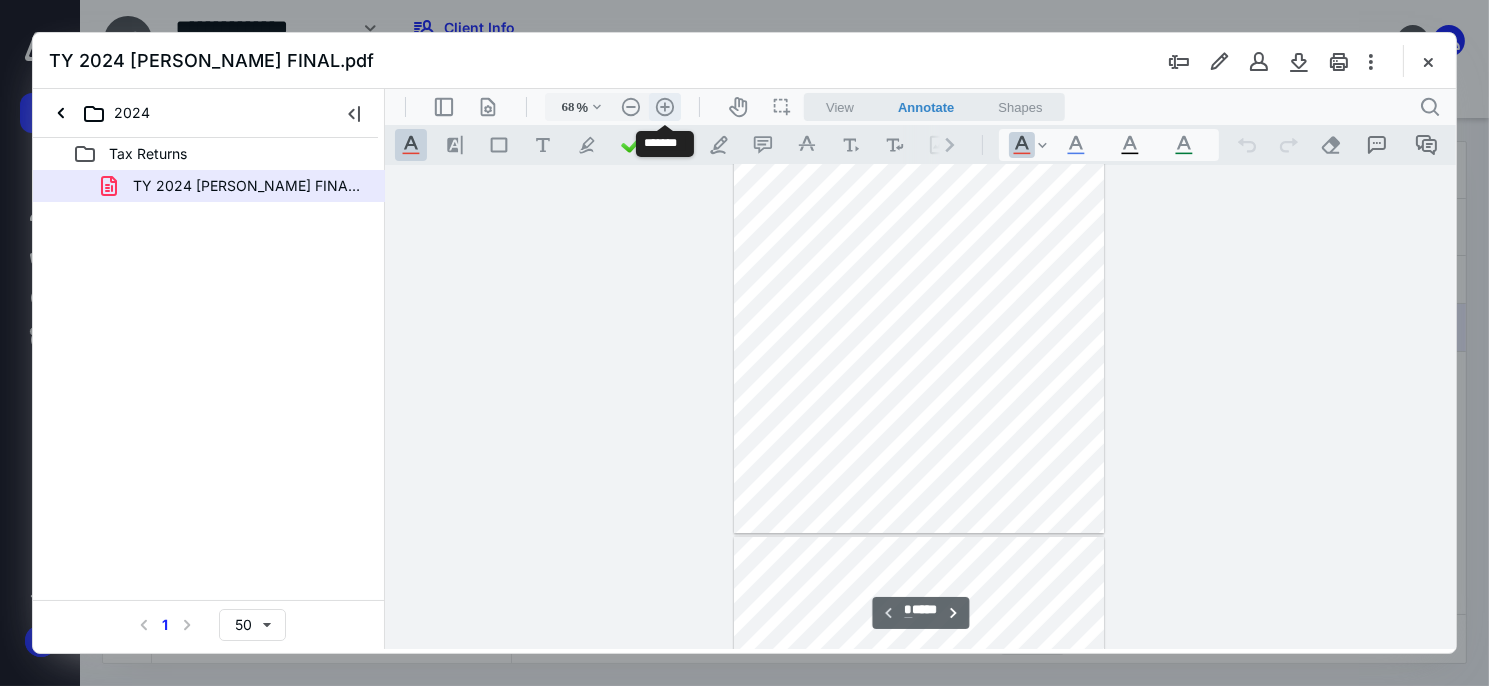click on ".cls-1{fill:#abb0c4;} icon - header - zoom - in - line" at bounding box center (664, 106) 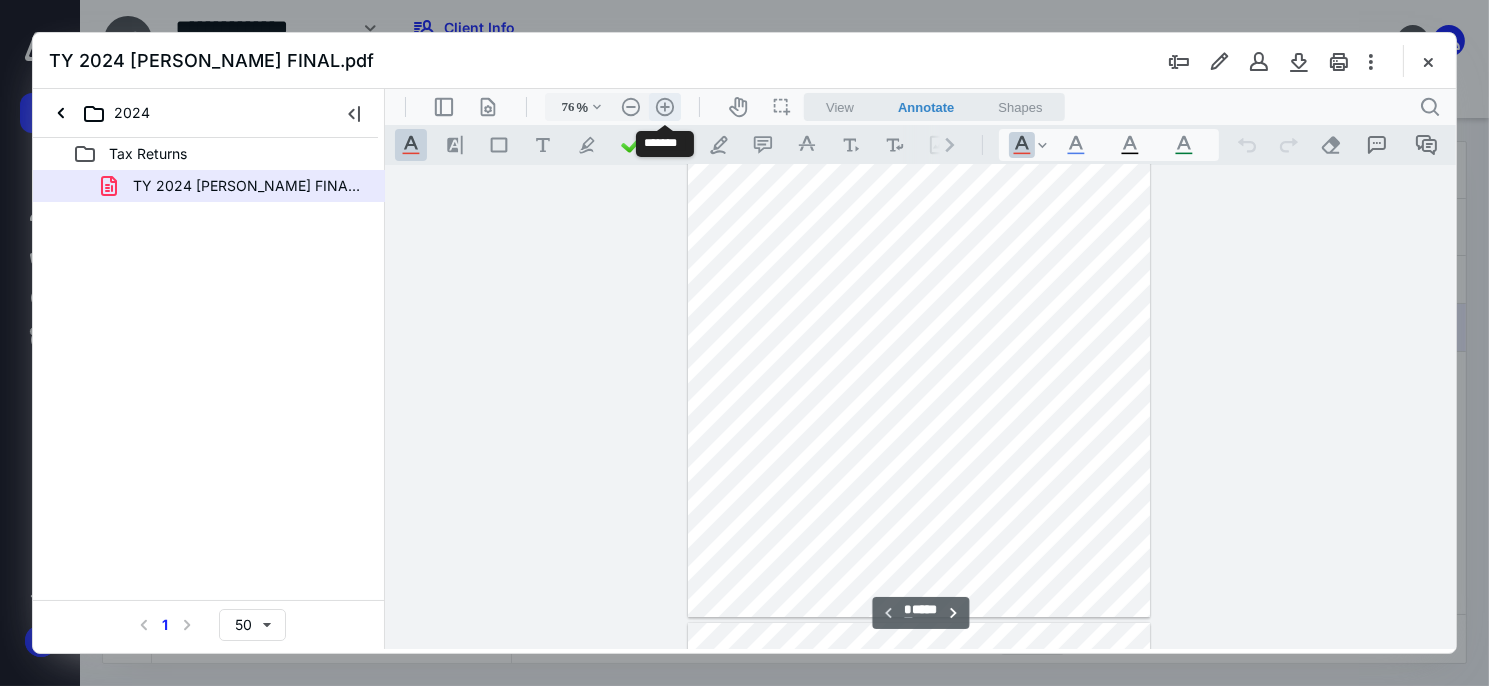 click on ".cls-1{fill:#abb0c4;} icon - header - zoom - in - line" at bounding box center [664, 106] 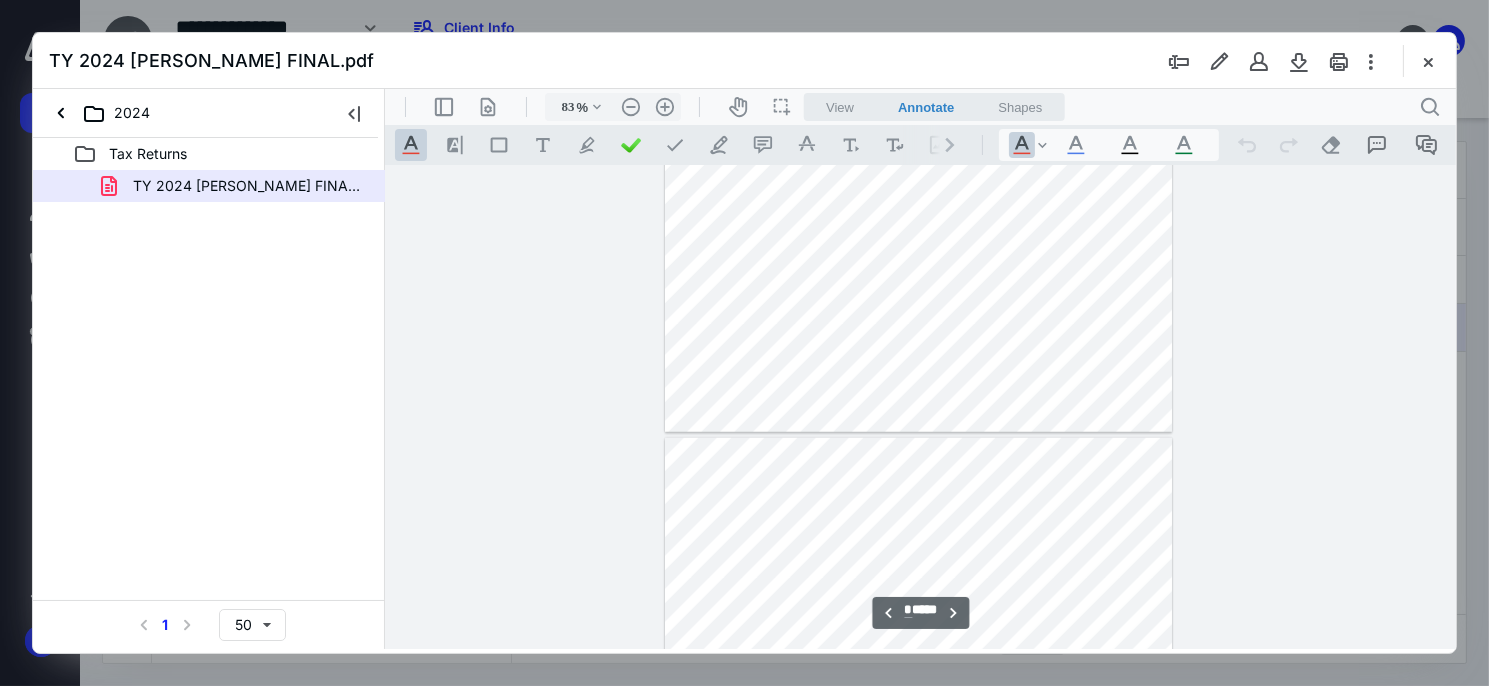 scroll, scrollTop: 2482, scrollLeft: 0, axis: vertical 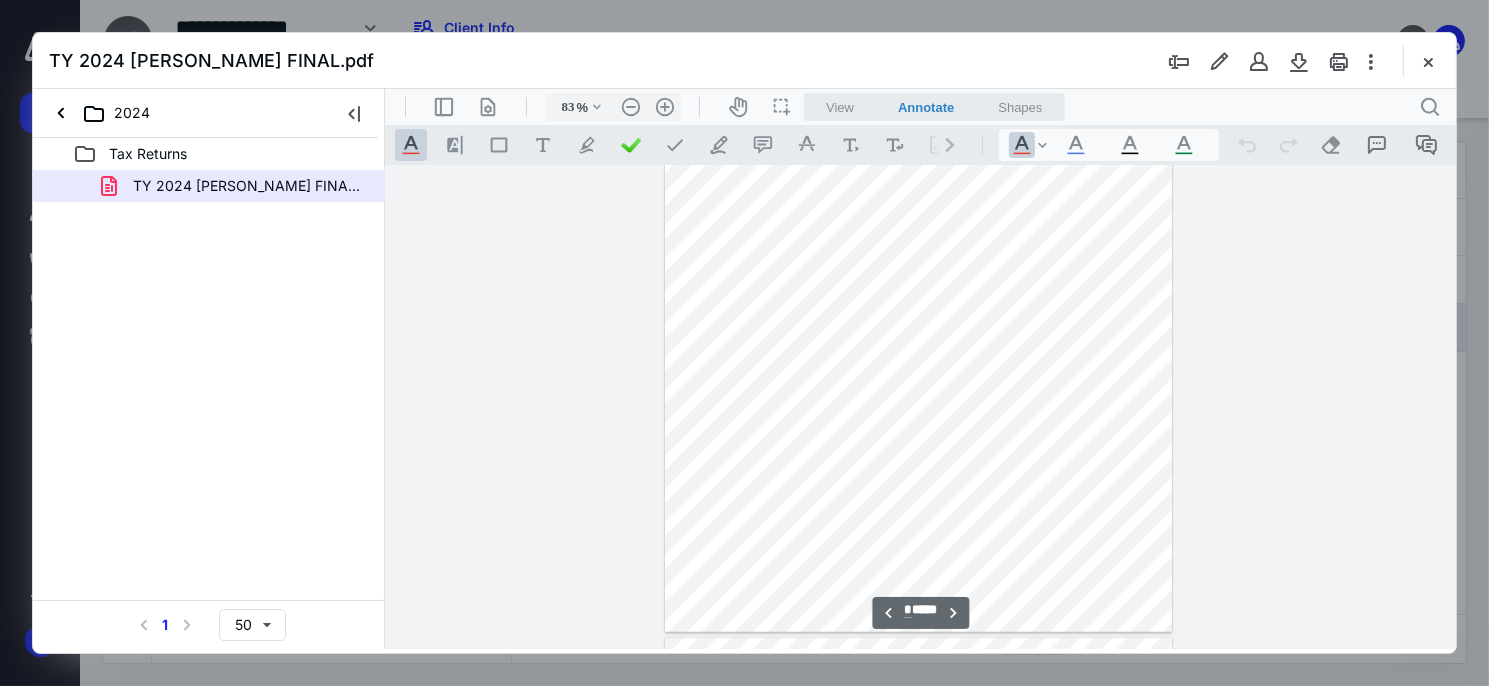 type on "*" 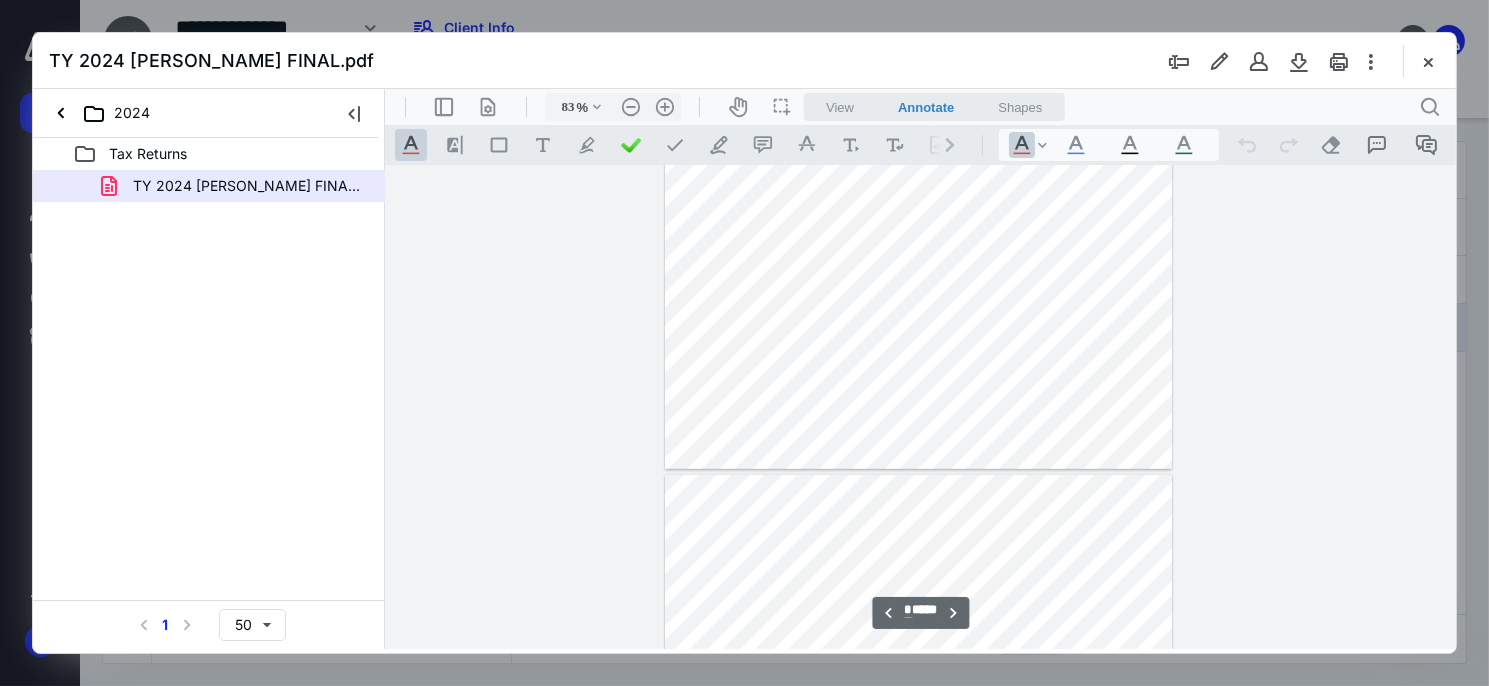 scroll, scrollTop: 1482, scrollLeft: 0, axis: vertical 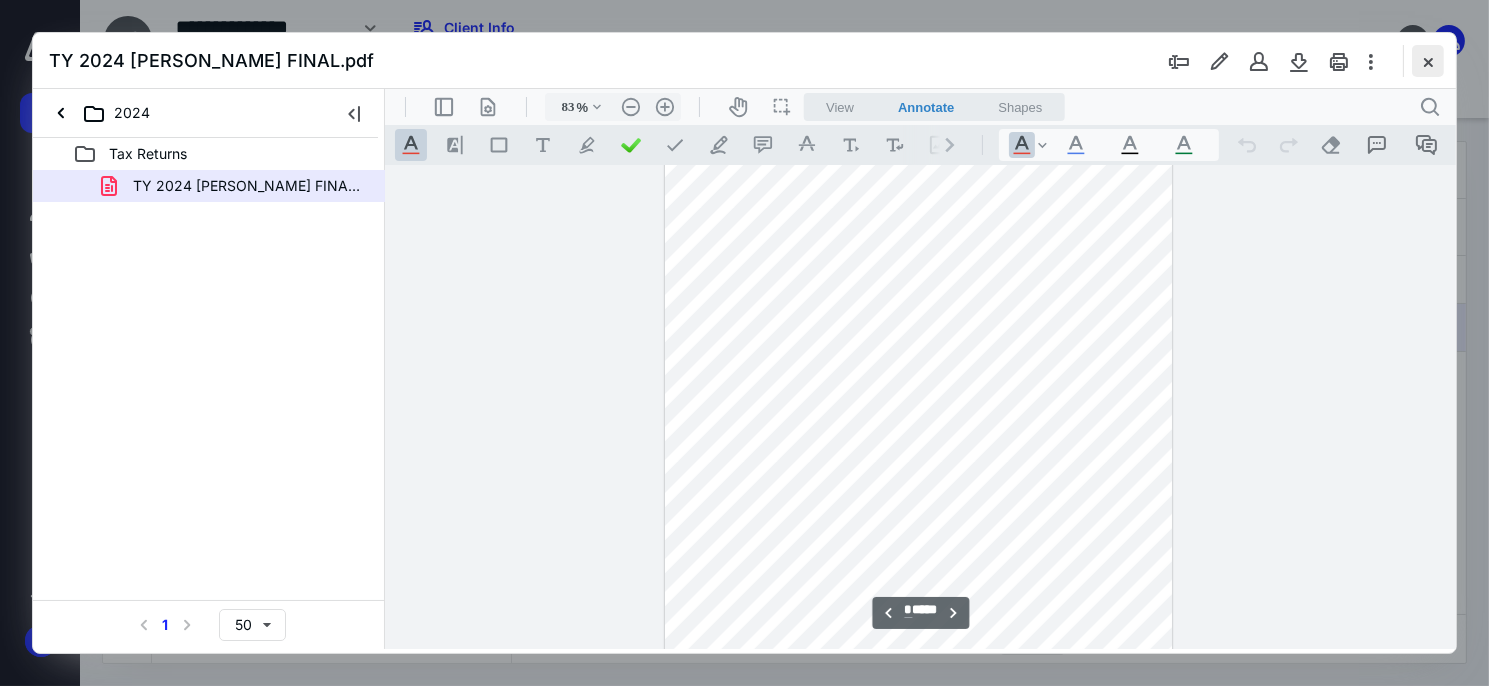 click at bounding box center (1428, 61) 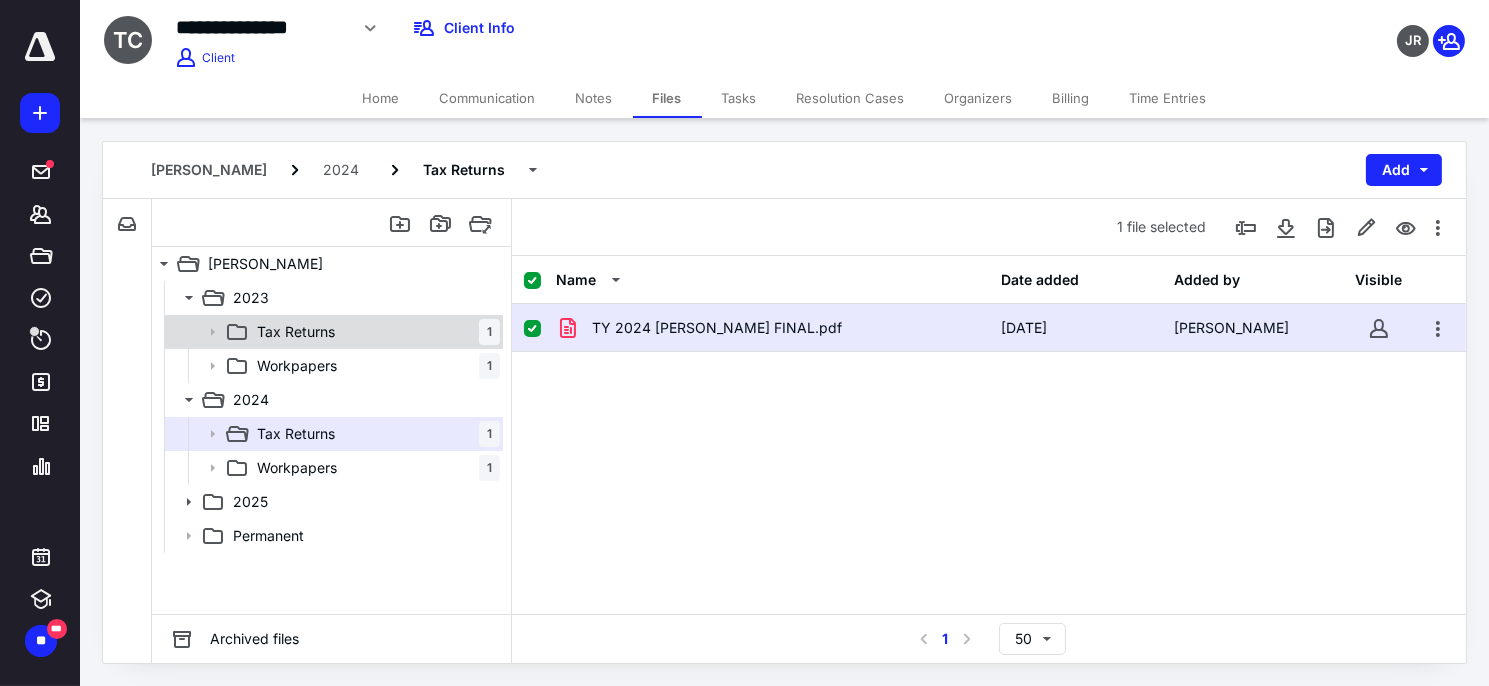 click on "Tax Returns 1" at bounding box center (374, 332) 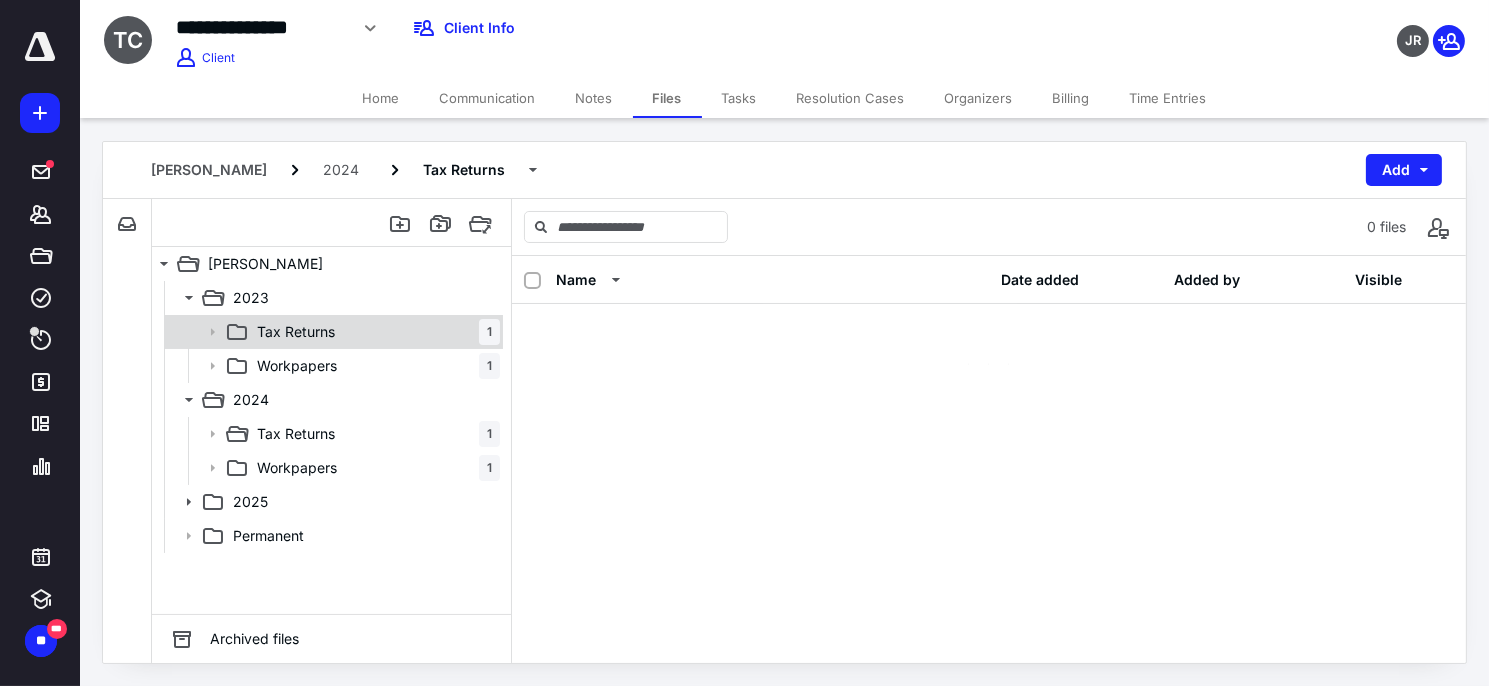 click on "Tax Returns 1" at bounding box center (374, 332) 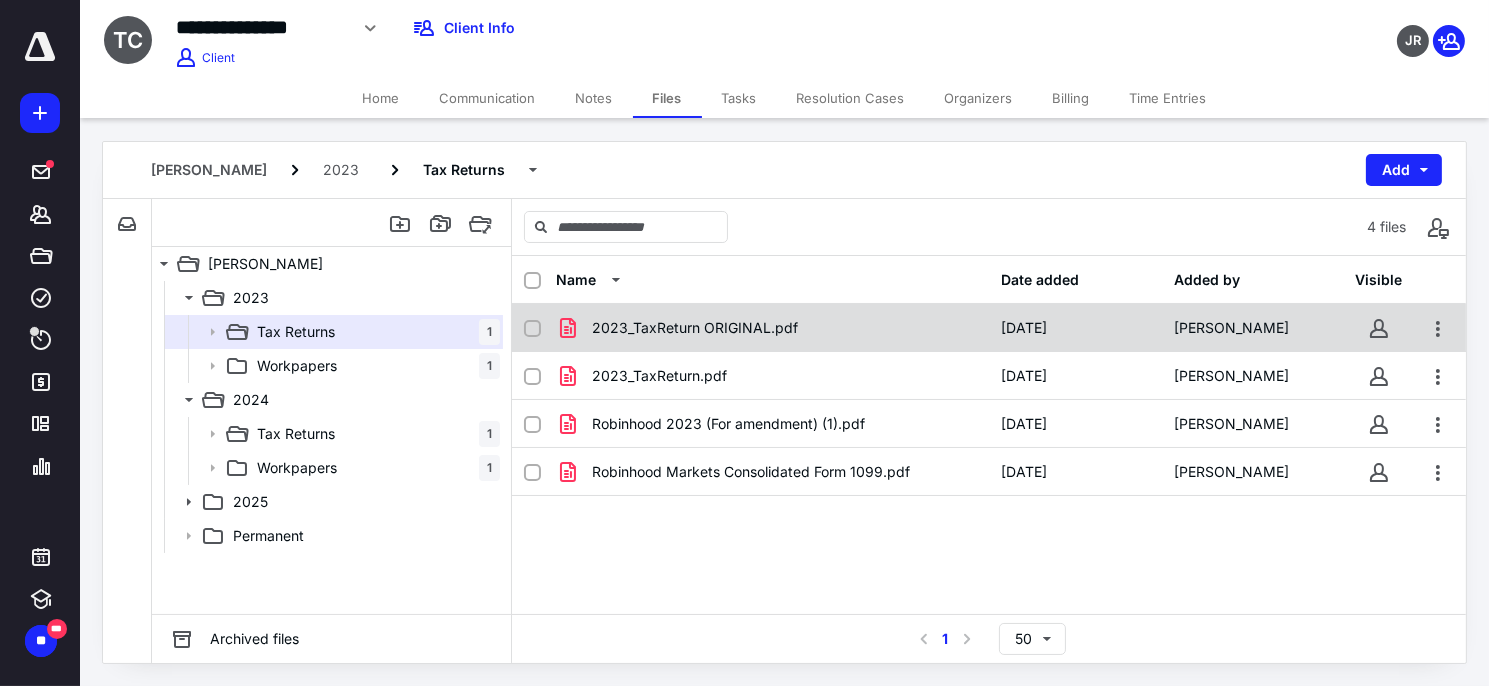 click on "2023_TaxReturn ORIGINAL.pdf" at bounding box center [695, 328] 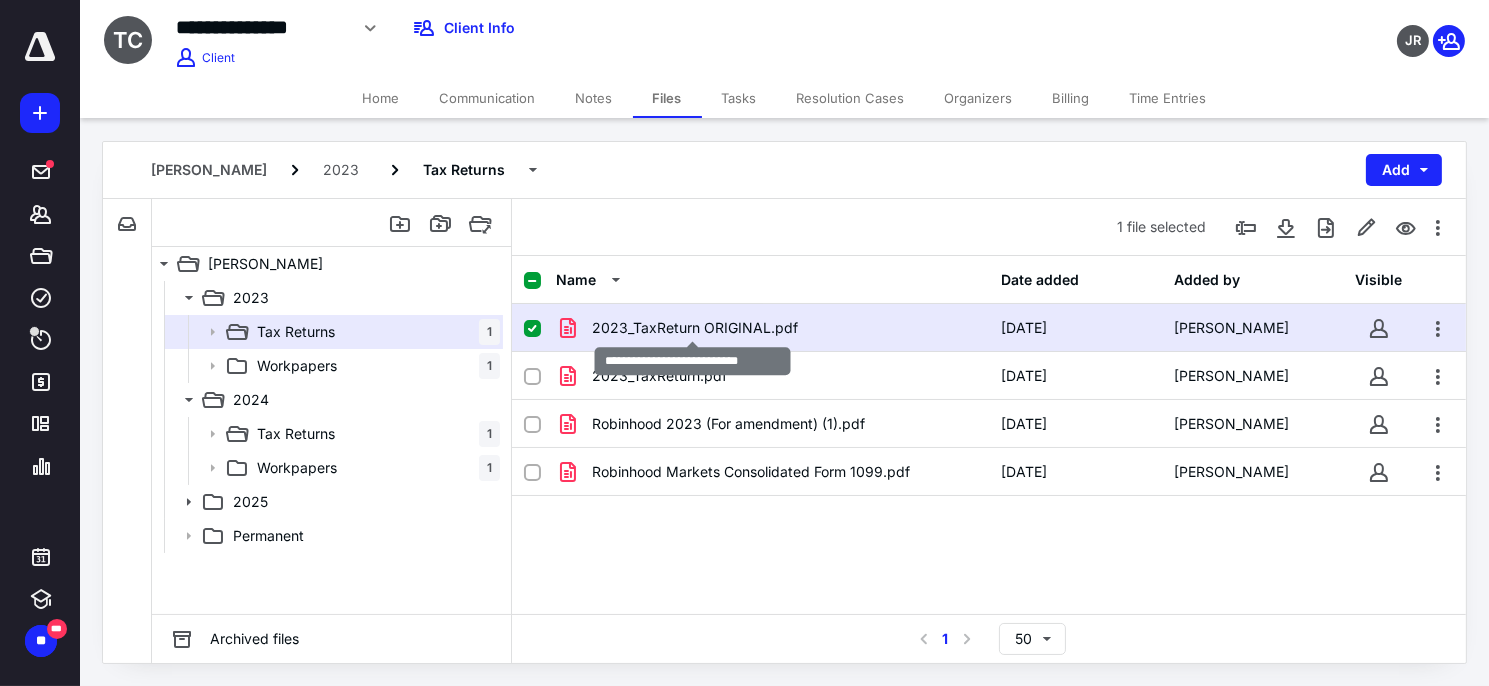 click on "2023_TaxReturn ORIGINAL.pdf" at bounding box center (695, 328) 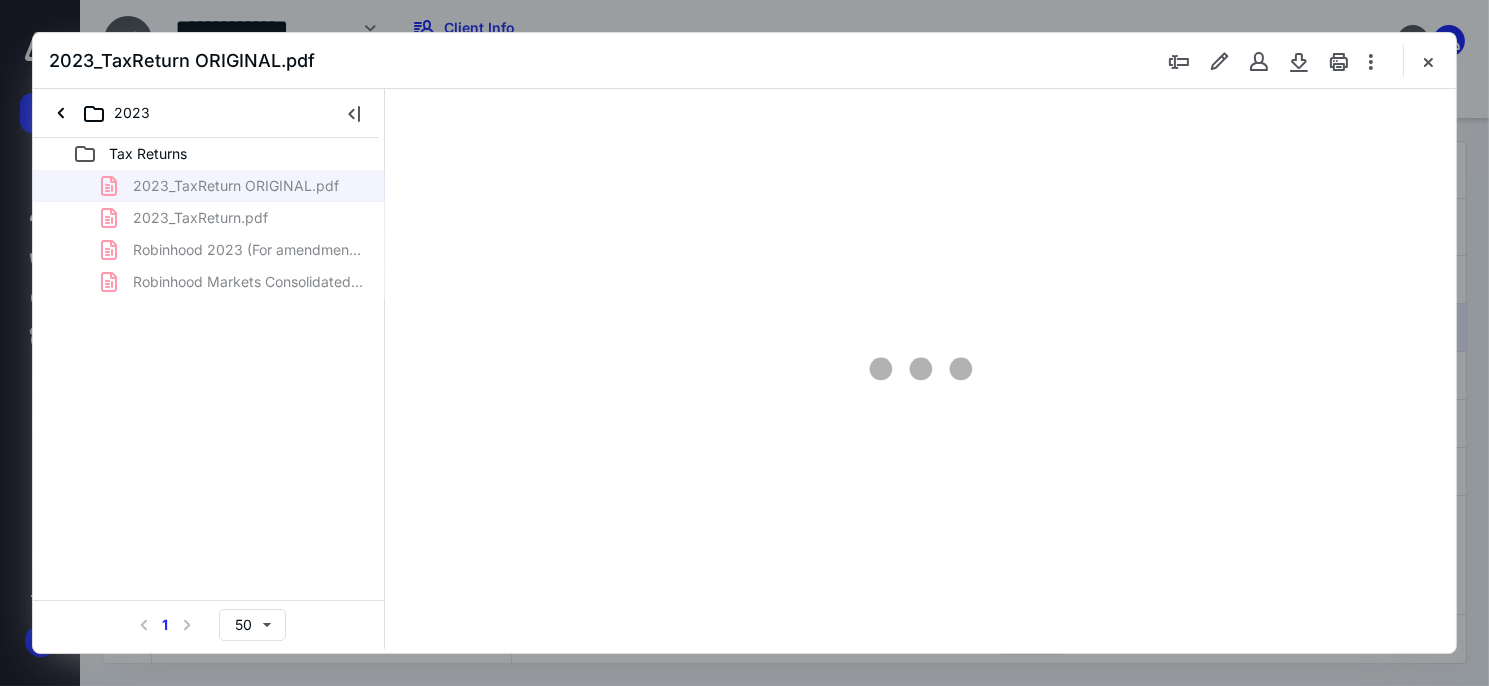 scroll, scrollTop: 0, scrollLeft: 0, axis: both 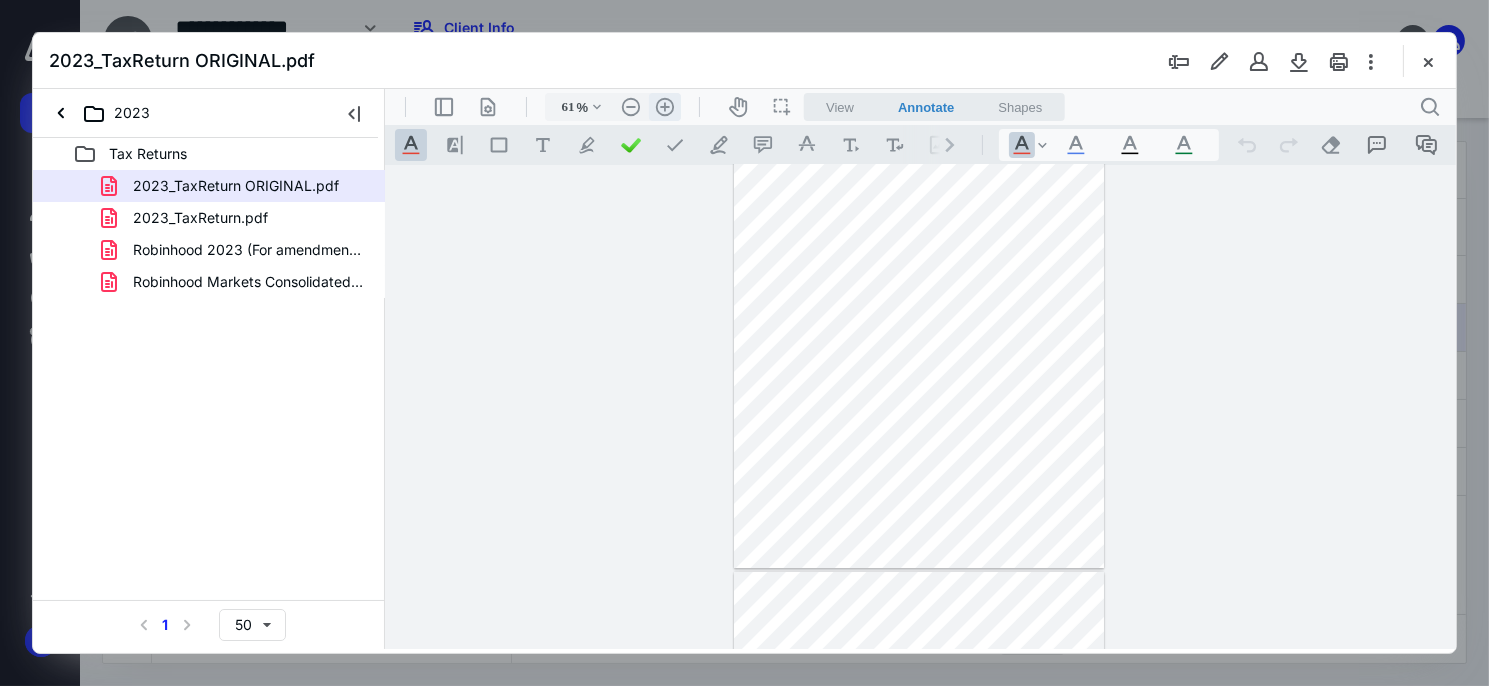 click on ".cls-1{fill:#abb0c4;} icon - header - zoom - in - line" at bounding box center (664, 106) 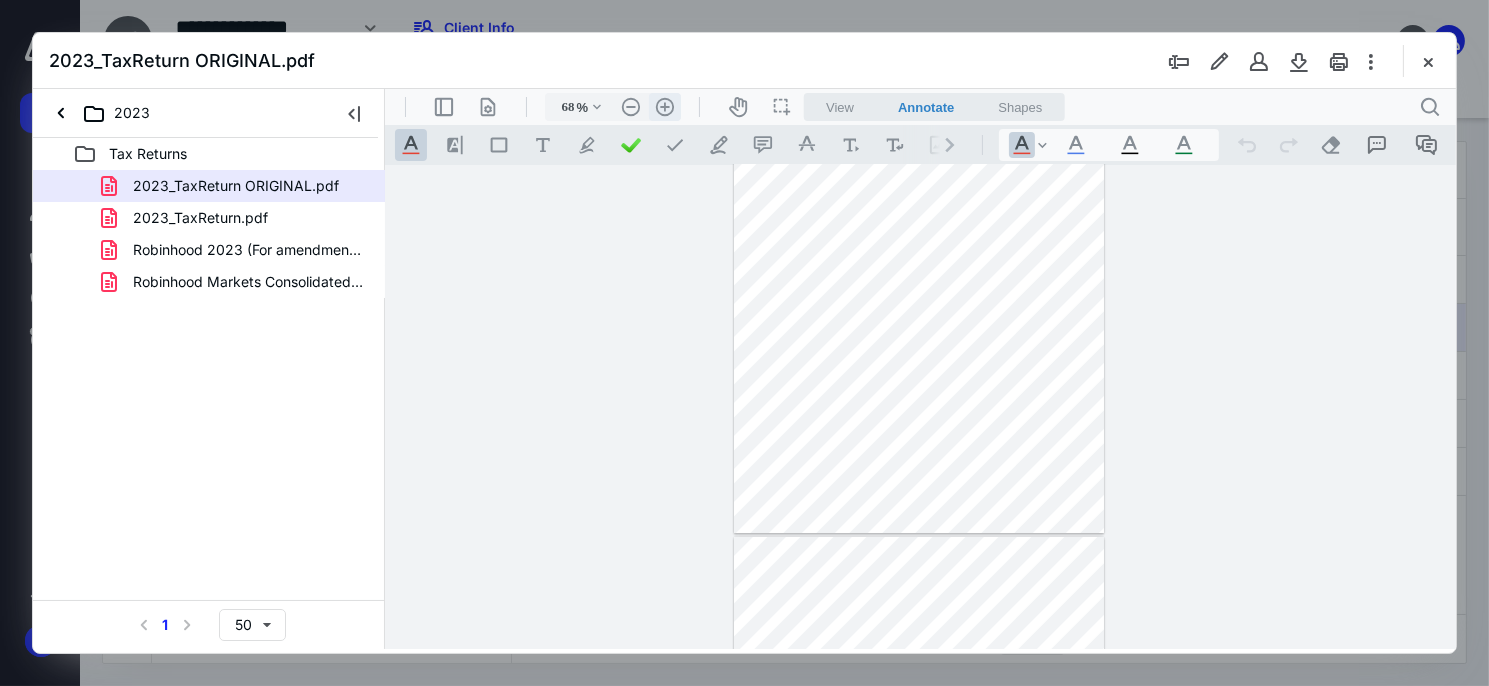 click on ".cls-1{fill:#abb0c4;} icon - header - zoom - in - line" at bounding box center (664, 106) 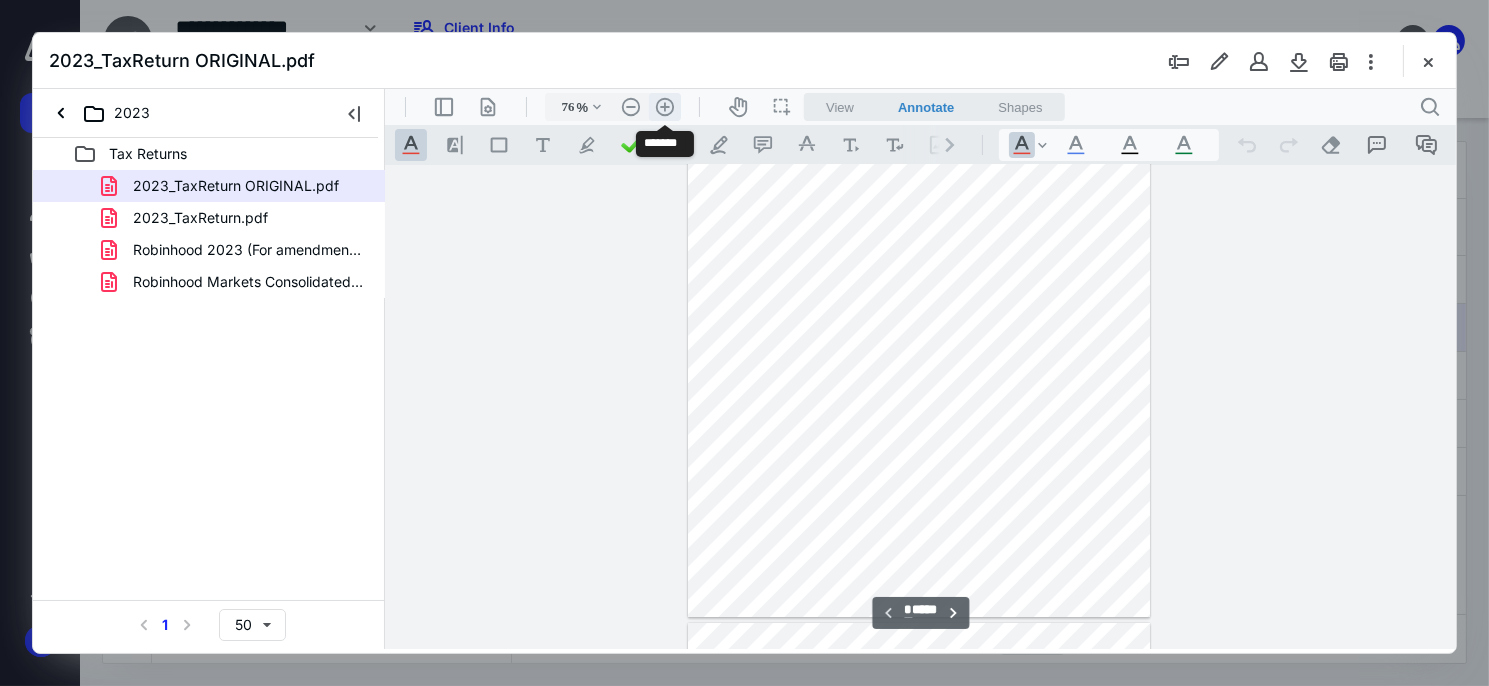 click on ".cls-1{fill:#abb0c4;} icon - header - zoom - in - line" at bounding box center [664, 106] 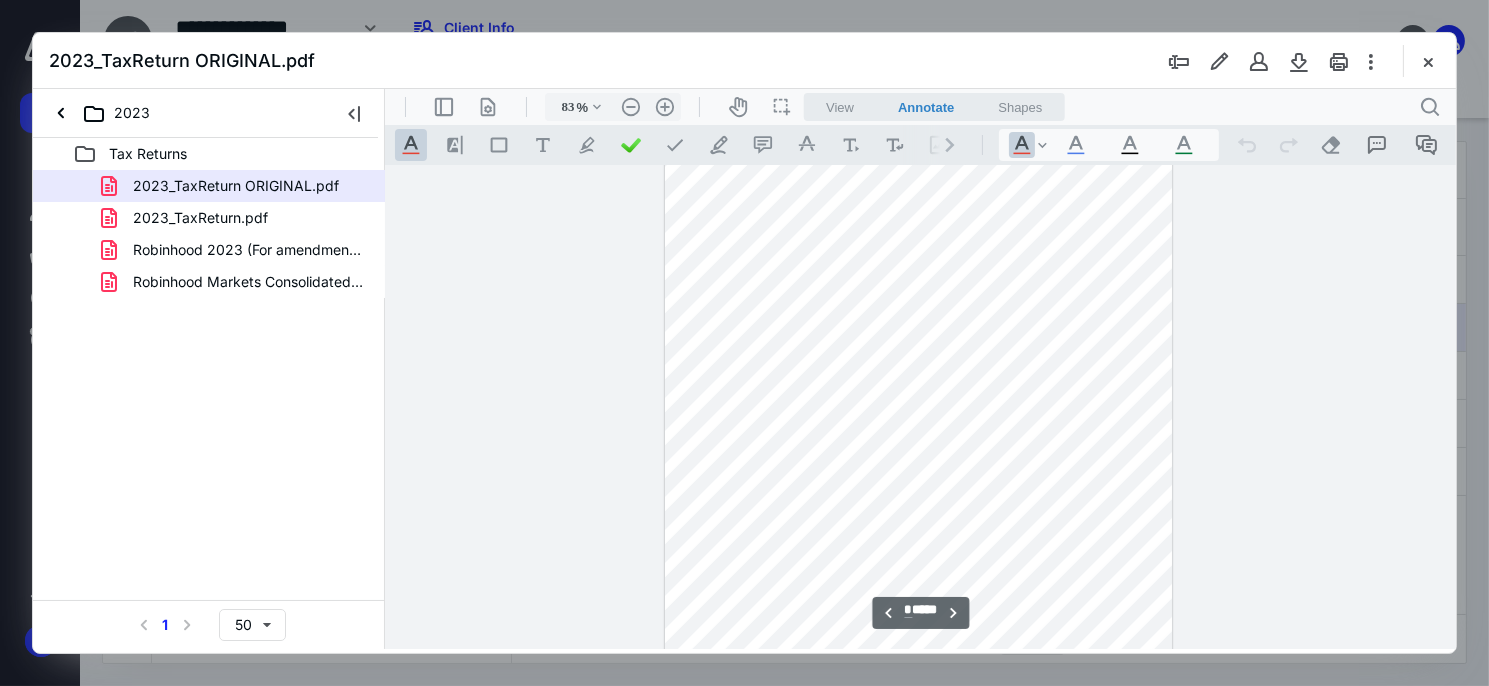 scroll, scrollTop: 682, scrollLeft: 0, axis: vertical 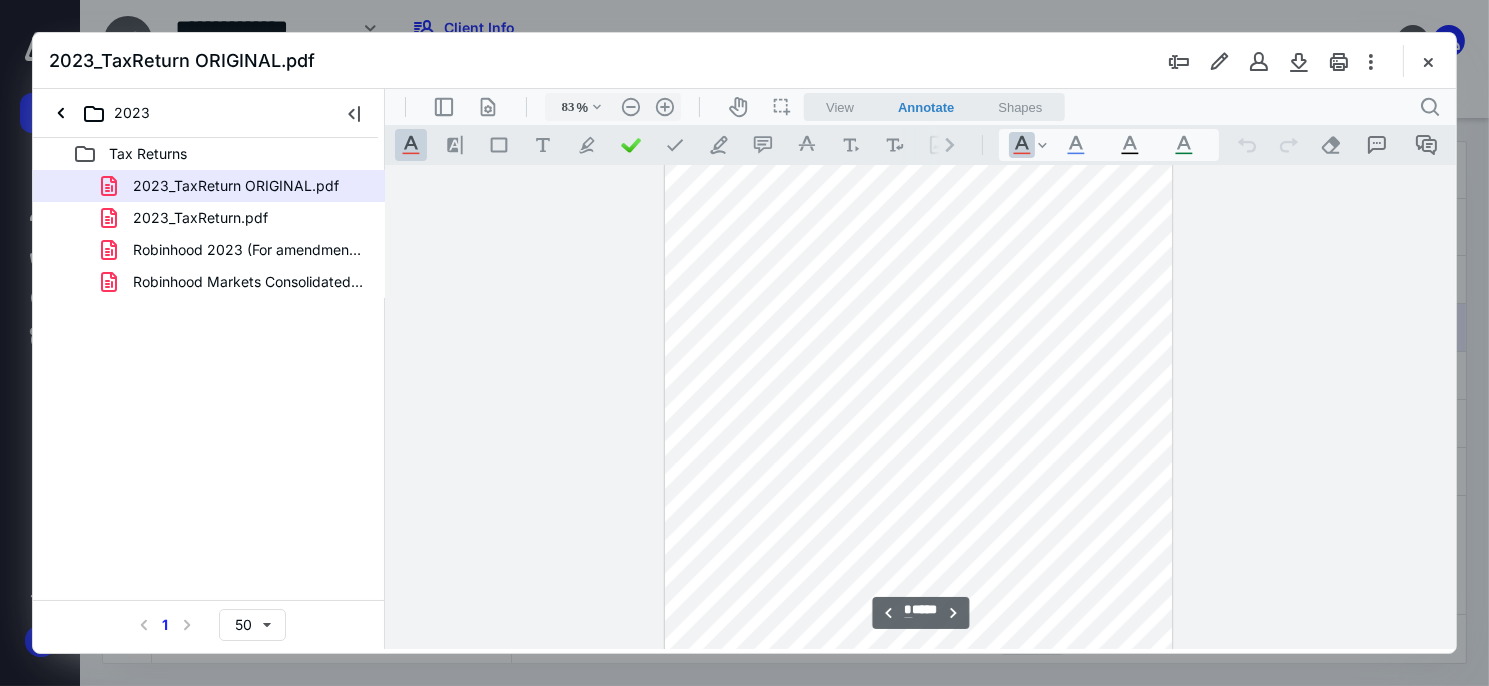 type on "*" 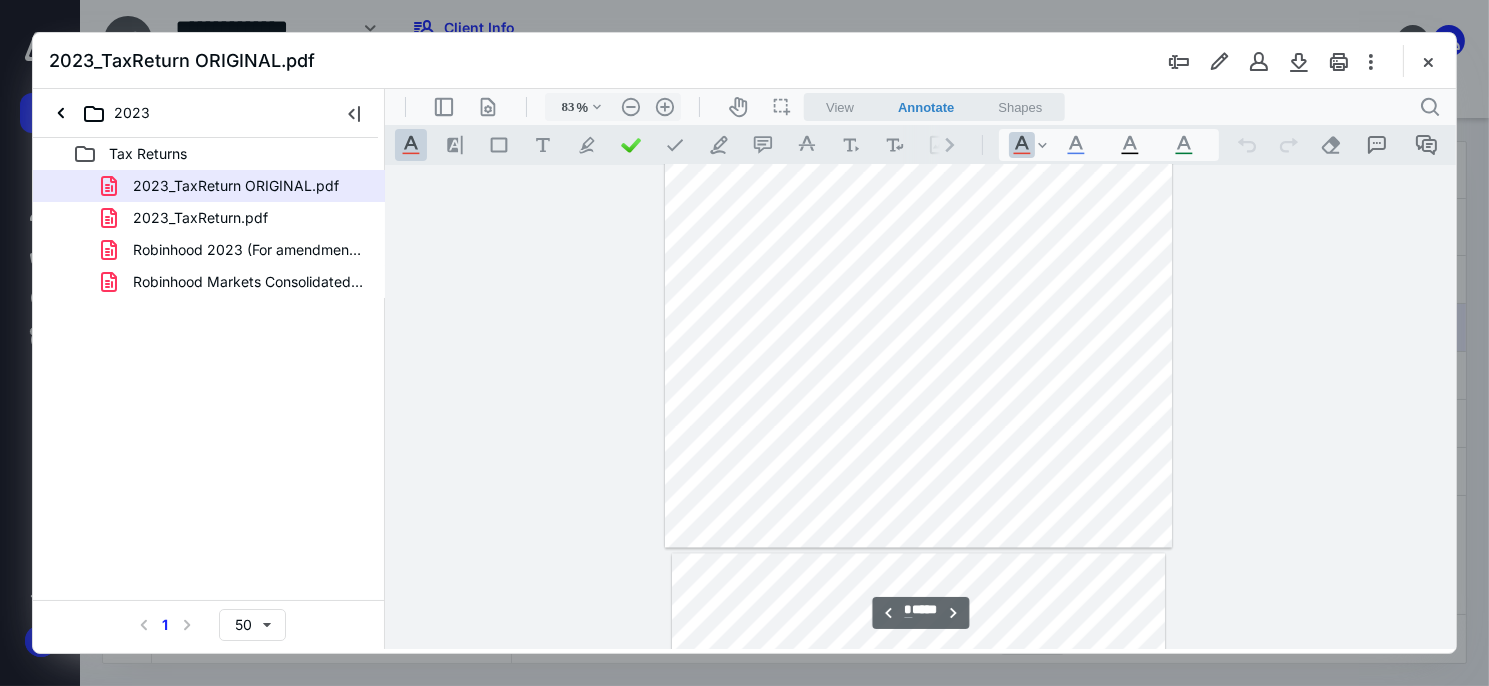 scroll, scrollTop: 5682, scrollLeft: 0, axis: vertical 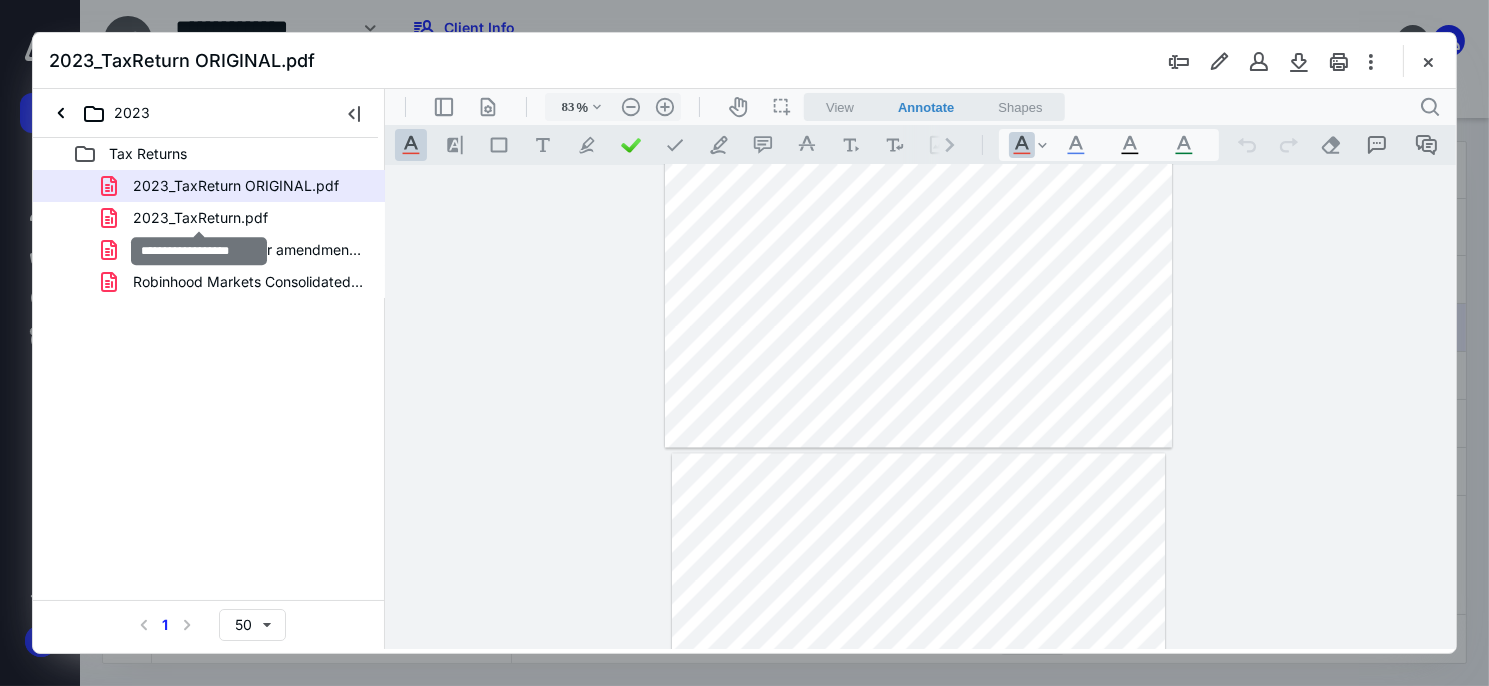drag, startPoint x: 188, startPoint y: 215, endPoint x: 317, endPoint y: 215, distance: 129 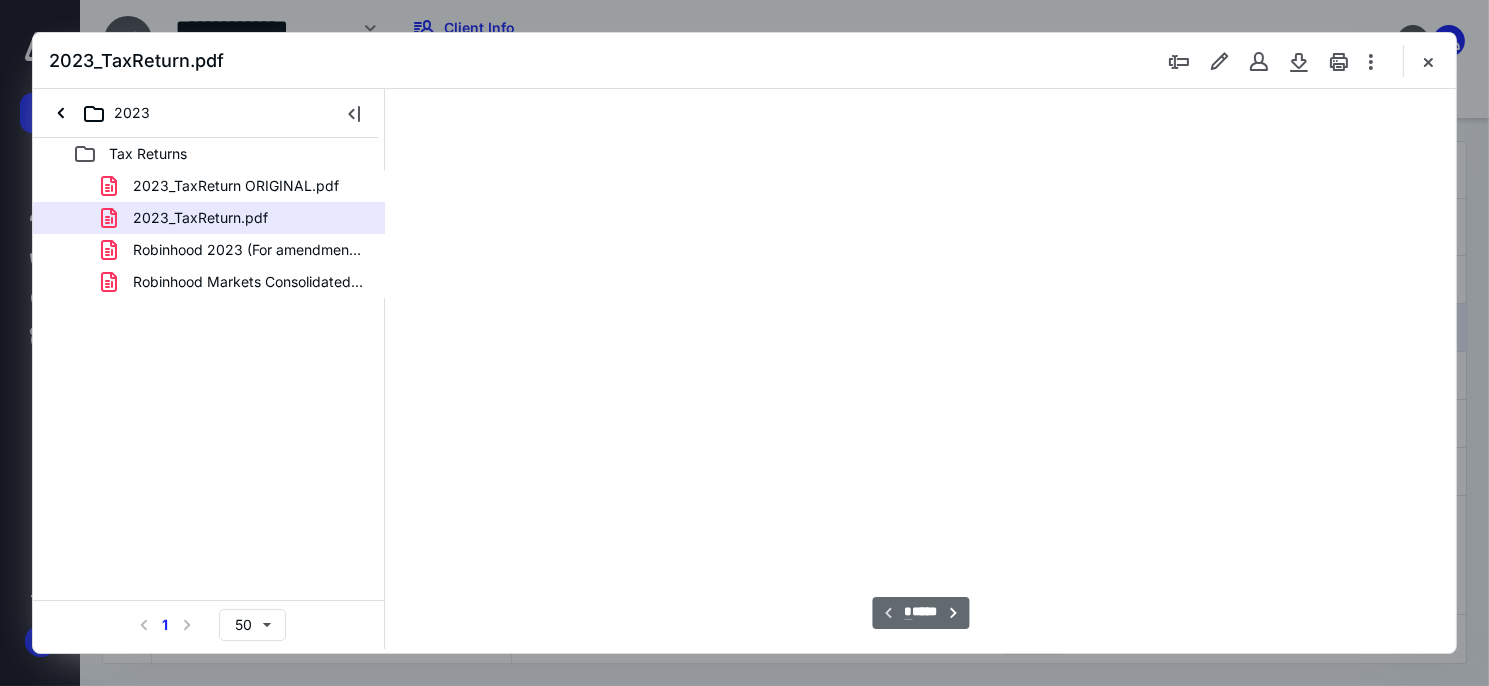 type on "61" 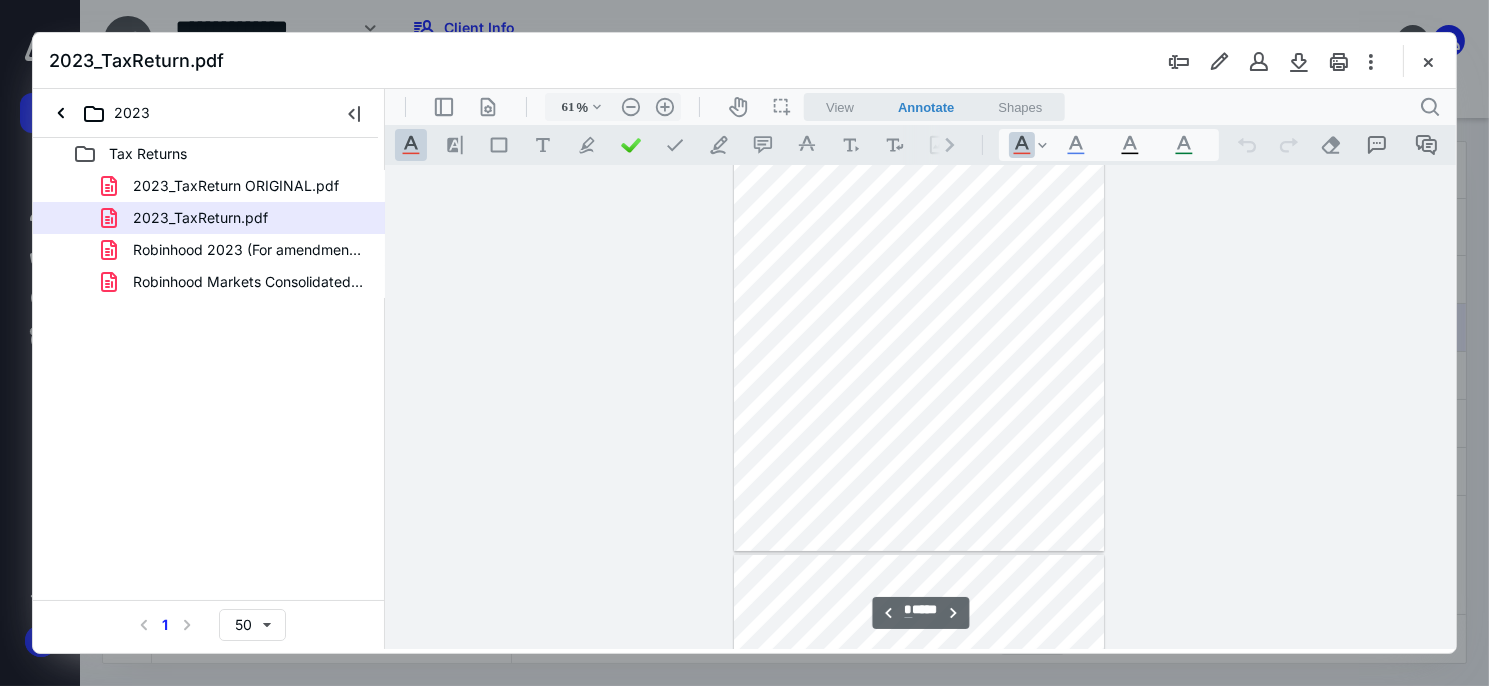 type on "*" 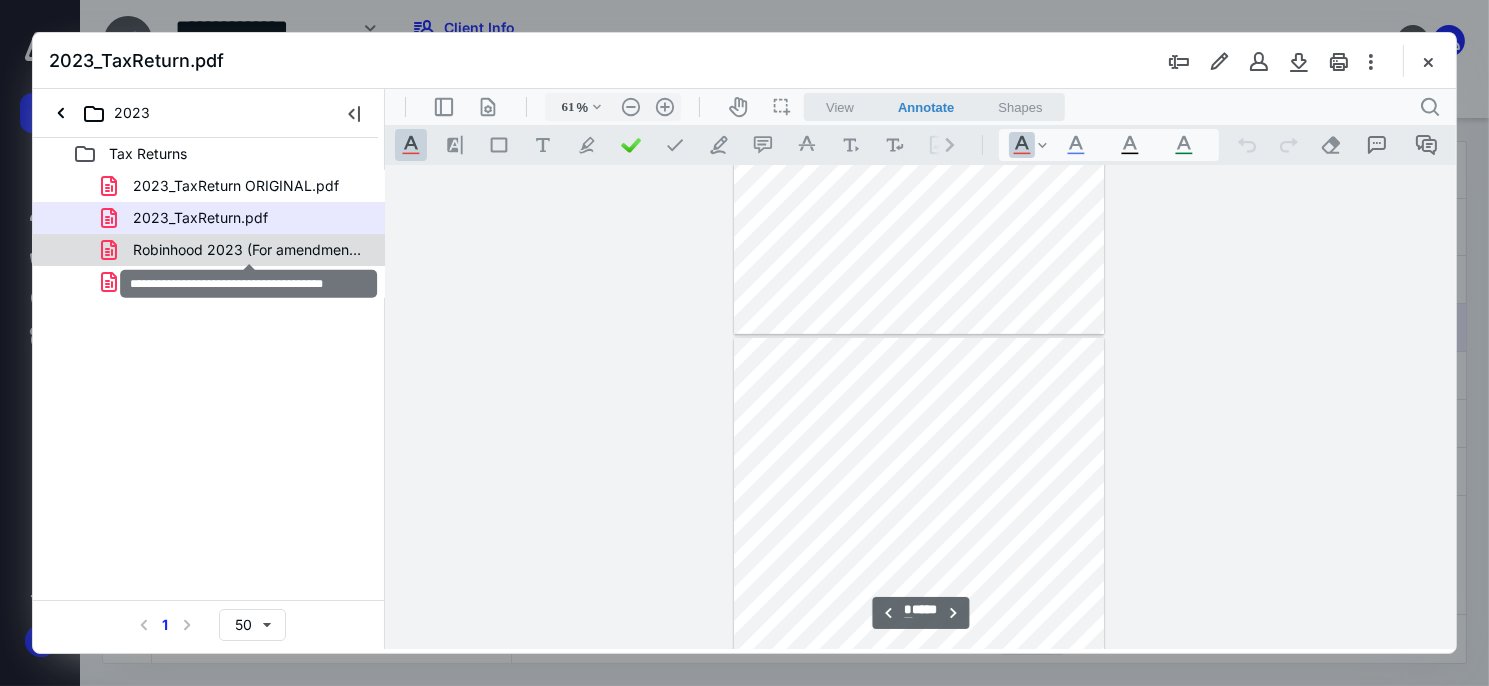 click on "Robinhood 2023 (For amendment)  (1).pdf" at bounding box center (249, 250) 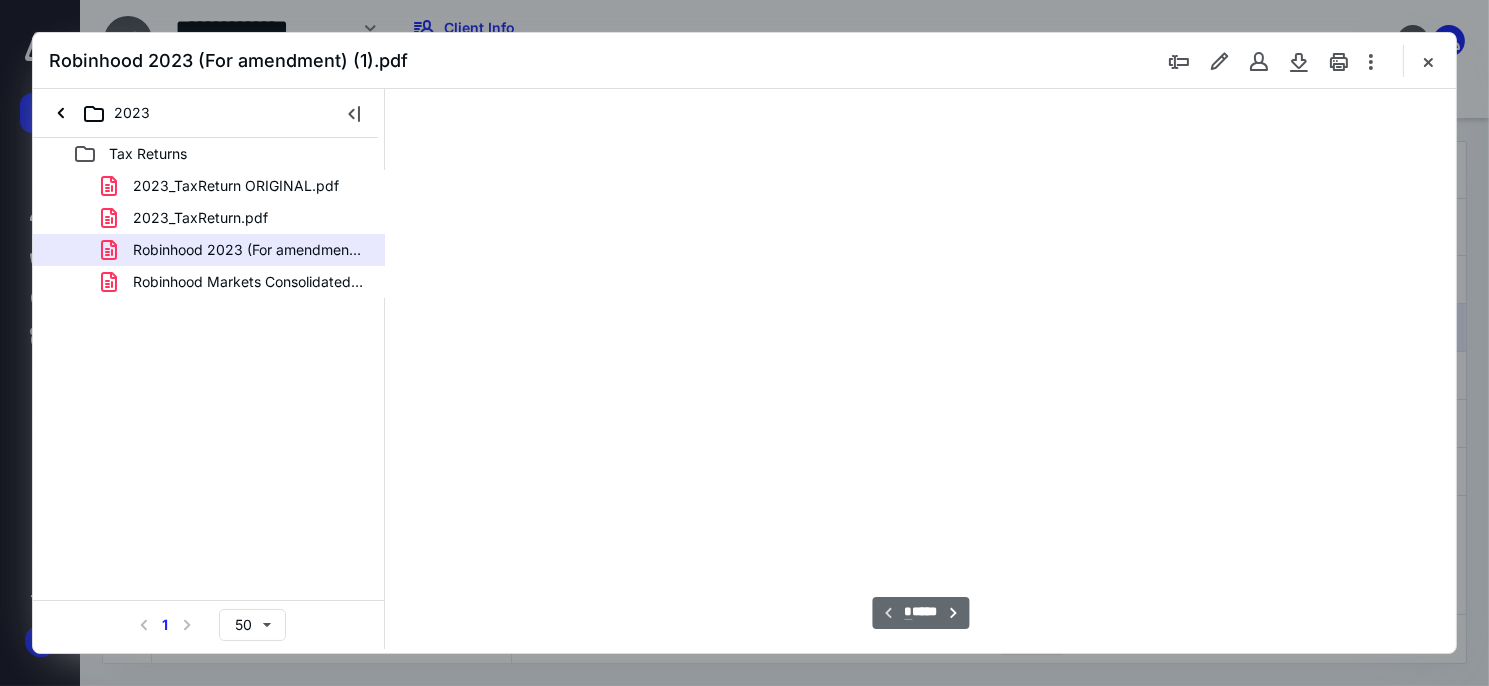 scroll, scrollTop: 78, scrollLeft: 0, axis: vertical 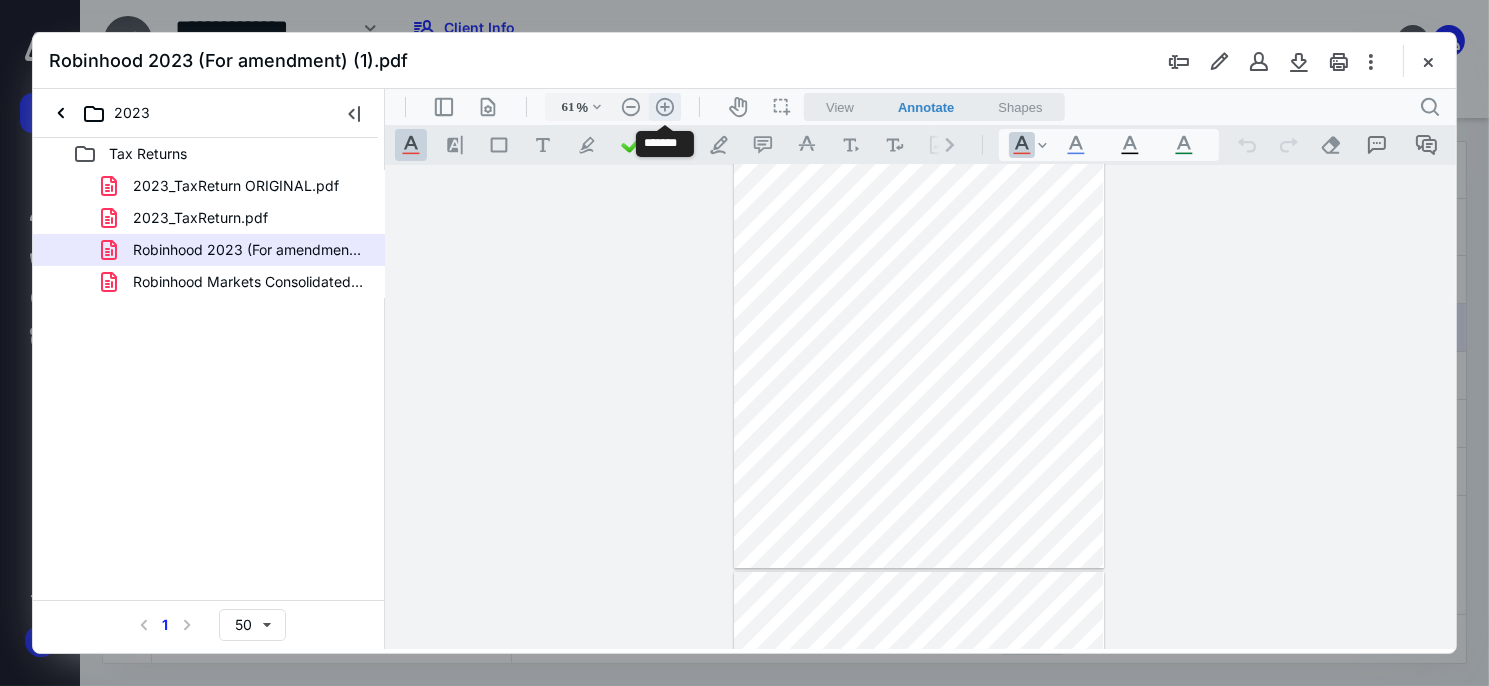 click on ".cls-1{fill:#abb0c4;} icon - header - zoom - in - line" at bounding box center [664, 106] 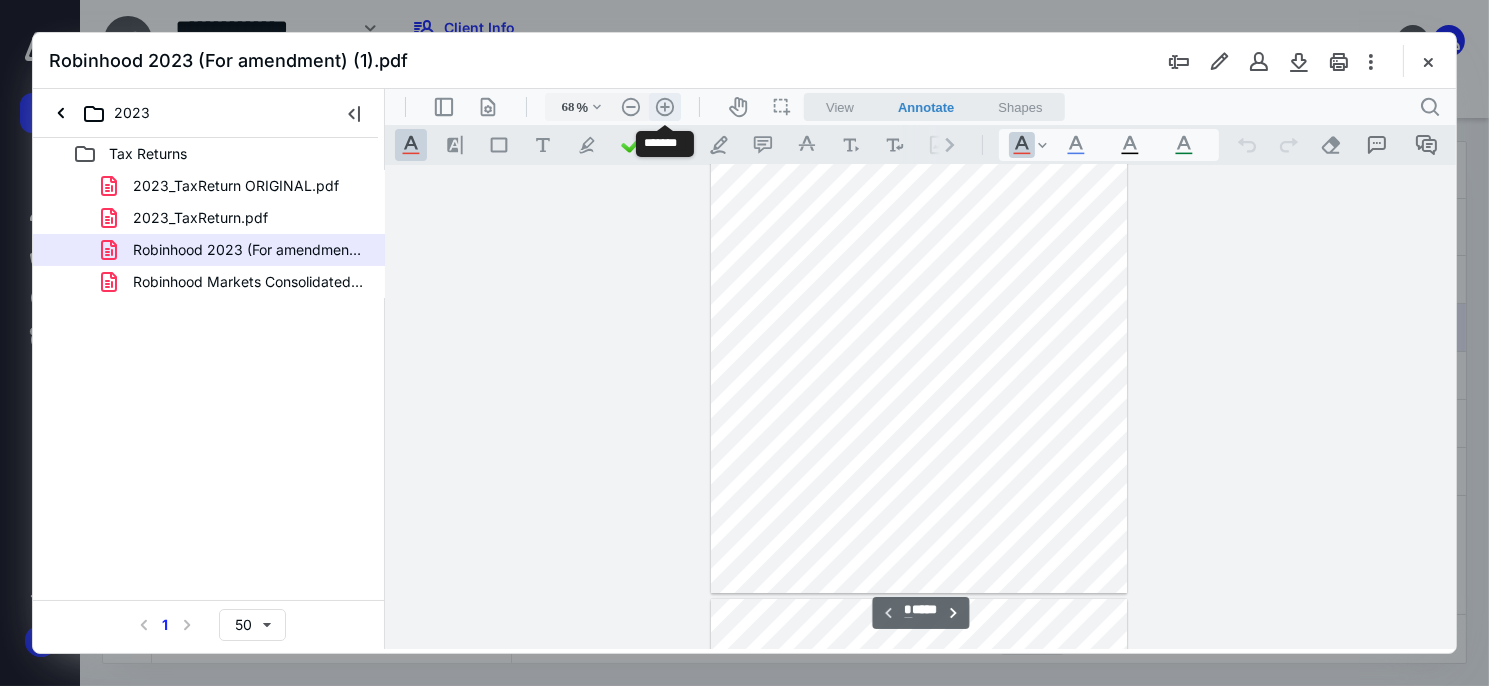 click on ".cls-1{fill:#abb0c4;} icon - header - zoom - in - line" at bounding box center (664, 106) 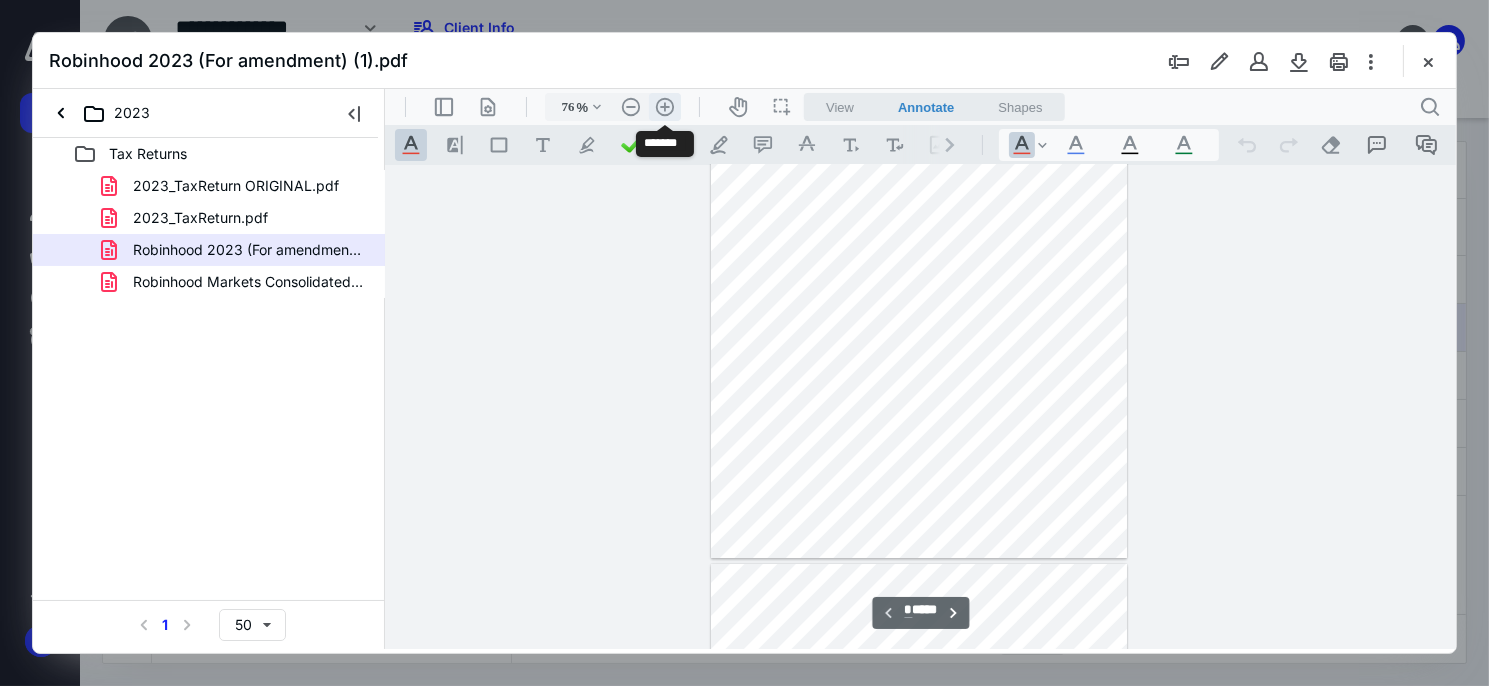 click on ".cls-1{fill:#abb0c4;} icon - header - zoom - in - line" at bounding box center (664, 106) 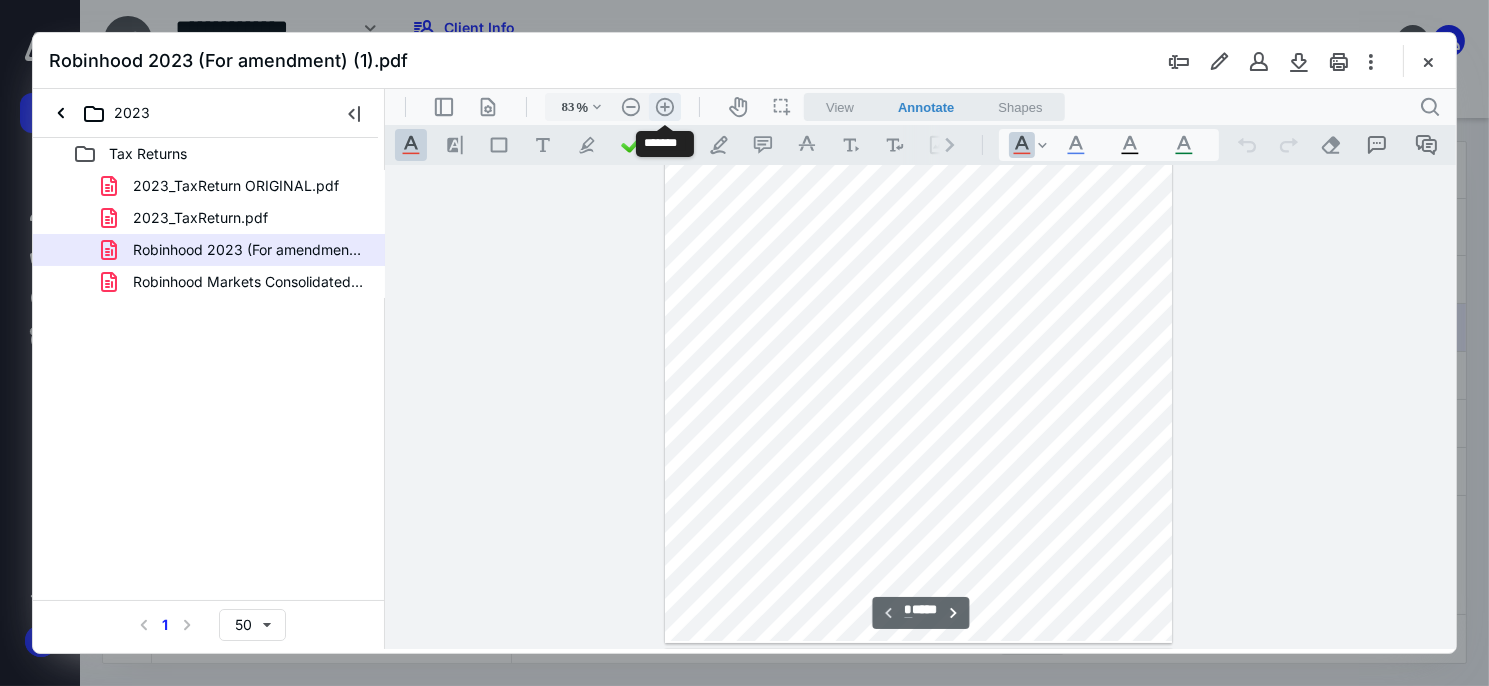 click on ".cls-1{fill:#abb0c4;} icon - header - zoom - in - line" at bounding box center (664, 106) 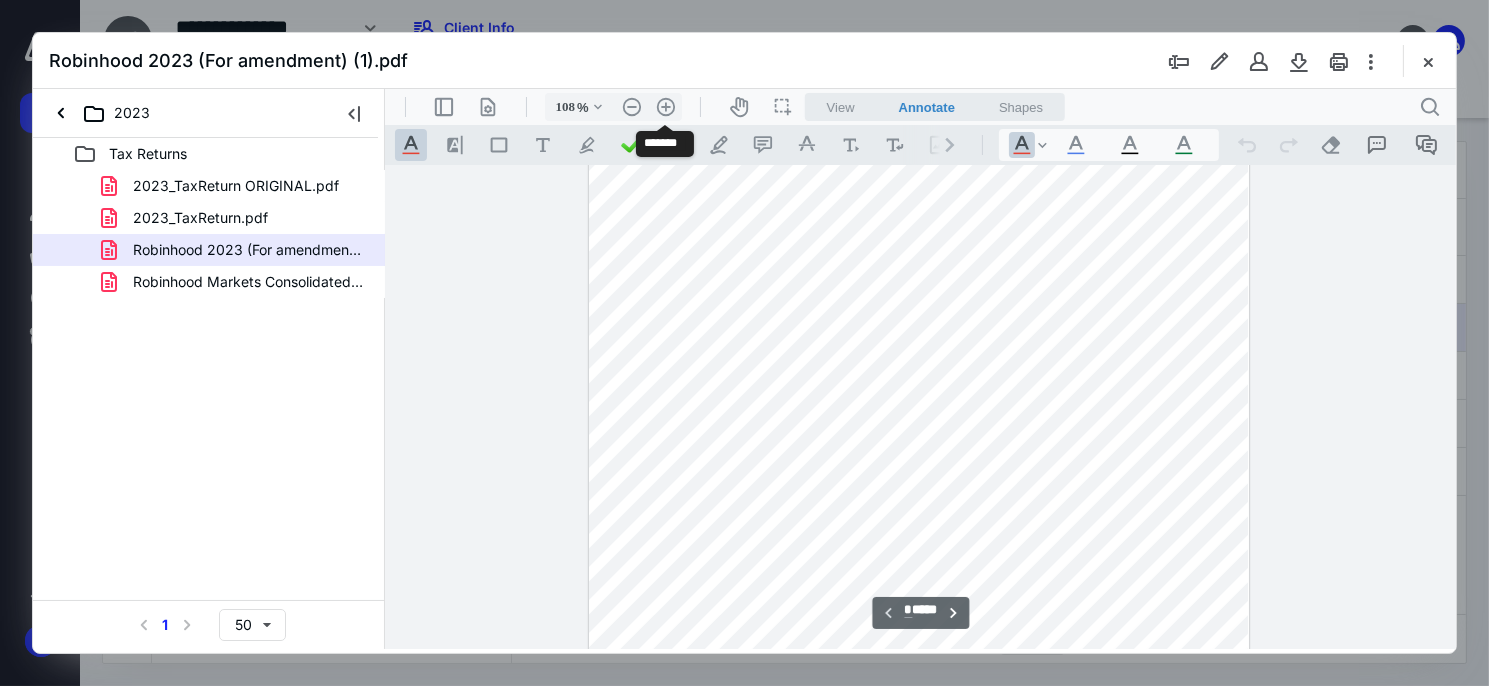 scroll, scrollTop: 299, scrollLeft: 0, axis: vertical 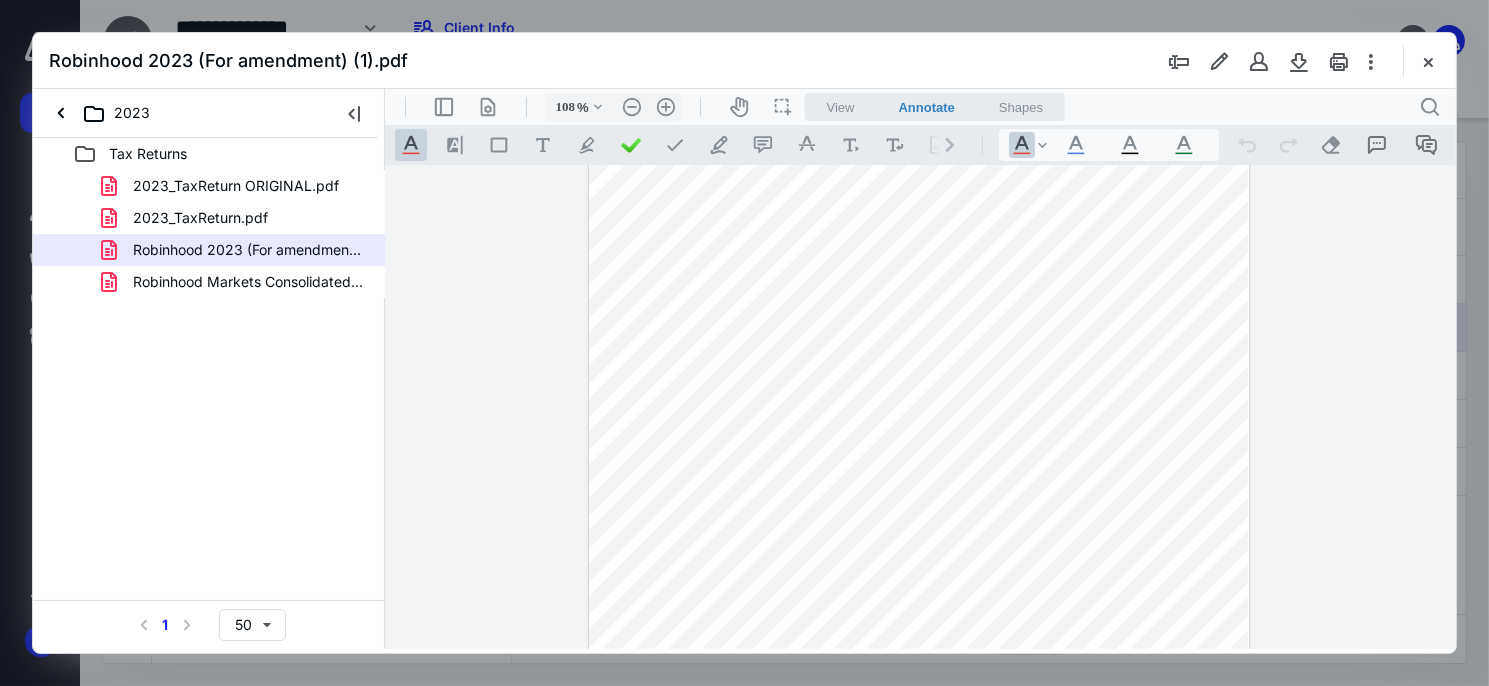 drag, startPoint x: 255, startPoint y: 182, endPoint x: 1004, endPoint y: 464, distance: 800.32806 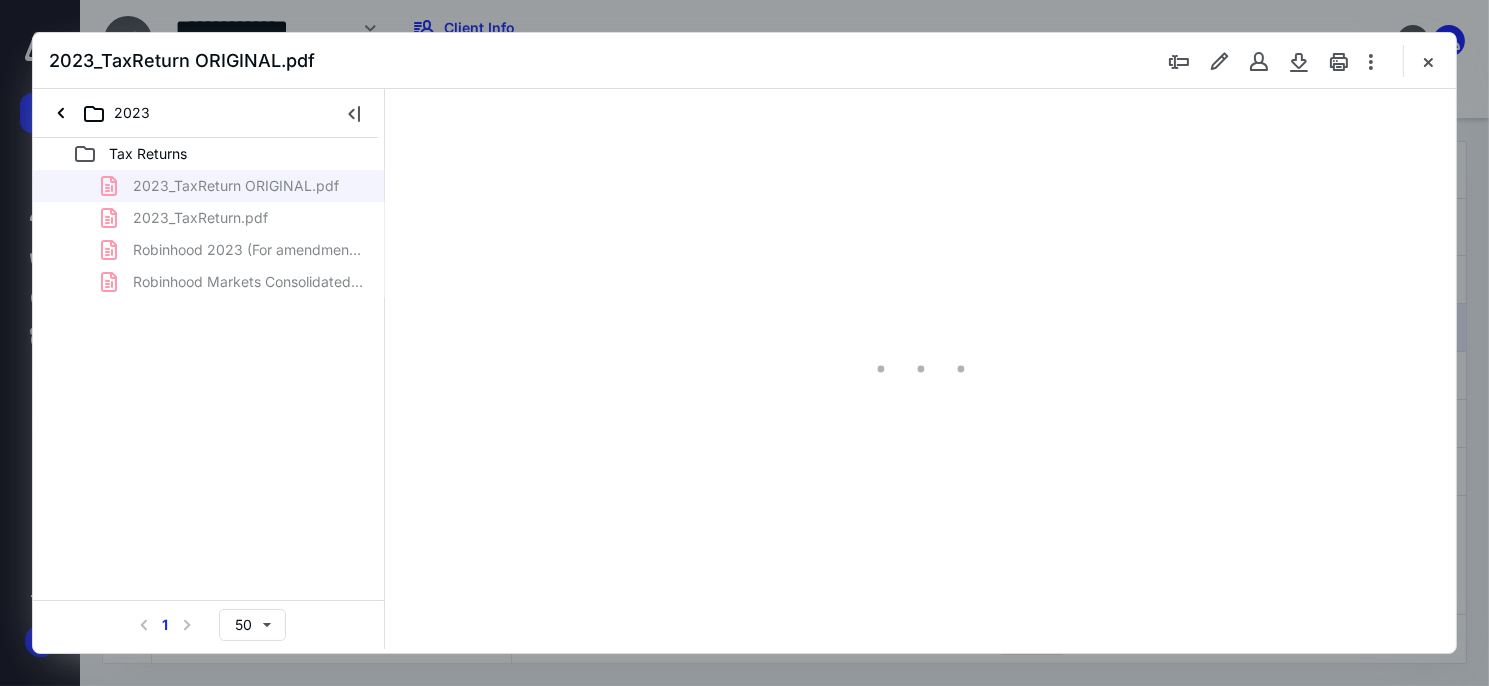 scroll, scrollTop: 78, scrollLeft: 0, axis: vertical 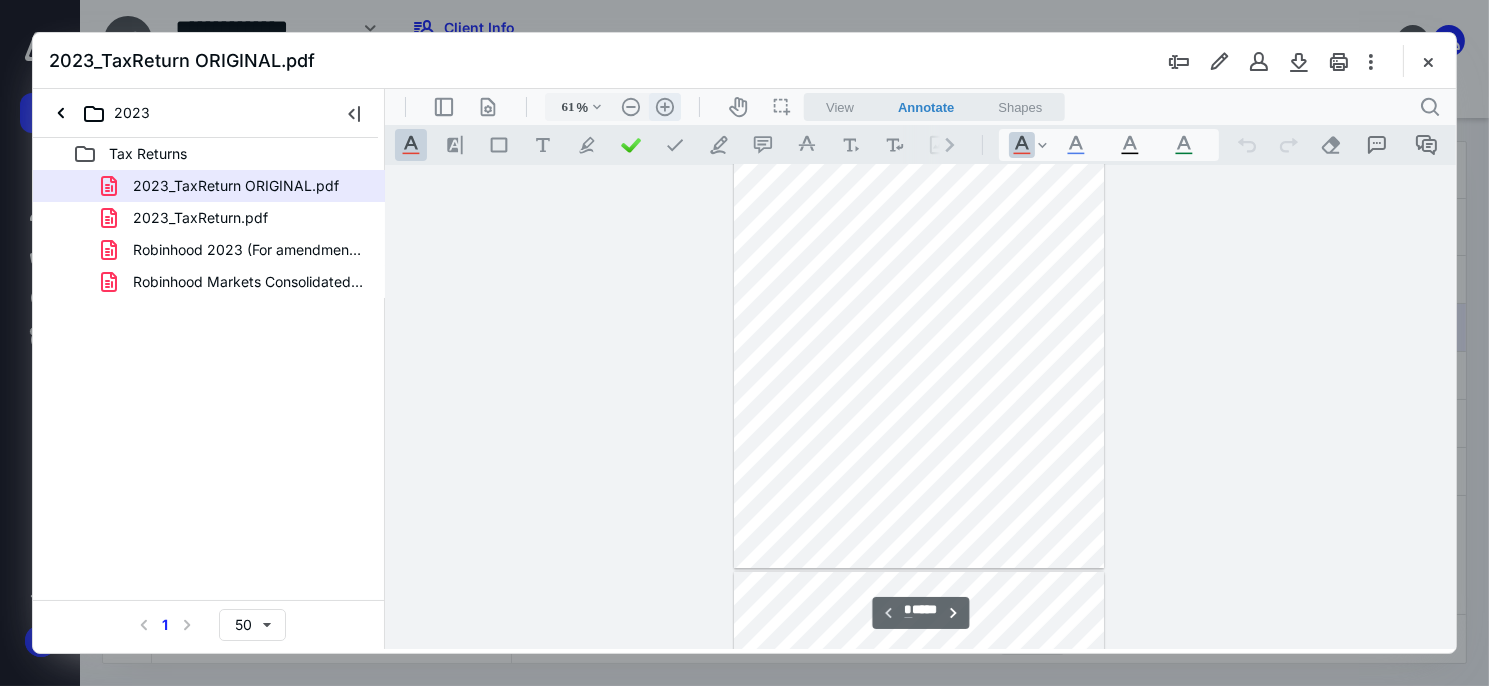 click on ".cls-1{fill:#abb0c4;} icon - header - zoom - in - line" at bounding box center (664, 106) 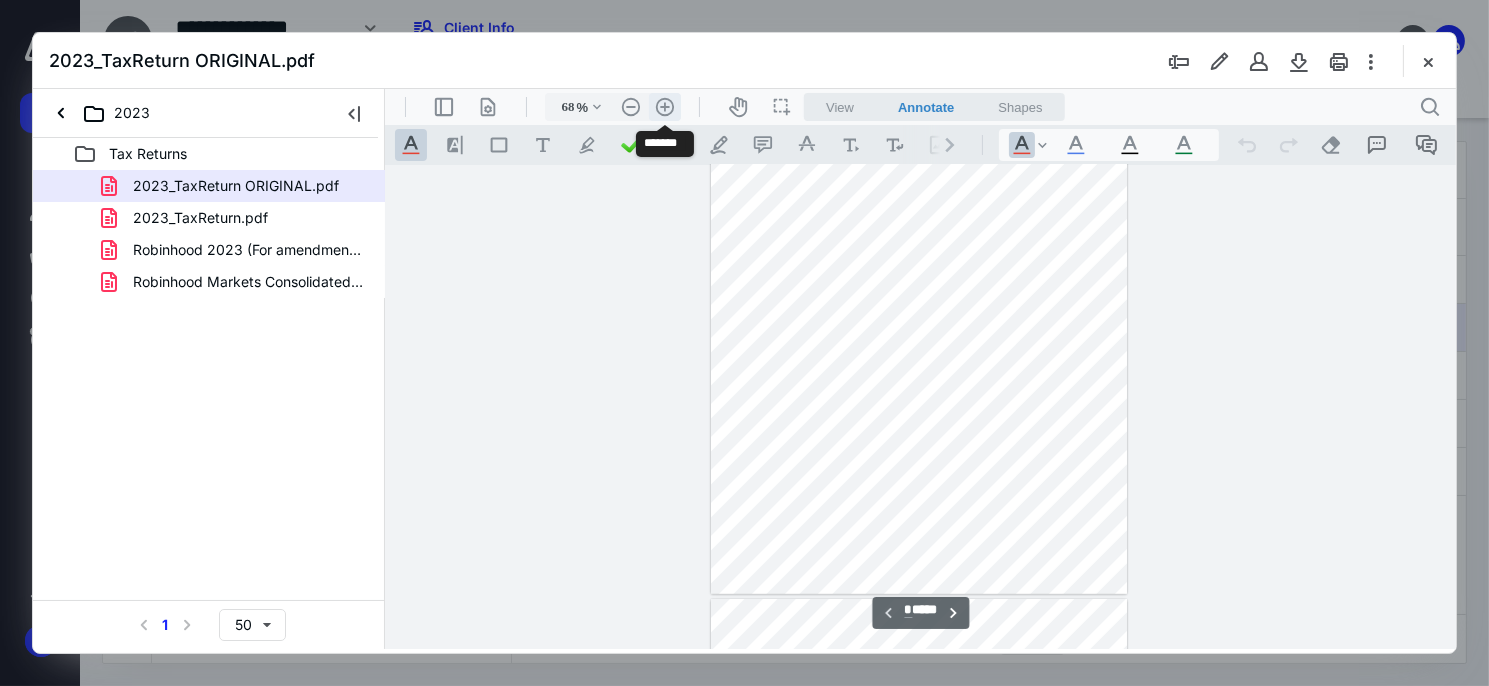click on ".cls-1{fill:#abb0c4;} icon - header - zoom - in - line" at bounding box center (664, 106) 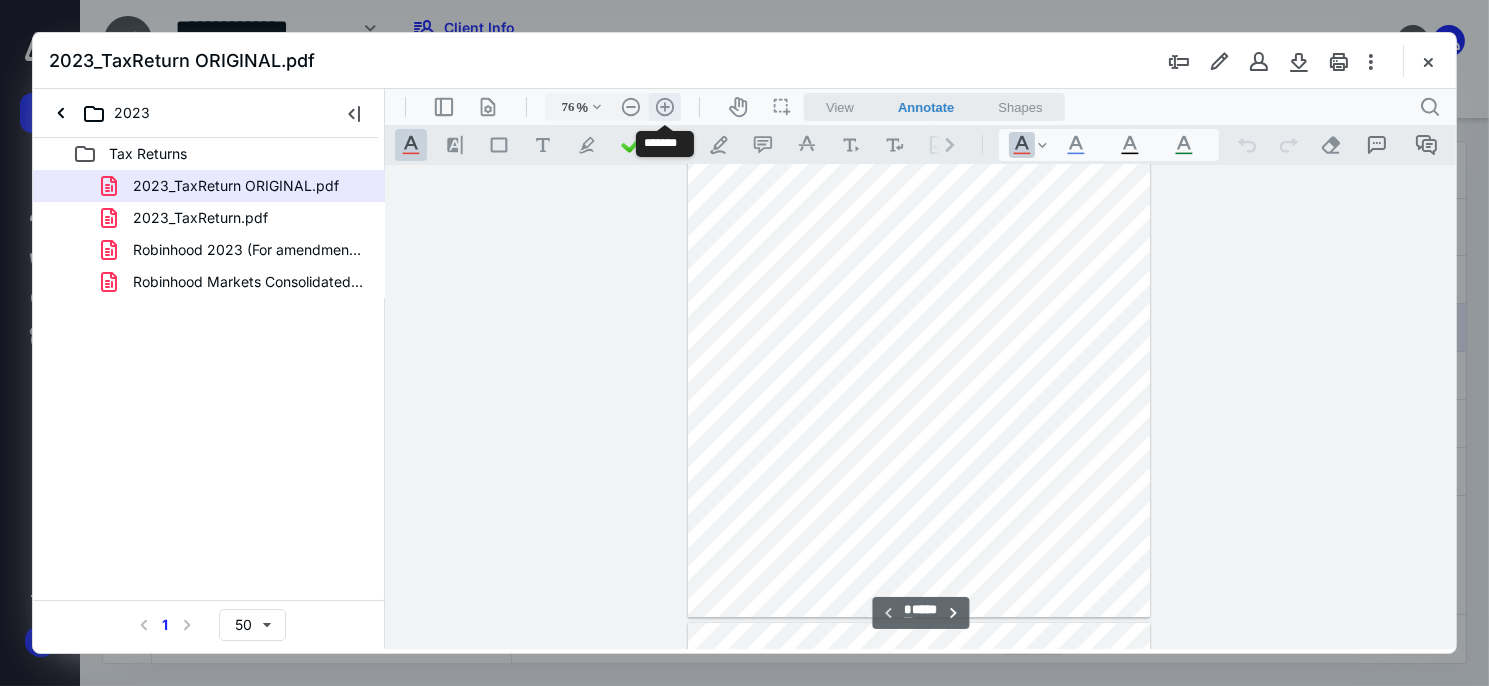 click on ".cls-1{fill:#abb0c4;} icon - header - zoom - in - line" at bounding box center [664, 106] 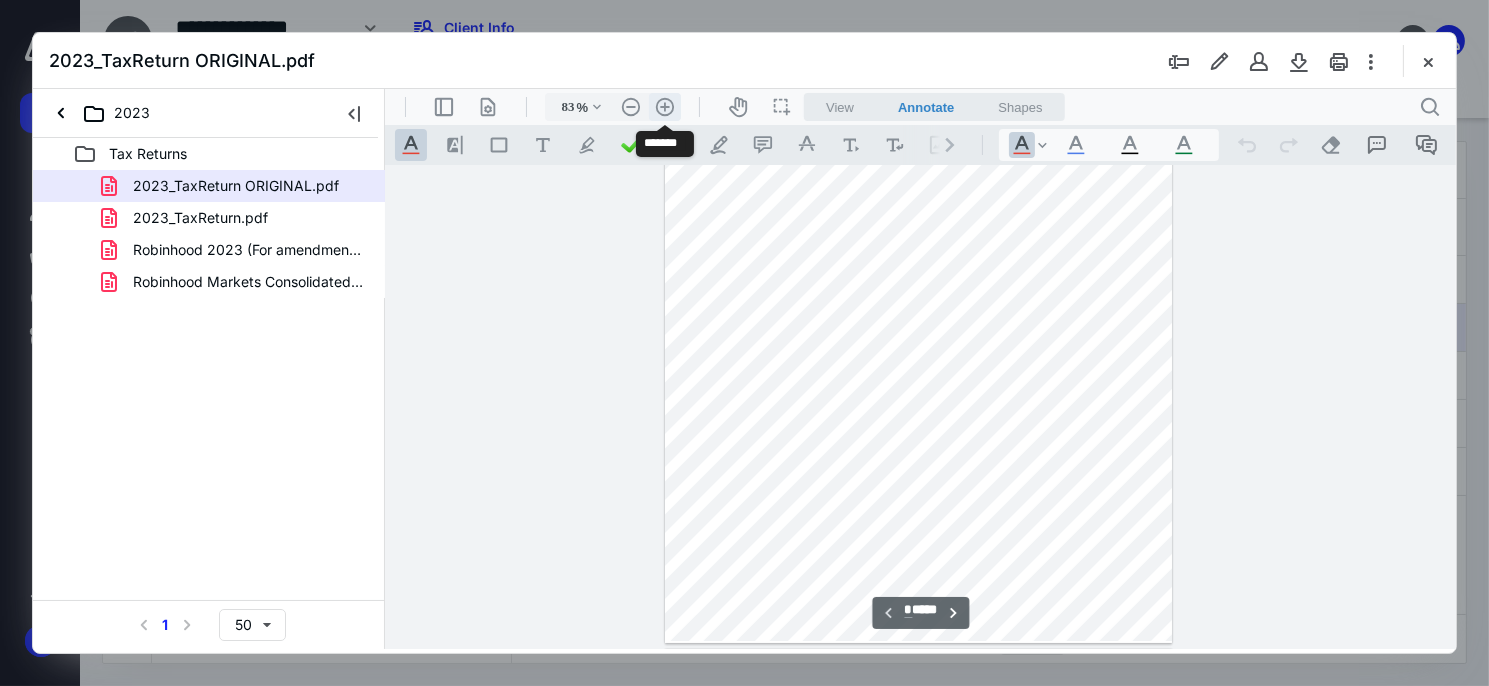 click on ".cls-1{fill:#abb0c4;} icon - header - zoom - in - line" at bounding box center [664, 106] 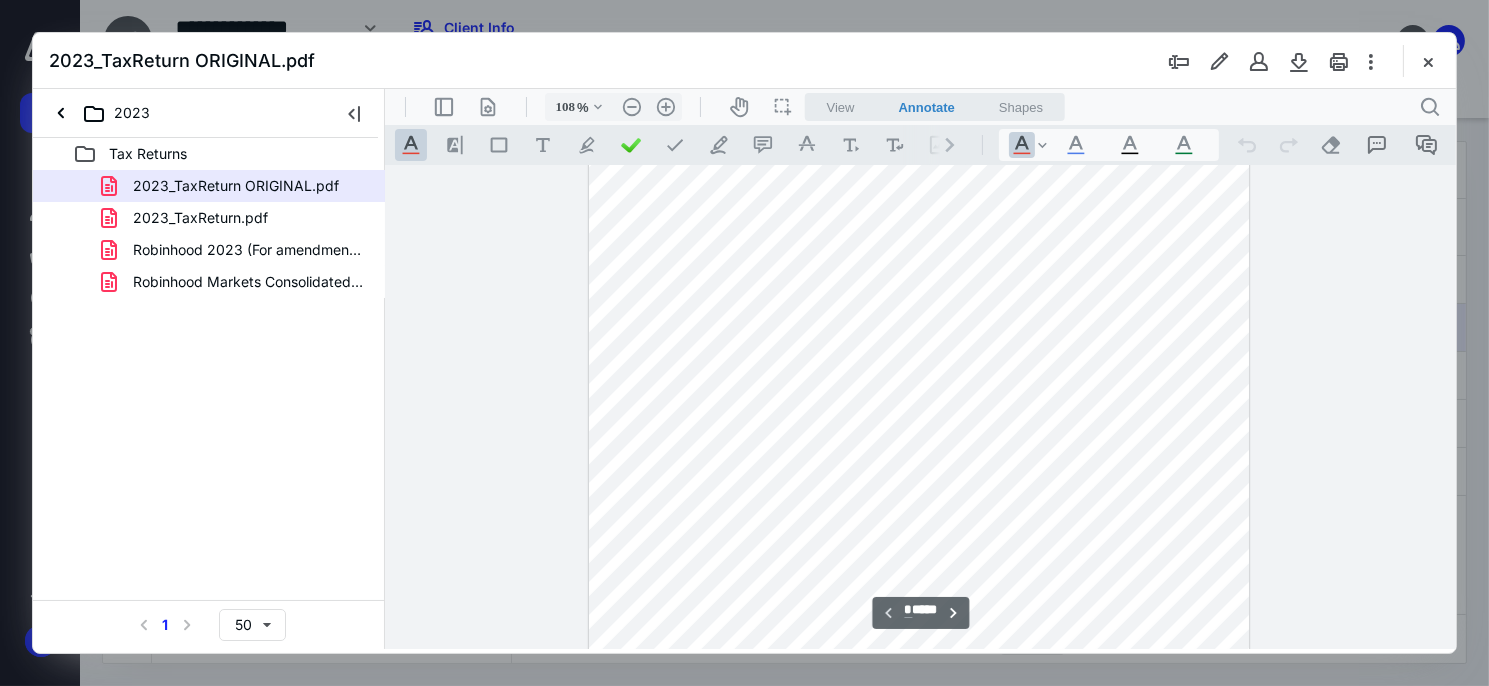 scroll, scrollTop: 599, scrollLeft: 0, axis: vertical 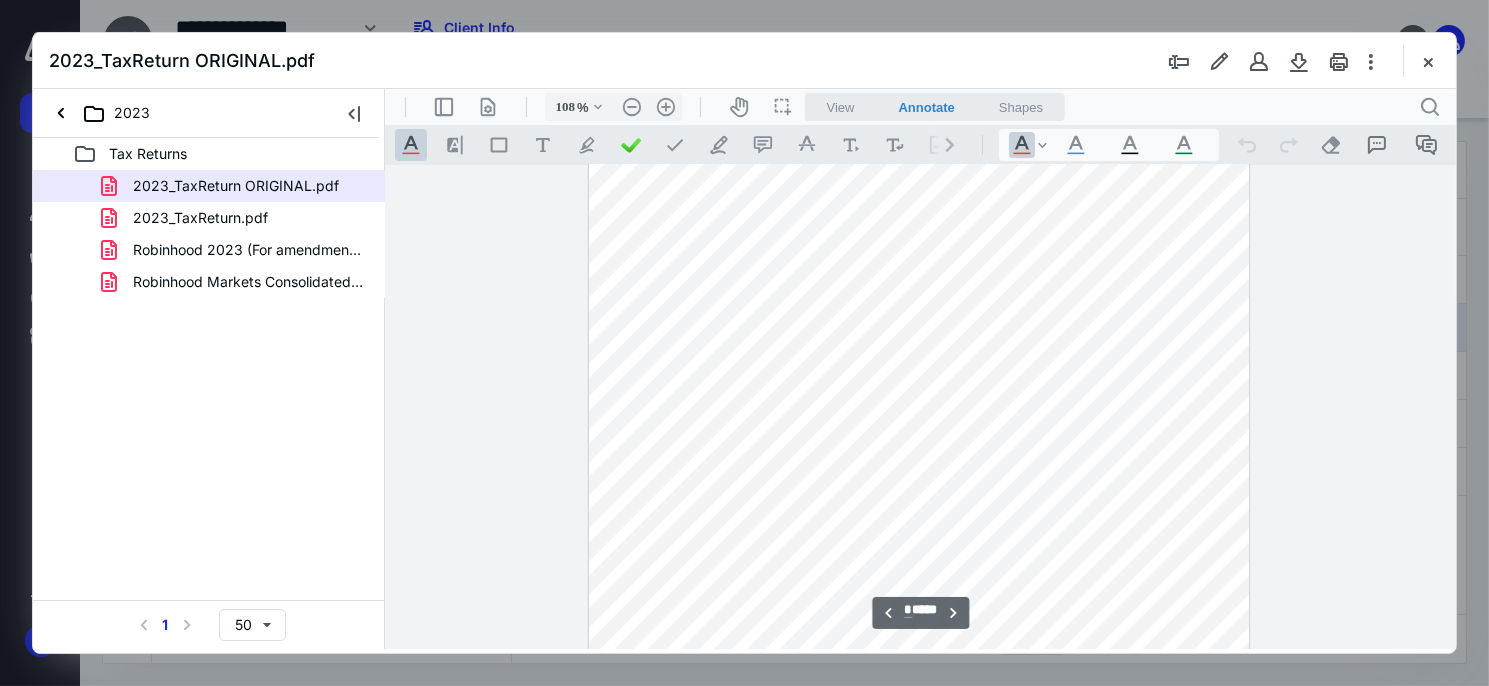 type on "*" 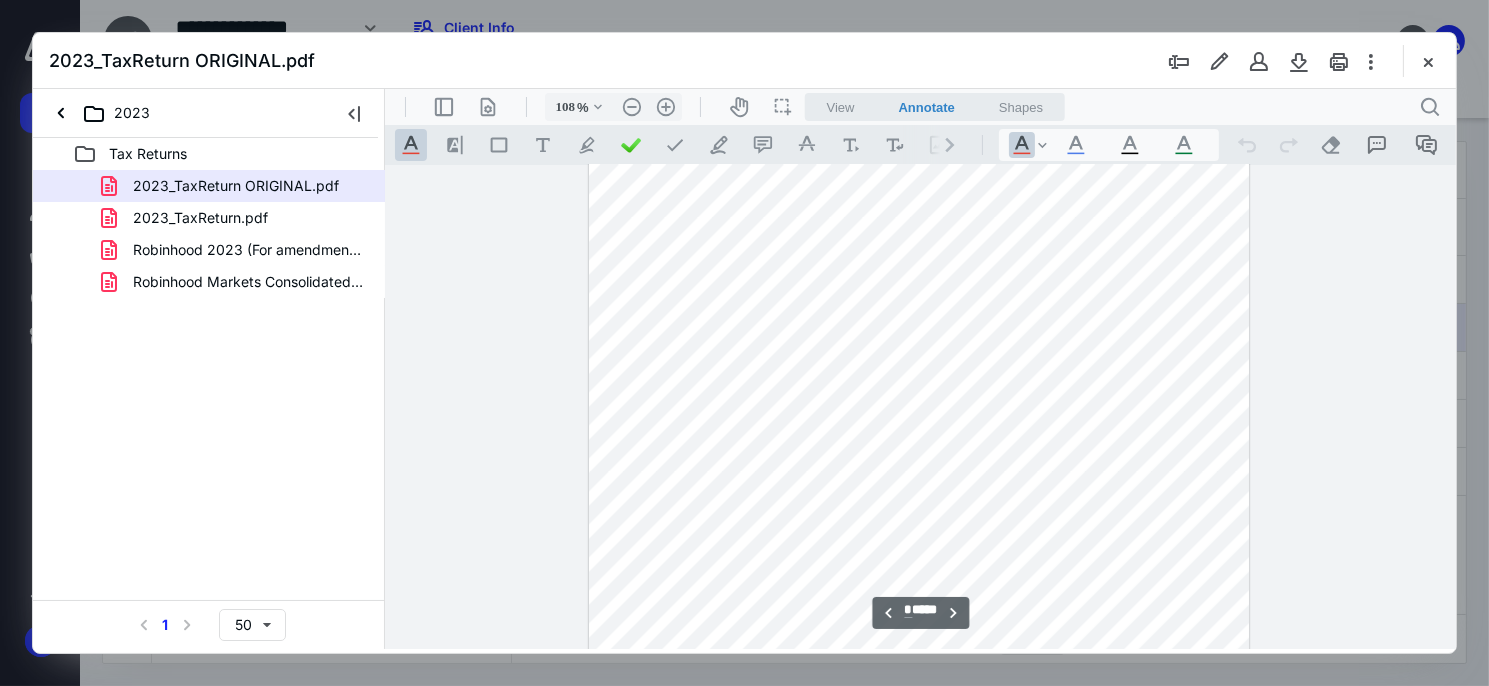 scroll, scrollTop: 6399, scrollLeft: 0, axis: vertical 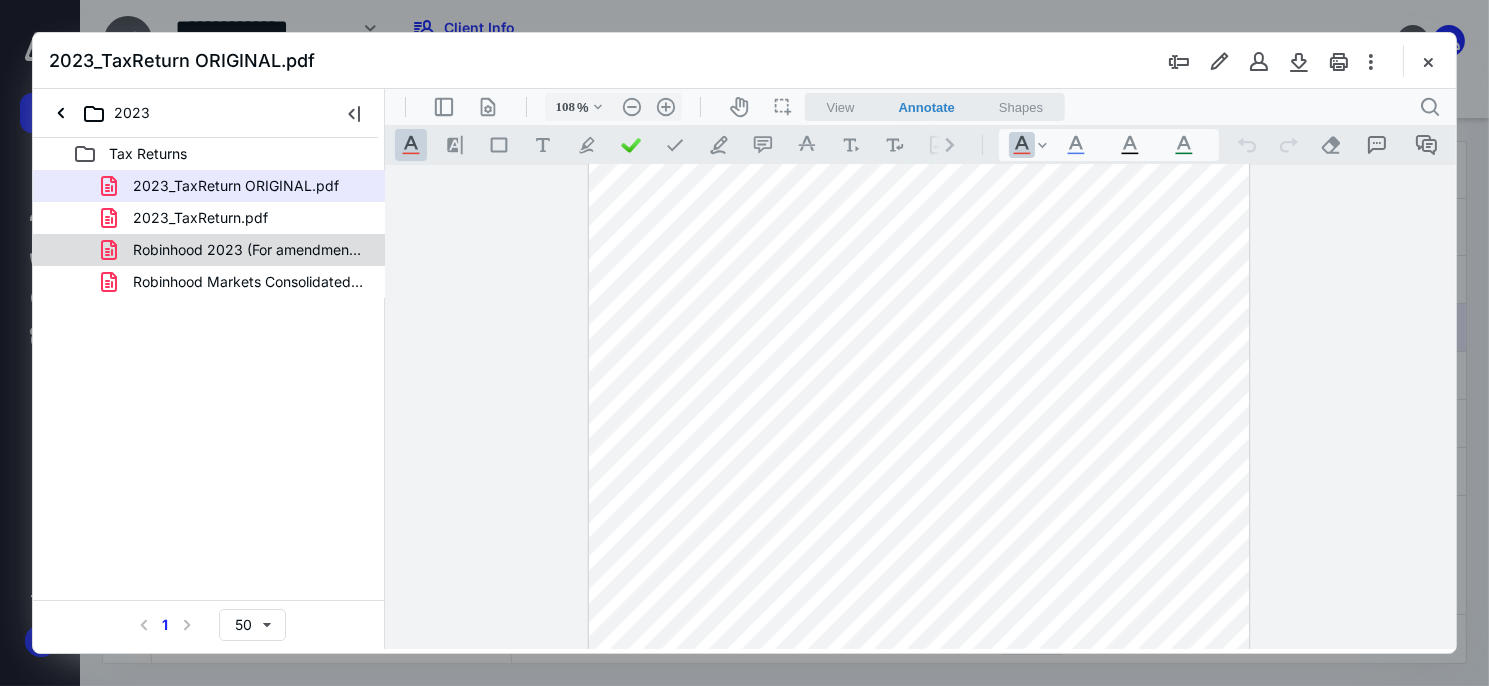 click on "Robinhood 2023 (For amendment)  (1).pdf" at bounding box center (237, 250) 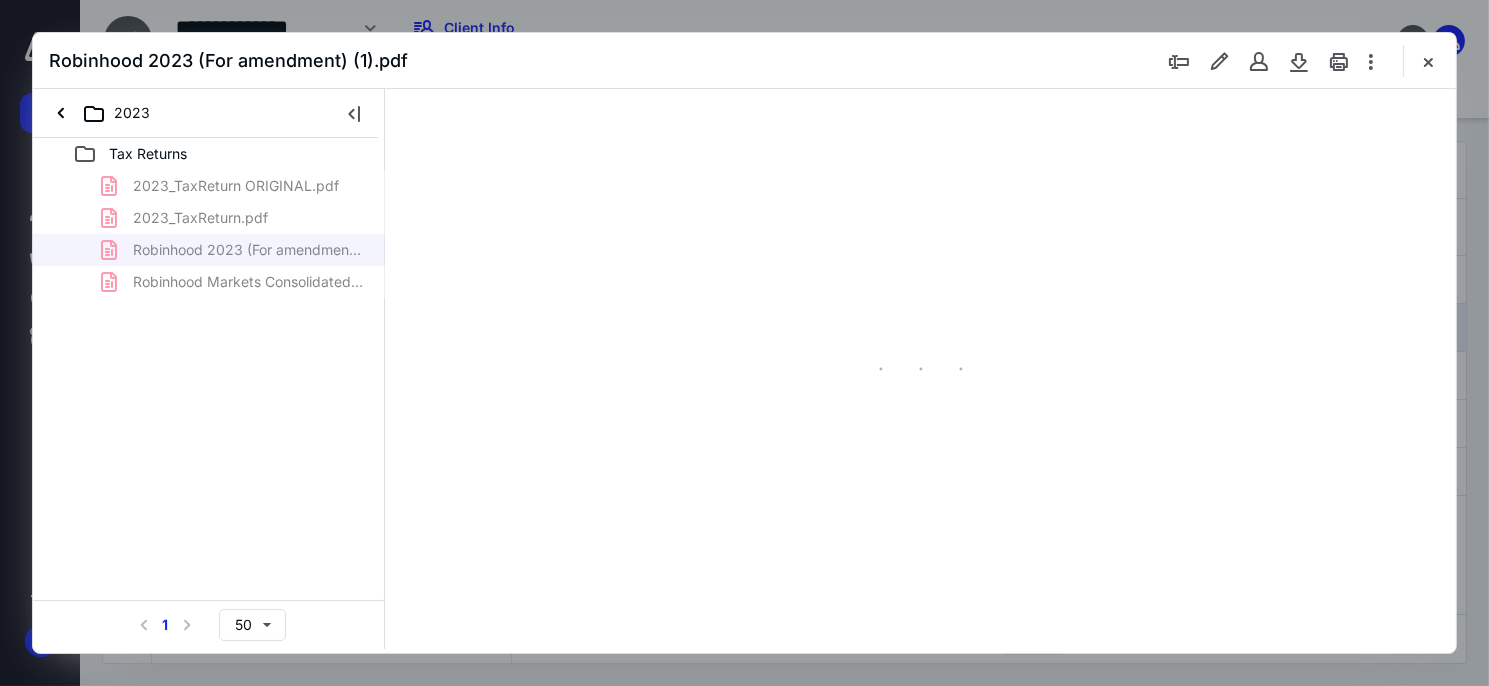 type on "61" 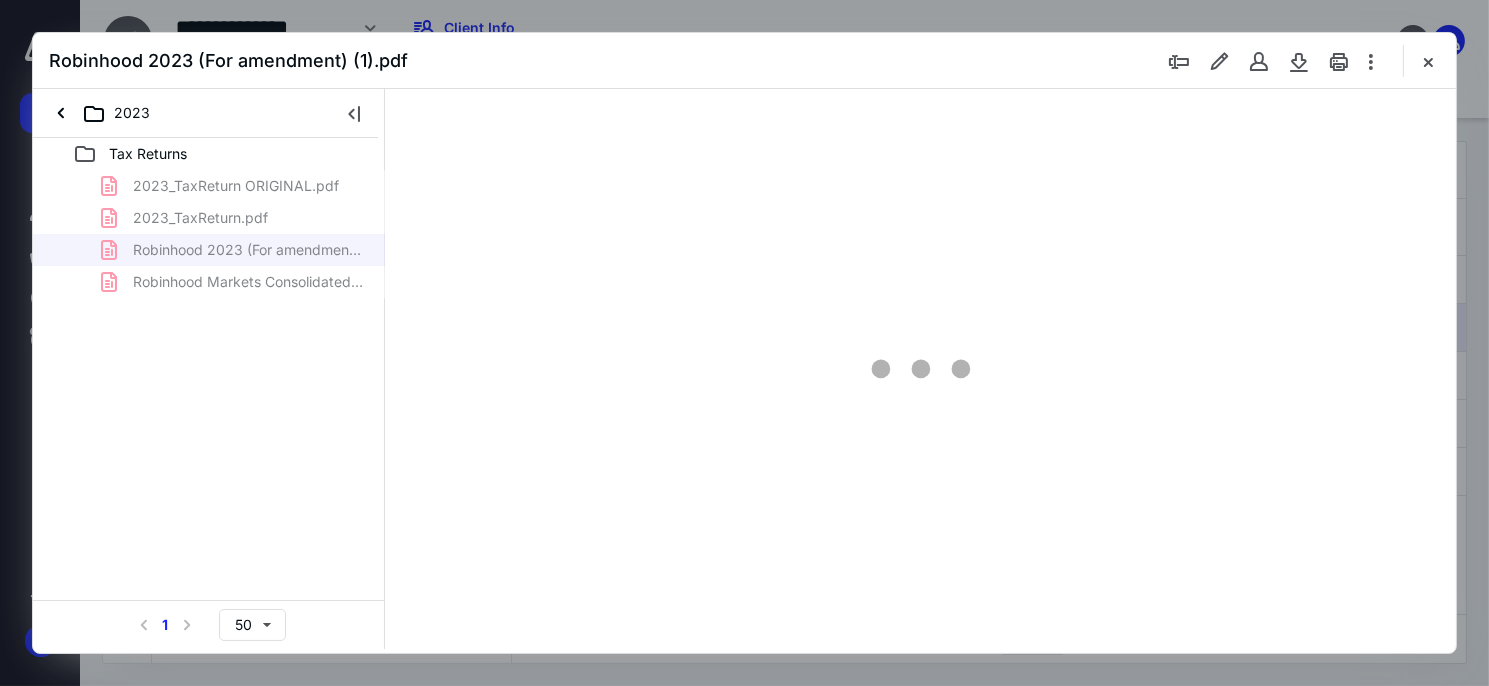 scroll, scrollTop: 78, scrollLeft: 0, axis: vertical 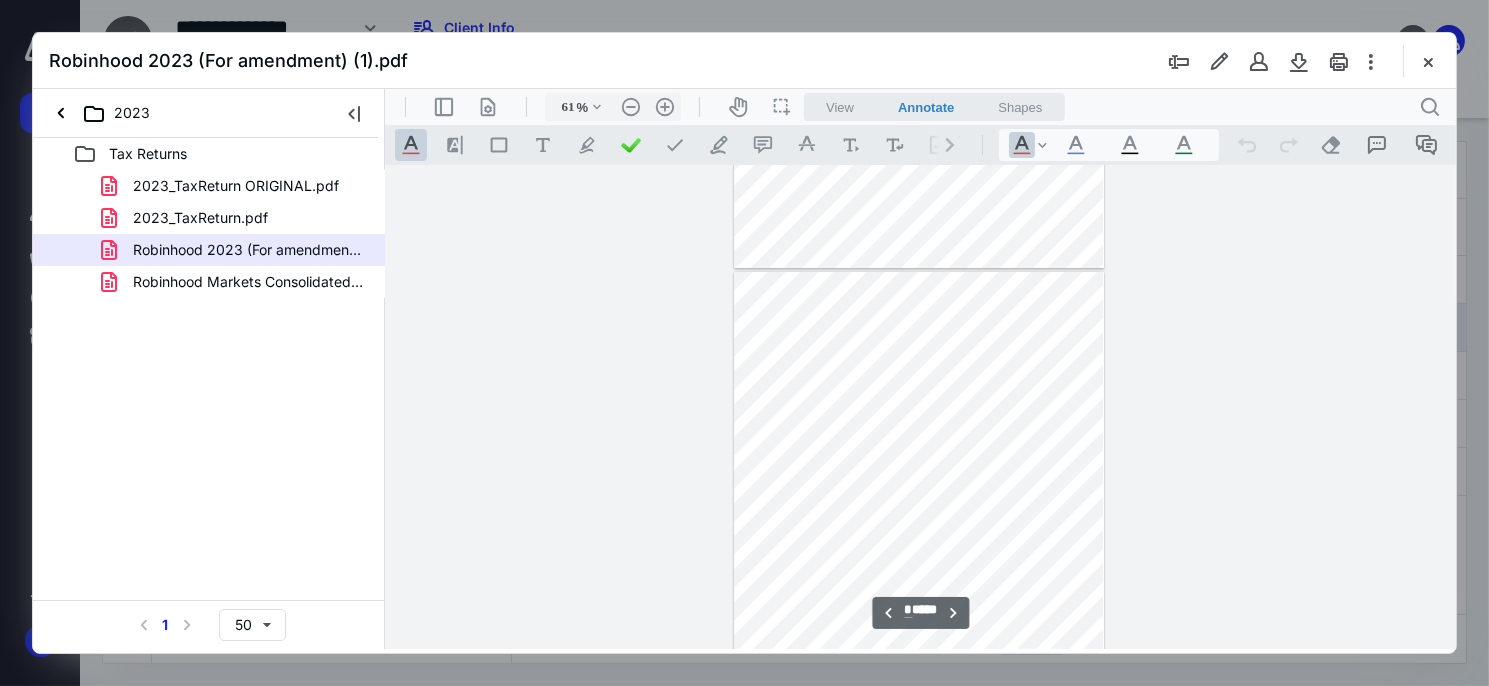 type on "*" 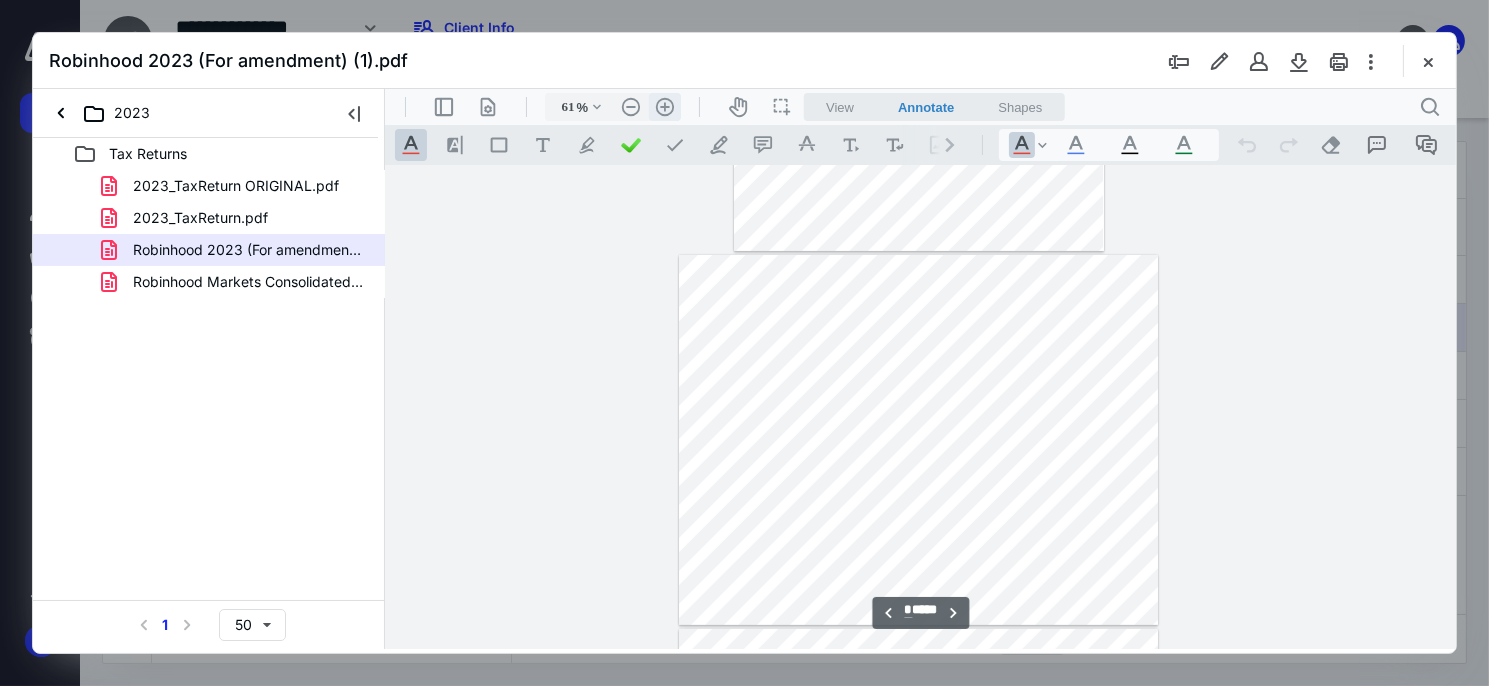 click on ".cls-1{fill:#abb0c4;} icon - header - zoom - in - line" at bounding box center [664, 106] 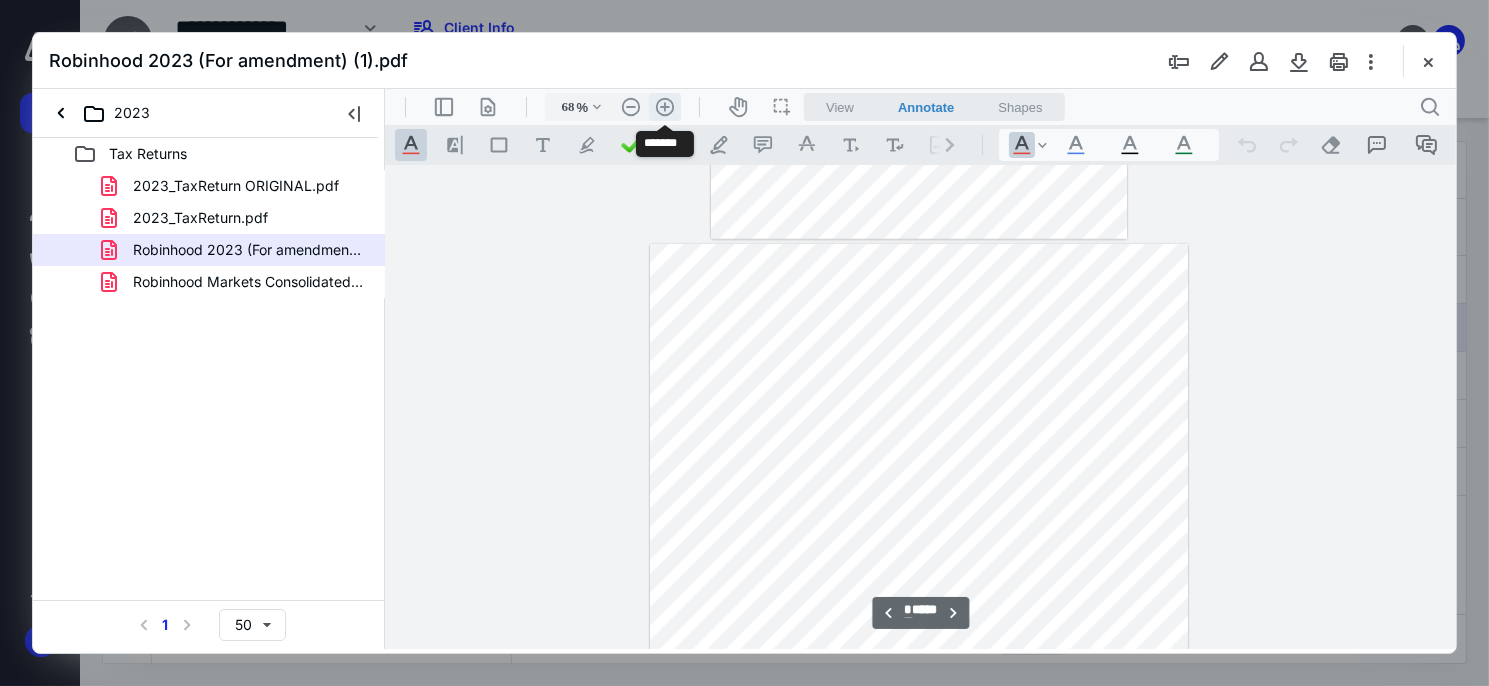 click on ".cls-1{fill:#abb0c4;} icon - header - zoom - in - line" at bounding box center (664, 106) 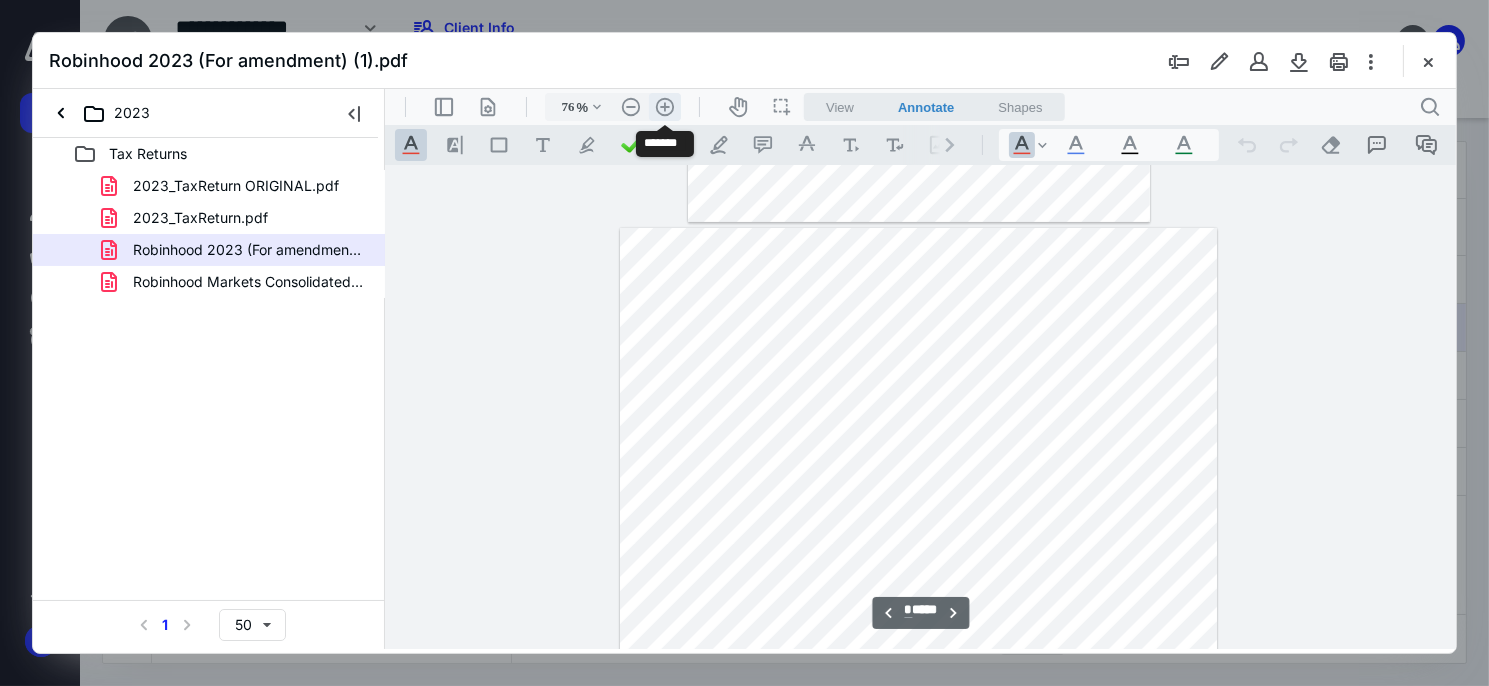 click on ".cls-1{fill:#abb0c4;} icon - header - zoom - in - line" at bounding box center (664, 106) 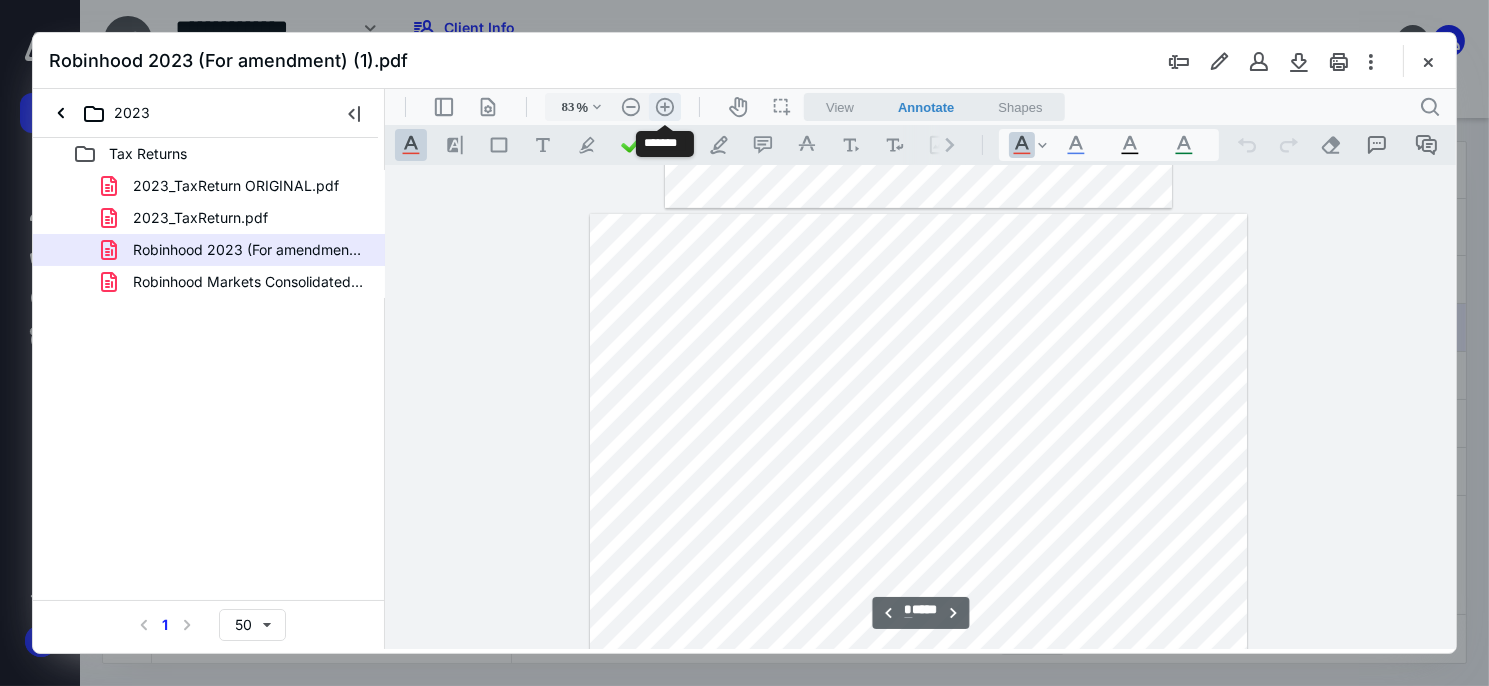 click on ".cls-1{fill:#abb0c4;} icon - header - zoom - in - line" at bounding box center (664, 106) 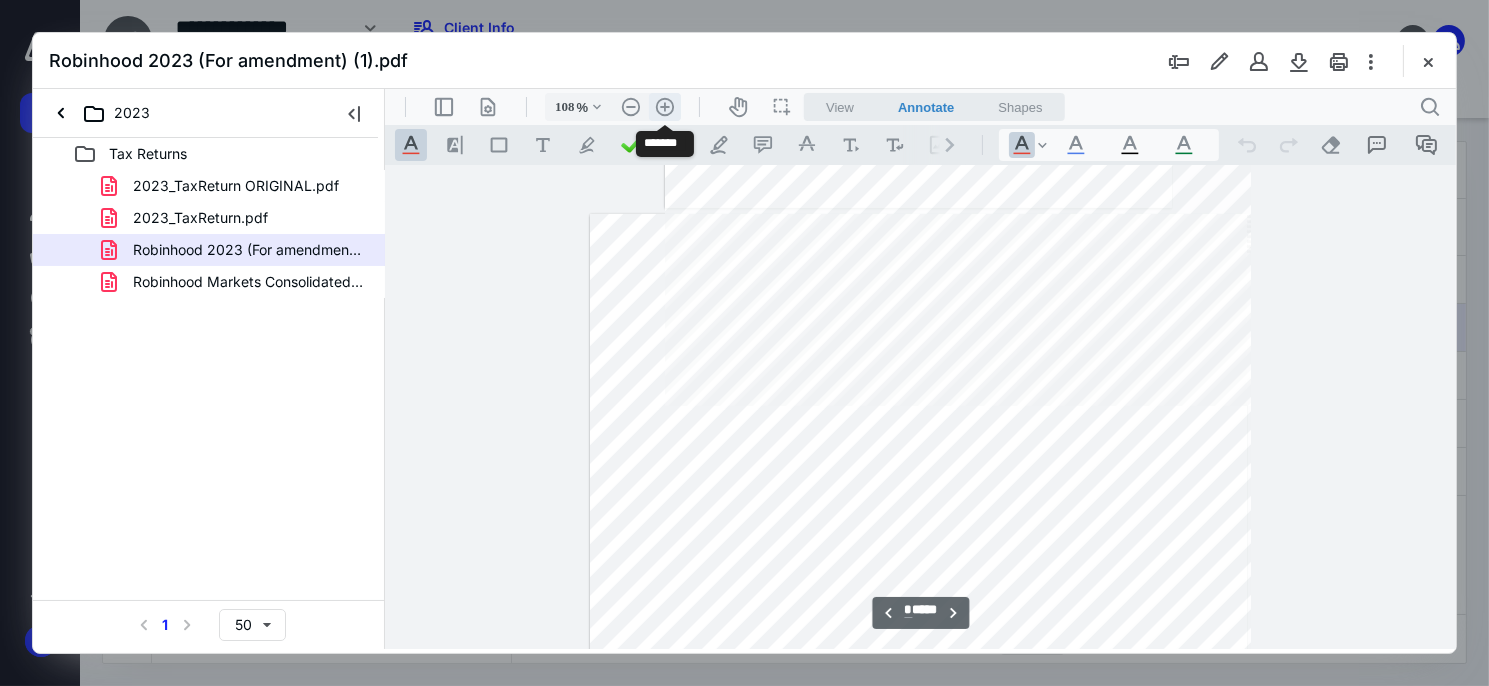 scroll, scrollTop: 1727, scrollLeft: 0, axis: vertical 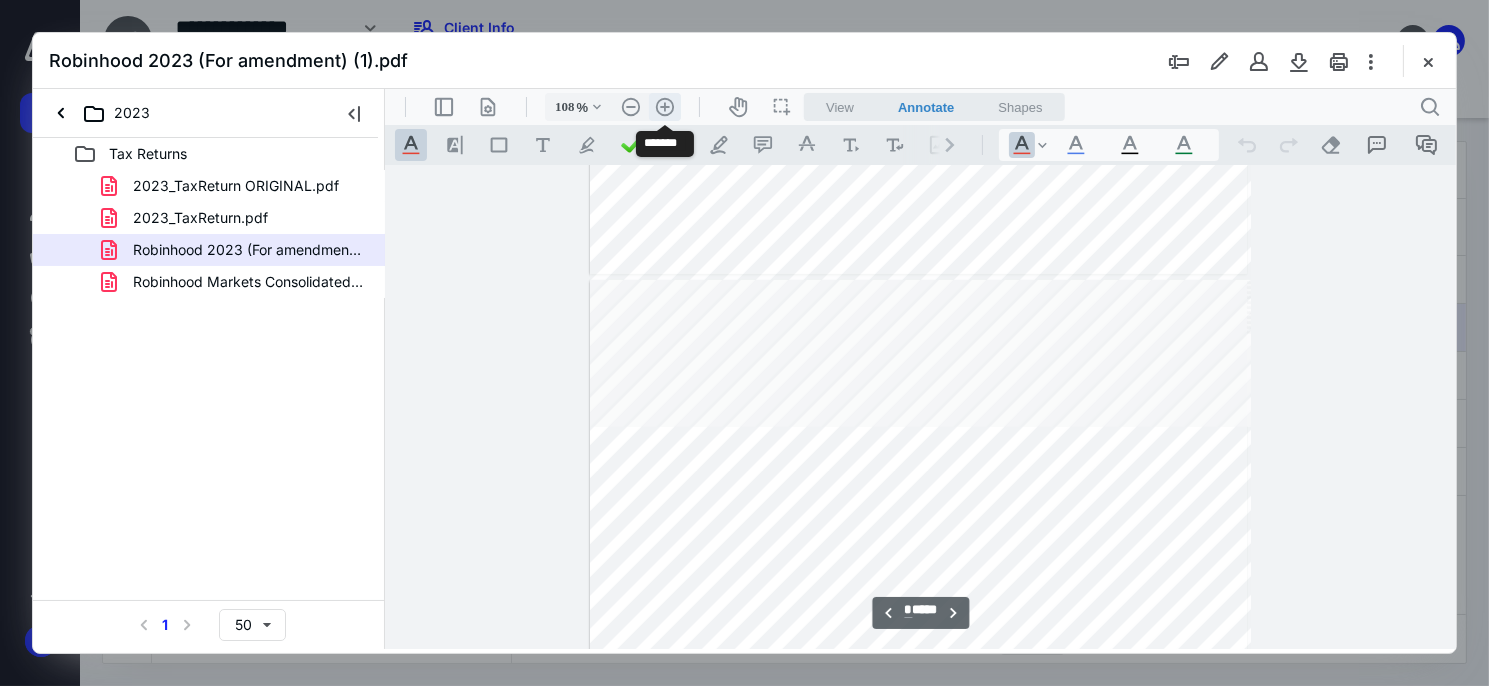click on ".cls-1{fill:#abb0c4;} icon - header - zoom - in - line" at bounding box center [664, 106] 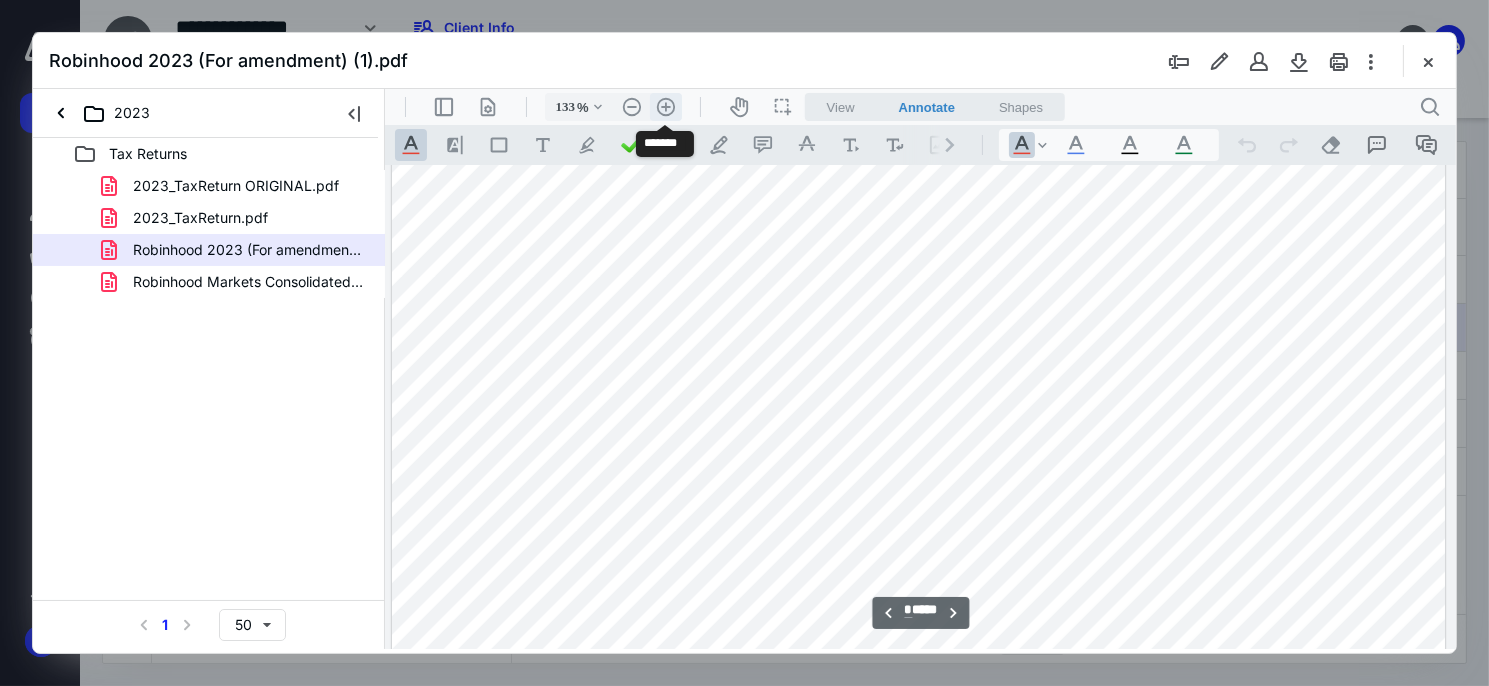 click on ".cls-1{fill:#abb0c4;} icon - header - zoom - in - line" at bounding box center (665, 106) 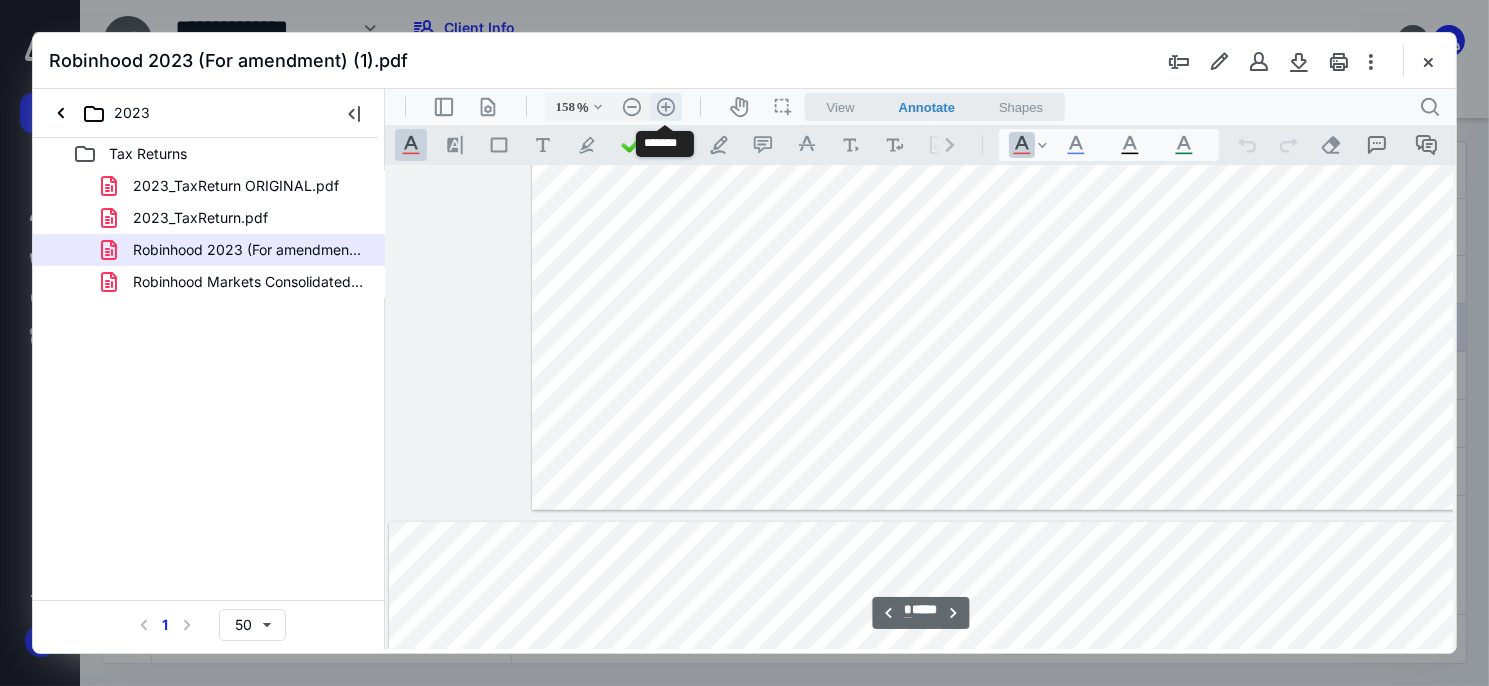 scroll, scrollTop: 2622, scrollLeft: 103, axis: both 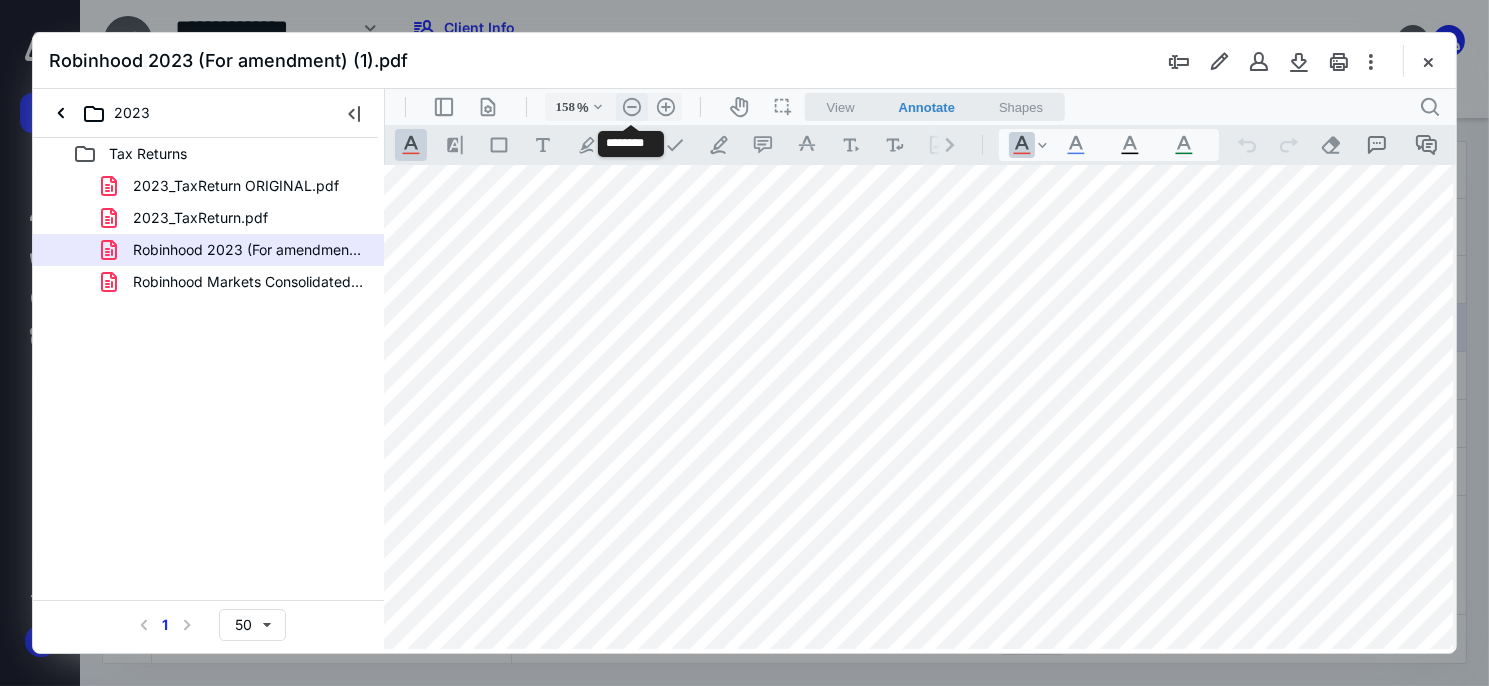 click on ".cls-1{fill:#abb0c4;} icon - header - zoom - out - line" at bounding box center [631, 106] 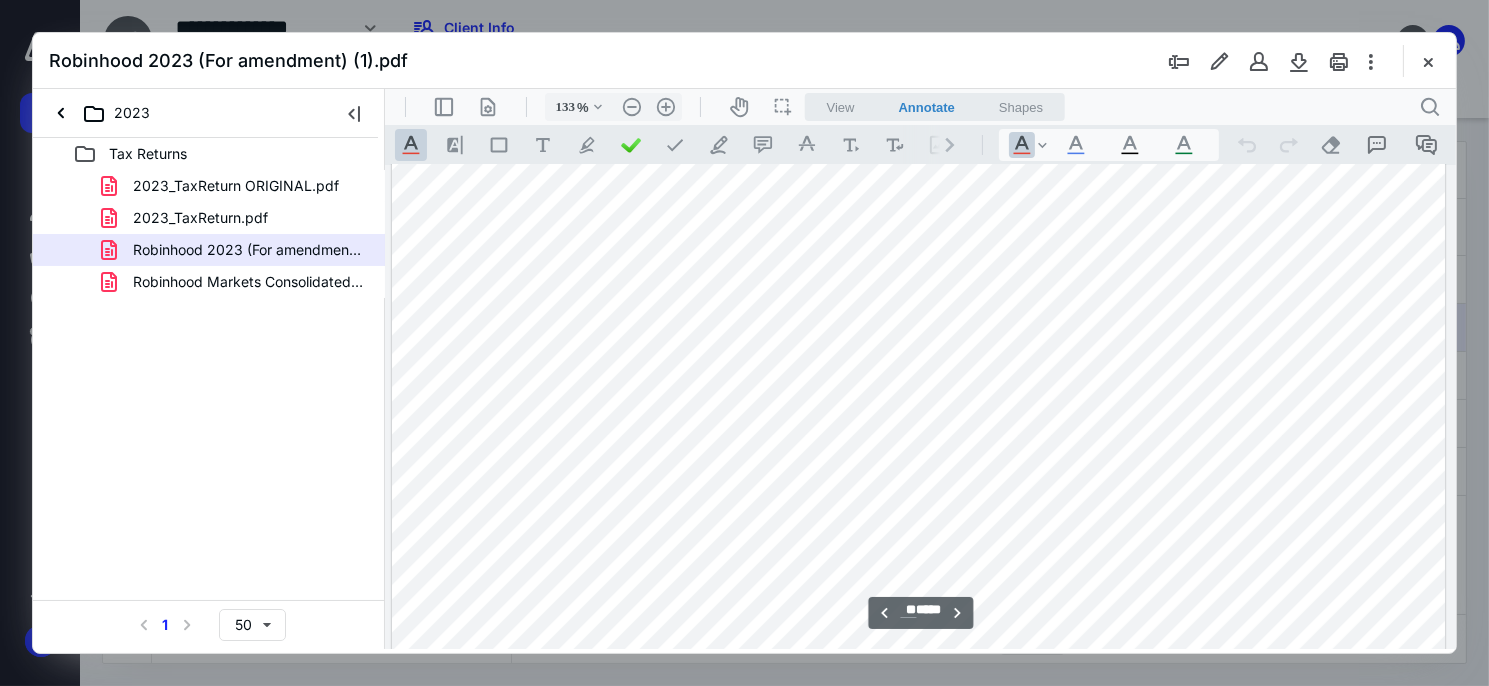 scroll, scrollTop: 8375, scrollLeft: 2, axis: both 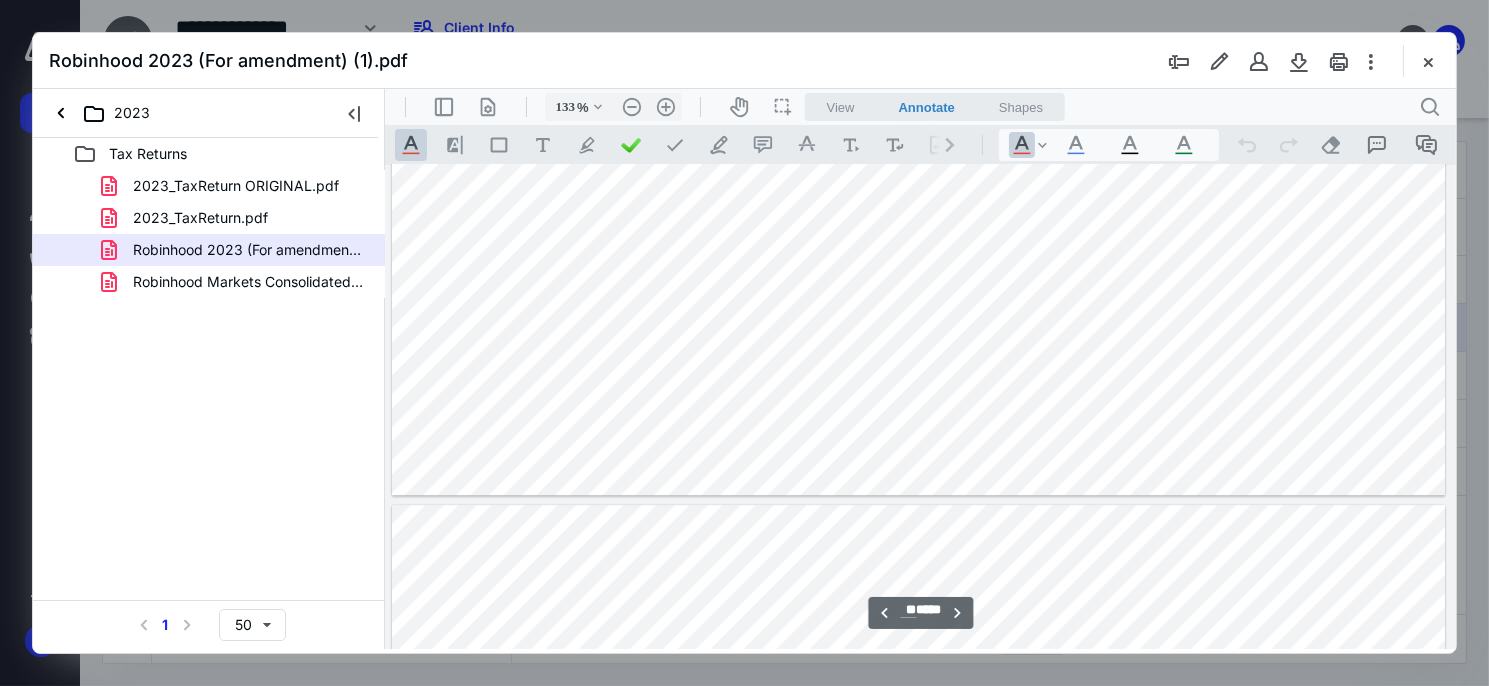 drag, startPoint x: 1454, startPoint y: 406, endPoint x: 1437, endPoint y: 267, distance: 140.0357 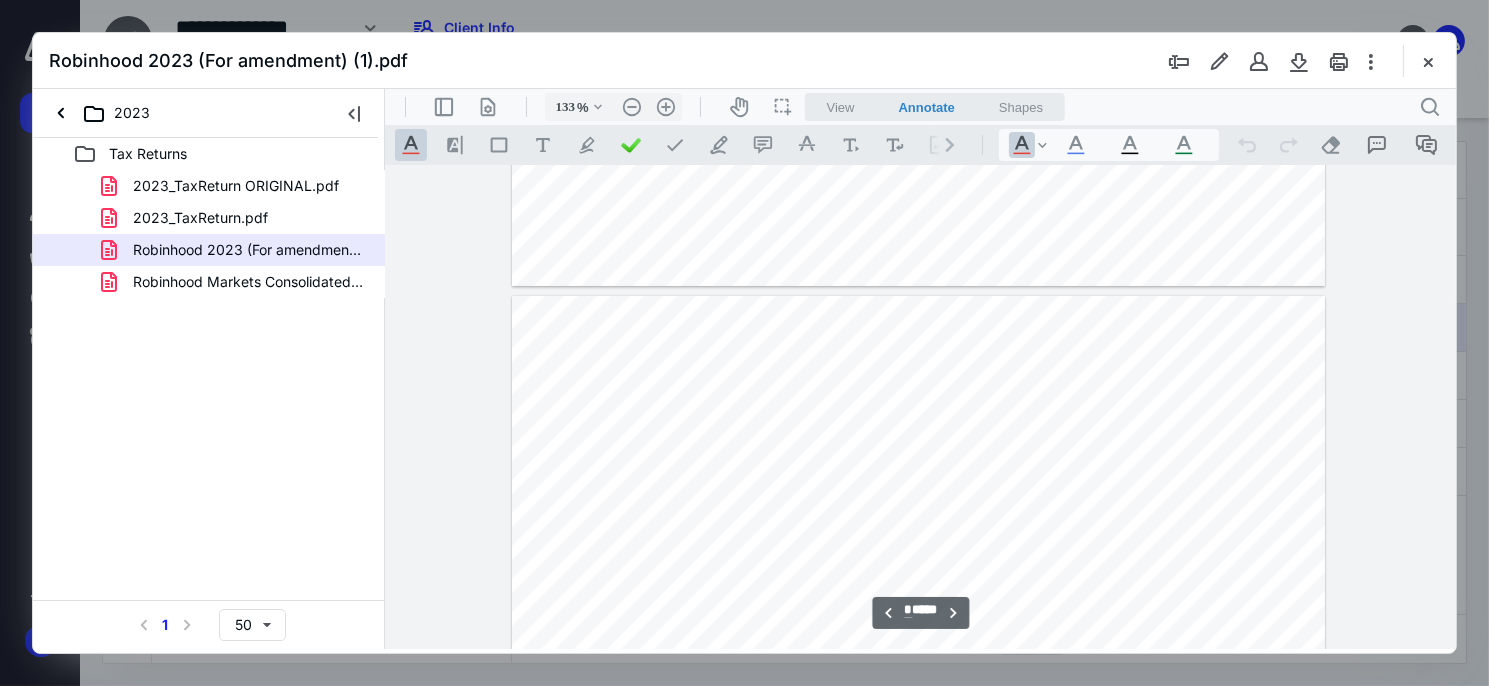scroll, scrollTop: 0, scrollLeft: 2, axis: horizontal 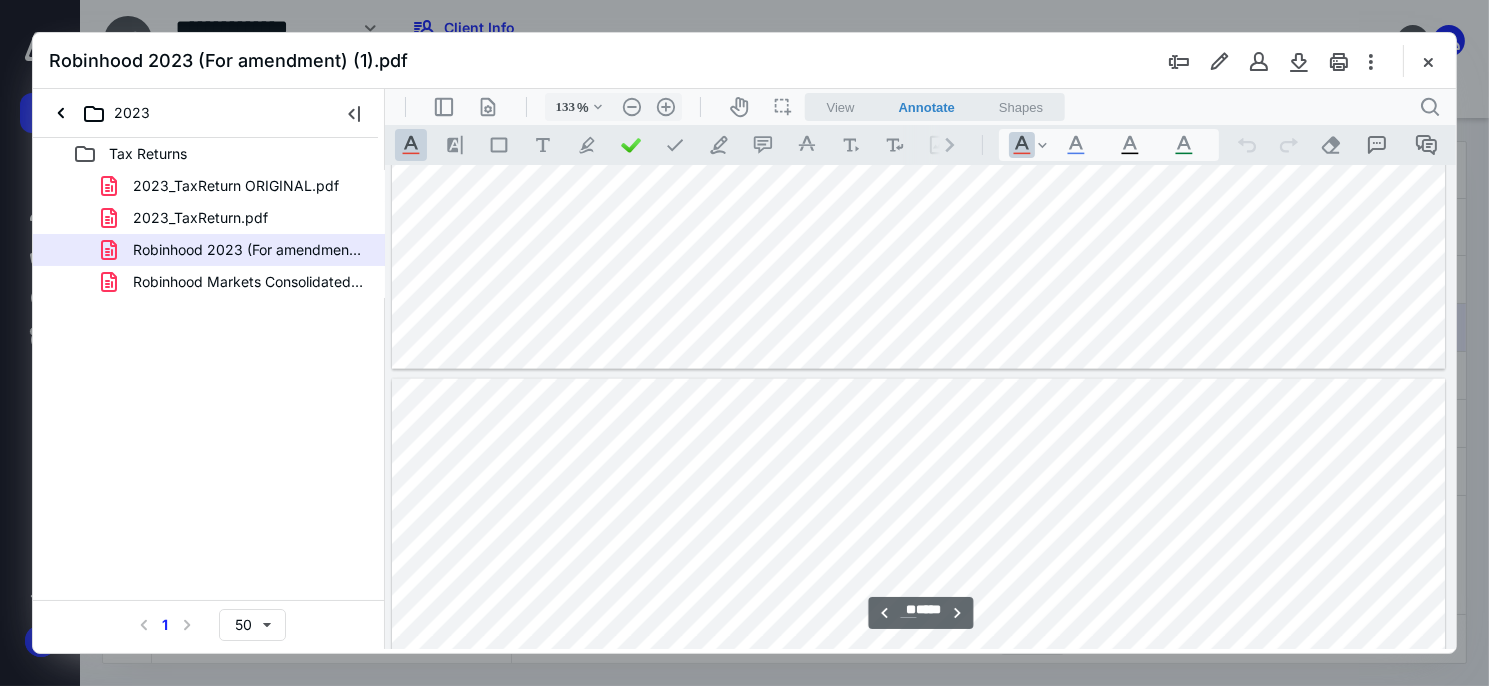 type on "**" 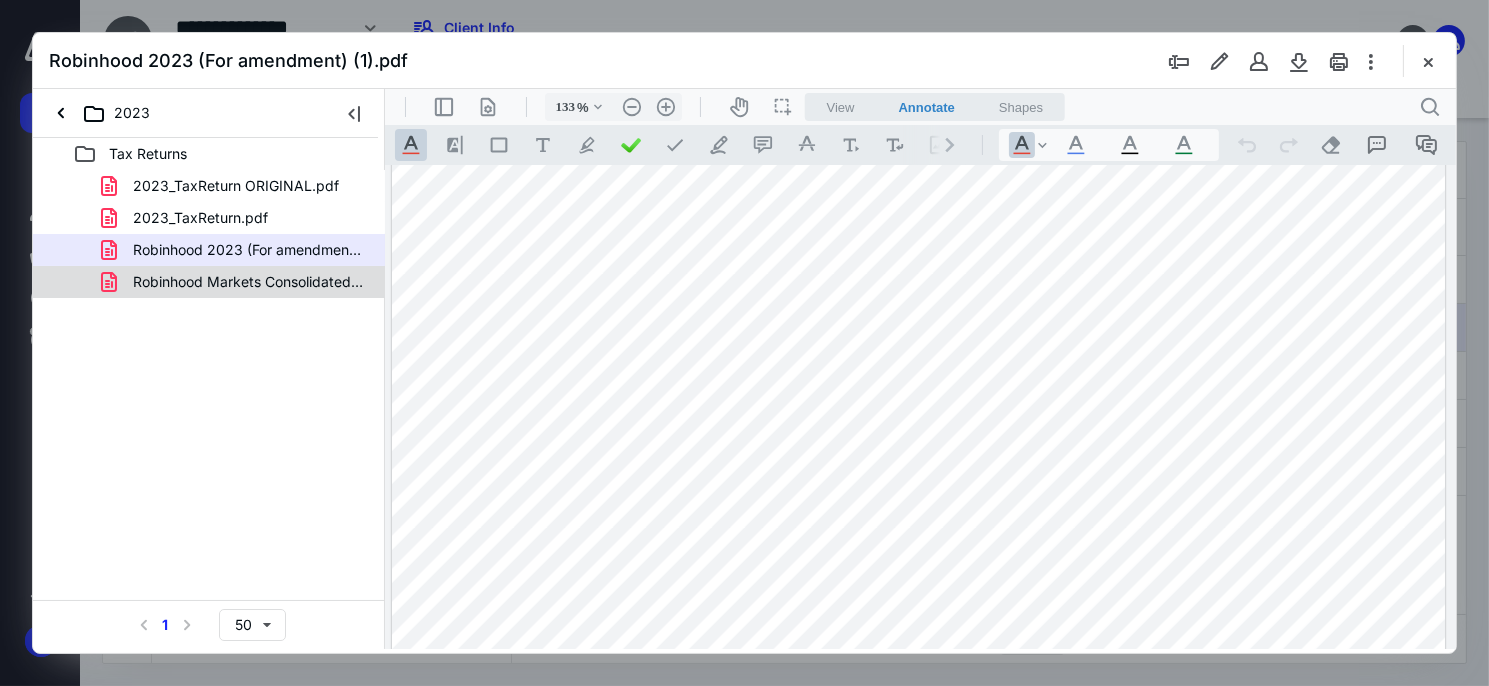 scroll, scrollTop: 13762, scrollLeft: 2, axis: both 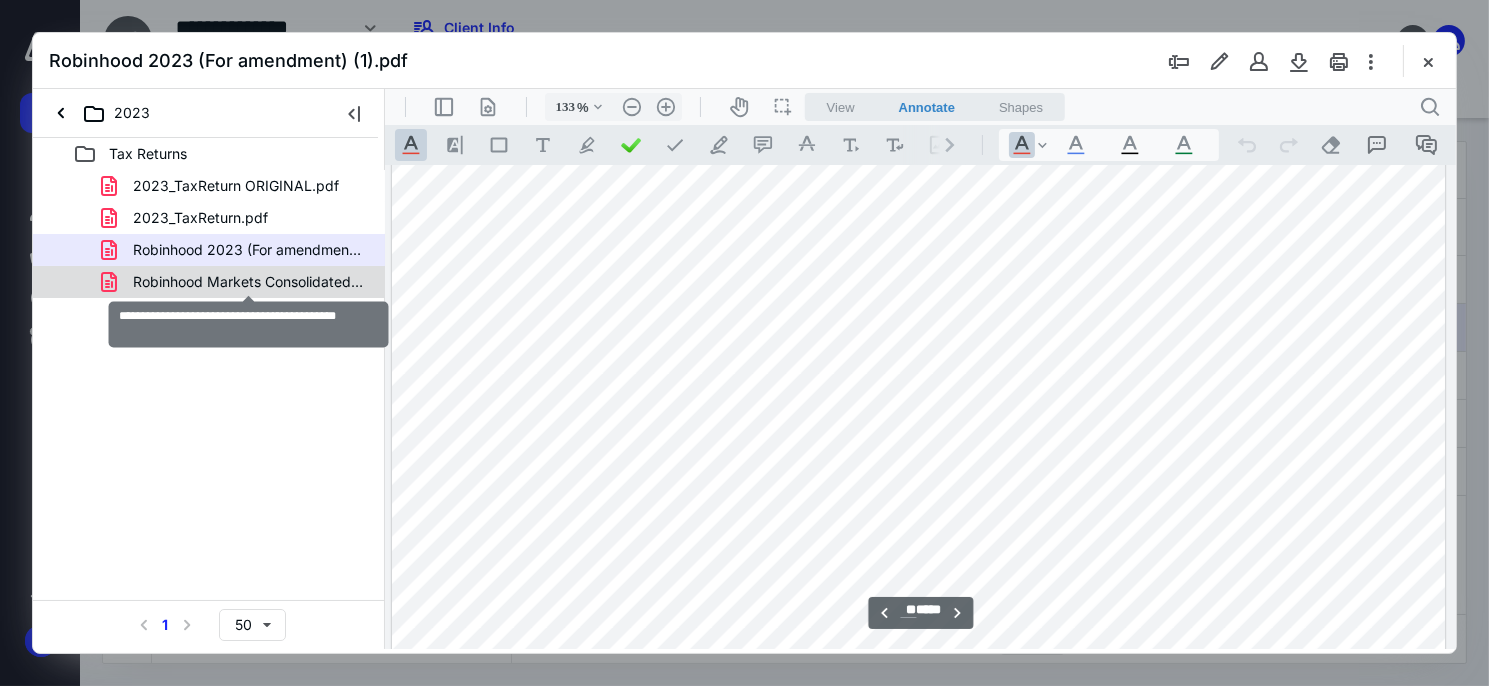 click on "Robinhood Markets Consolidated Form 1099.pdf" at bounding box center (249, 282) 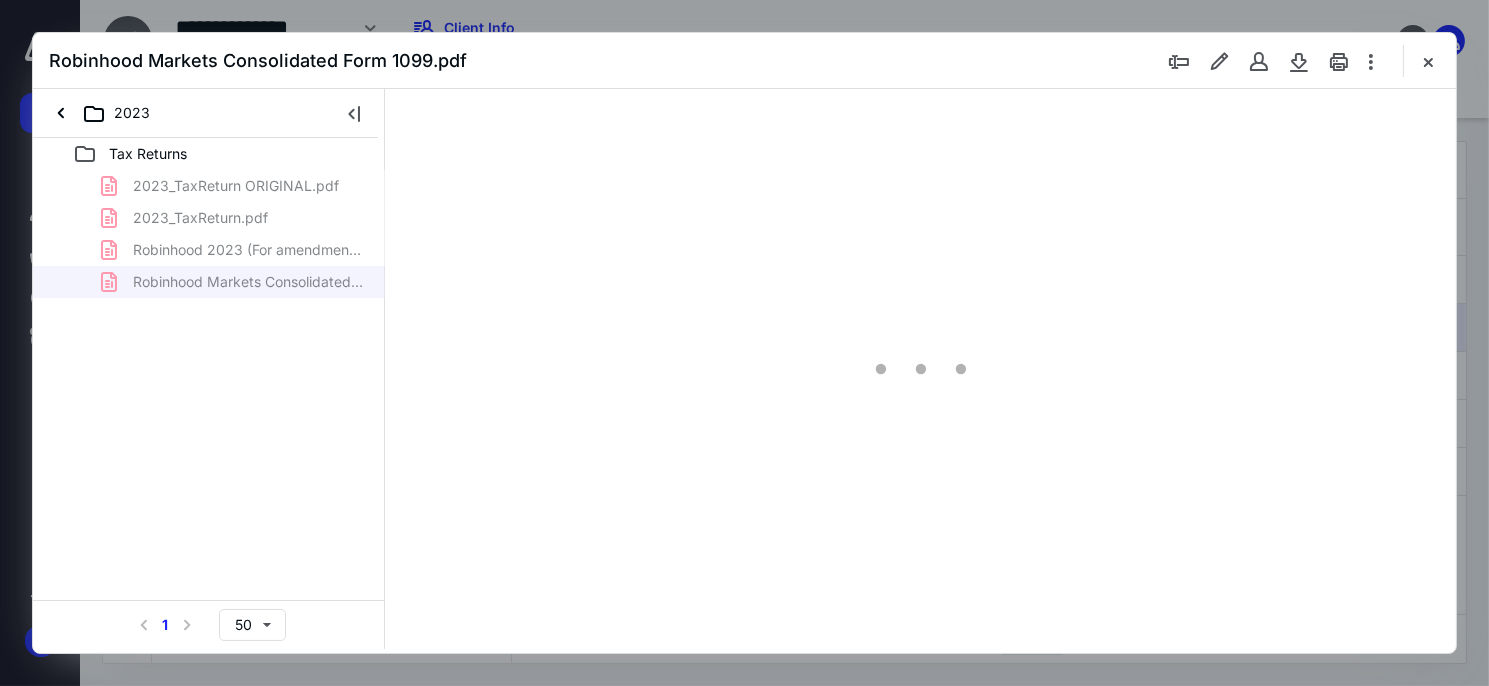 type on "61" 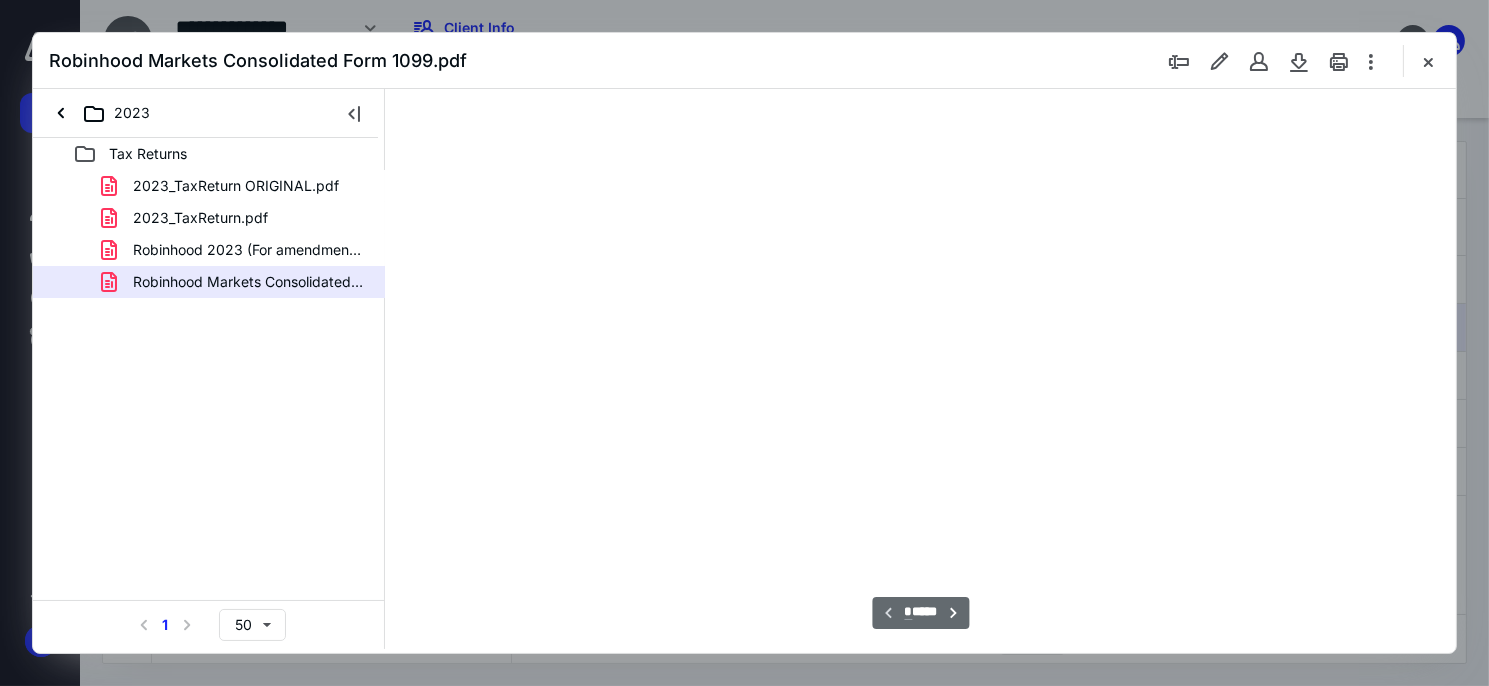 scroll, scrollTop: 78, scrollLeft: 0, axis: vertical 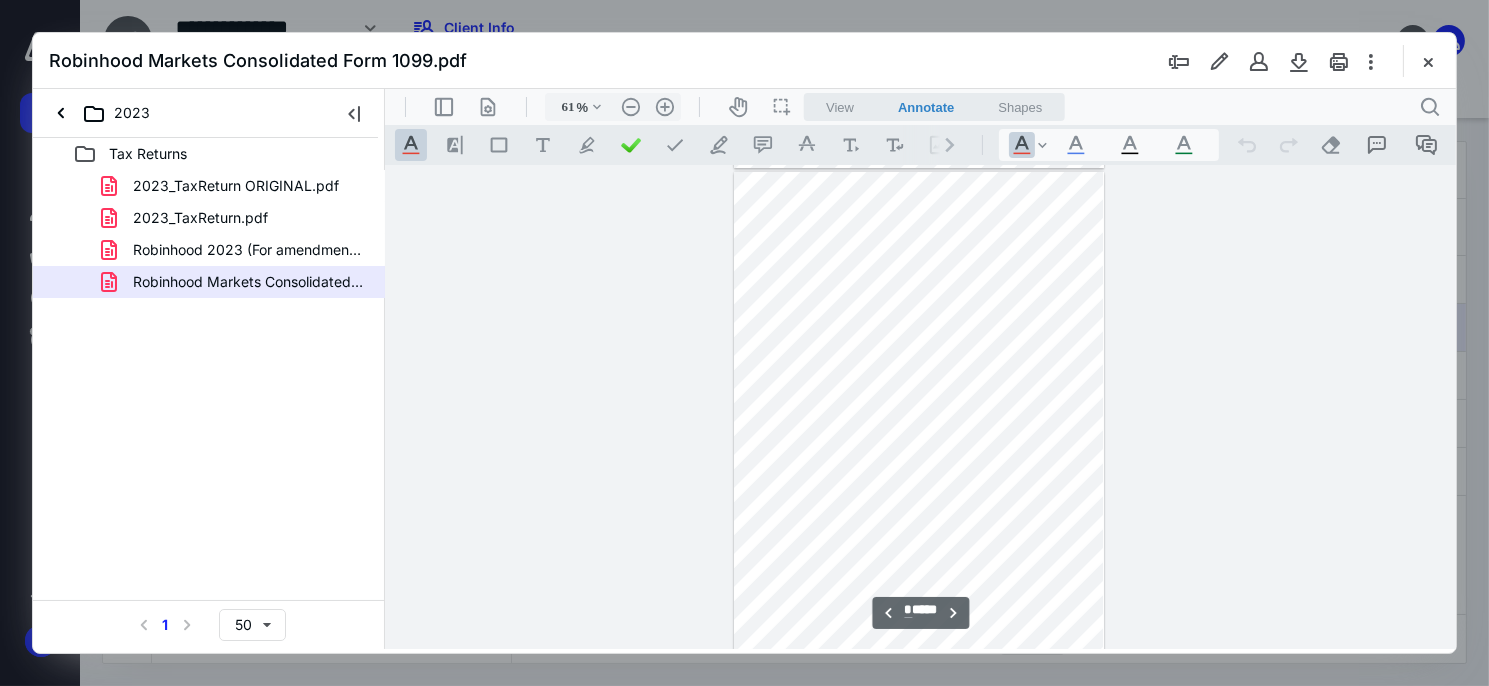 type on "*" 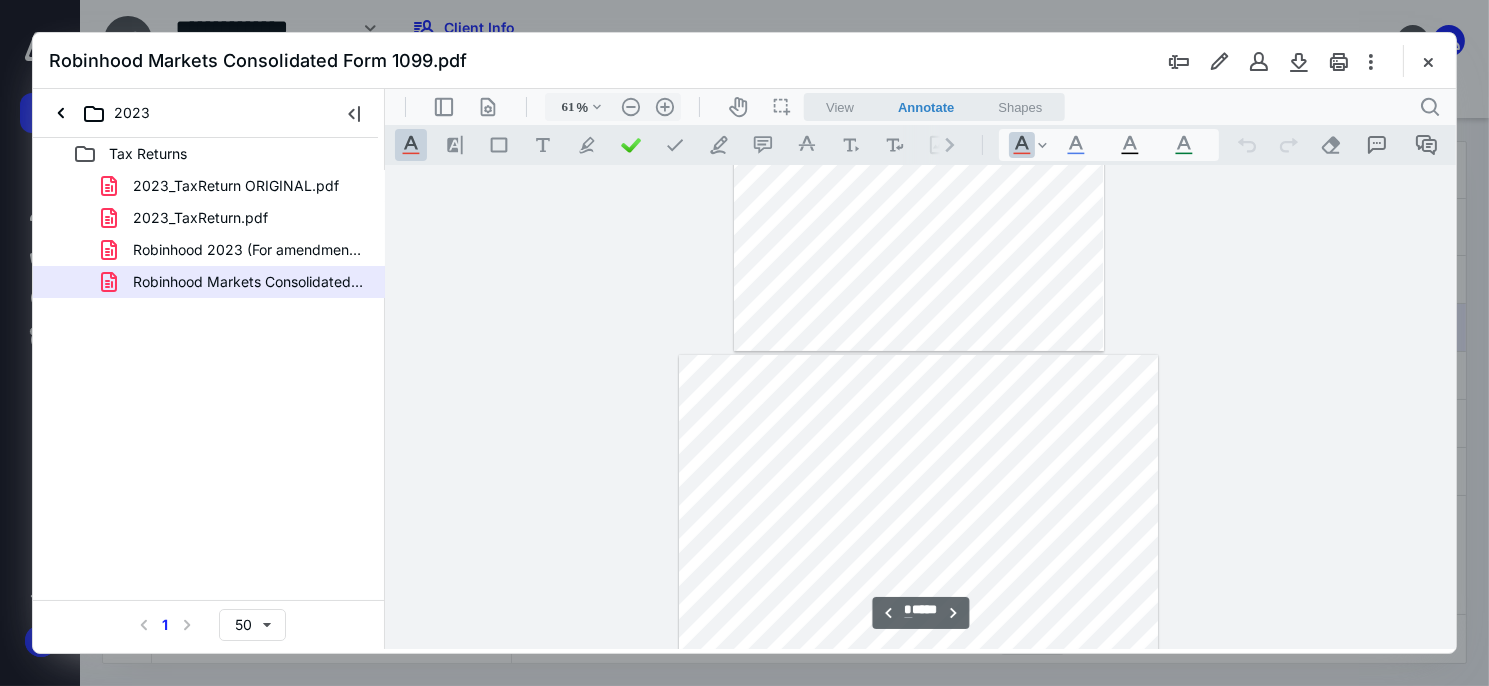 scroll, scrollTop: 878, scrollLeft: 0, axis: vertical 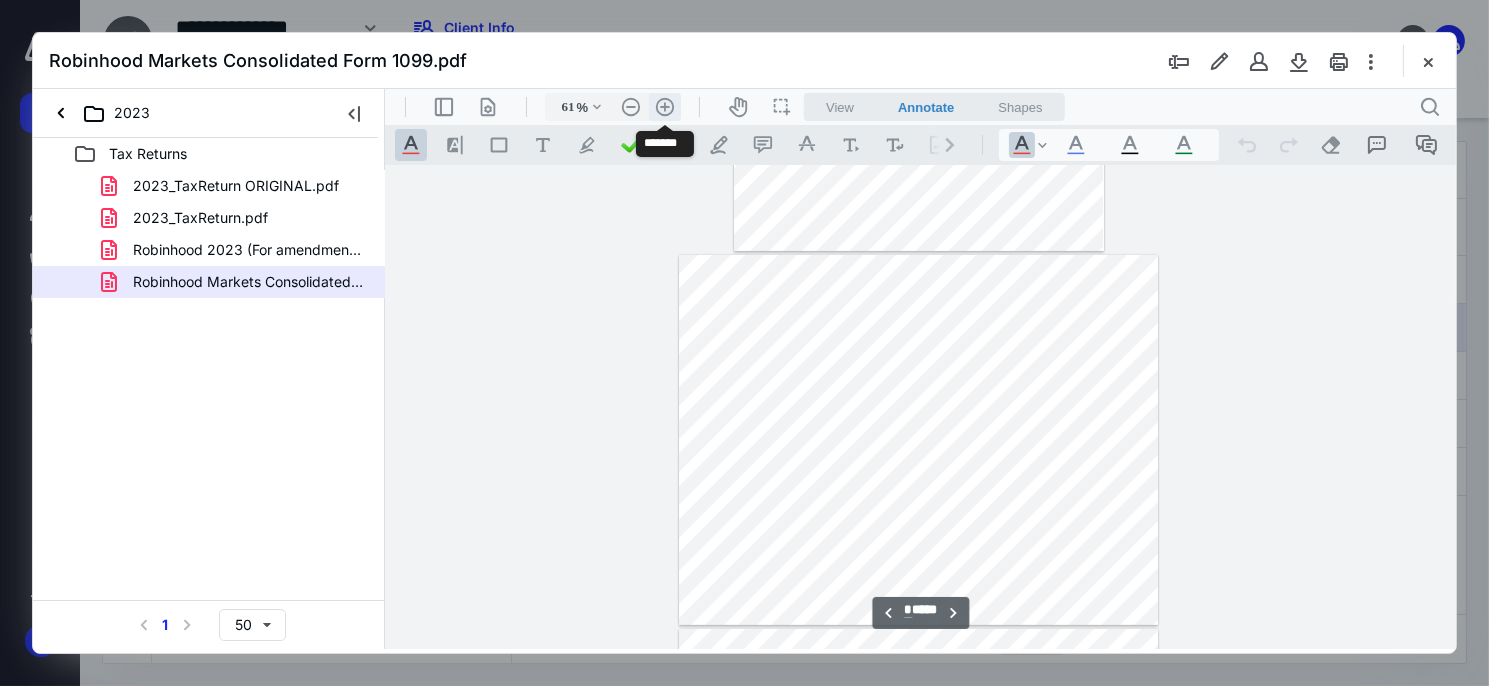 click on ".cls-1{fill:#abb0c4;} icon - header - zoom - in - line" at bounding box center (664, 106) 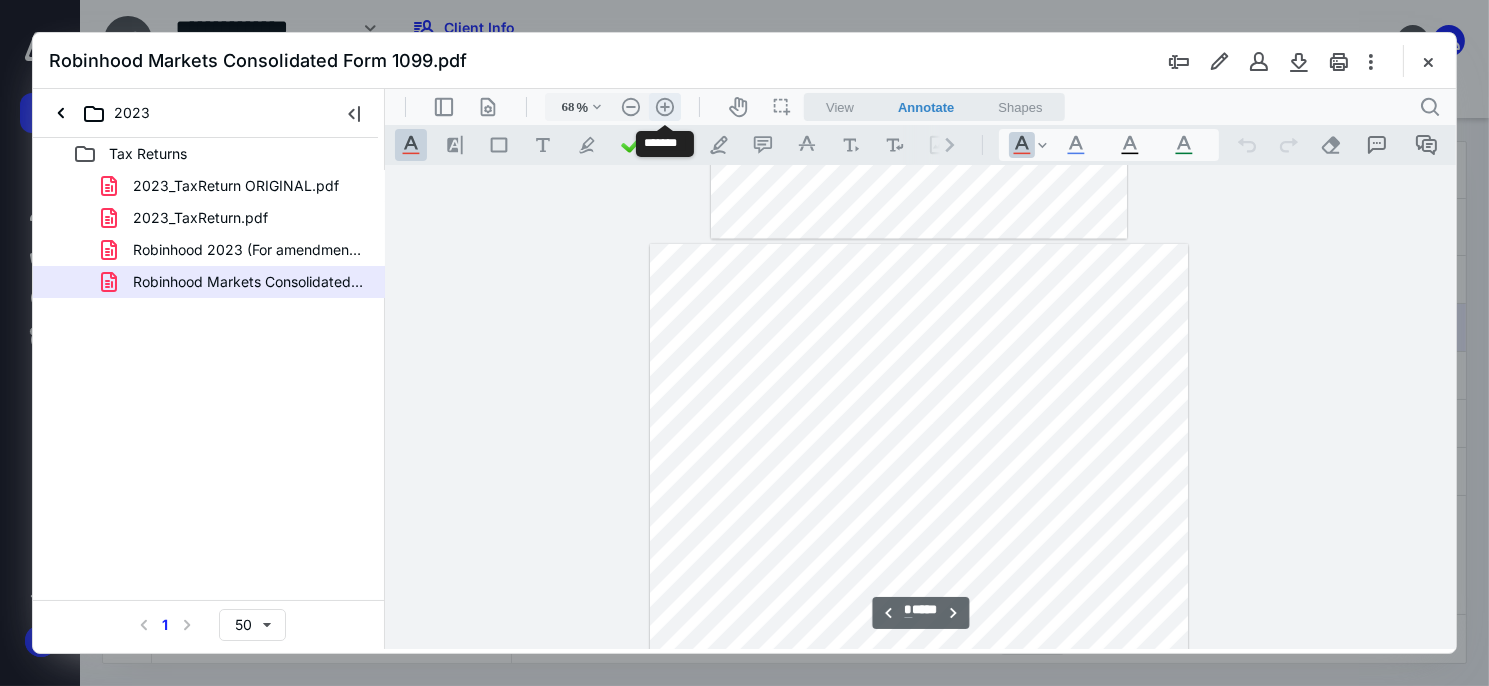 click on ".cls-1{fill:#abb0c4;} icon - header - zoom - in - line" at bounding box center (664, 106) 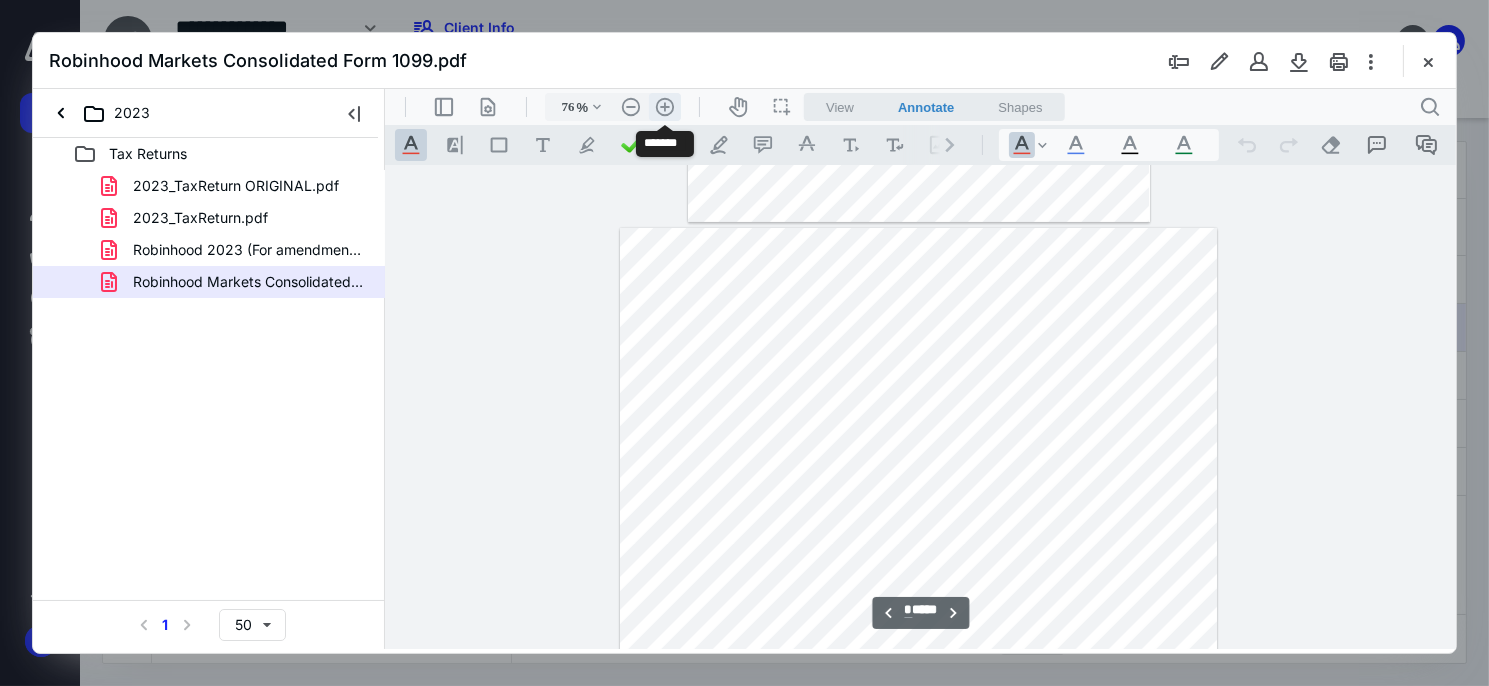 click on ".cls-1{fill:#abb0c4;} icon - header - zoom - in - line" at bounding box center [664, 106] 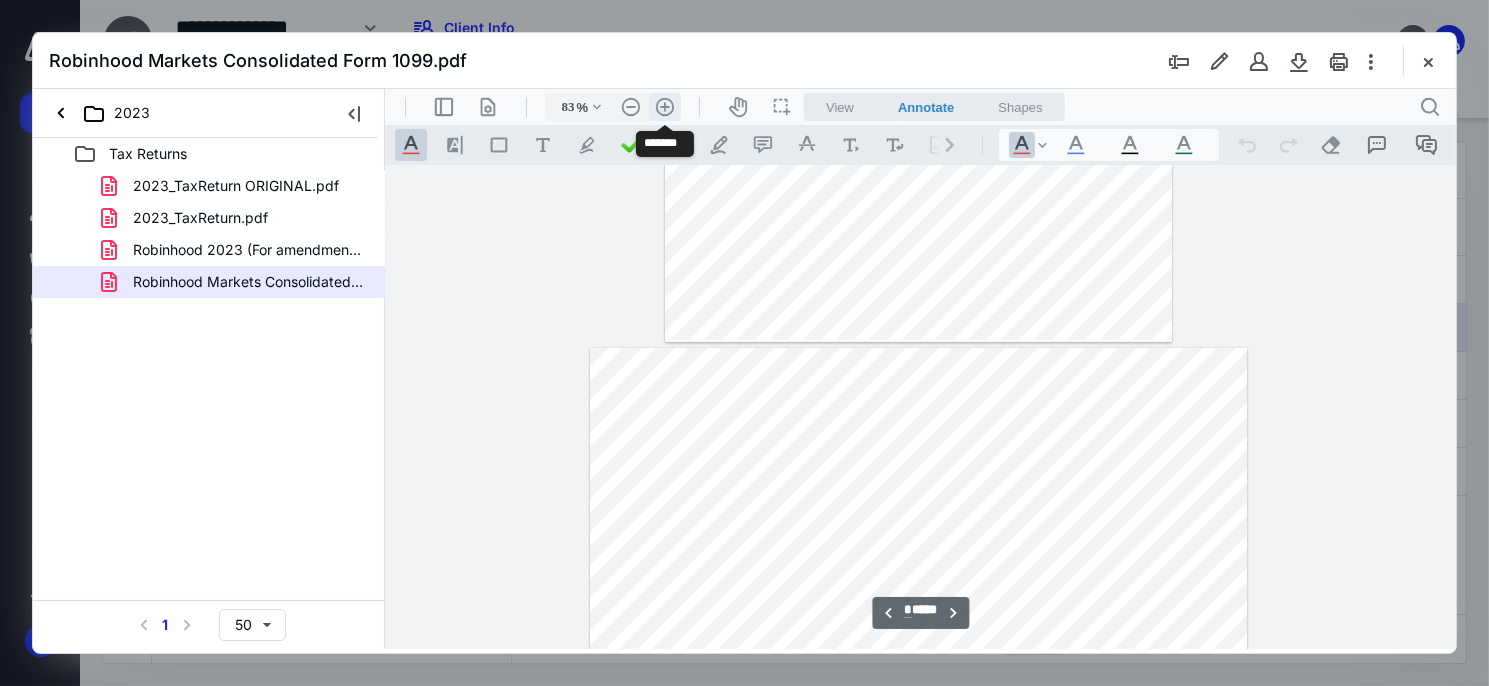 scroll, scrollTop: 1280, scrollLeft: 0, axis: vertical 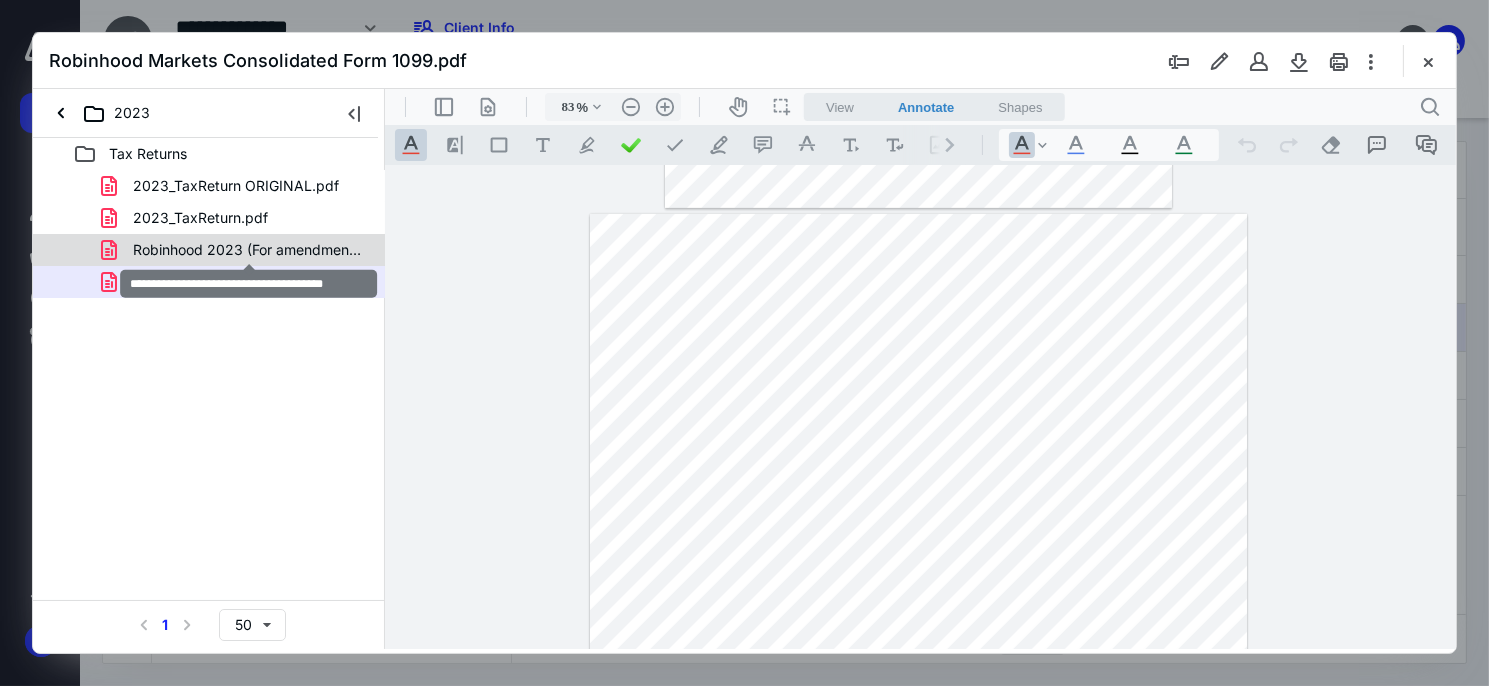 click on "Robinhood 2023 (For amendment)  (1).pdf" at bounding box center (249, 250) 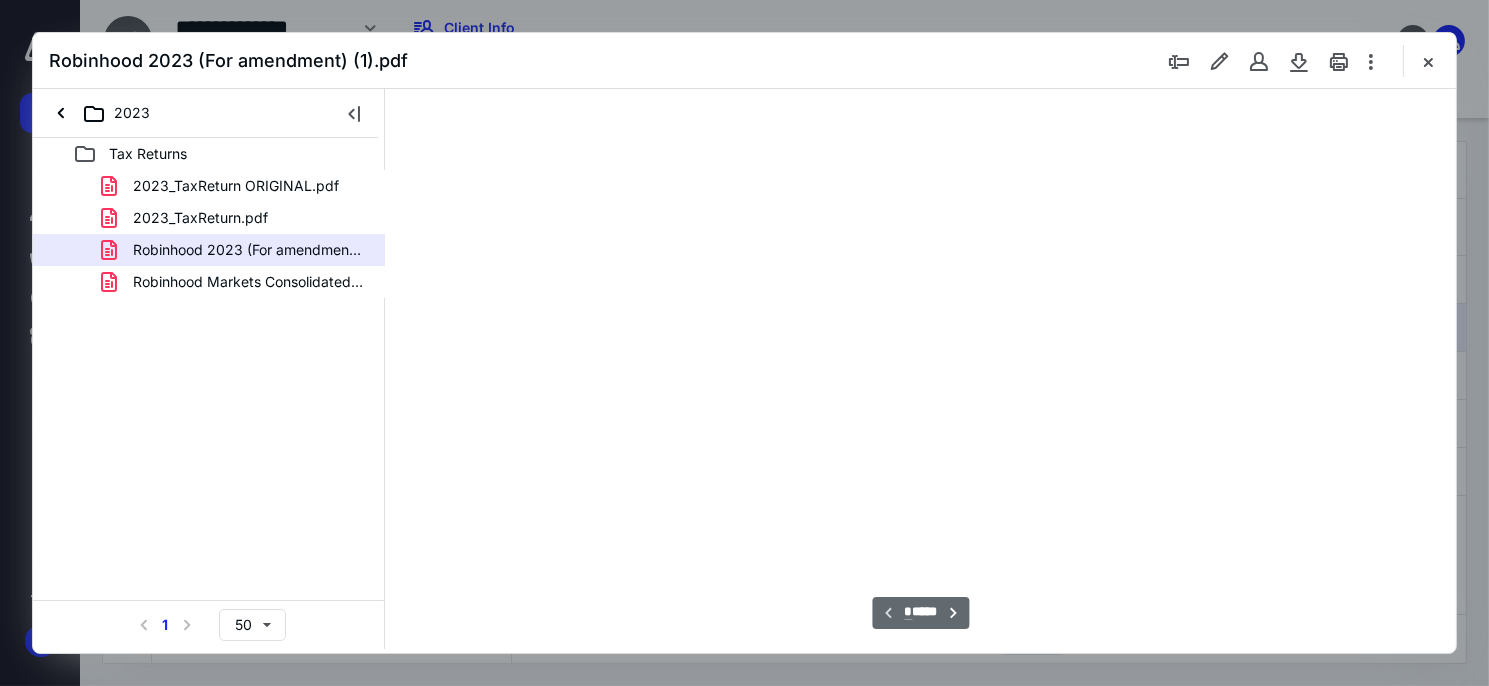scroll, scrollTop: 78, scrollLeft: 0, axis: vertical 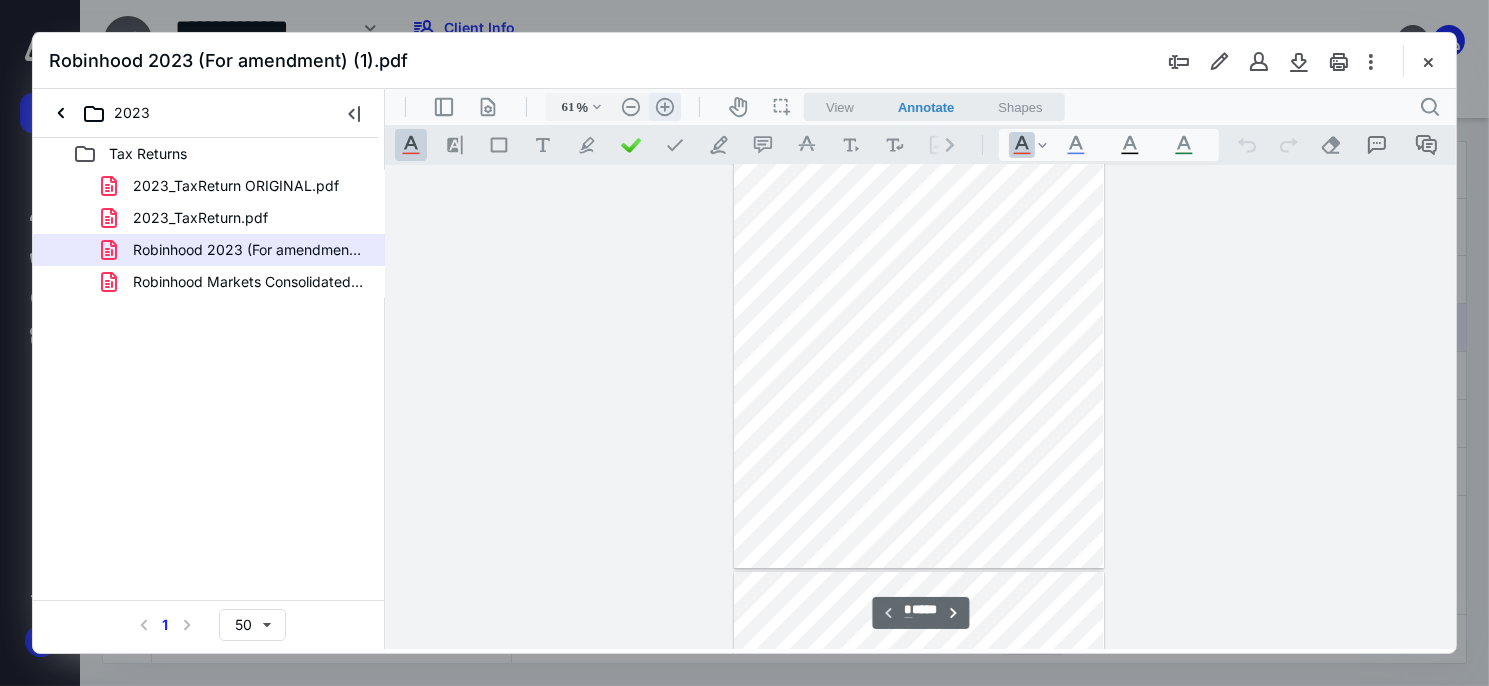 click on ".cls-1{fill:#abb0c4;} icon - header - zoom - in - line" at bounding box center (664, 106) 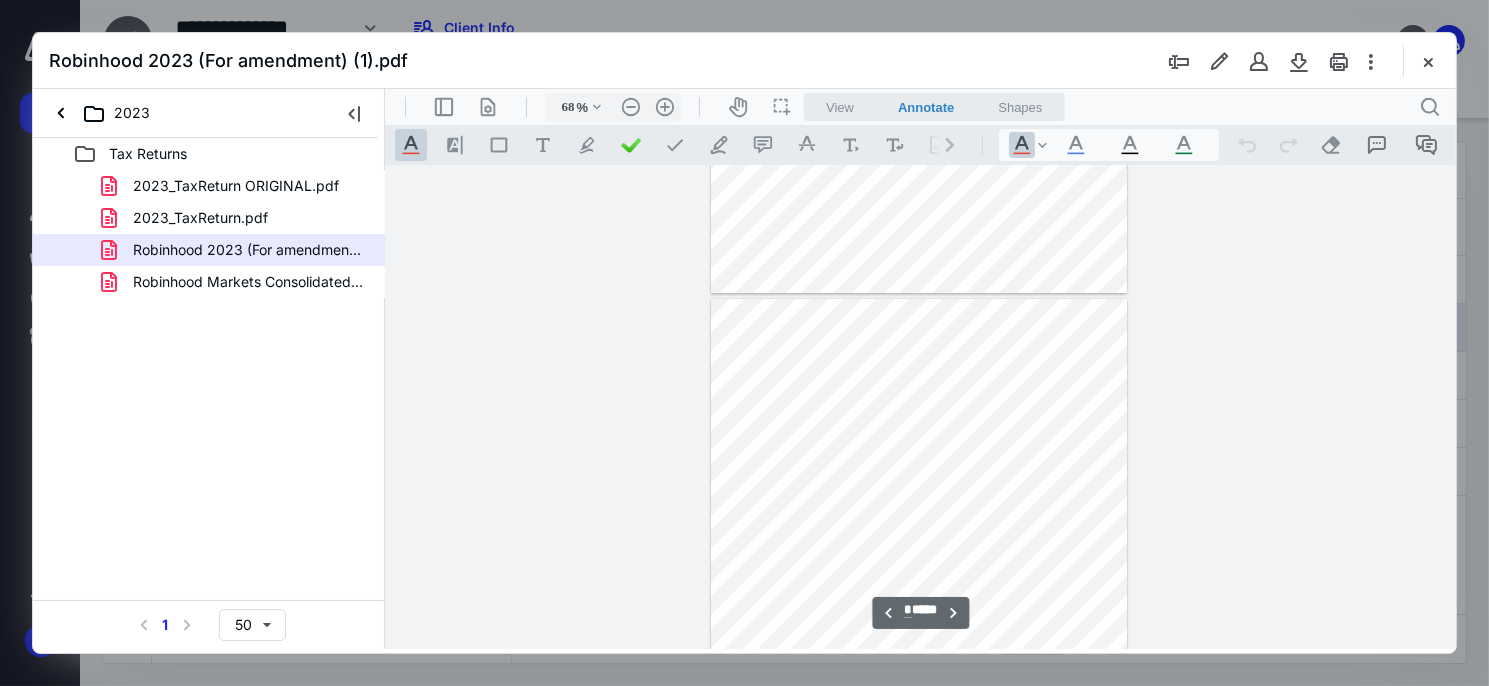 scroll, scrollTop: 1013, scrollLeft: 0, axis: vertical 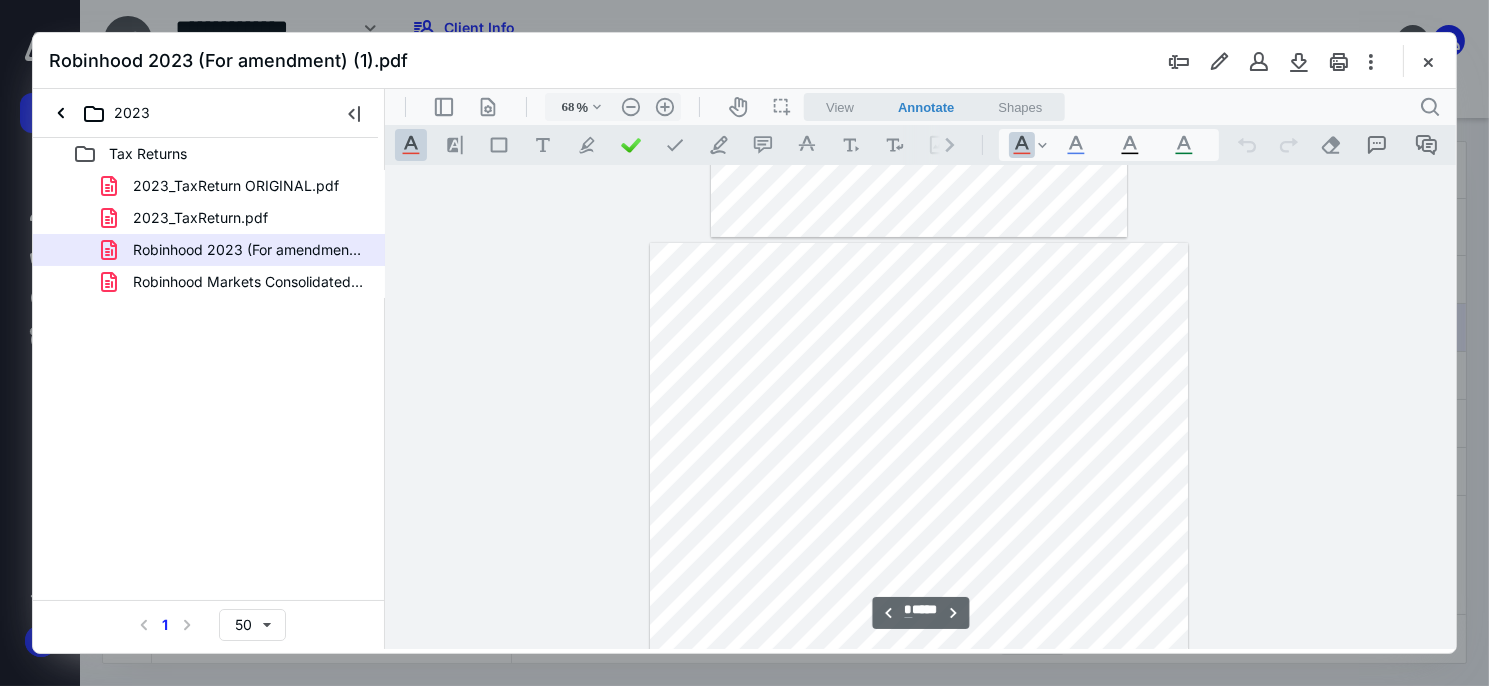 type on "*" 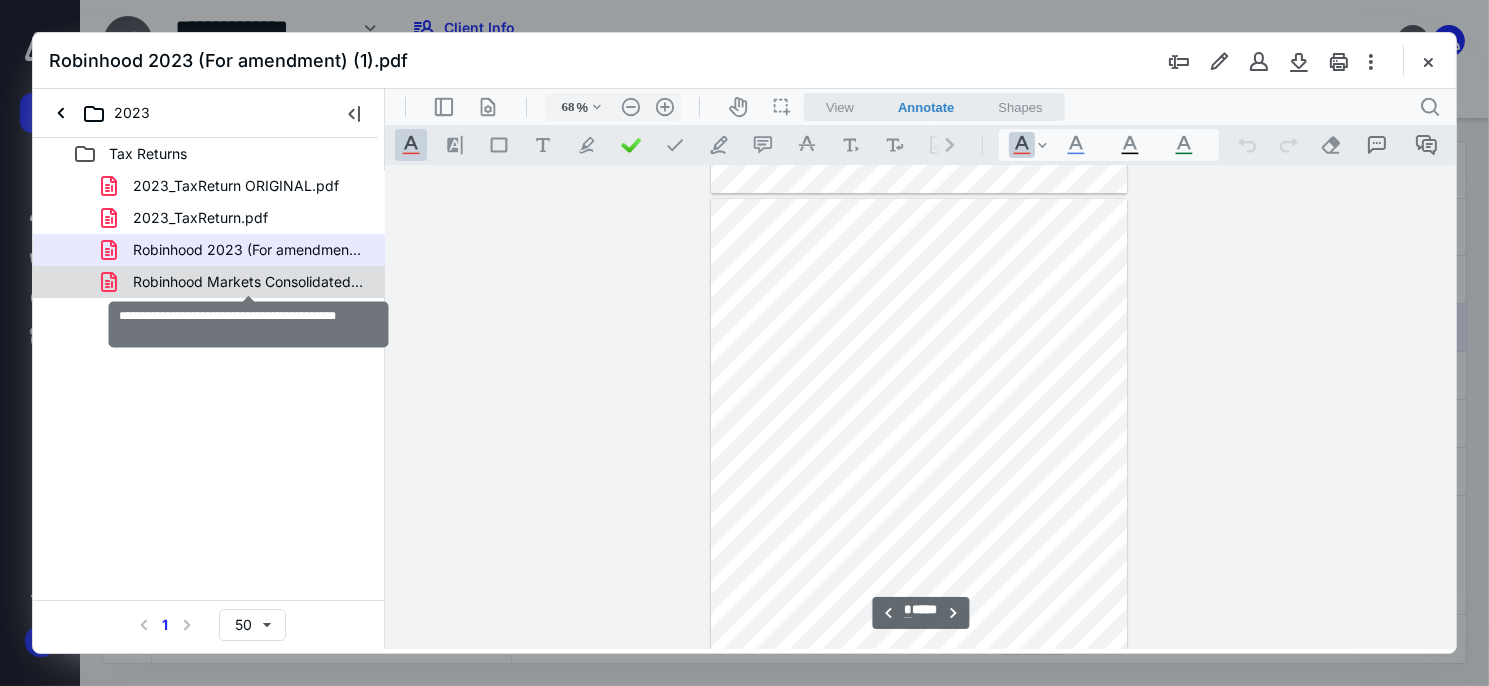 click on "Robinhood Markets Consolidated Form 1099.pdf" at bounding box center [249, 282] 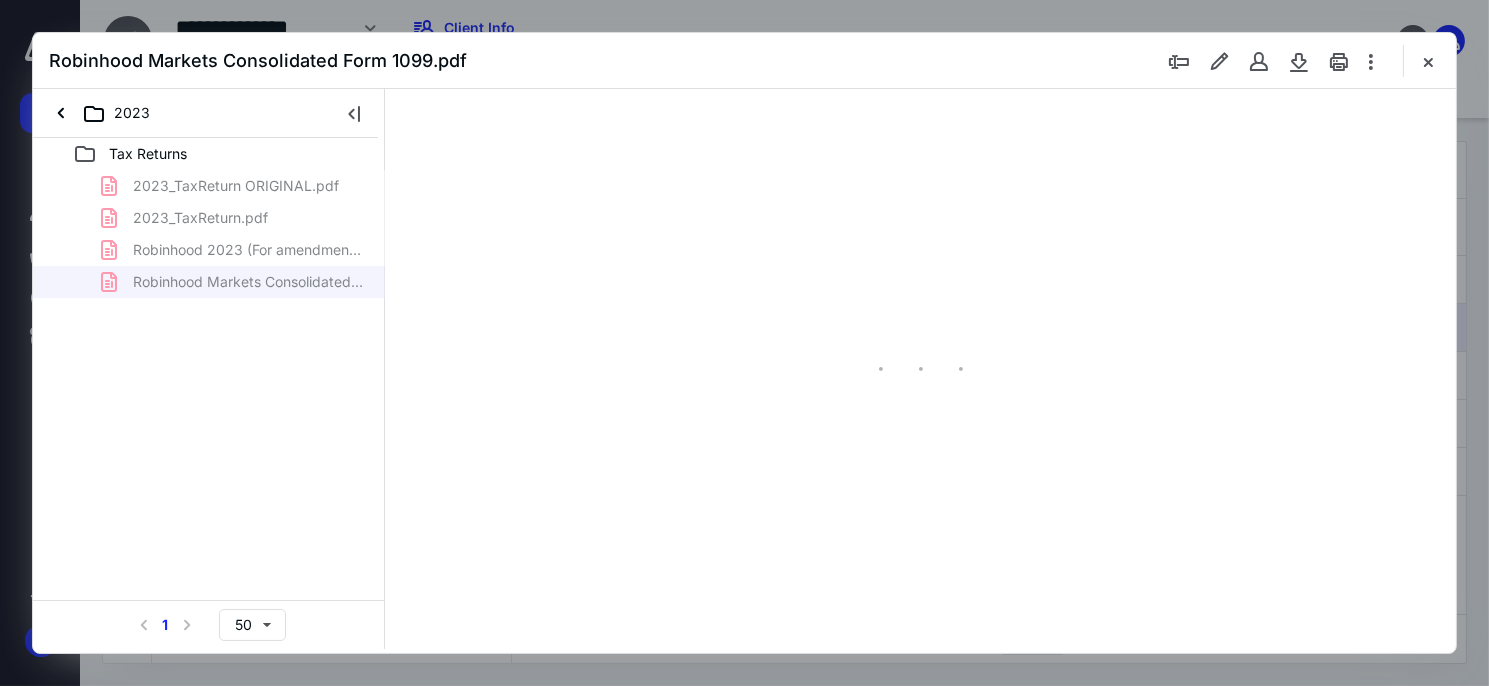 type on "61" 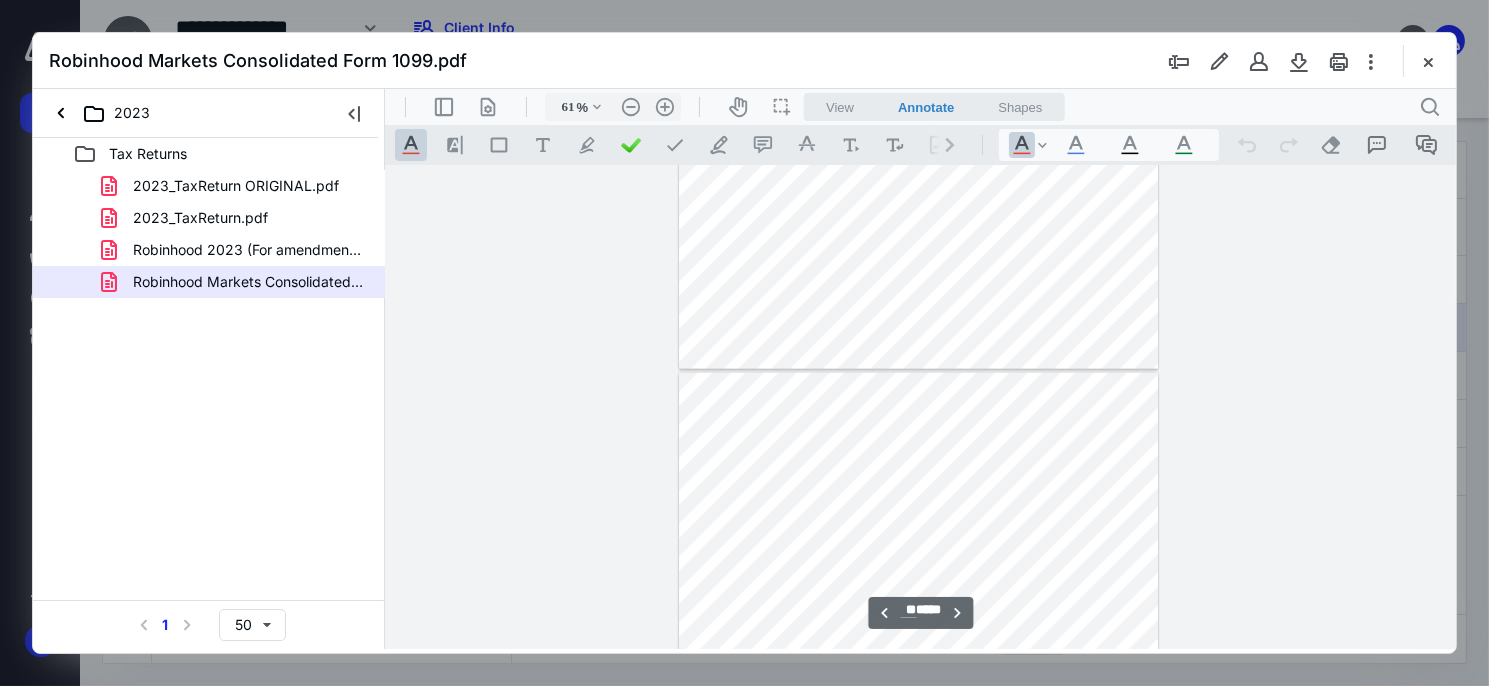type on "**" 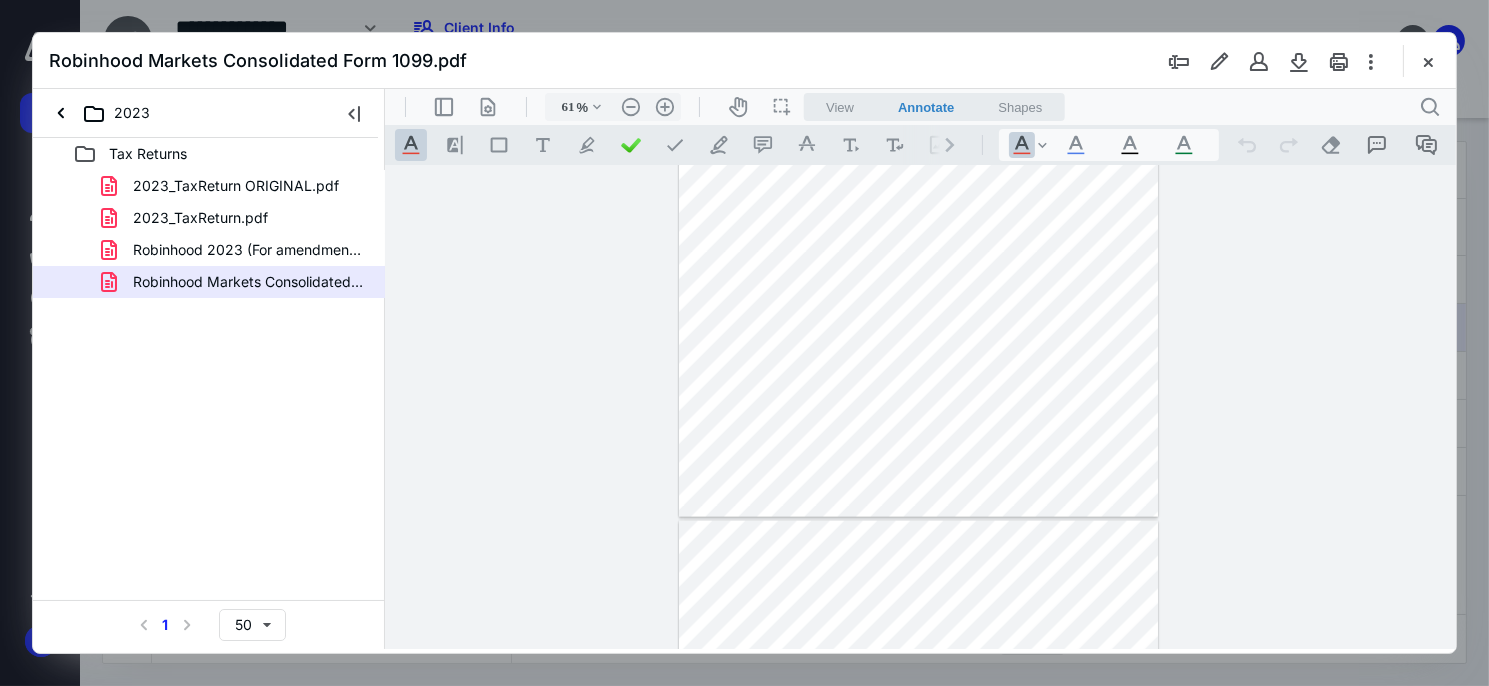 click at bounding box center [1428, 61] 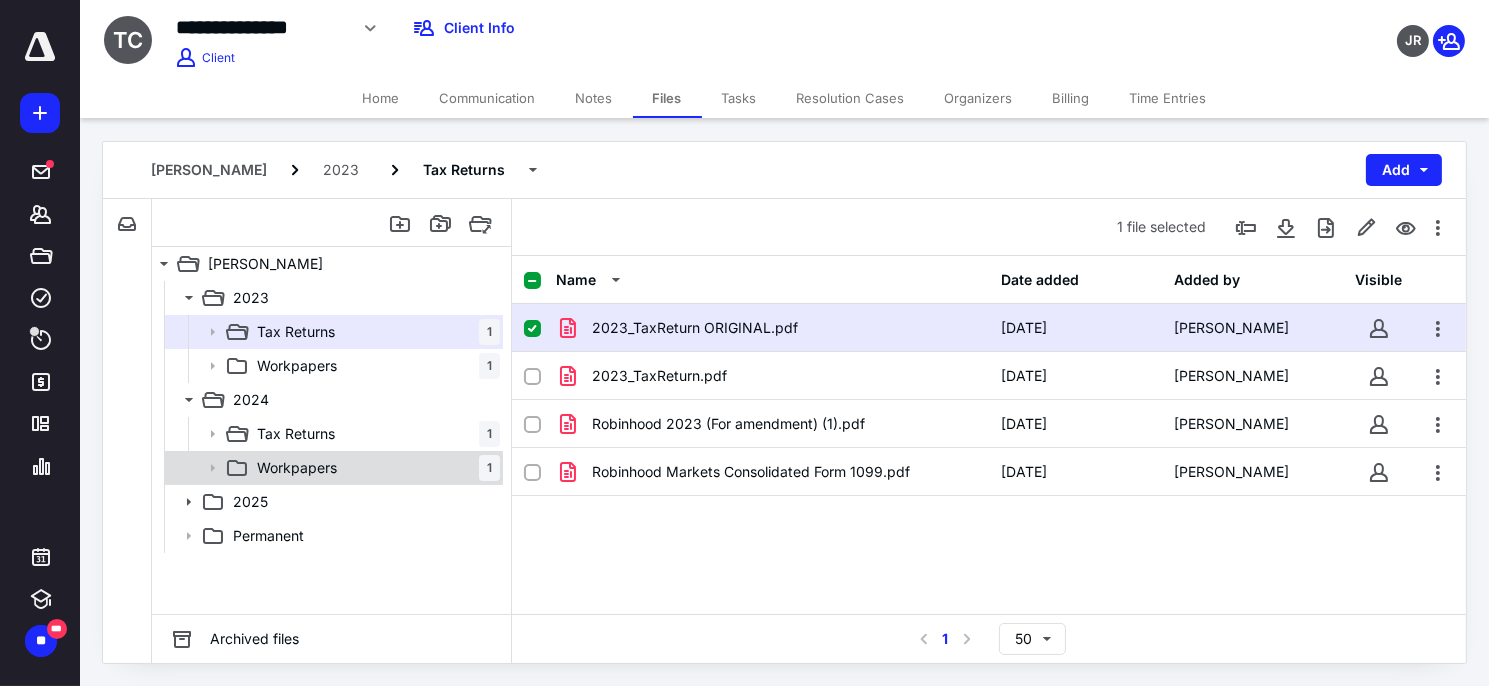 click on "Workpapers 1" at bounding box center (374, 468) 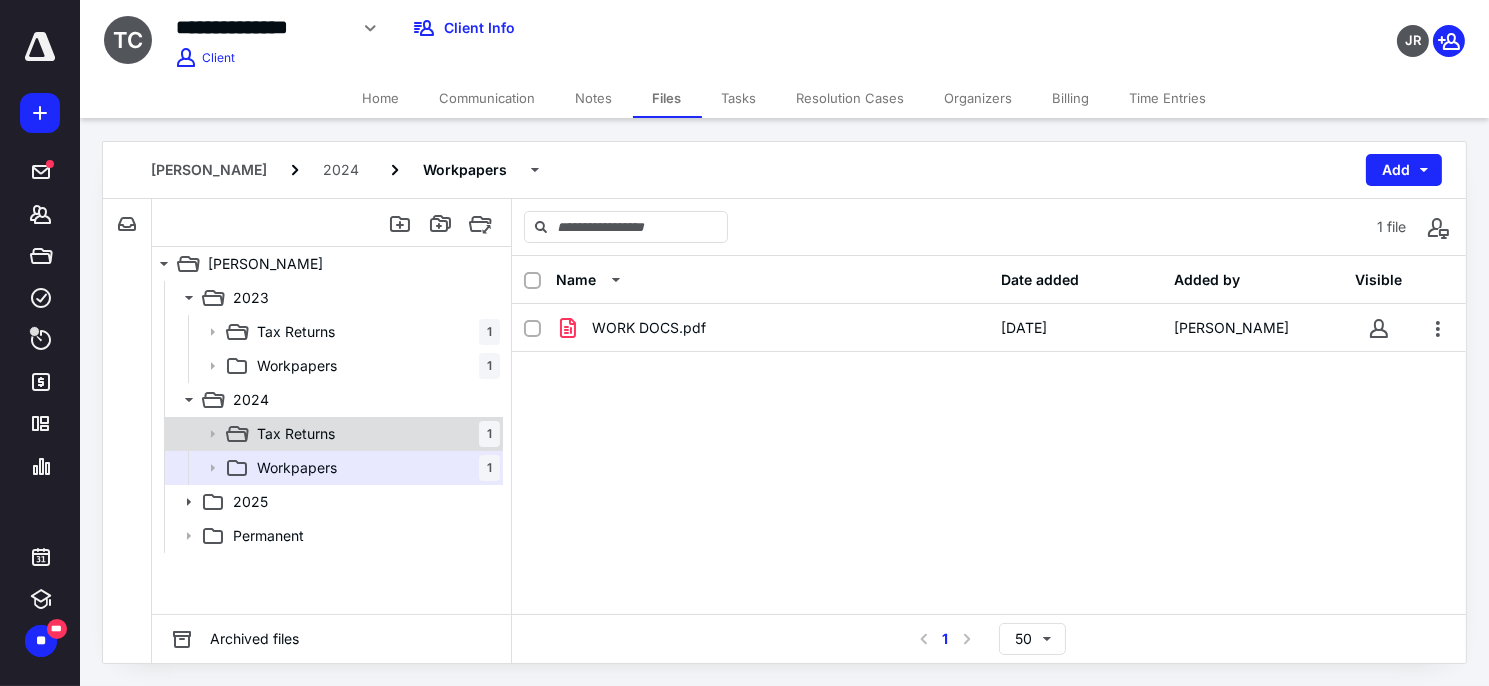 click on "Tax Returns 1" at bounding box center (374, 434) 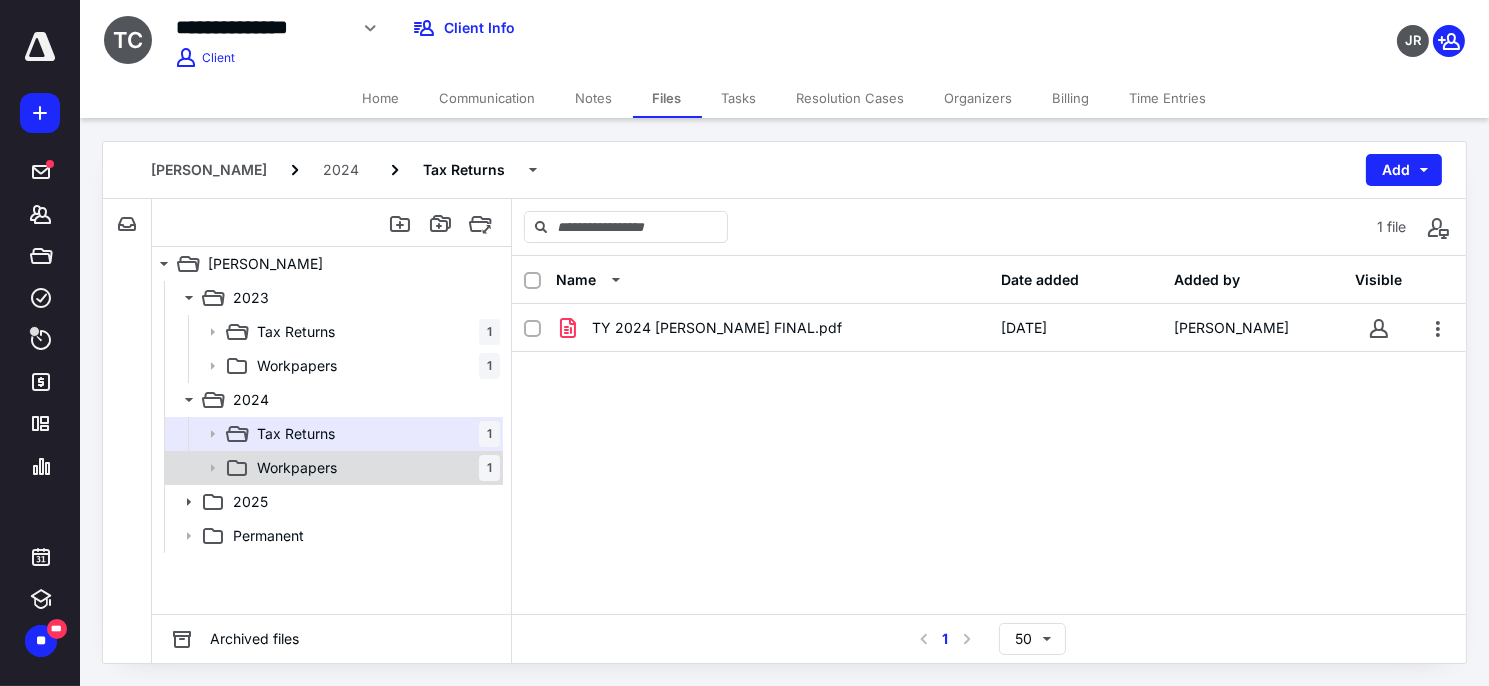 click on "Workpapers 1" at bounding box center [374, 468] 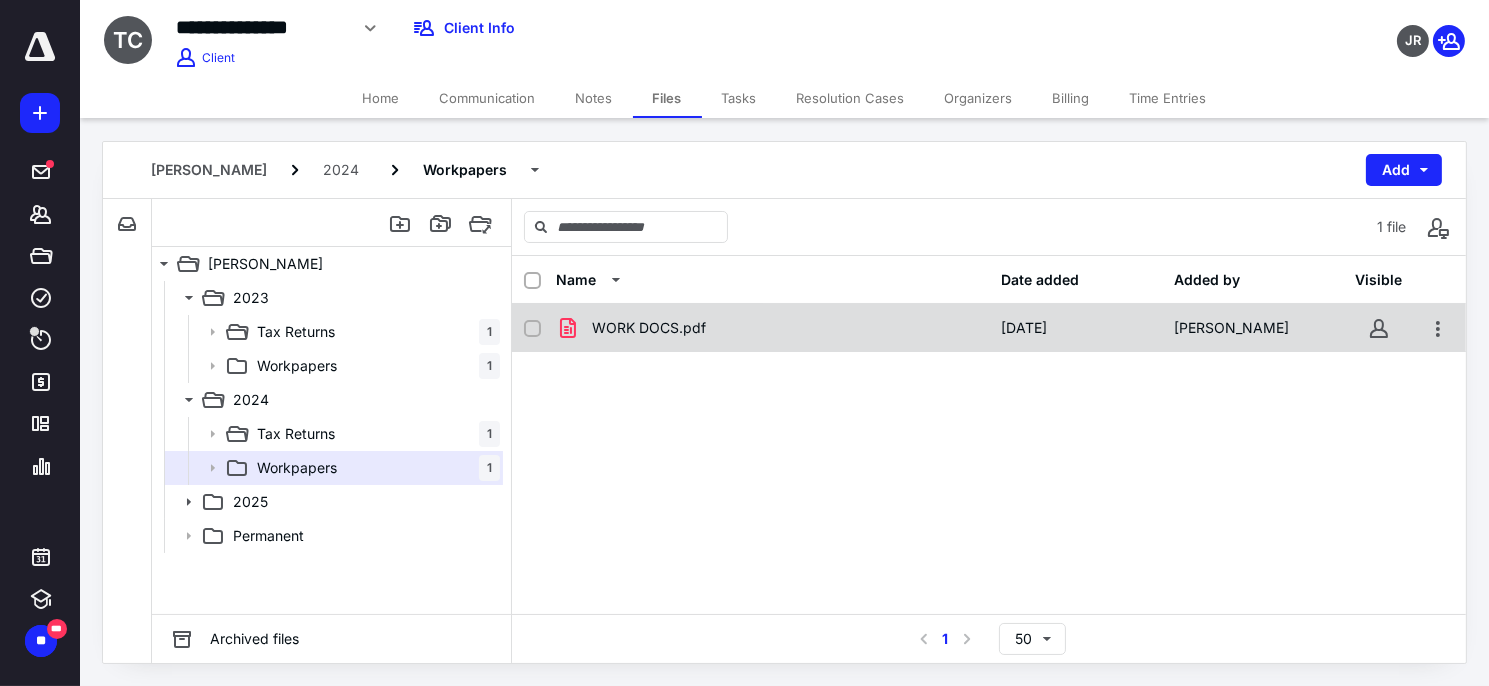 click on "WORK DOCS.pdf" at bounding box center [772, 328] 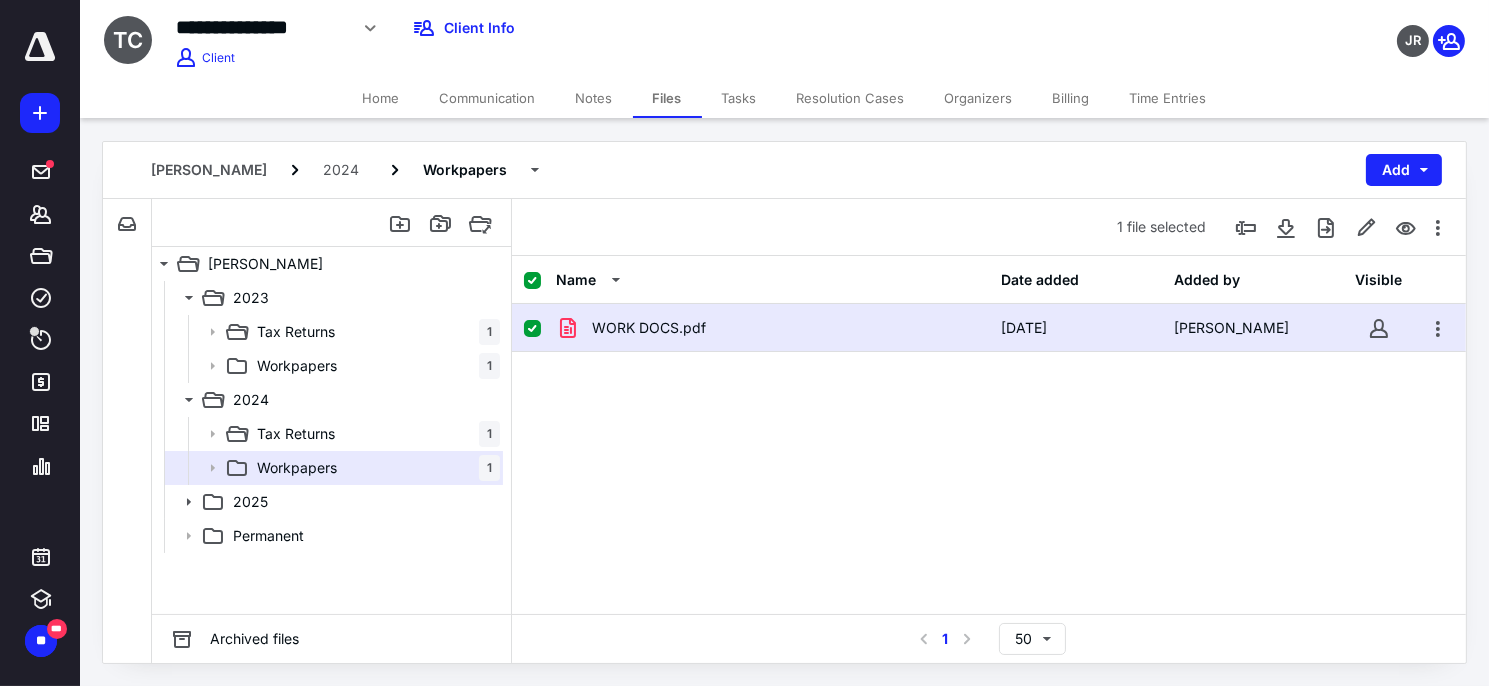 click on "WORK DOCS.pdf" at bounding box center (772, 328) 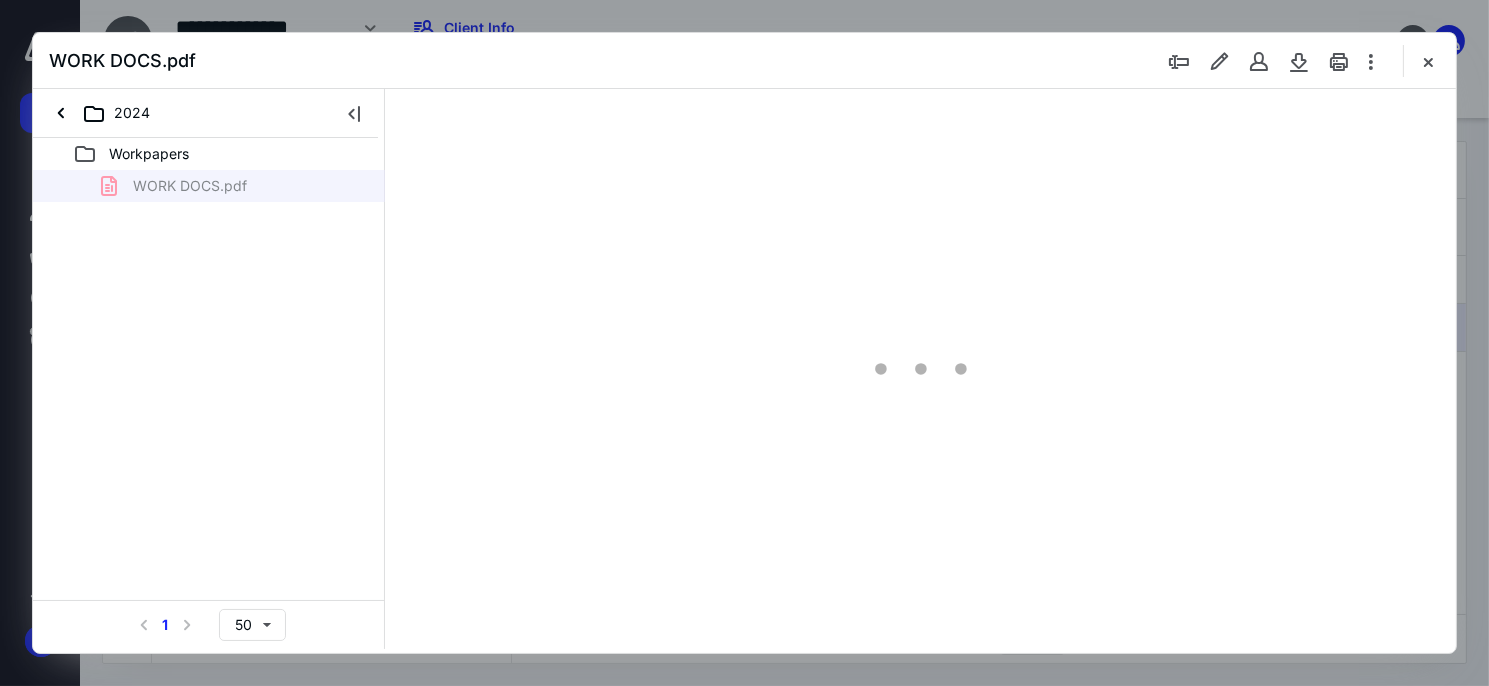 scroll, scrollTop: 0, scrollLeft: 0, axis: both 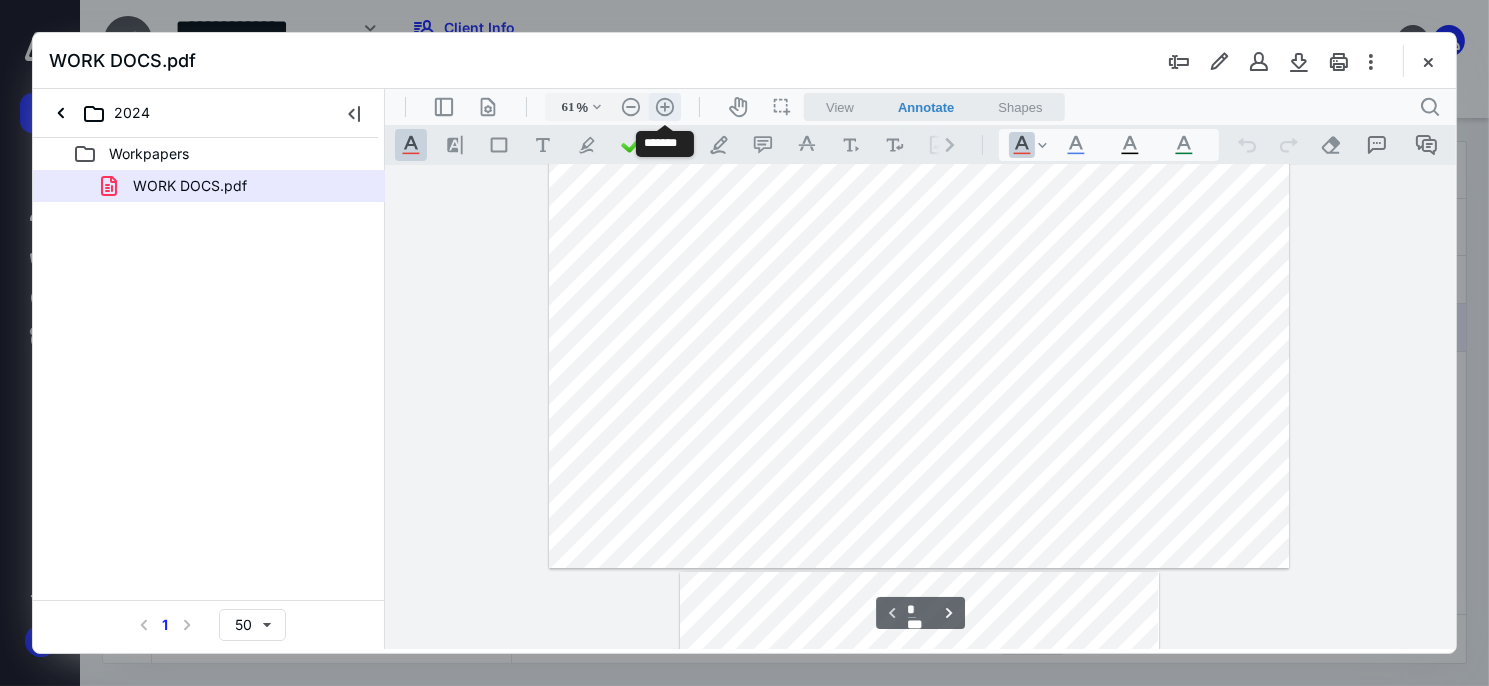 click on ".cls-1{fill:#abb0c4;} icon - header - zoom - in - line" at bounding box center (664, 106) 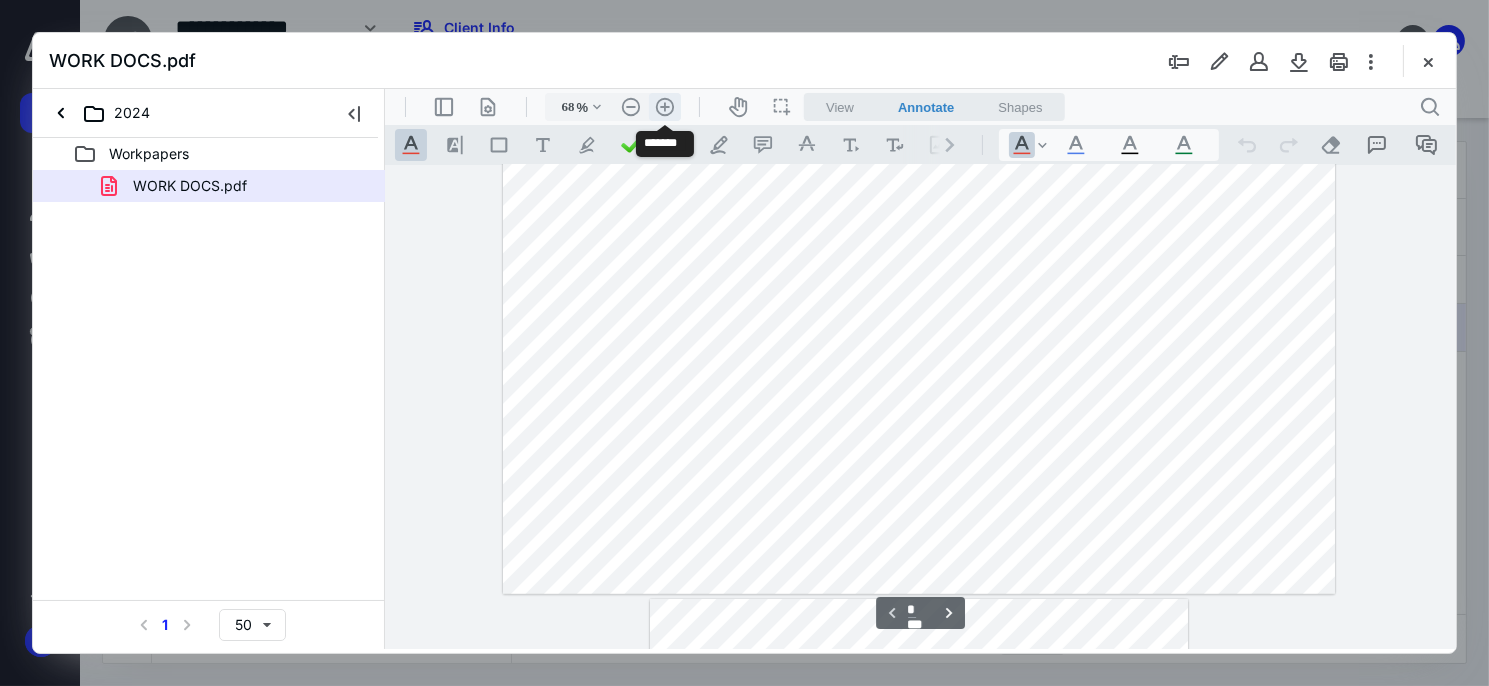 click on ".cls-1{fill:#abb0c4;} icon - header - zoom - in - line" at bounding box center [664, 106] 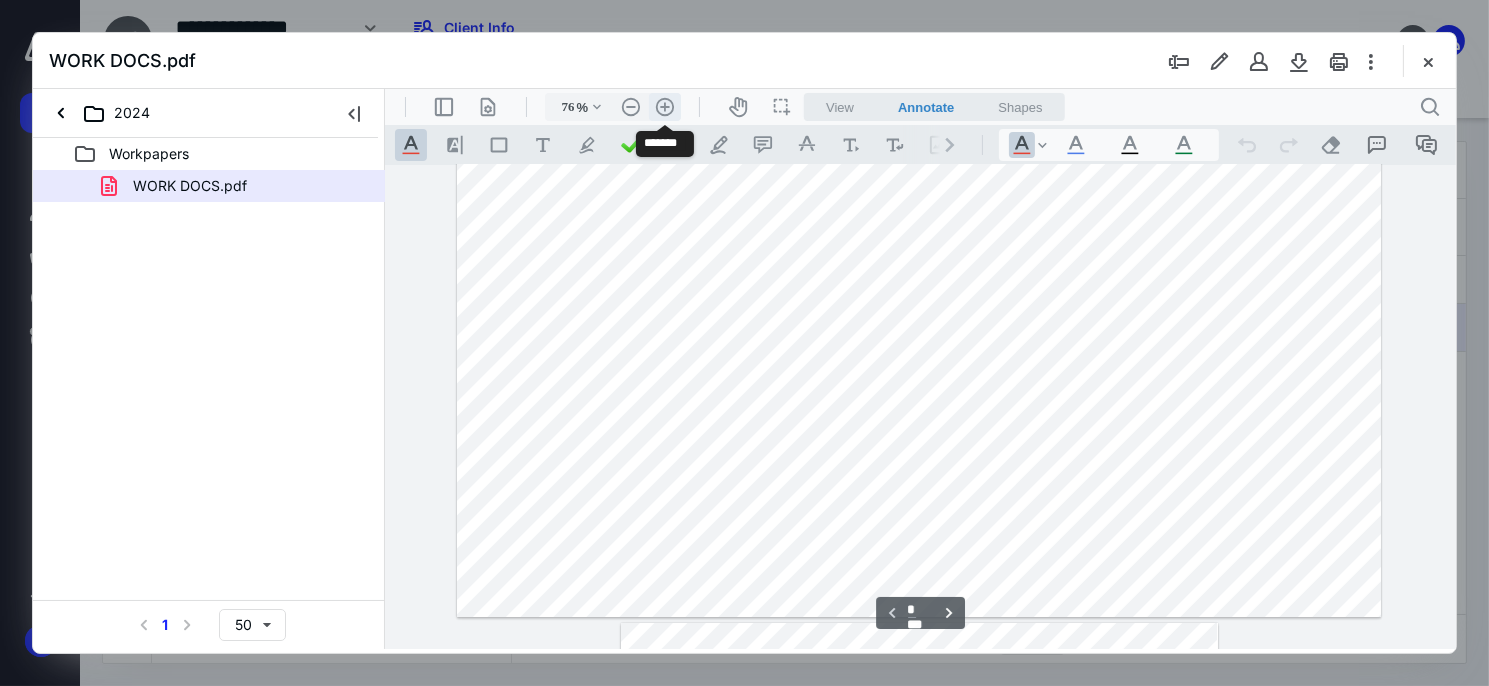 click on ".cls-1{fill:#abb0c4;} icon - header - zoom - in - line" at bounding box center [664, 106] 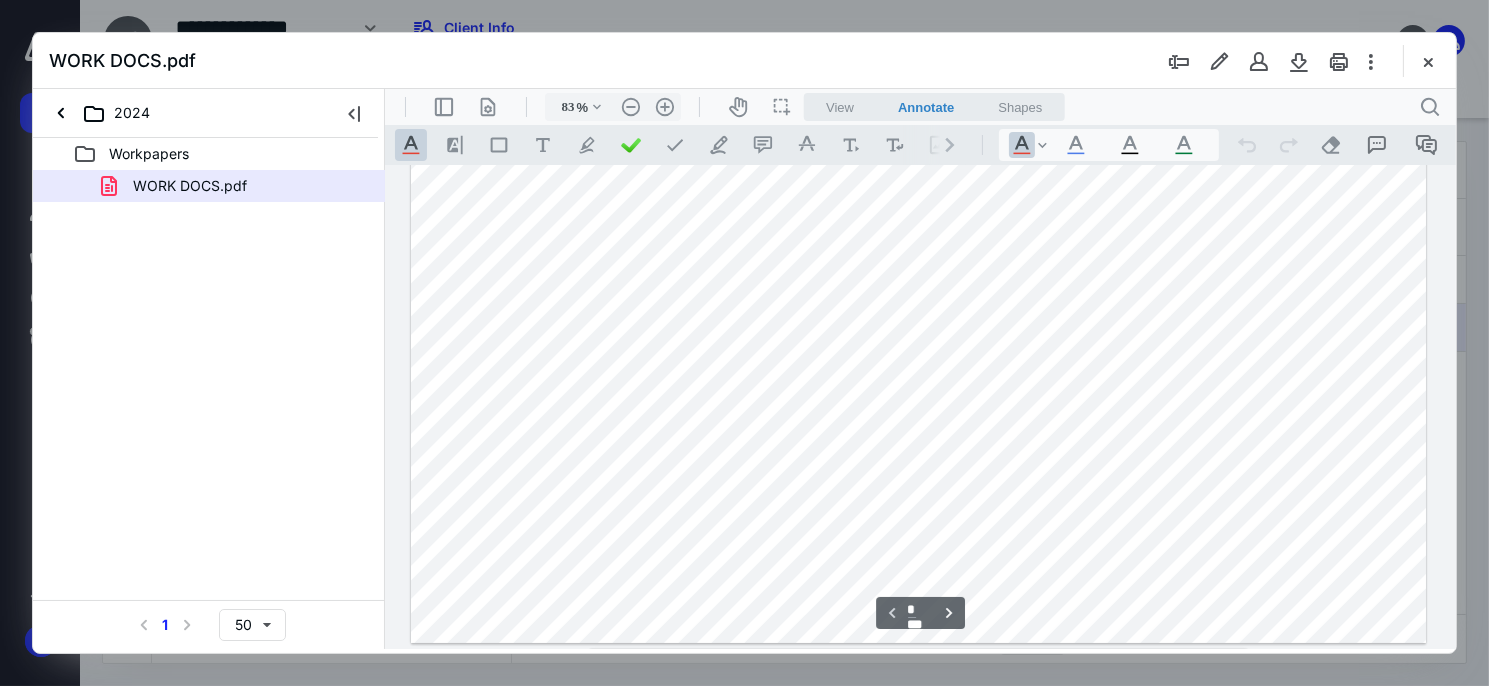 scroll, scrollTop: 0, scrollLeft: 0, axis: both 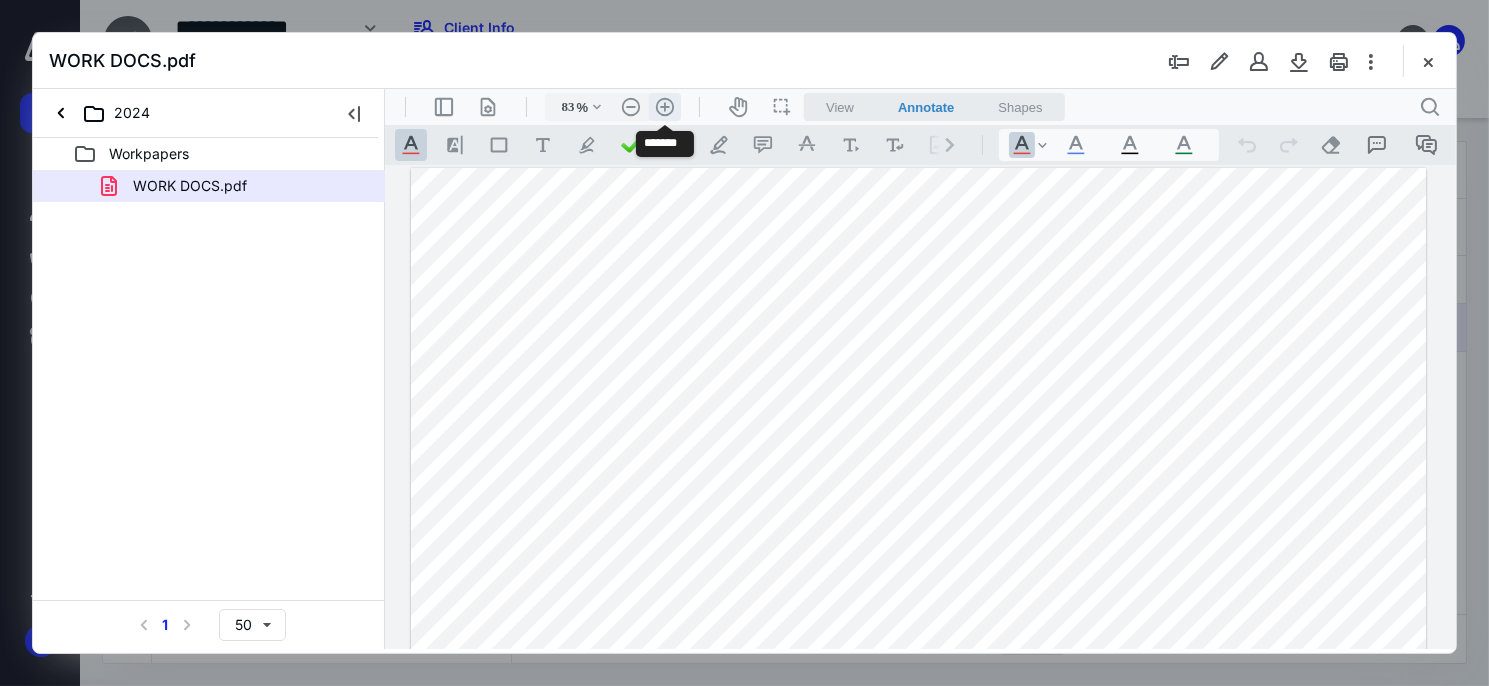 click on ".cls-1{fill:#abb0c4;} icon - header - zoom - in - line" at bounding box center [664, 106] 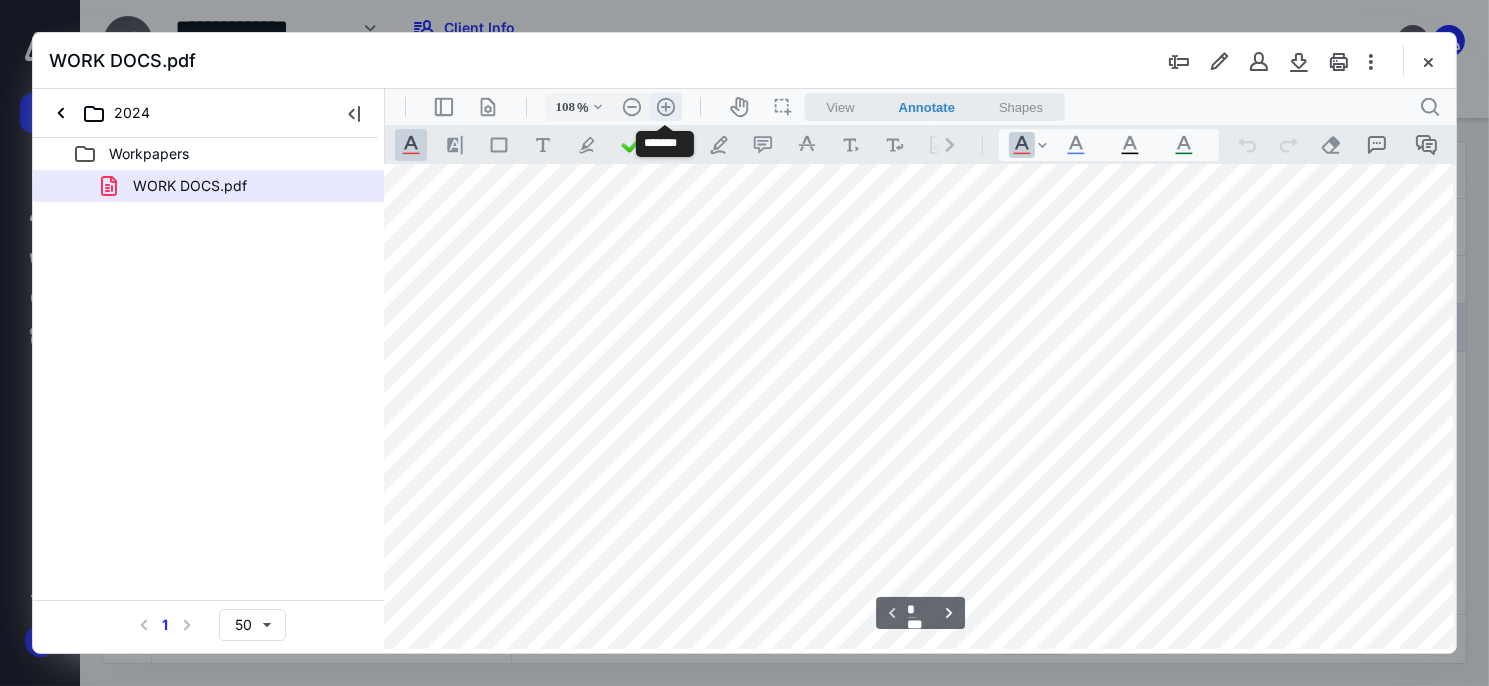 click on ".cls-1{fill:#abb0c4;} icon - header - zoom - in - line" at bounding box center (665, 106) 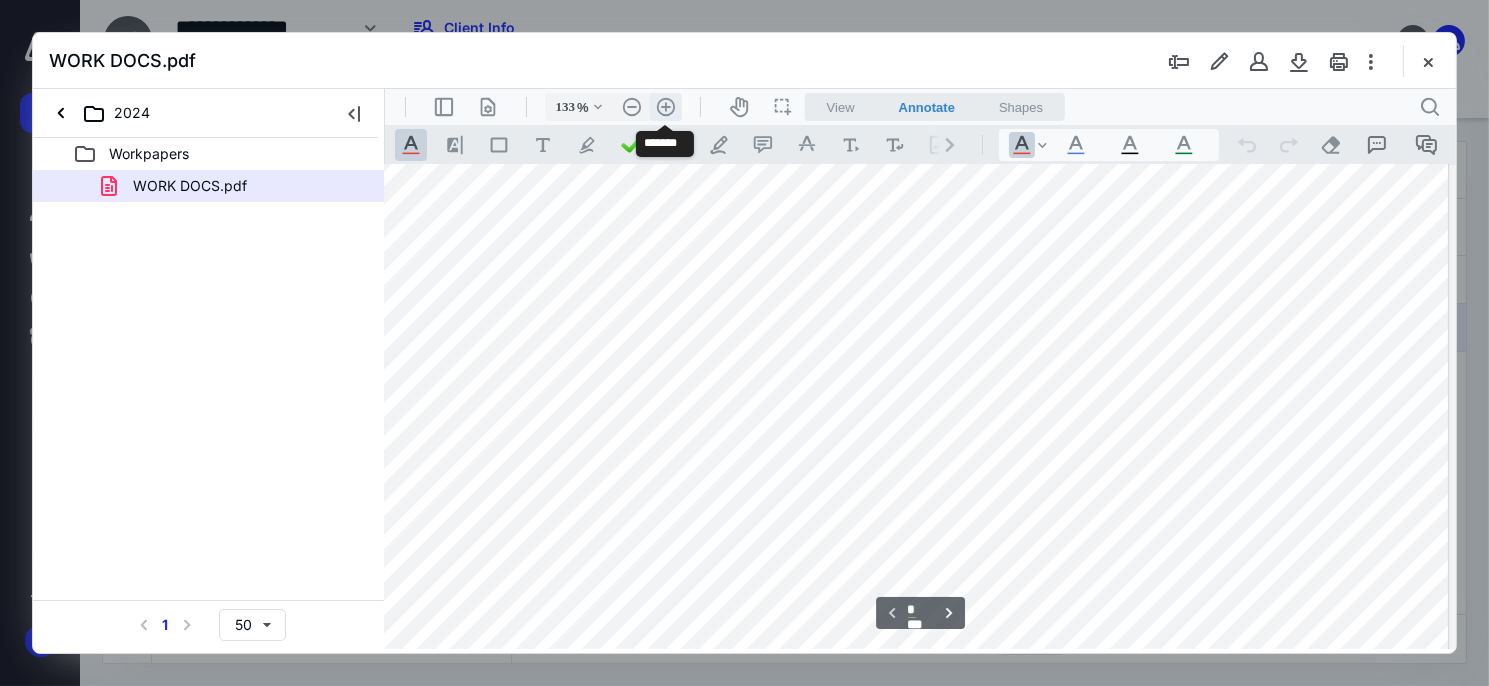 click on ".cls-1{fill:#abb0c4;} icon - header - zoom - in - line" at bounding box center (665, 106) 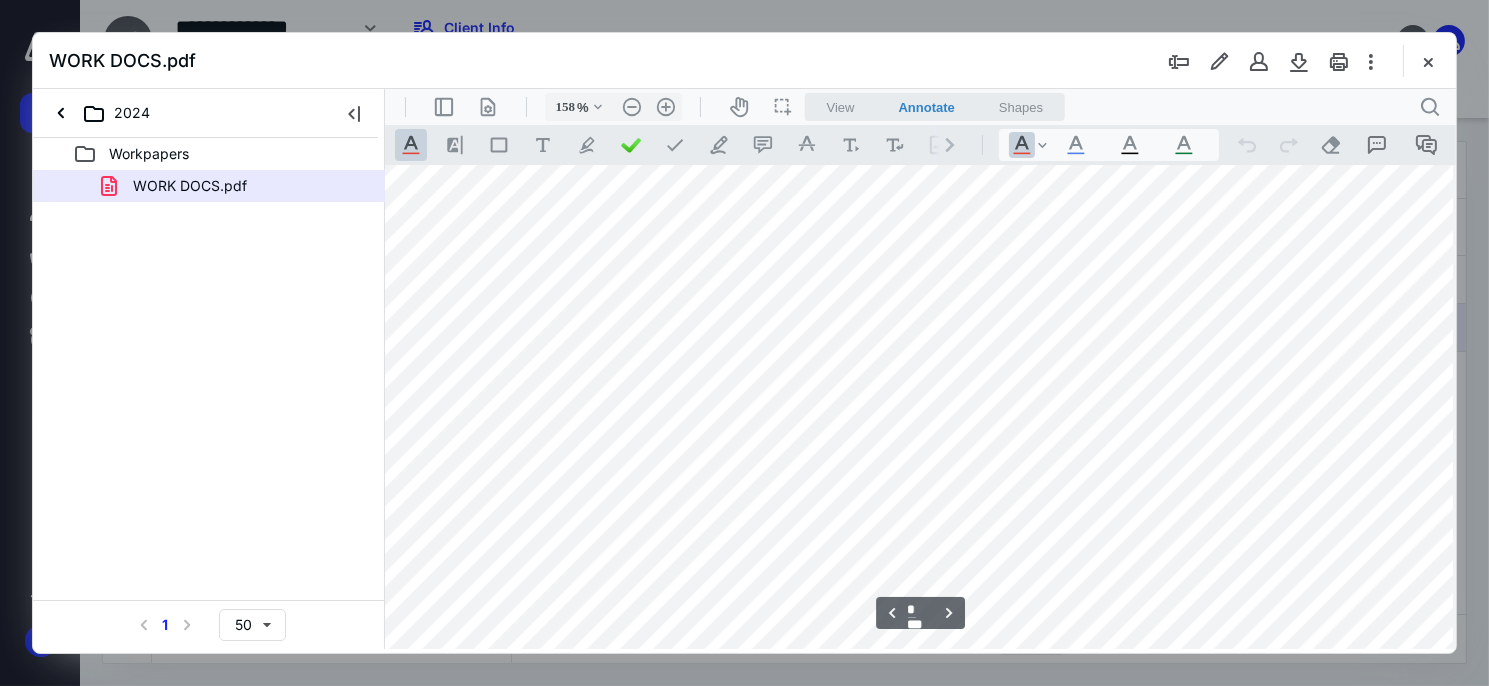 scroll, scrollTop: 4483, scrollLeft: 444, axis: both 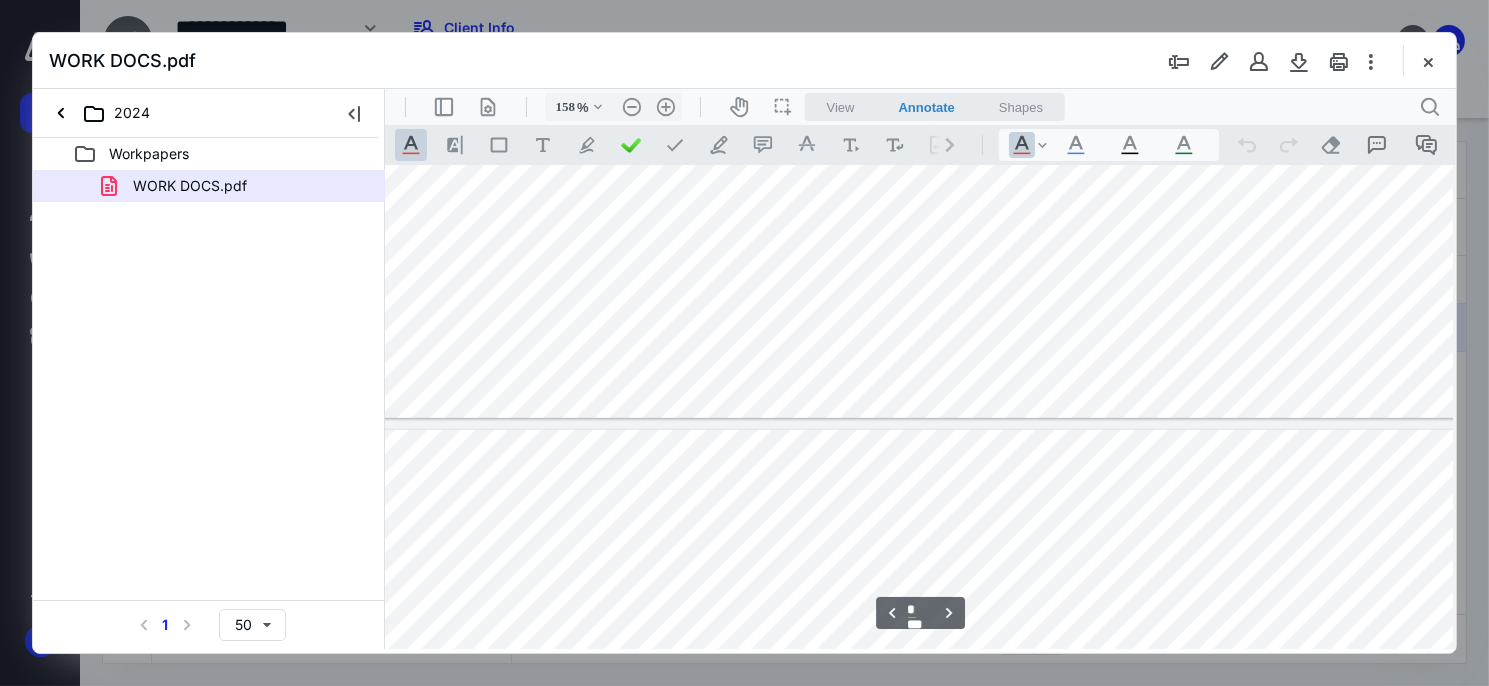 type on "*" 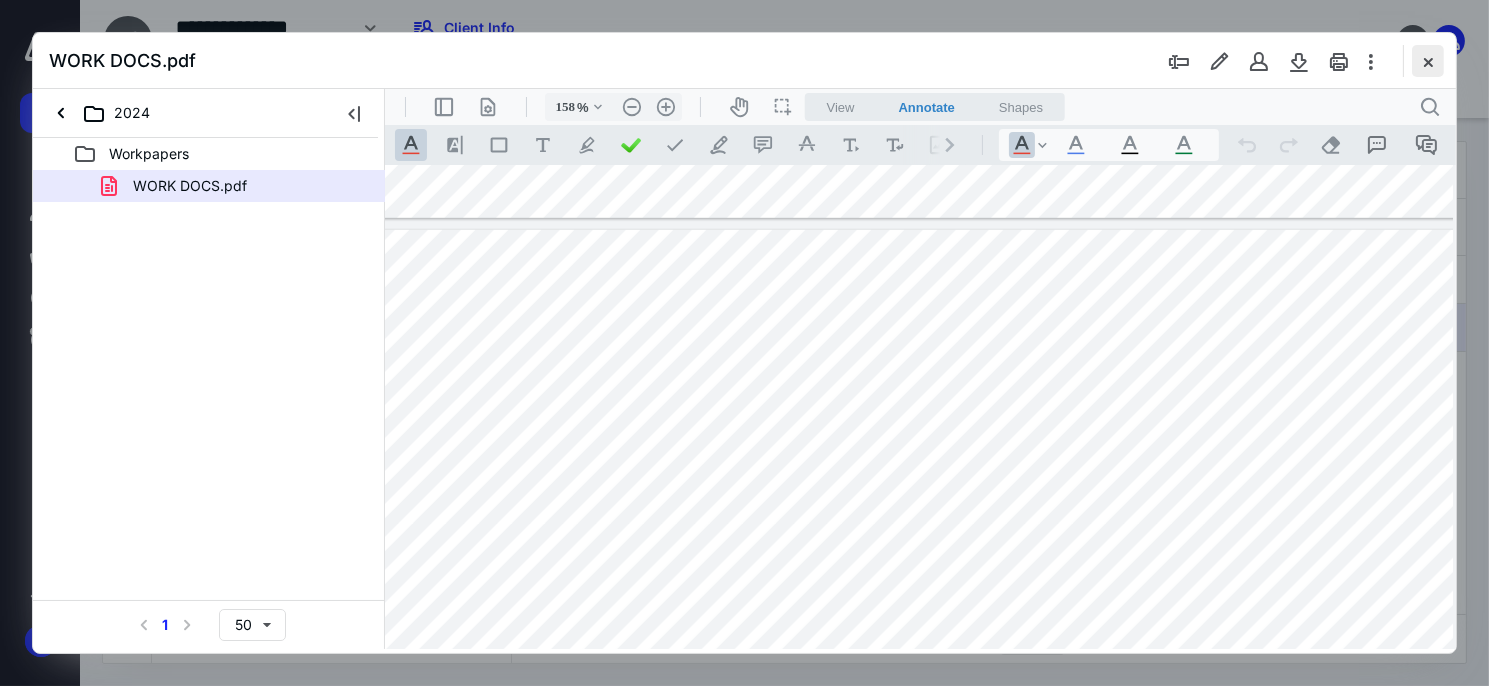 click at bounding box center [1428, 61] 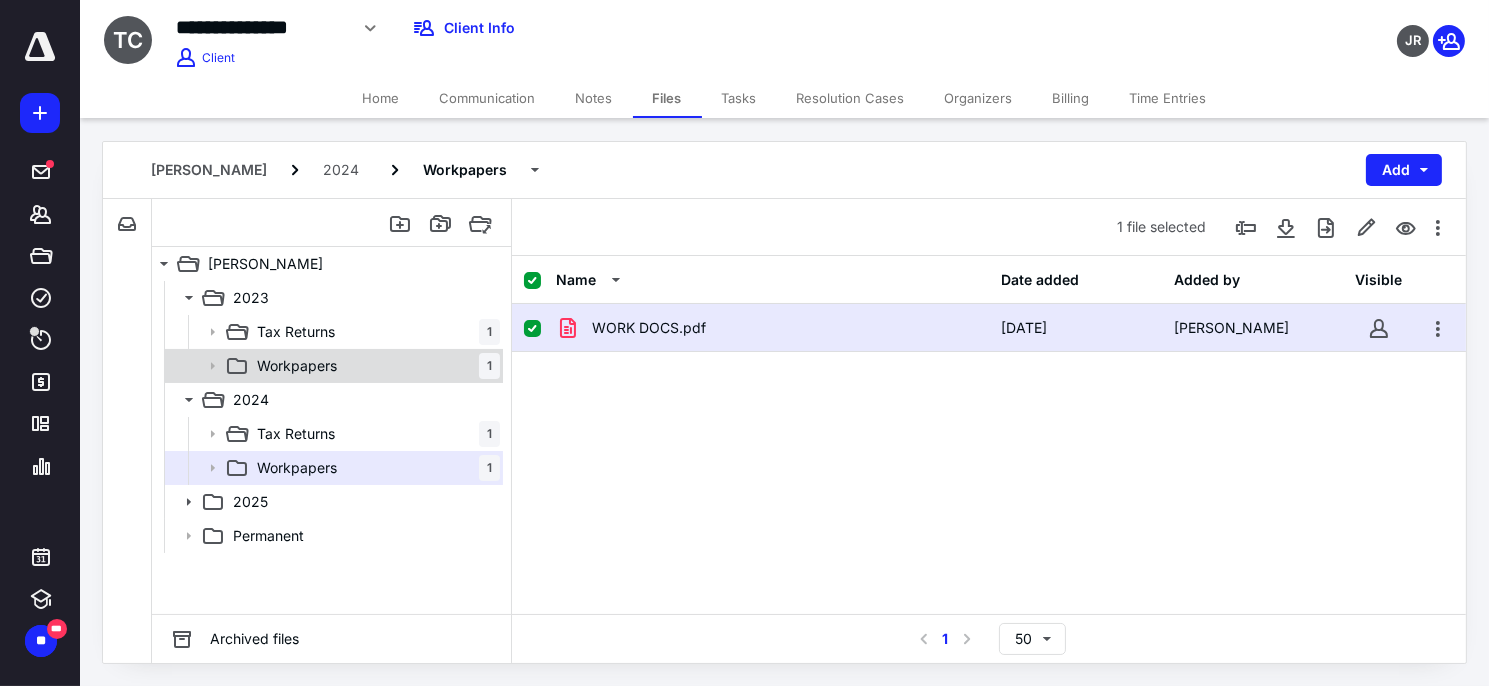 click on "Workpapers 1" at bounding box center (374, 366) 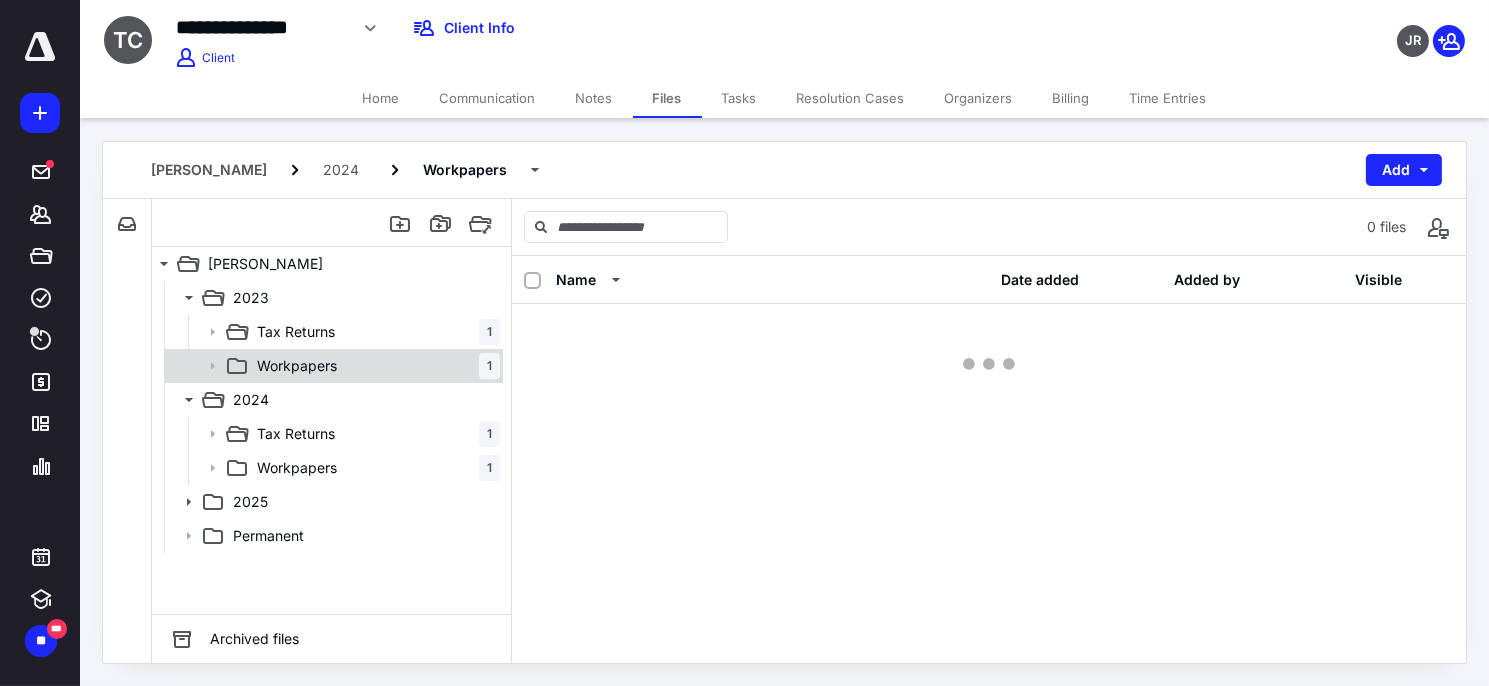 click on "Workpapers 1" at bounding box center (374, 366) 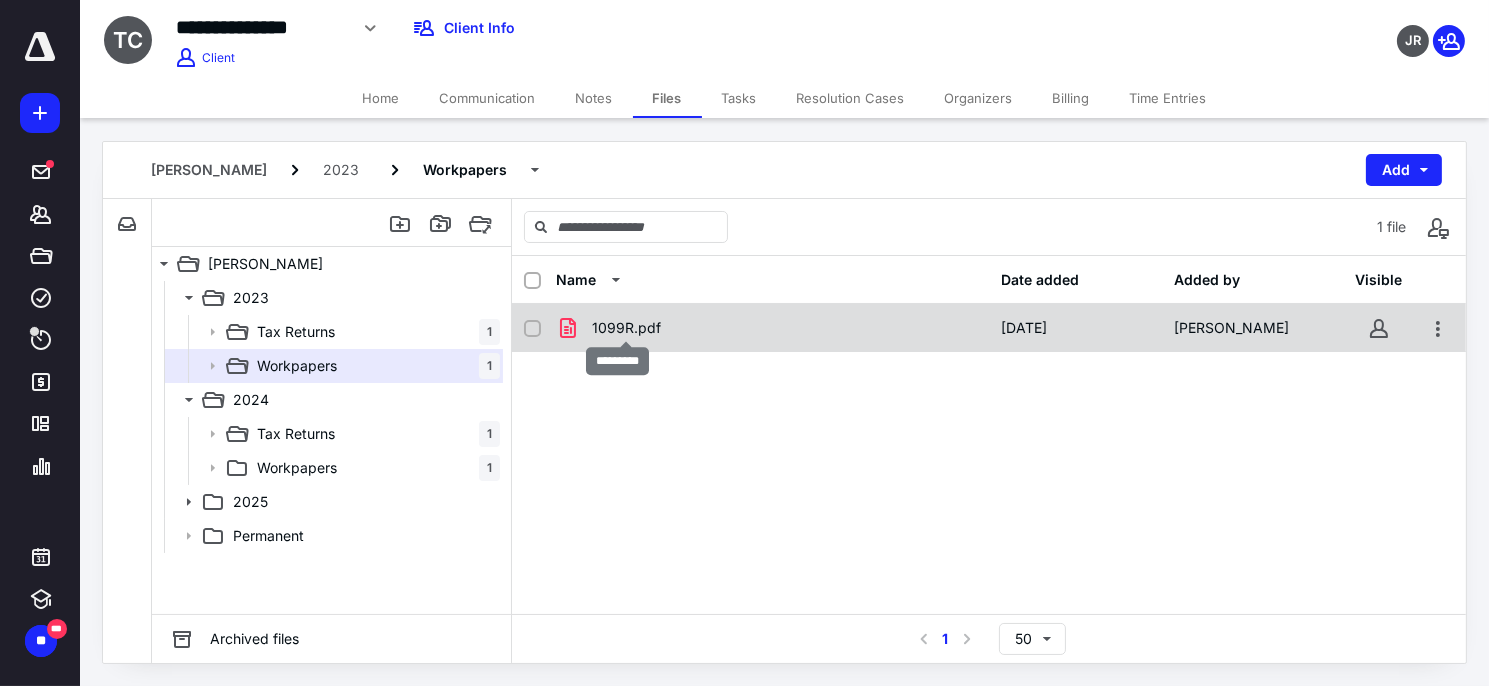 click on "1099R.pdf" at bounding box center [626, 328] 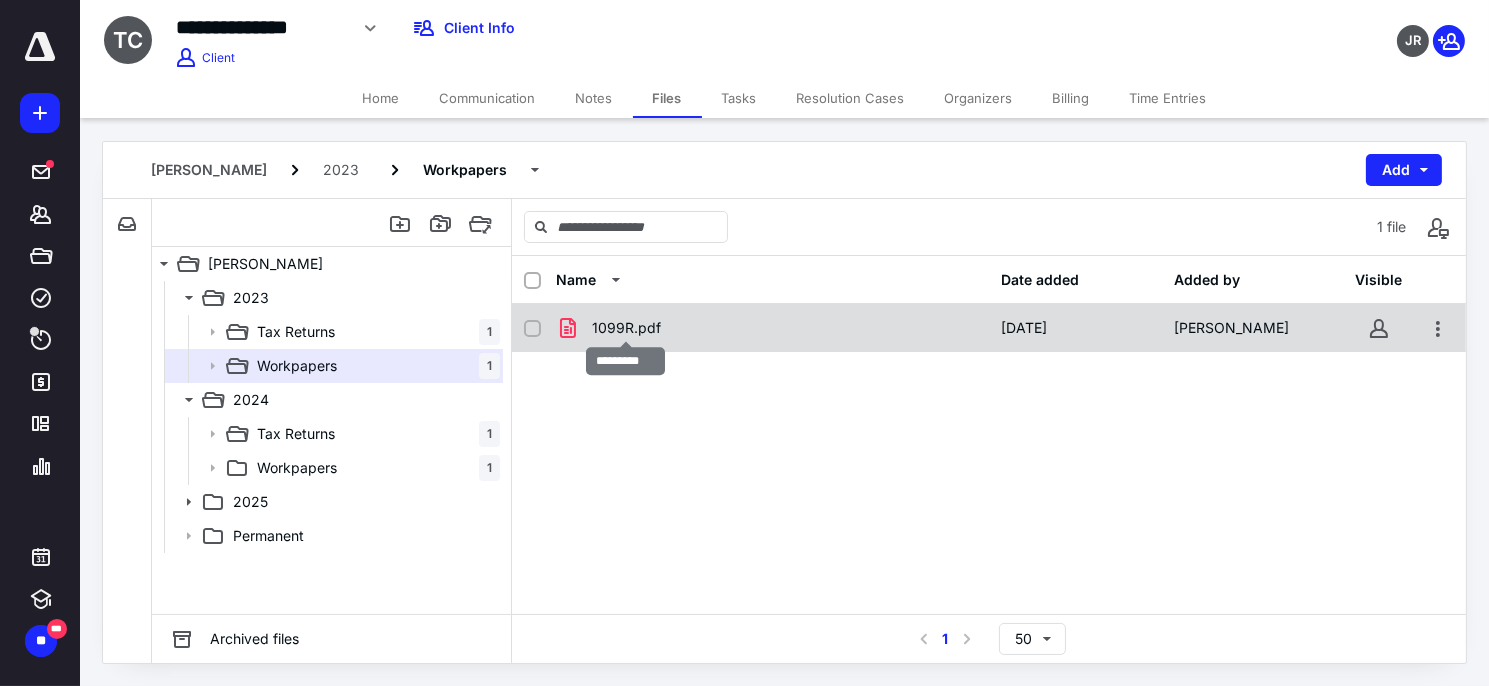 click on "1099R.pdf" at bounding box center [626, 328] 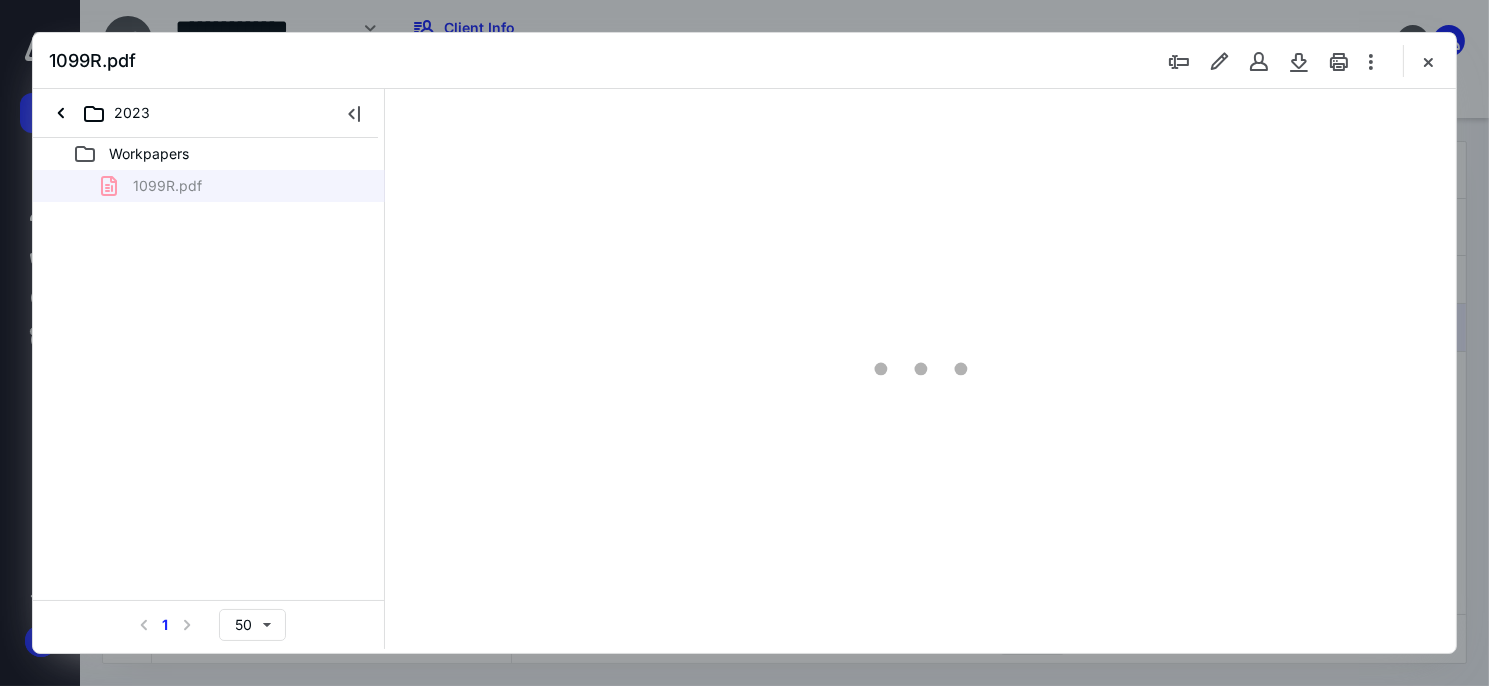 scroll, scrollTop: 0, scrollLeft: 0, axis: both 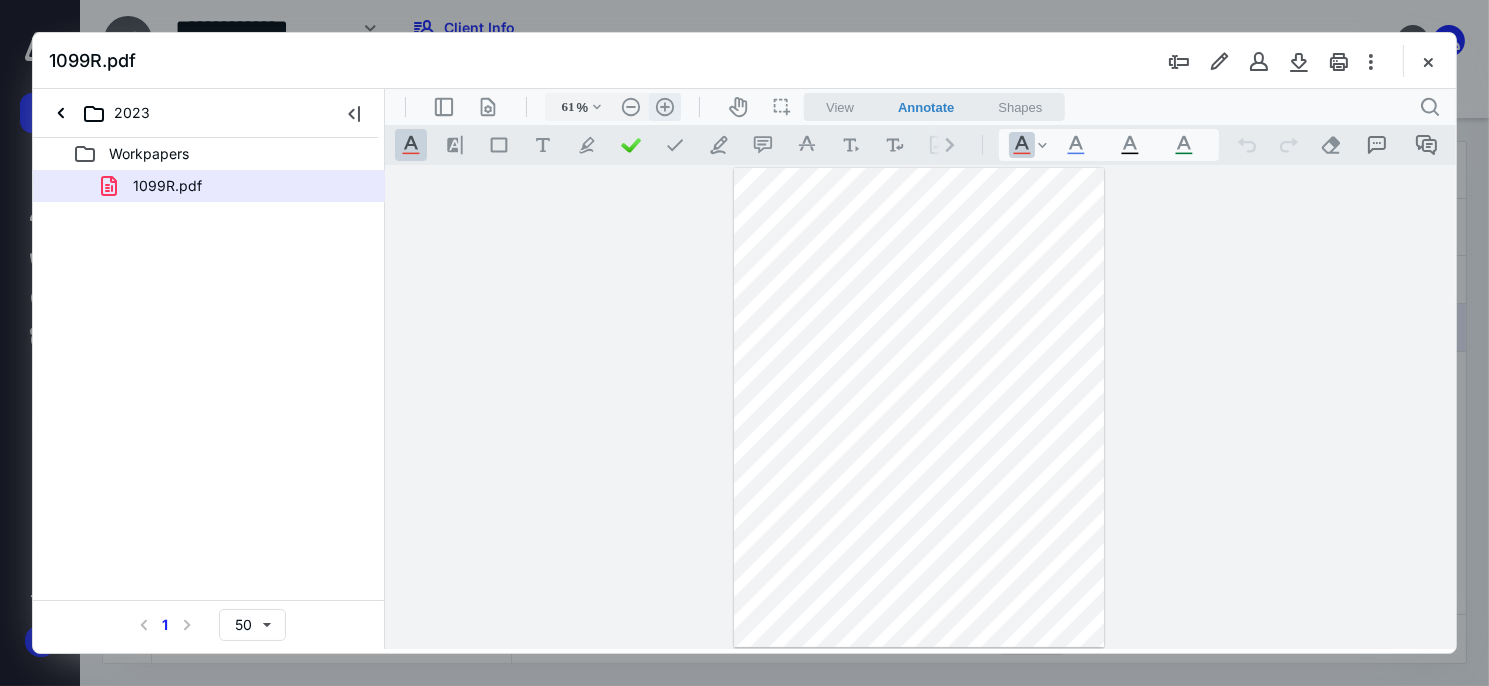 click on ".cls-1{fill:#abb0c4;} icon - header - zoom - in - line" at bounding box center [664, 106] 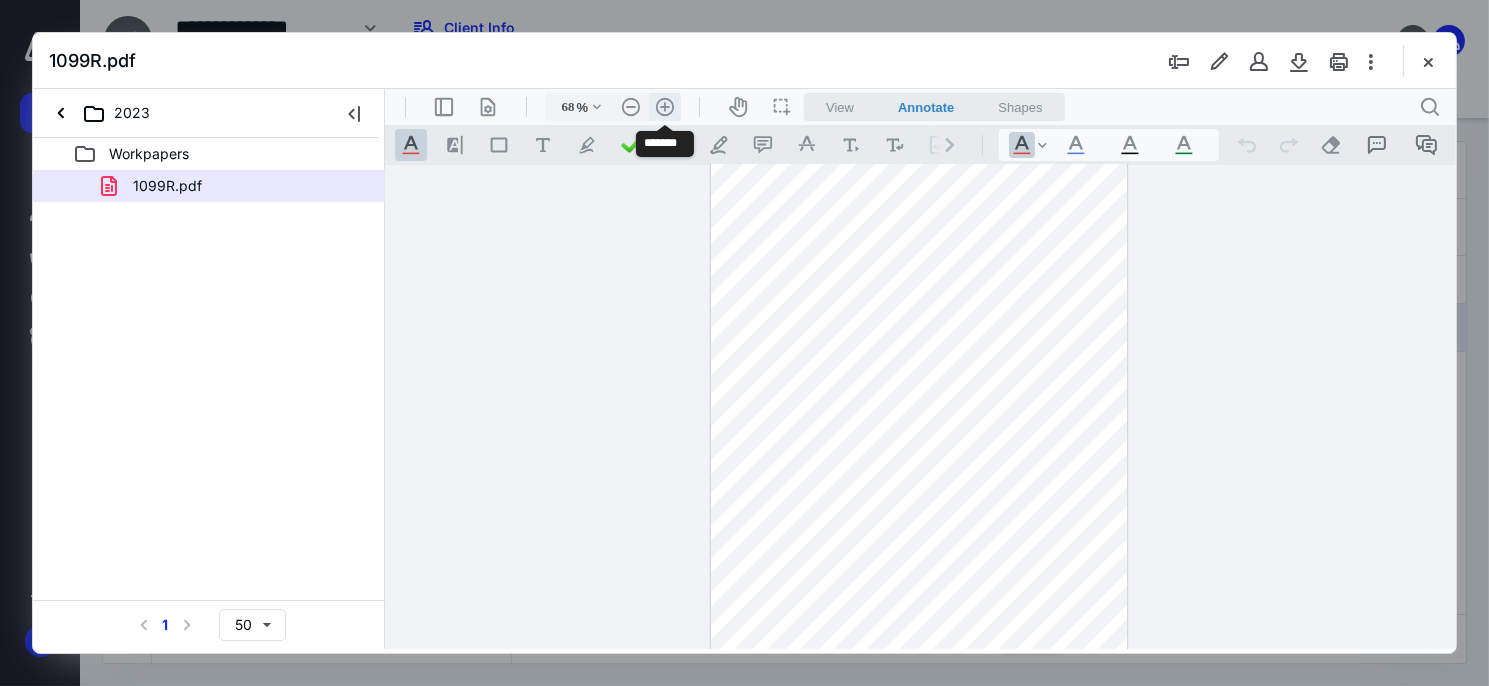 click on ".cls-1{fill:#abb0c4;} icon - header - zoom - in - line" at bounding box center (664, 106) 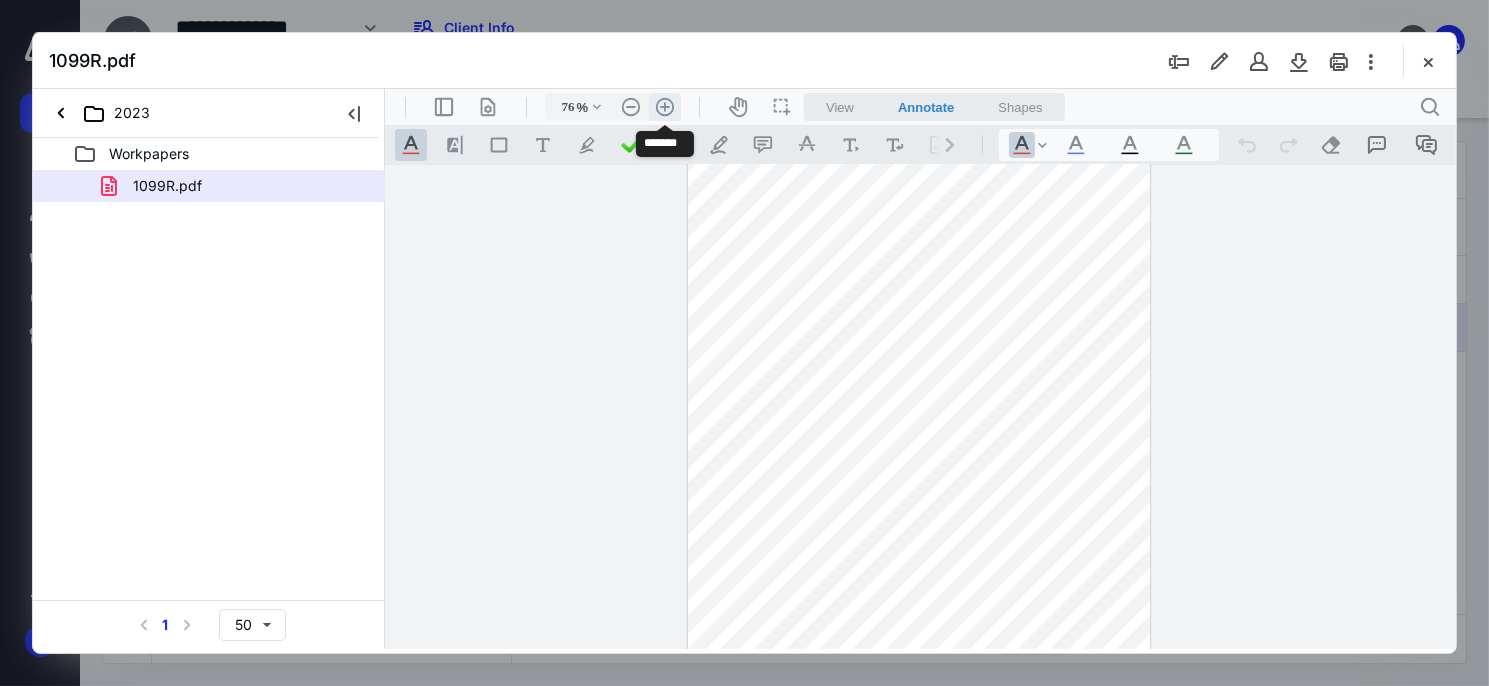click on ".cls-1{fill:#abb0c4;} icon - header - zoom - in - line" at bounding box center [664, 106] 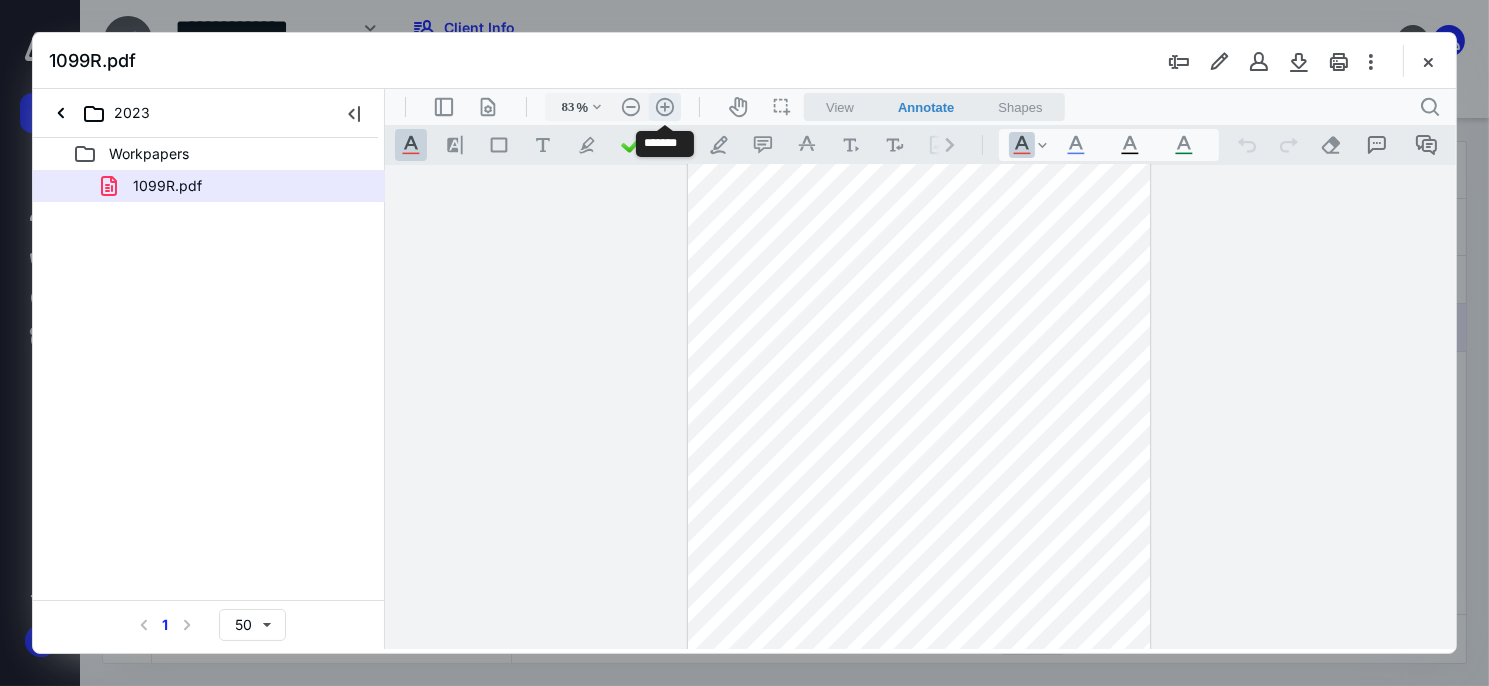 click on ".cls-1{fill:#abb0c4;} icon - header - zoom - in - line" at bounding box center [664, 106] 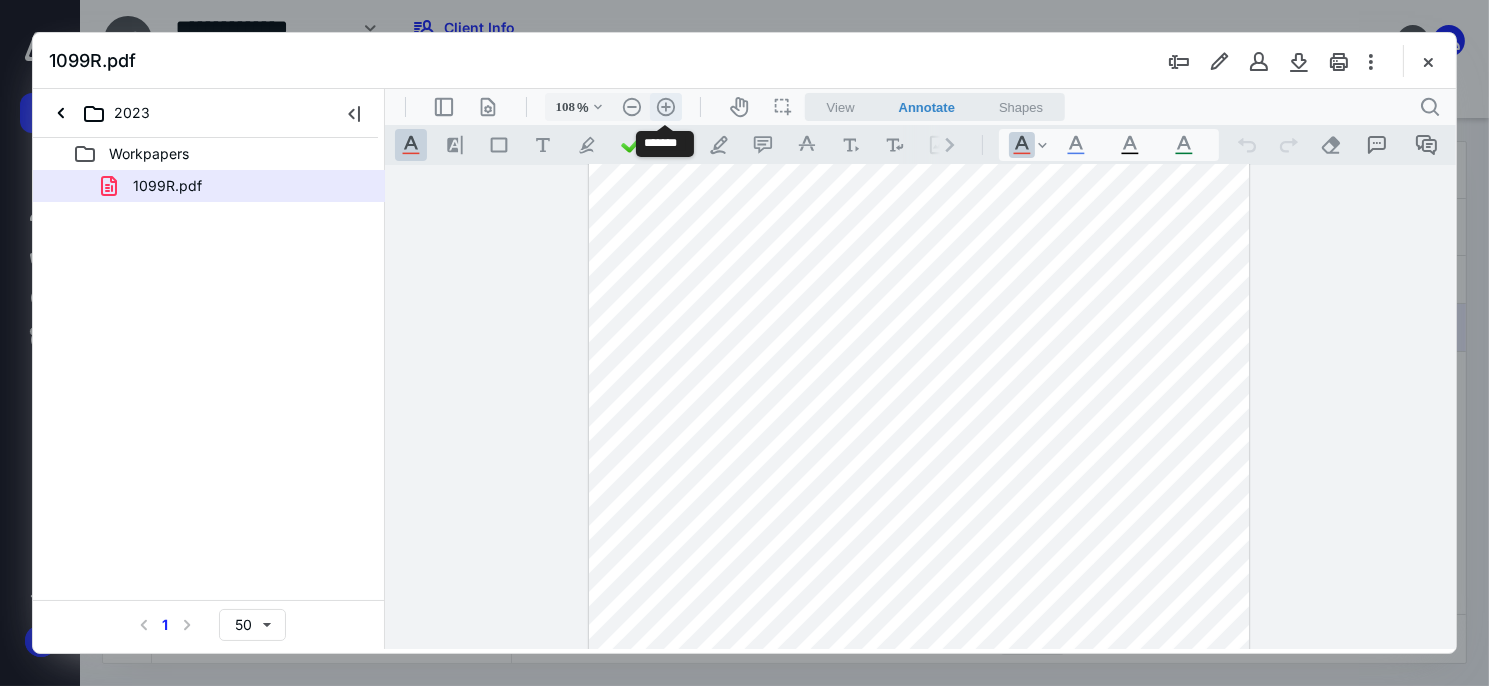 click on ".cls-1{fill:#abb0c4;} icon - header - zoom - in - line" at bounding box center [665, 106] 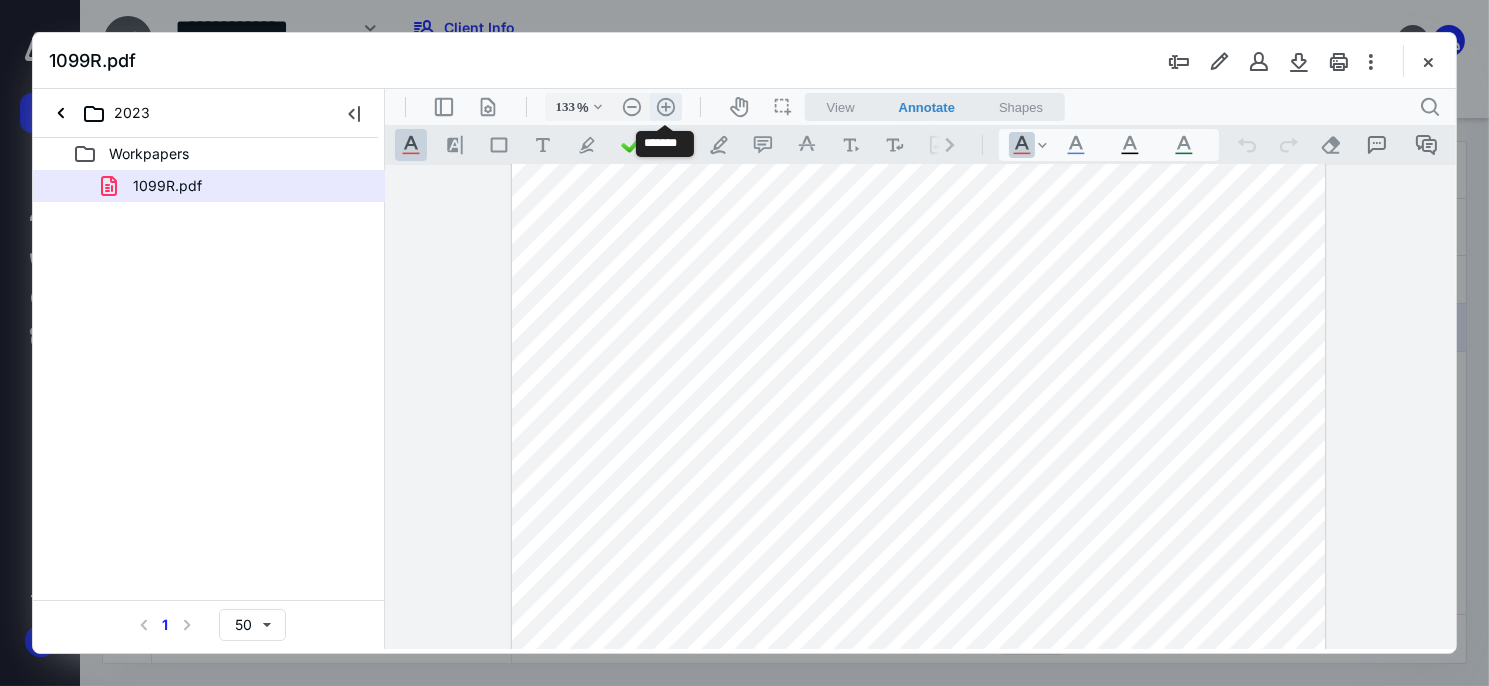 scroll, scrollTop: 241, scrollLeft: 0, axis: vertical 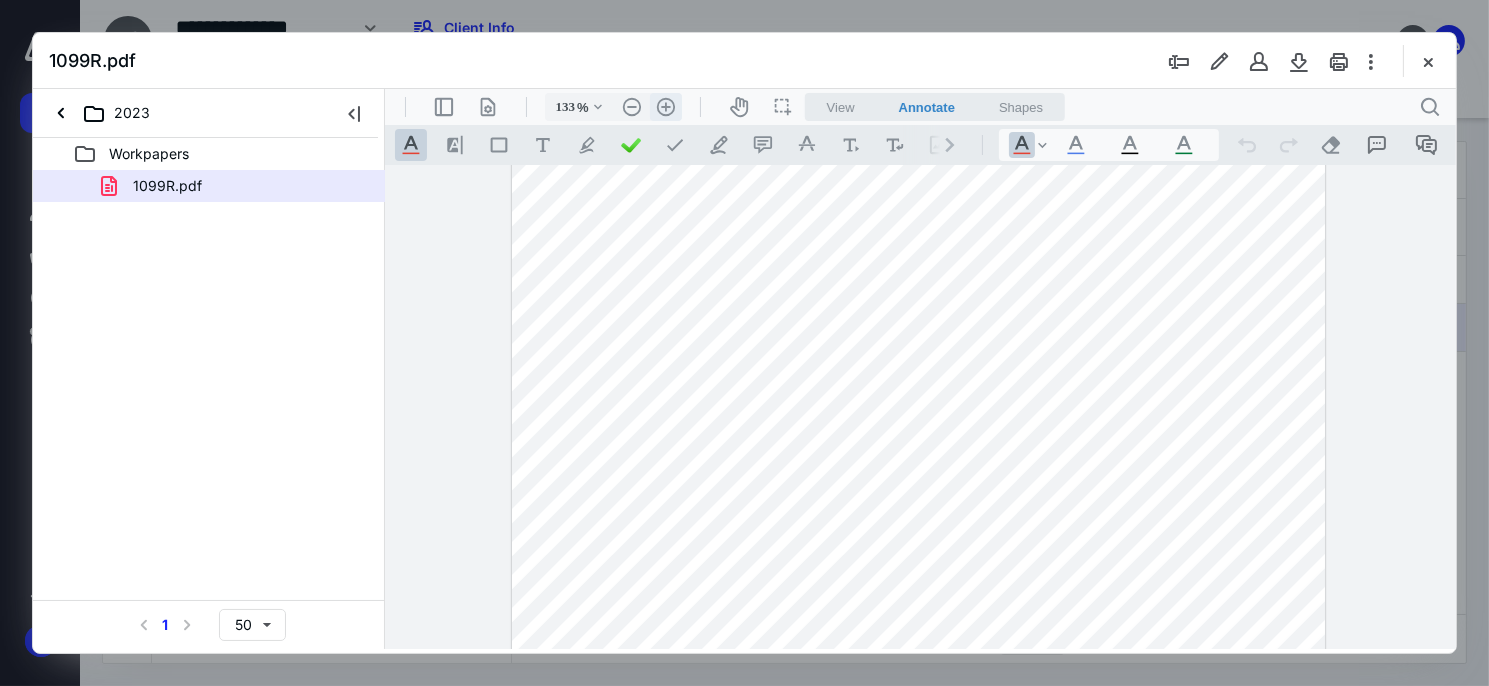 click on ".cls-1{fill:#abb0c4;} icon - header - zoom - in - line" at bounding box center (665, 106) 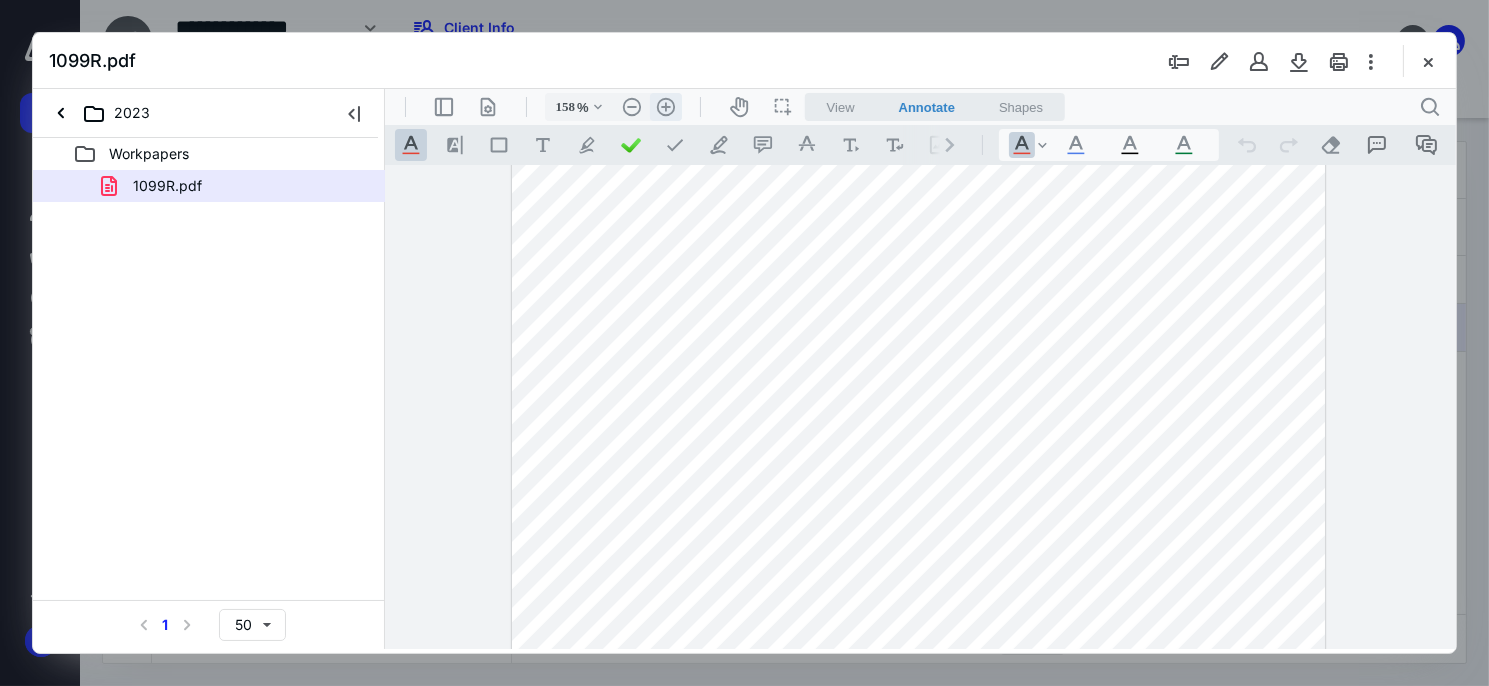 scroll, scrollTop: 324, scrollLeft: 0, axis: vertical 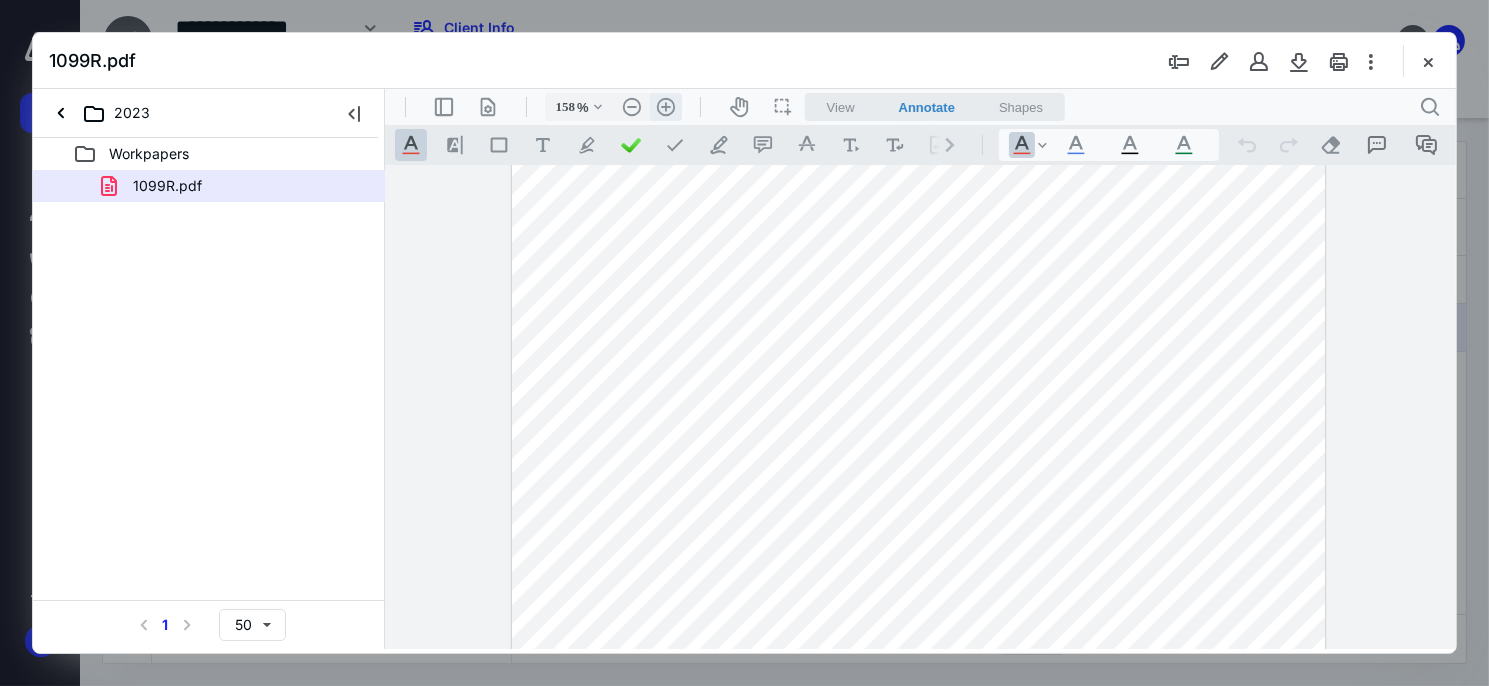 click on ".cls-1{fill:#abb0c4;} icon - header - zoom - in - line" at bounding box center (665, 106) 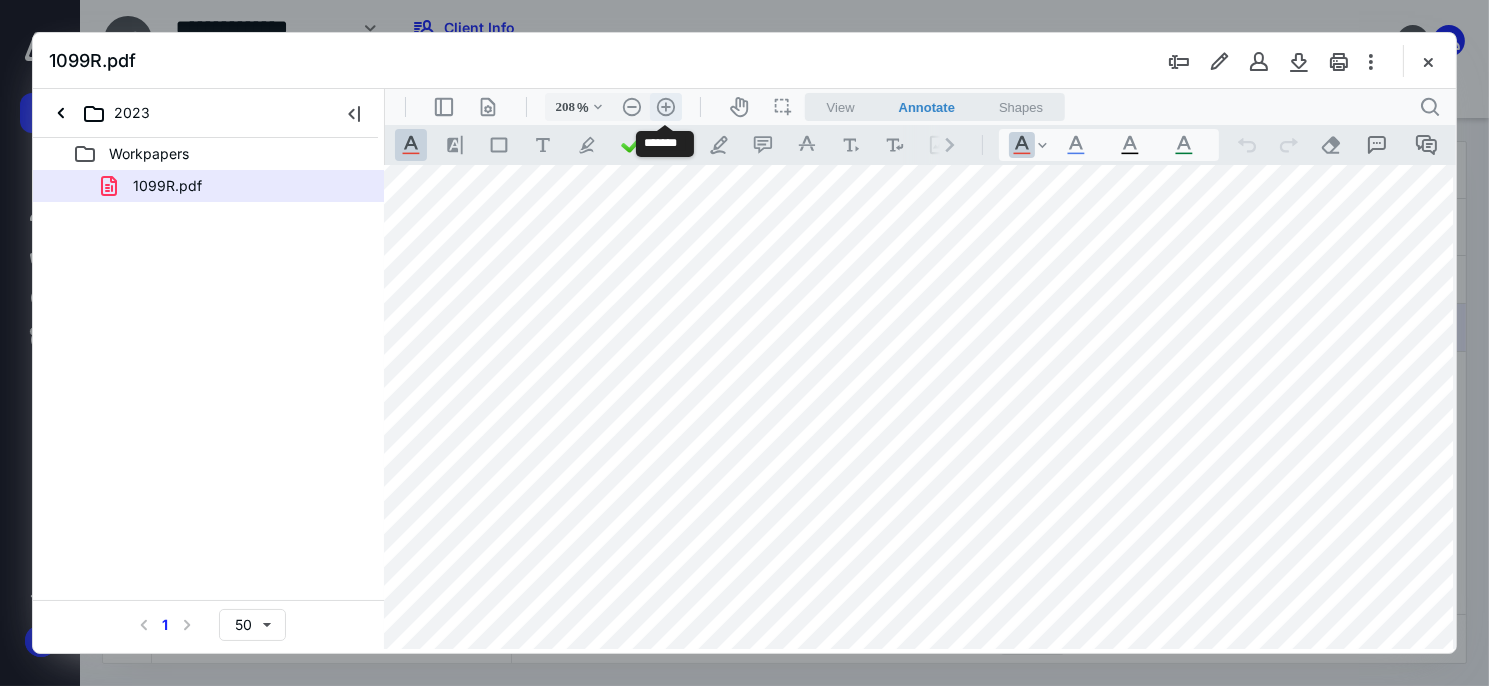 click on ".cls-1{fill:#abb0c4;} icon - header - zoom - in - line" at bounding box center (665, 106) 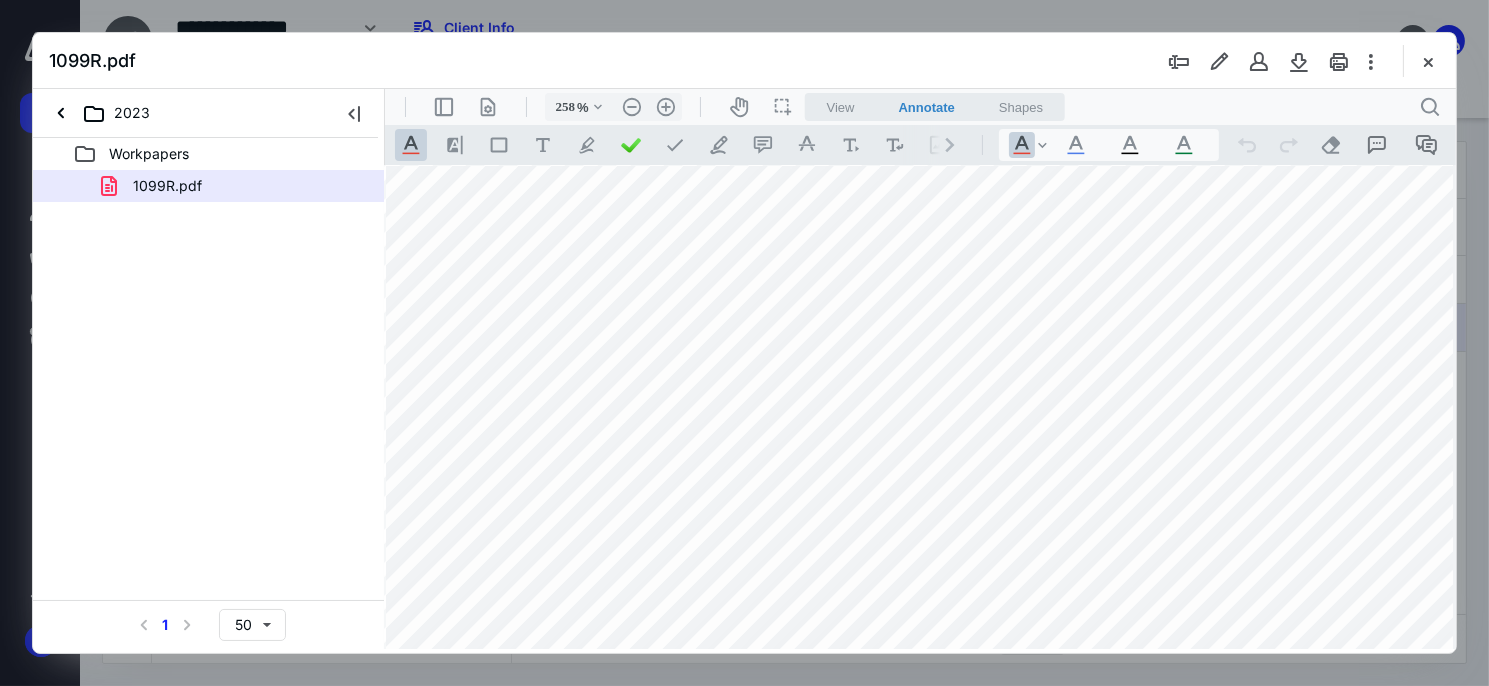 scroll, scrollTop: 959, scrollLeft: 269, axis: both 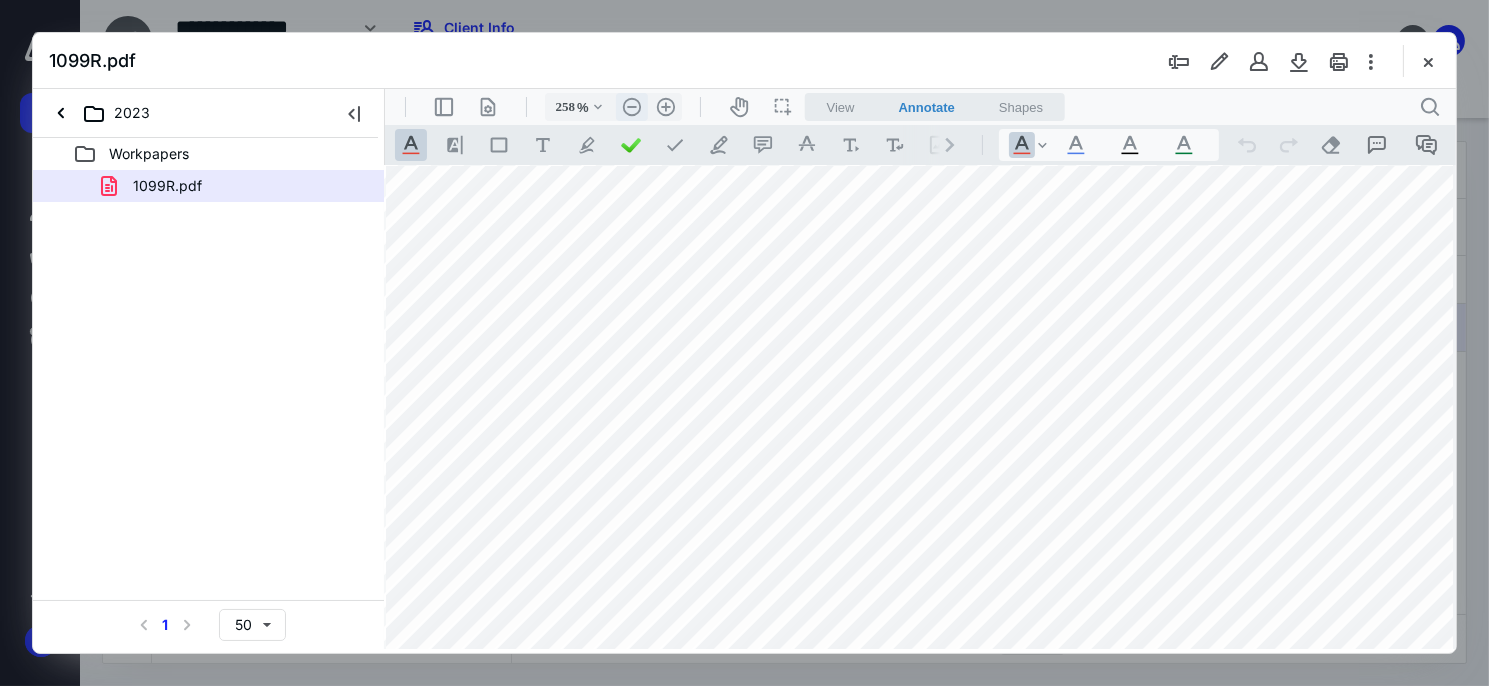 click on ".cls-1{fill:#abb0c4;} icon - header - zoom - out - line" at bounding box center (631, 106) 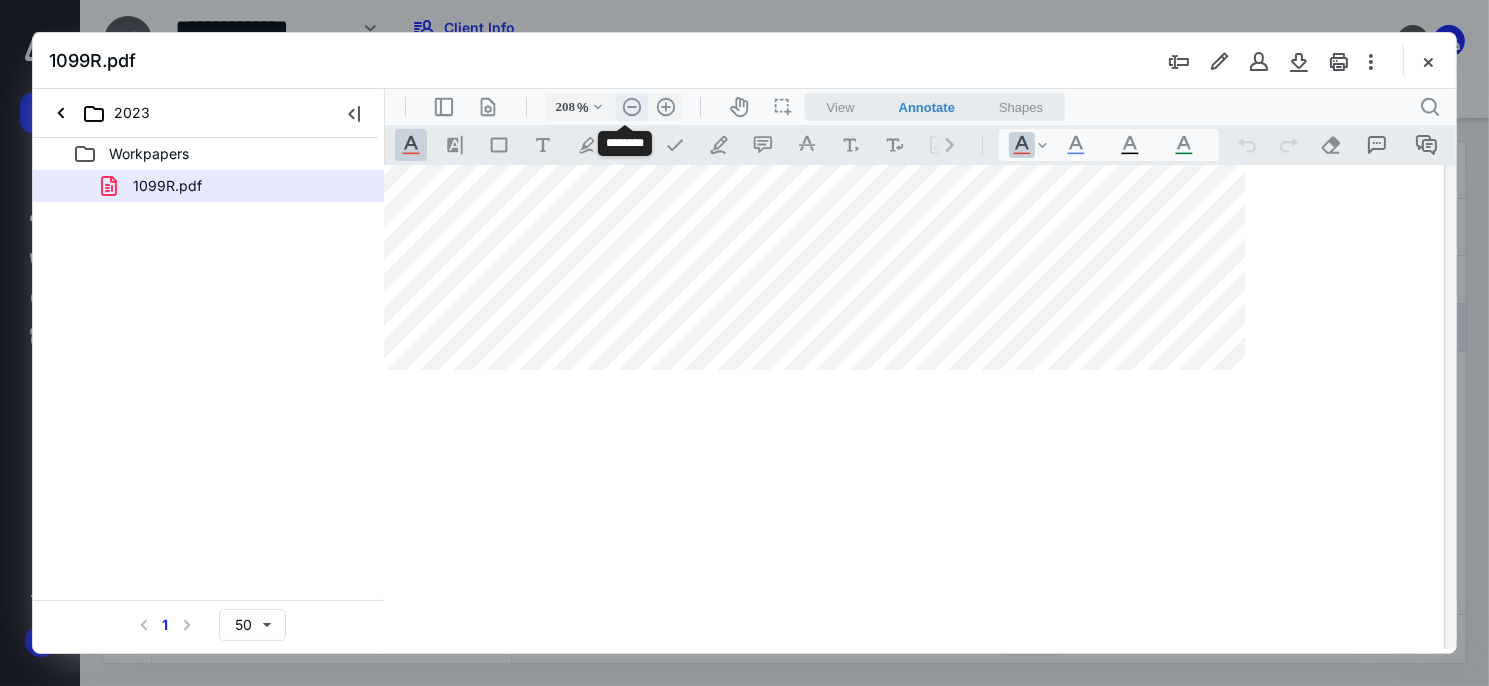 scroll, scrollTop: 734, scrollLeft: 113, axis: both 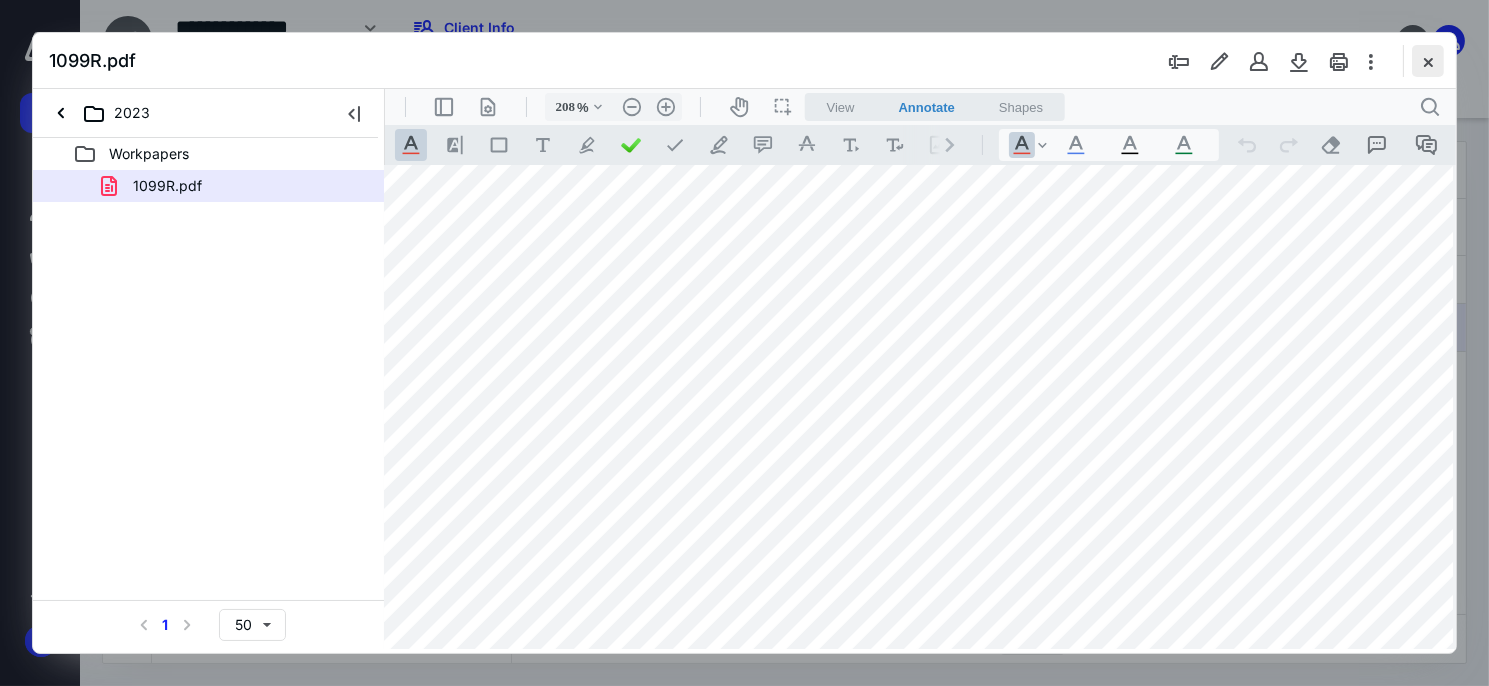 click at bounding box center [1428, 61] 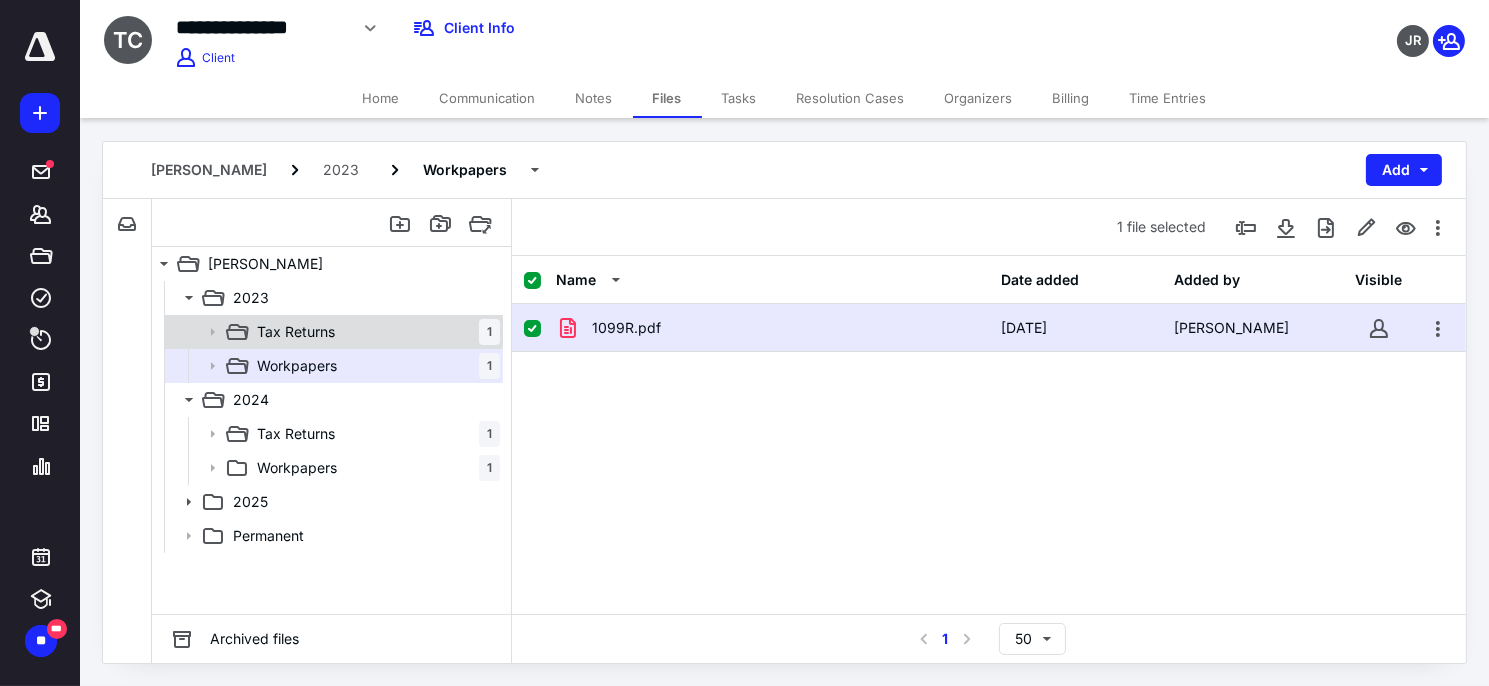 click on "Tax Returns 1" at bounding box center (374, 332) 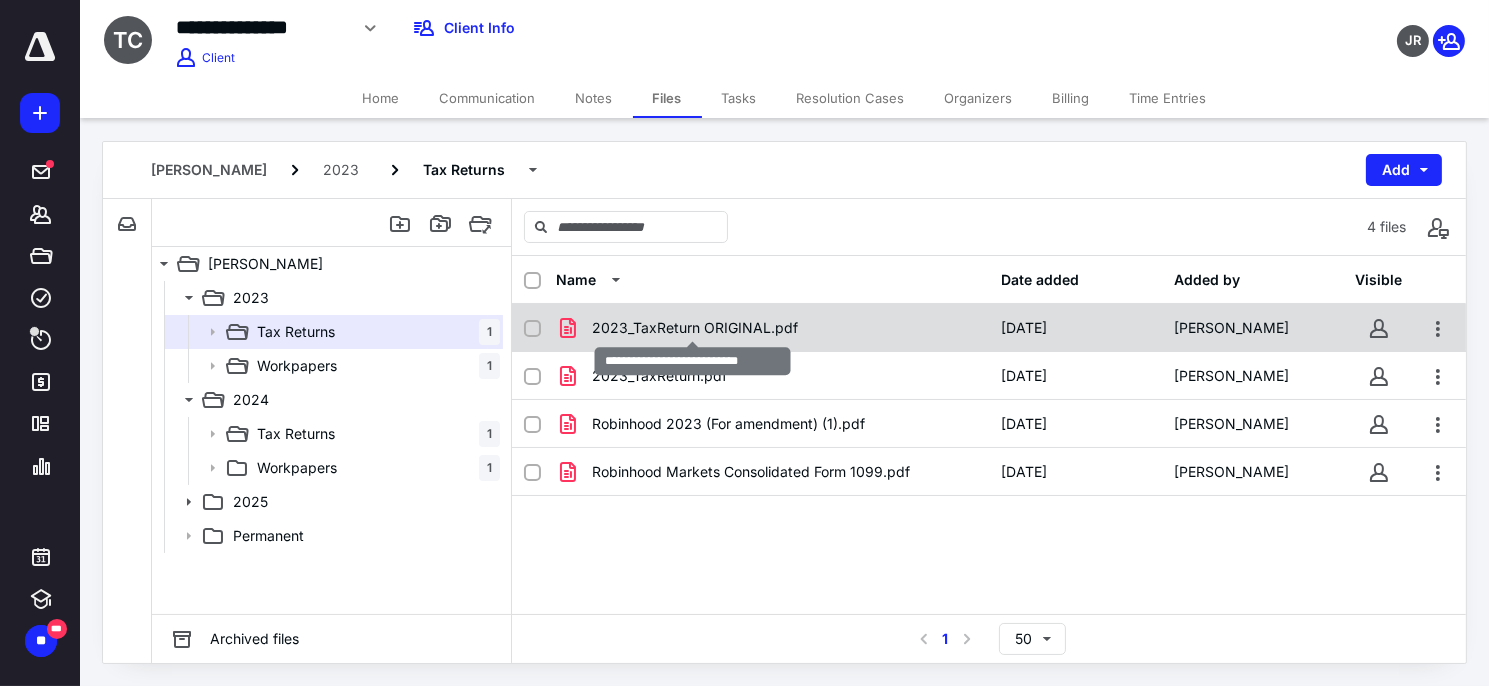 click on "2023_TaxReturn ORIGINAL.pdf" at bounding box center (695, 328) 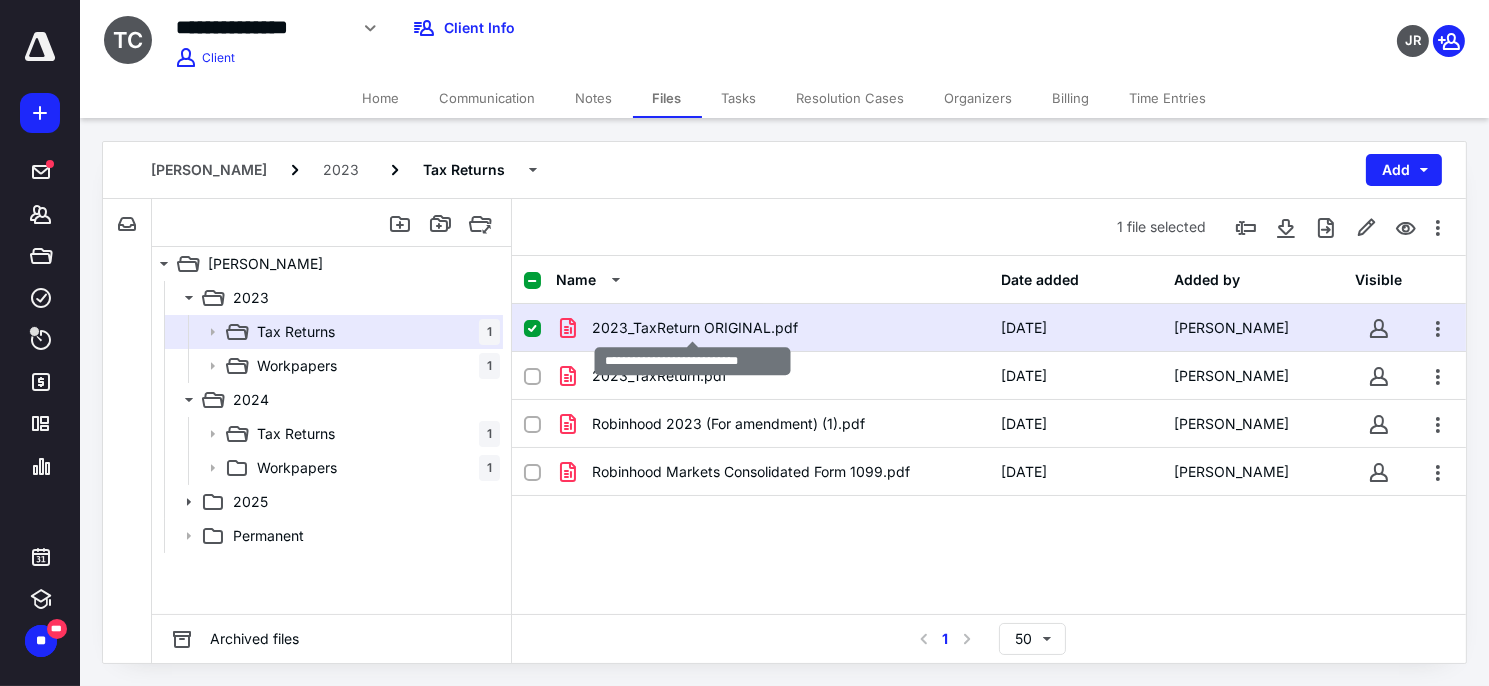 click on "2023_TaxReturn ORIGINAL.pdf" at bounding box center (695, 328) 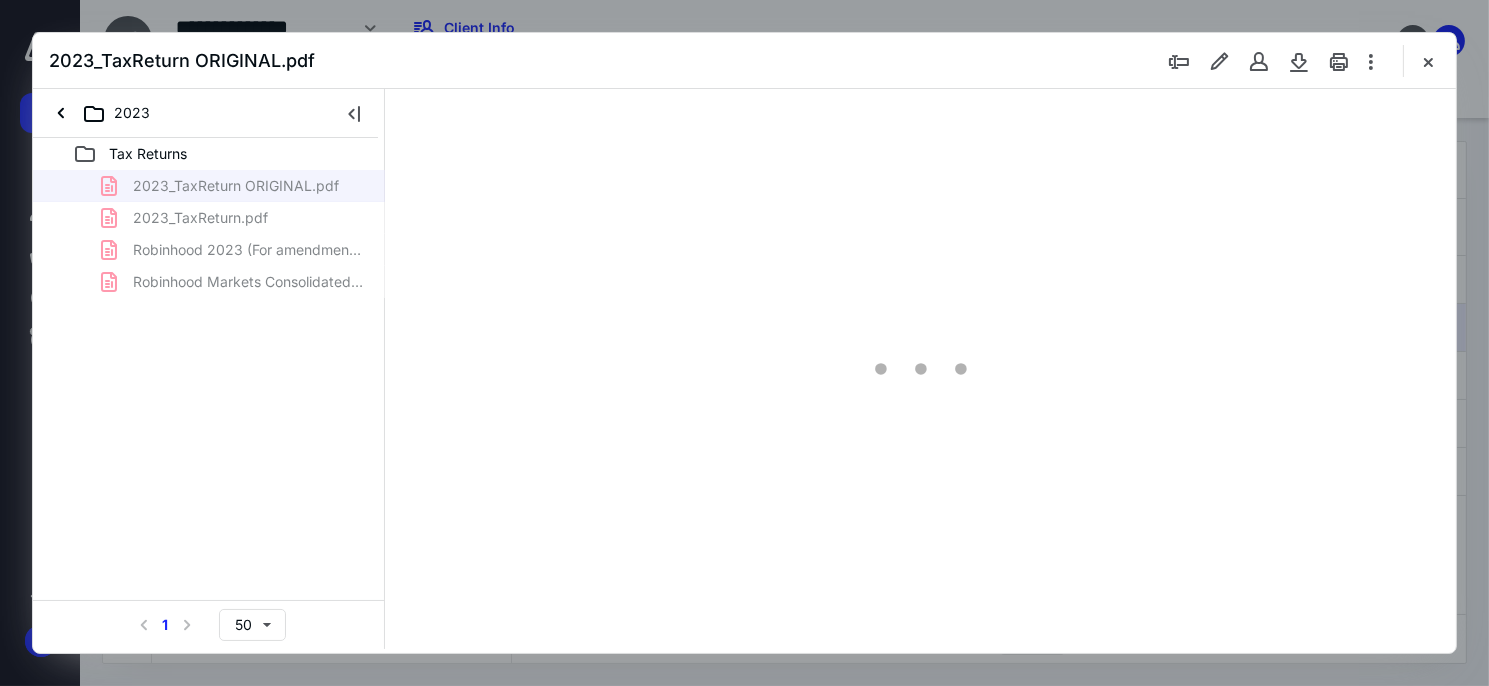 scroll, scrollTop: 0, scrollLeft: 0, axis: both 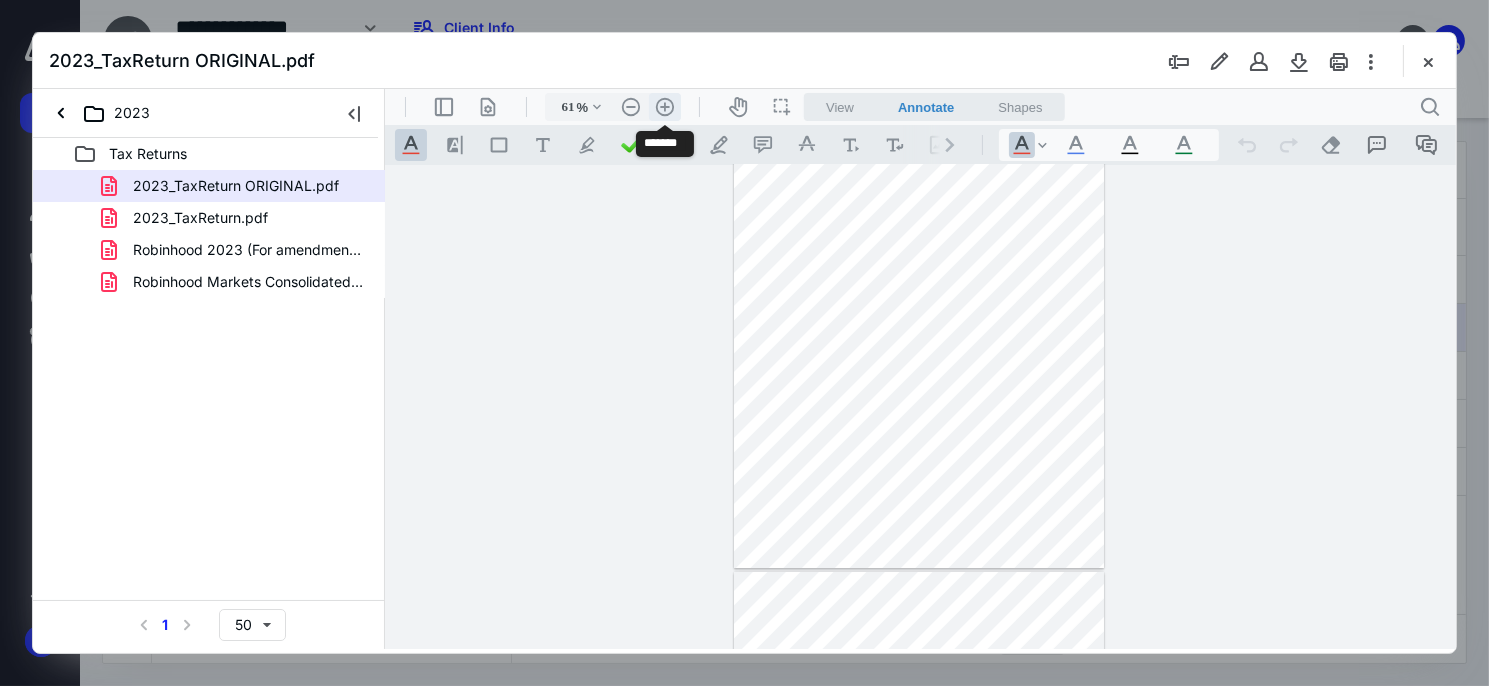 click on ".cls-1{fill:#abb0c4;} icon - header - zoom - in - line" at bounding box center [664, 106] 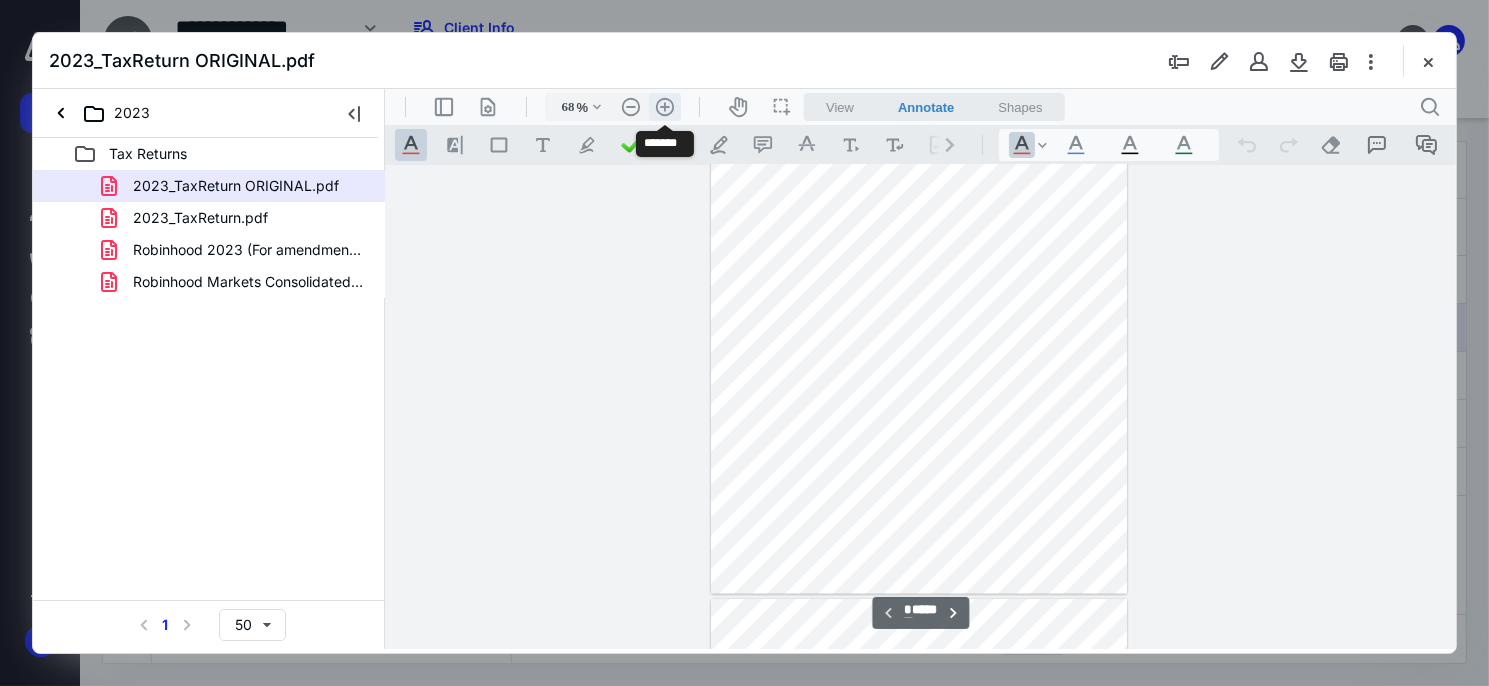 click on ".cls-1{fill:#abb0c4;} icon - header - zoom - in - line" at bounding box center (664, 106) 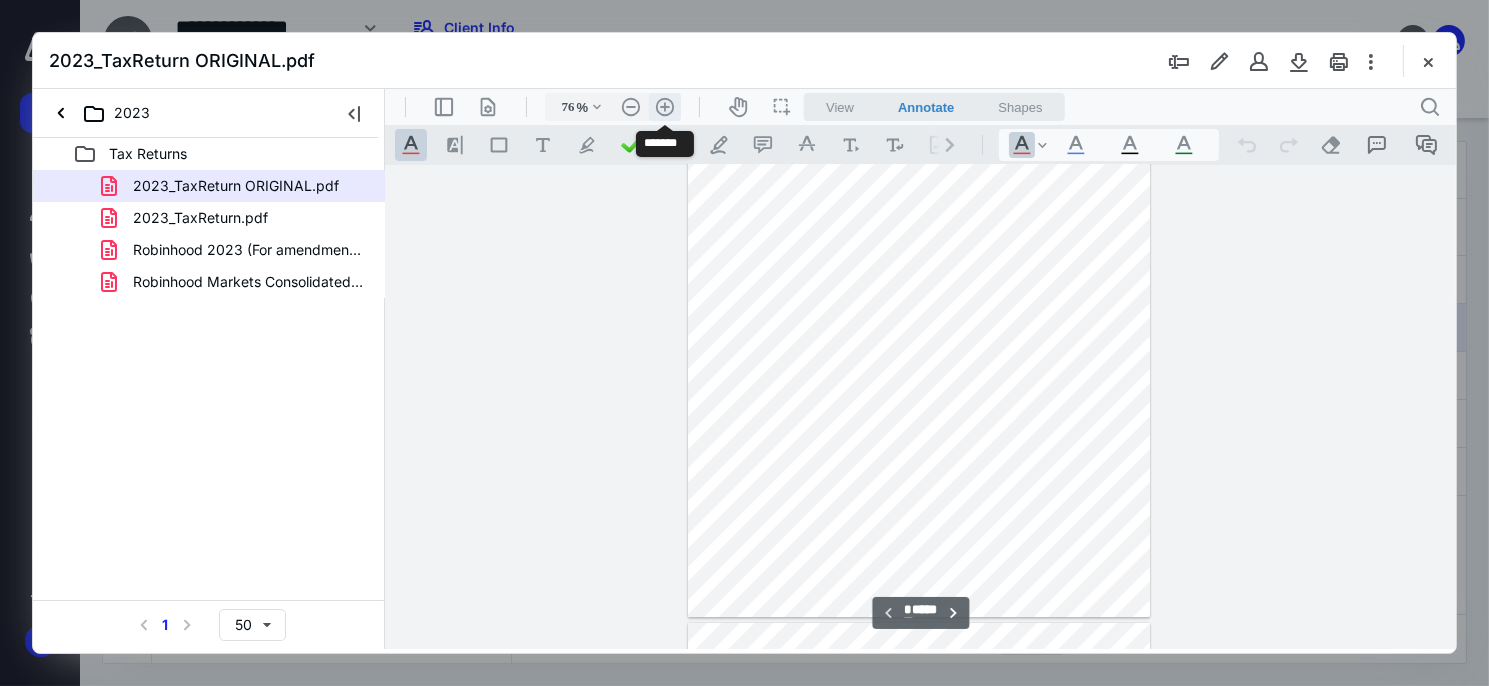 click on ".cls-1{fill:#abb0c4;} icon - header - zoom - in - line" at bounding box center [664, 106] 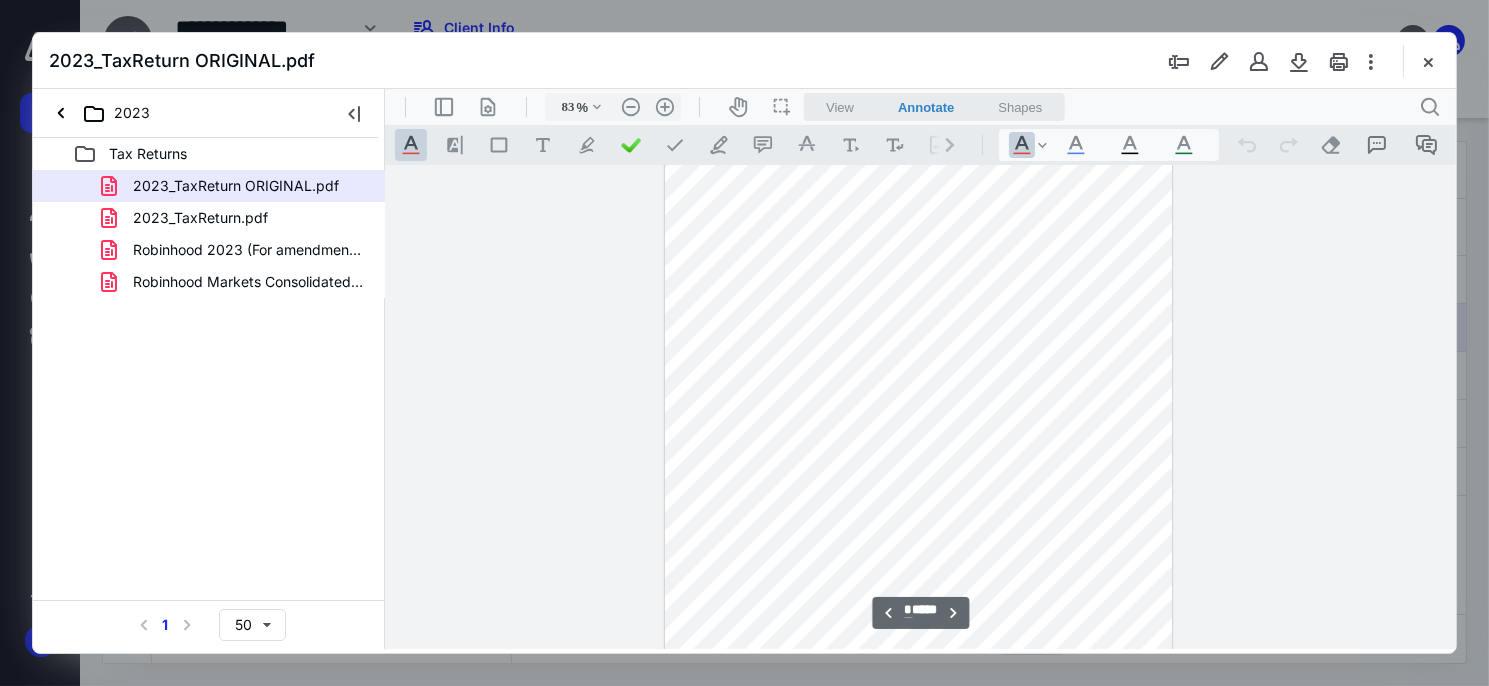scroll, scrollTop: 782, scrollLeft: 0, axis: vertical 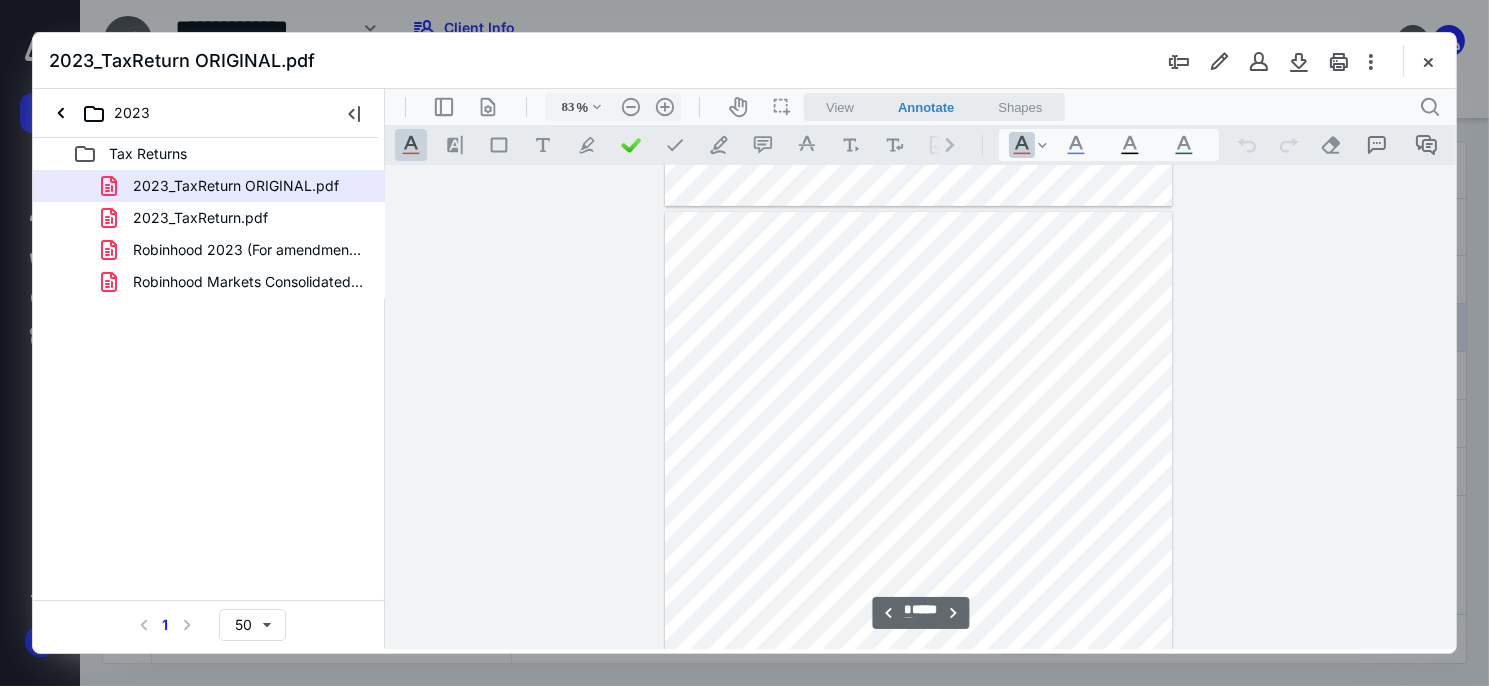 type on "*" 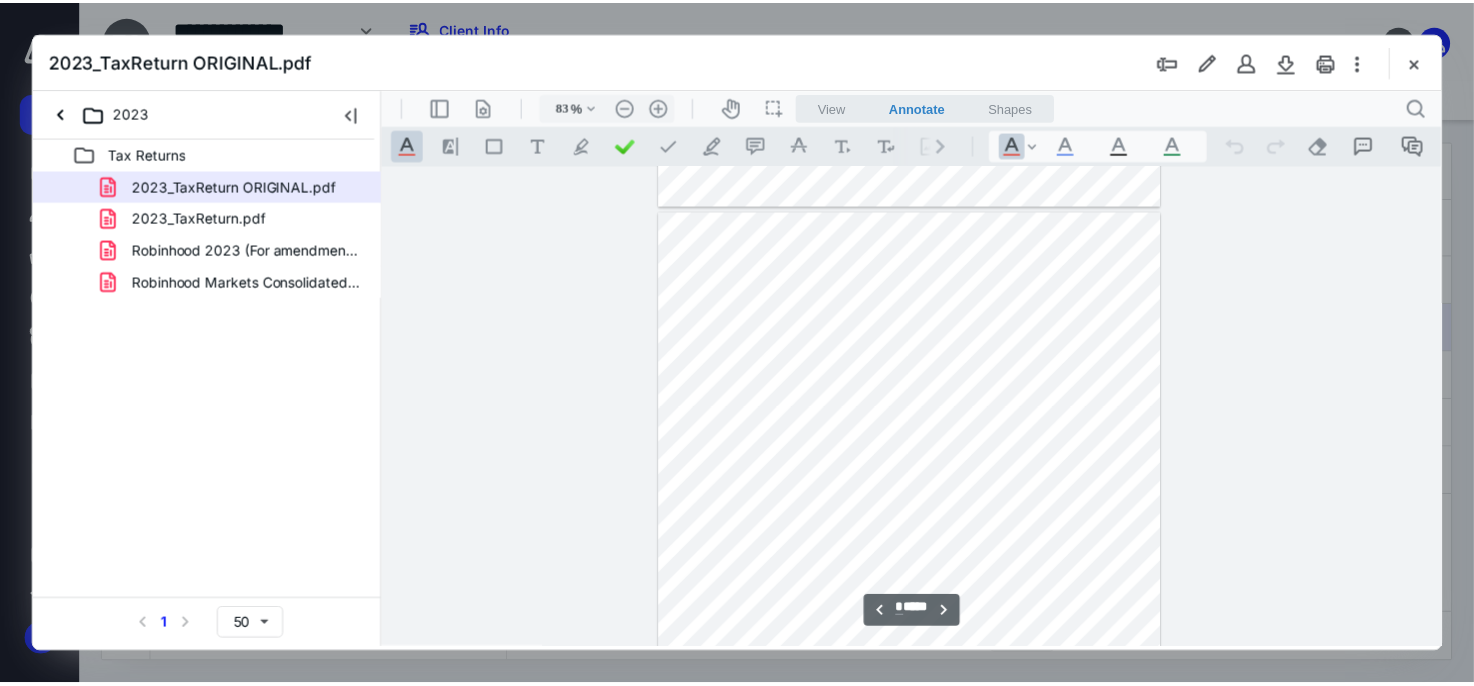 scroll, scrollTop: 1882, scrollLeft: 0, axis: vertical 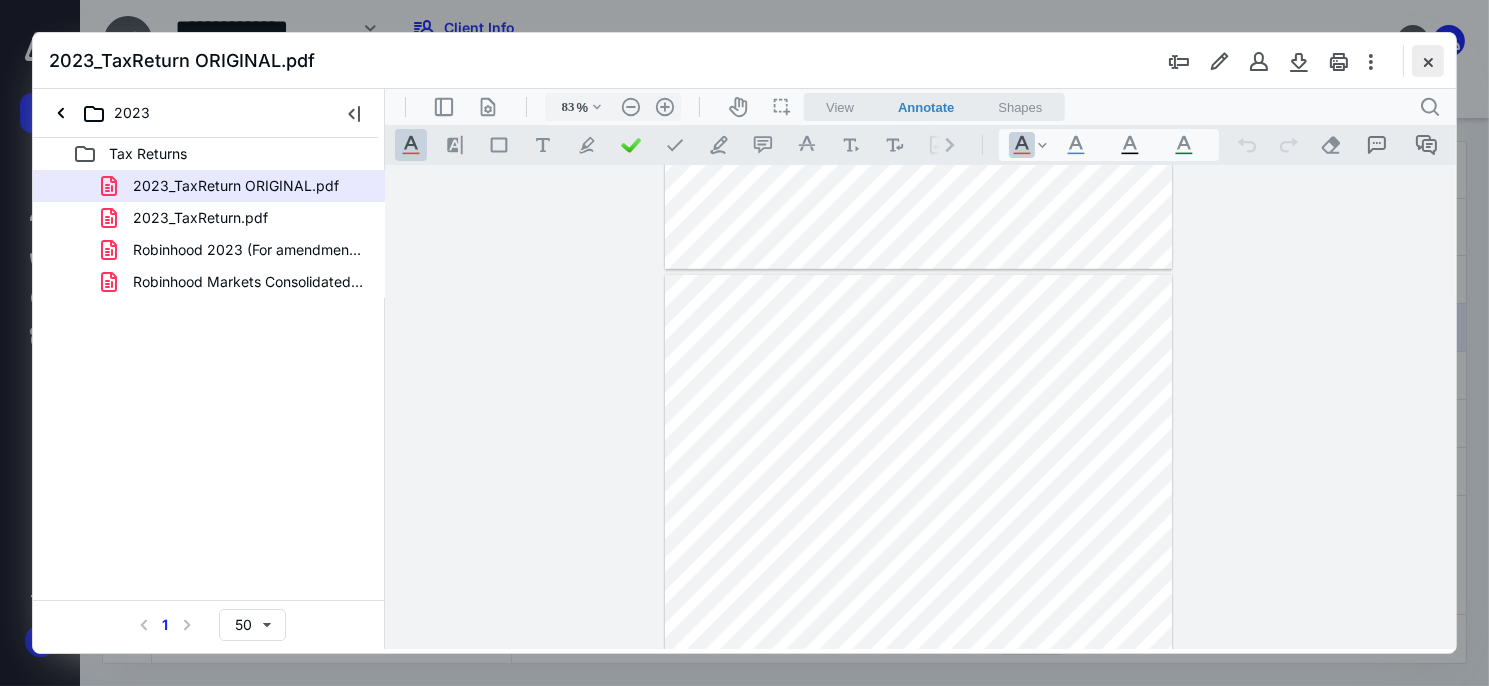 click at bounding box center [1428, 61] 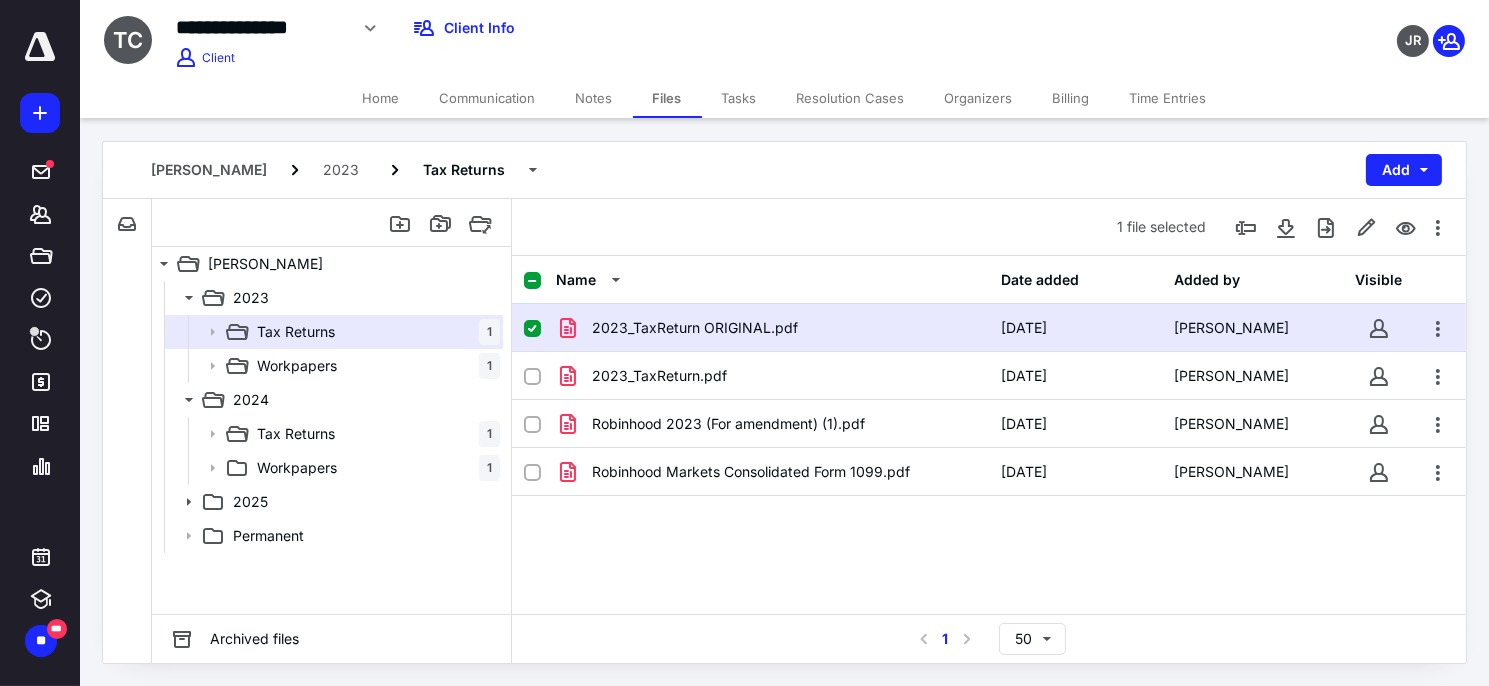 click on "Tasks" at bounding box center [739, 98] 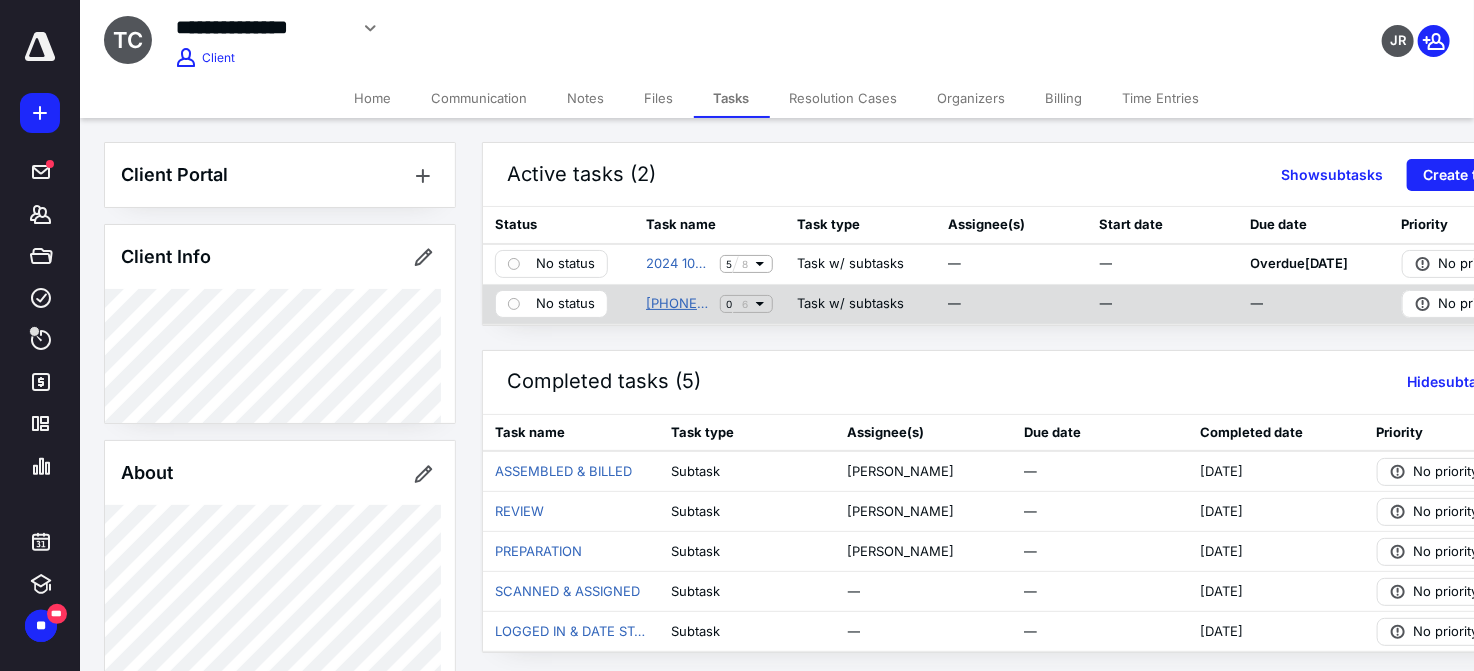 click on "[PHONE_NUMBER]" at bounding box center [679, 304] 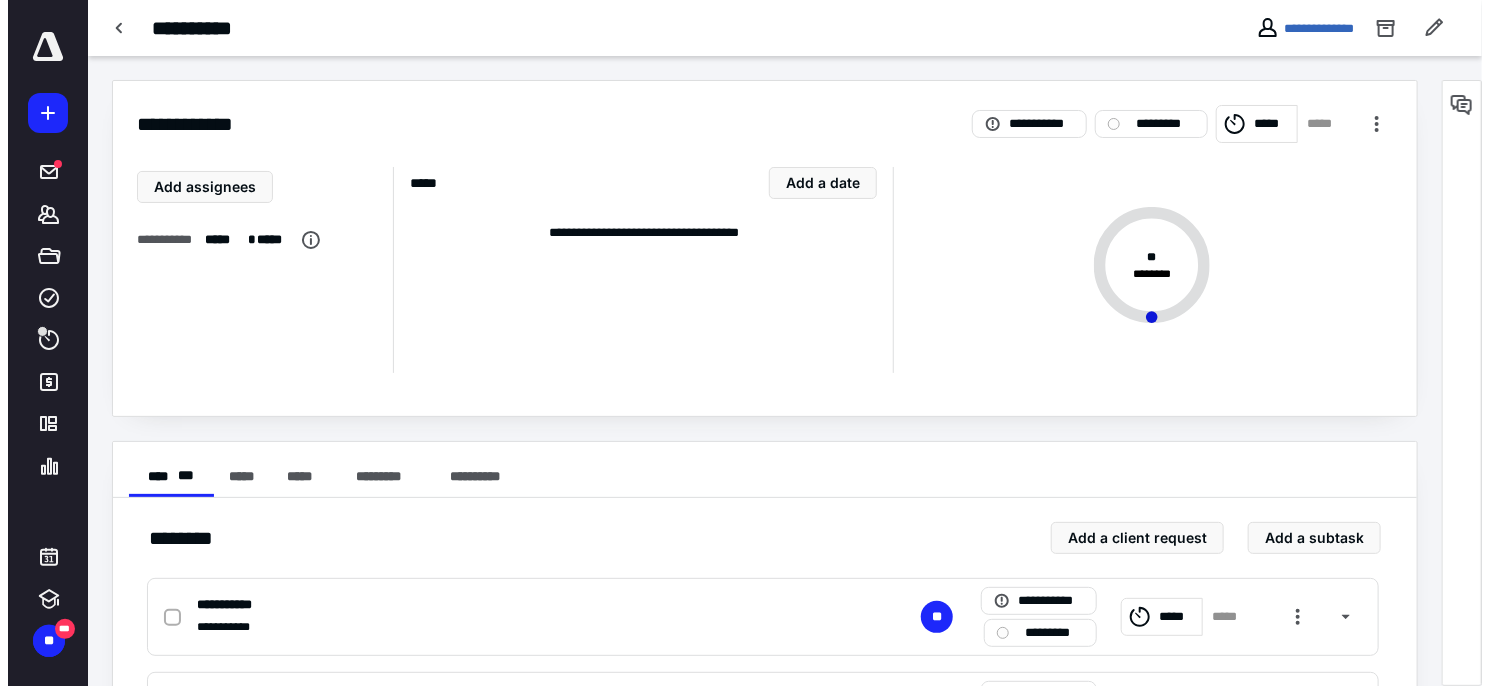 scroll, scrollTop: 300, scrollLeft: 0, axis: vertical 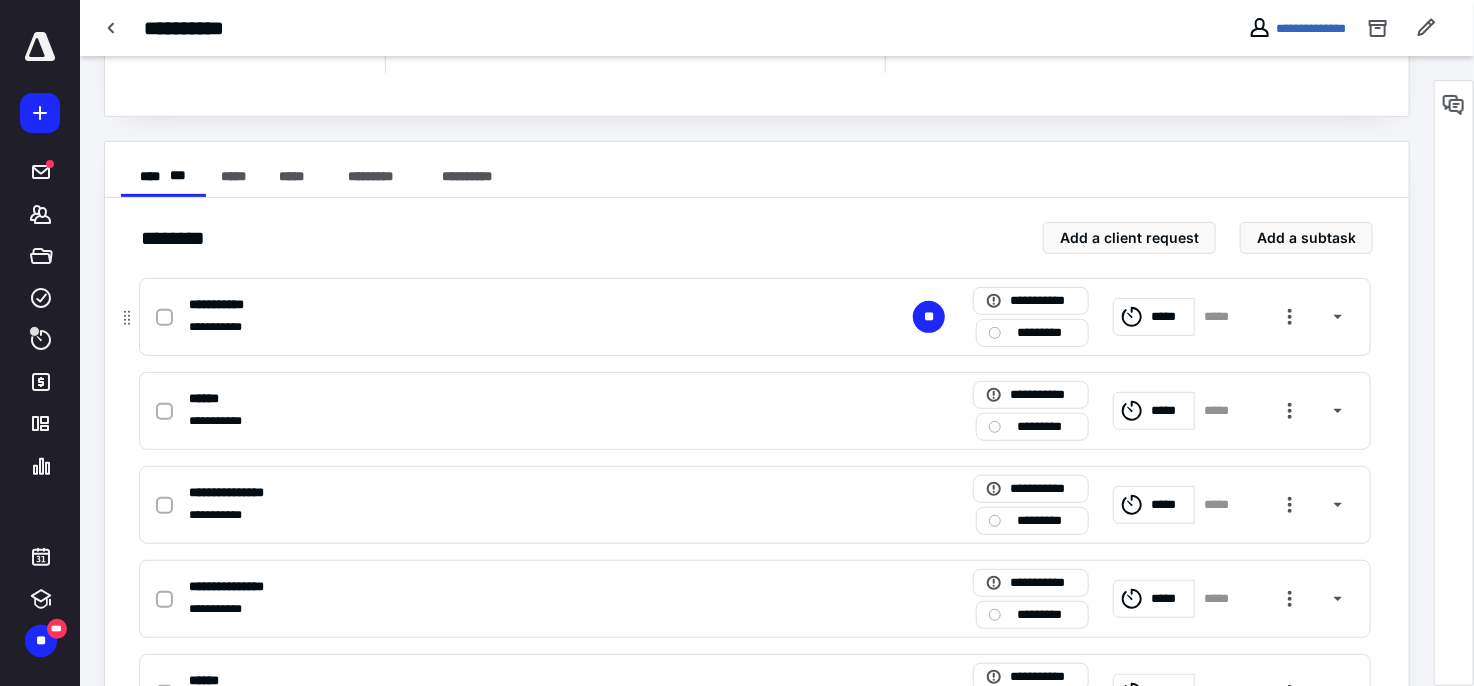 click at bounding box center (164, 318) 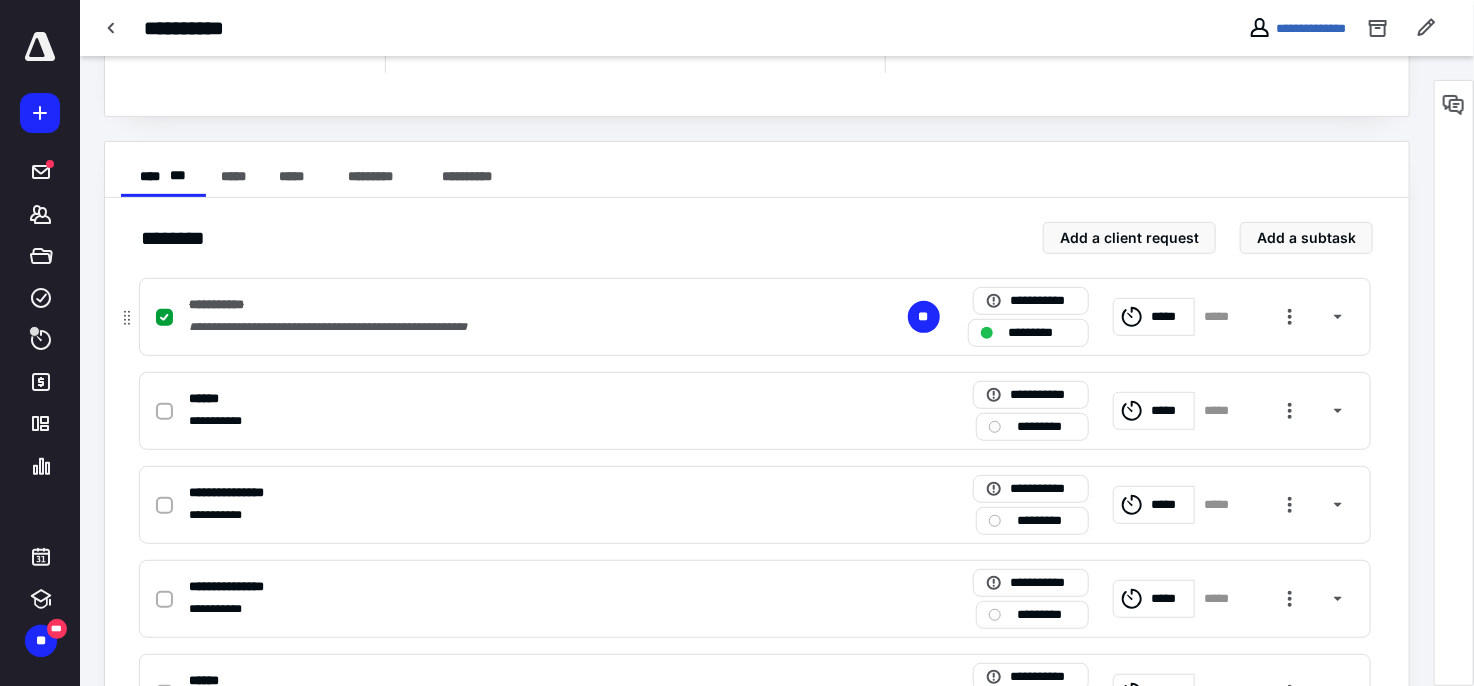 click on "*****" at bounding box center [1170, 316] 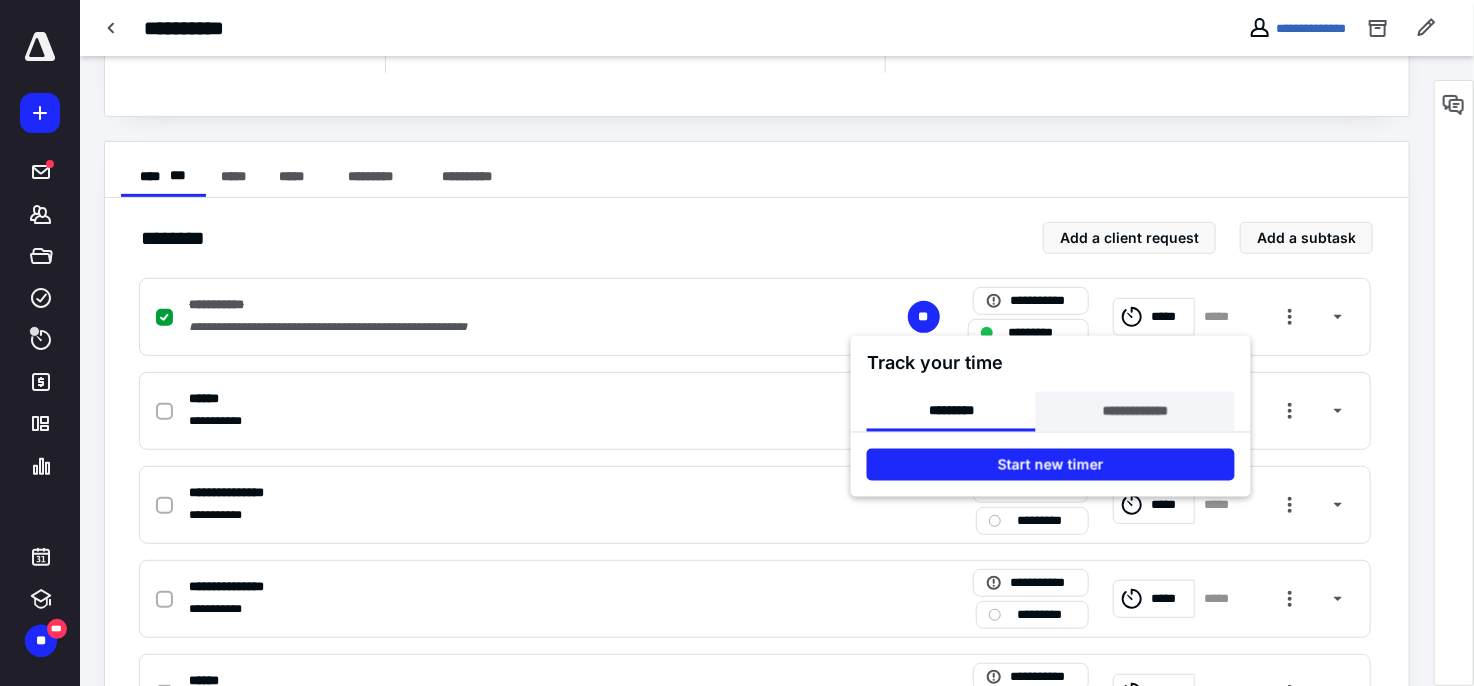 click on "**********" at bounding box center (1135, 412) 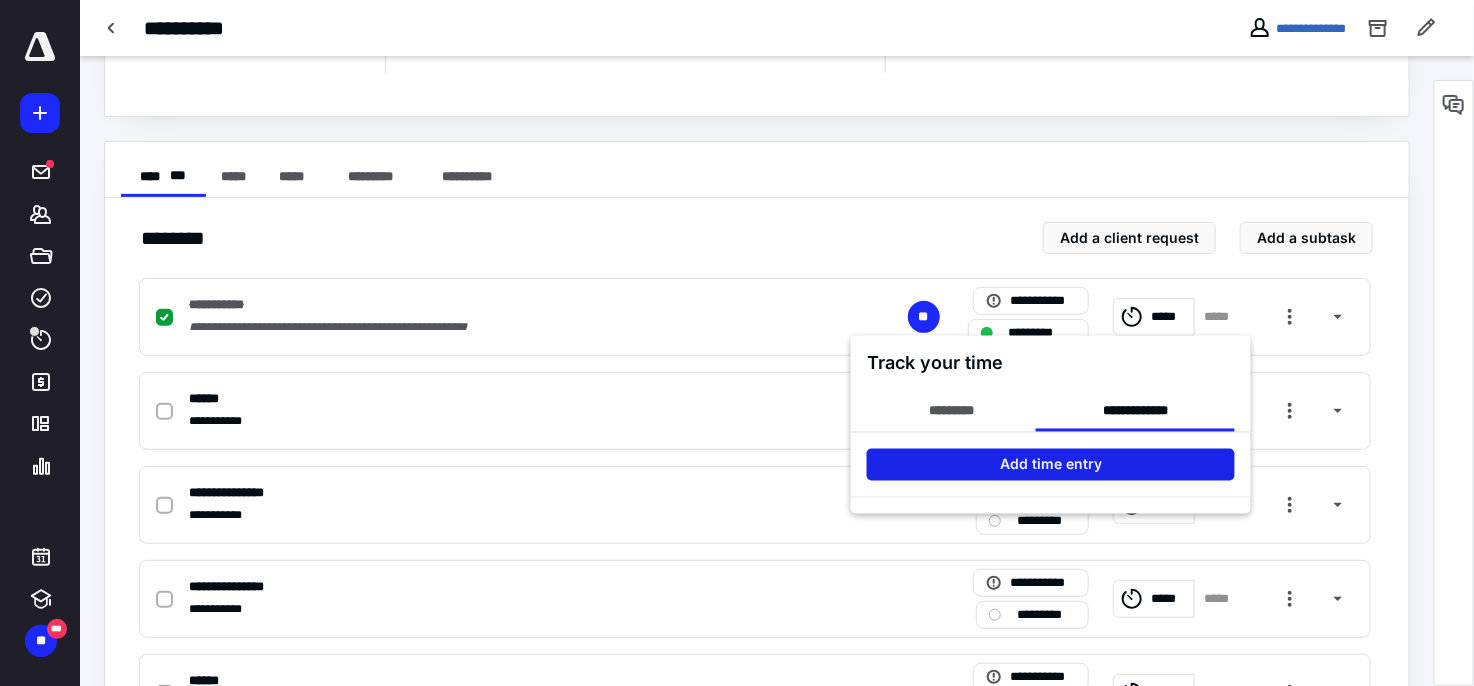 click on "Add time entry" at bounding box center (1051, 465) 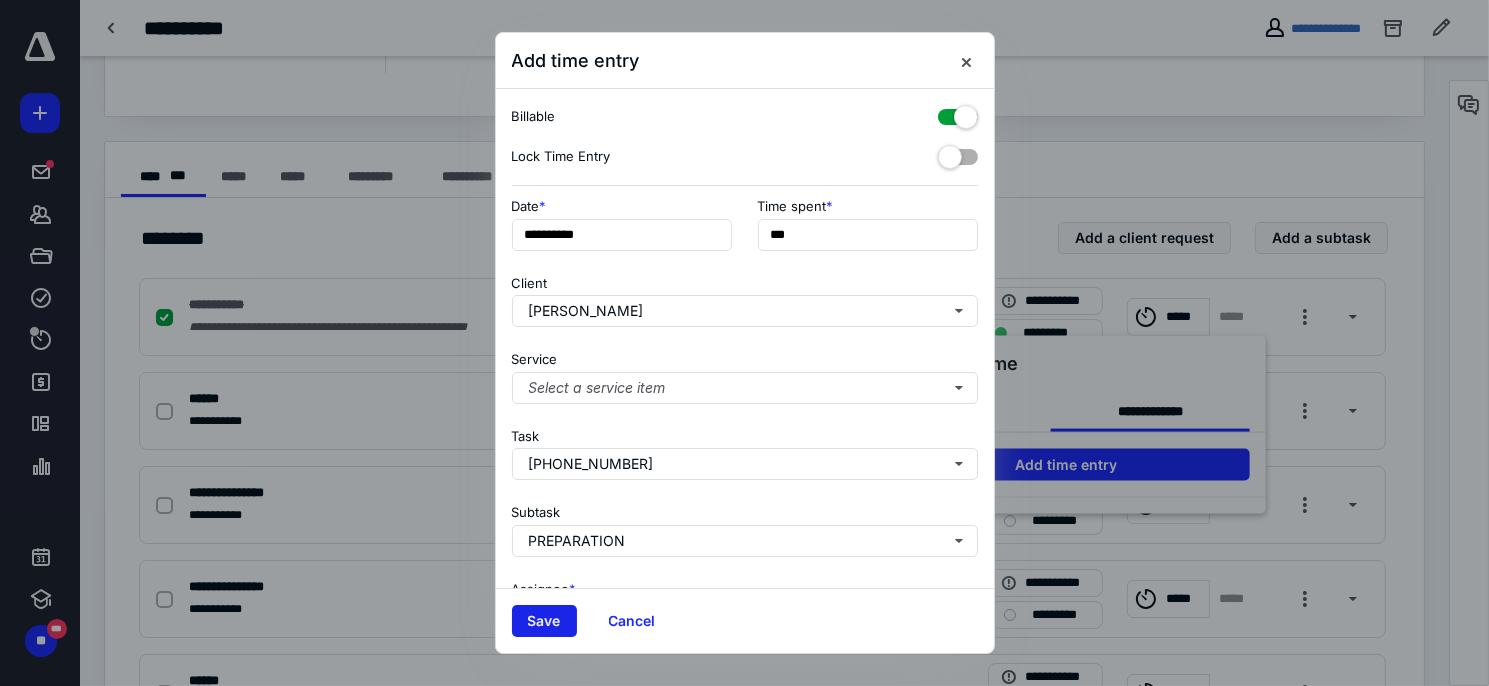 click on "Save" at bounding box center (544, 621) 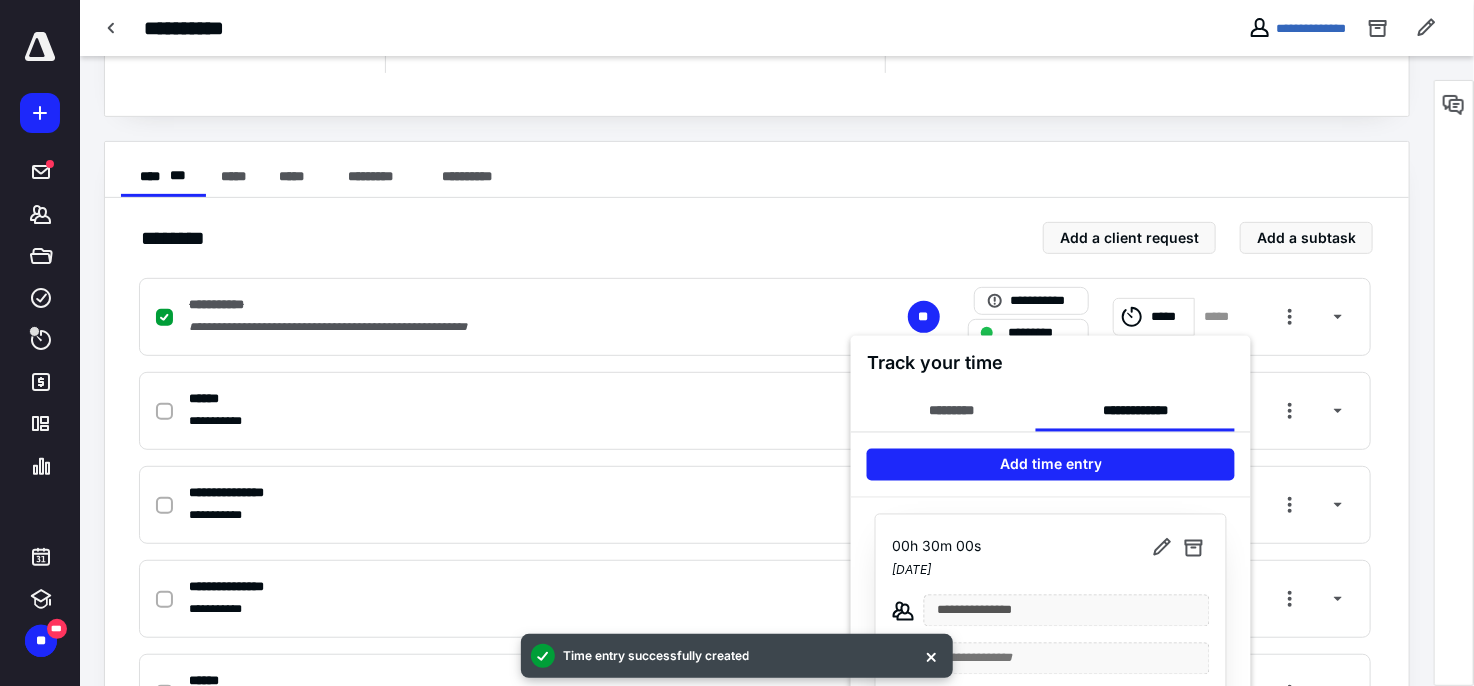 click at bounding box center (737, 343) 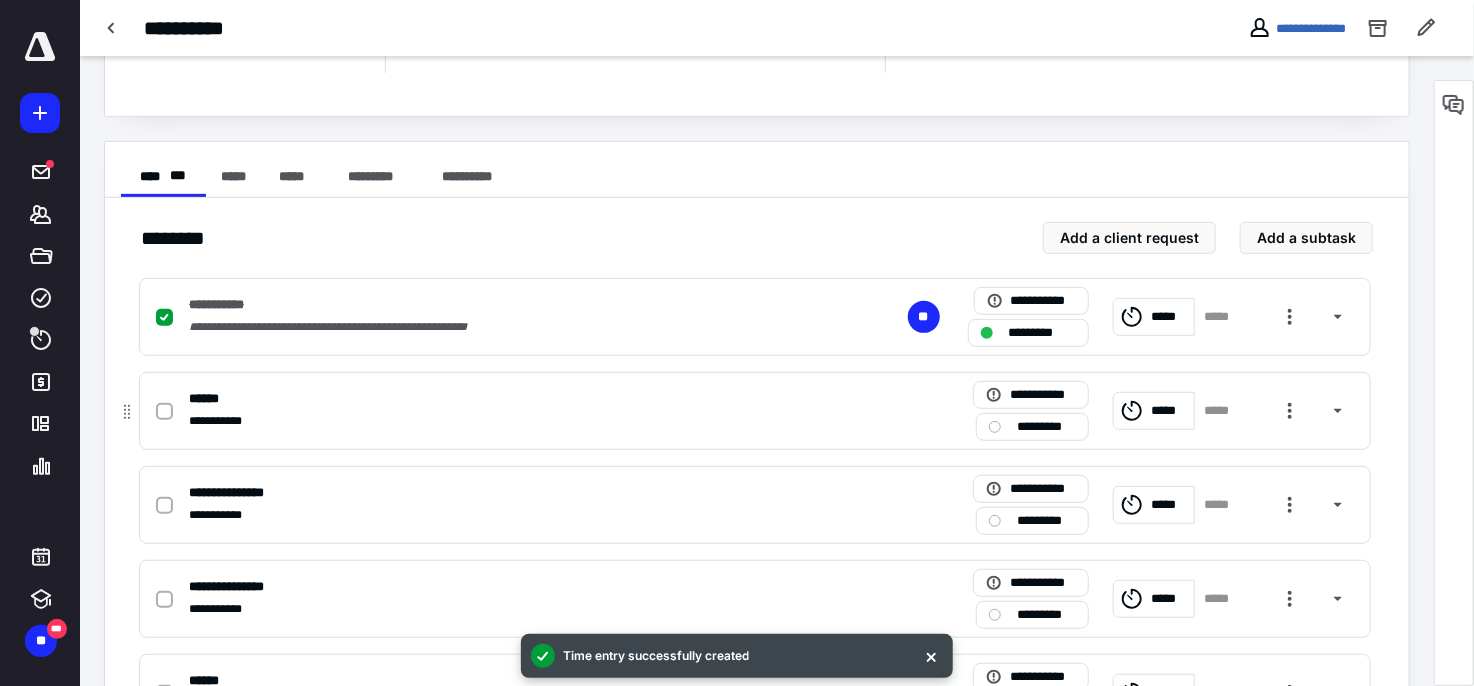 click 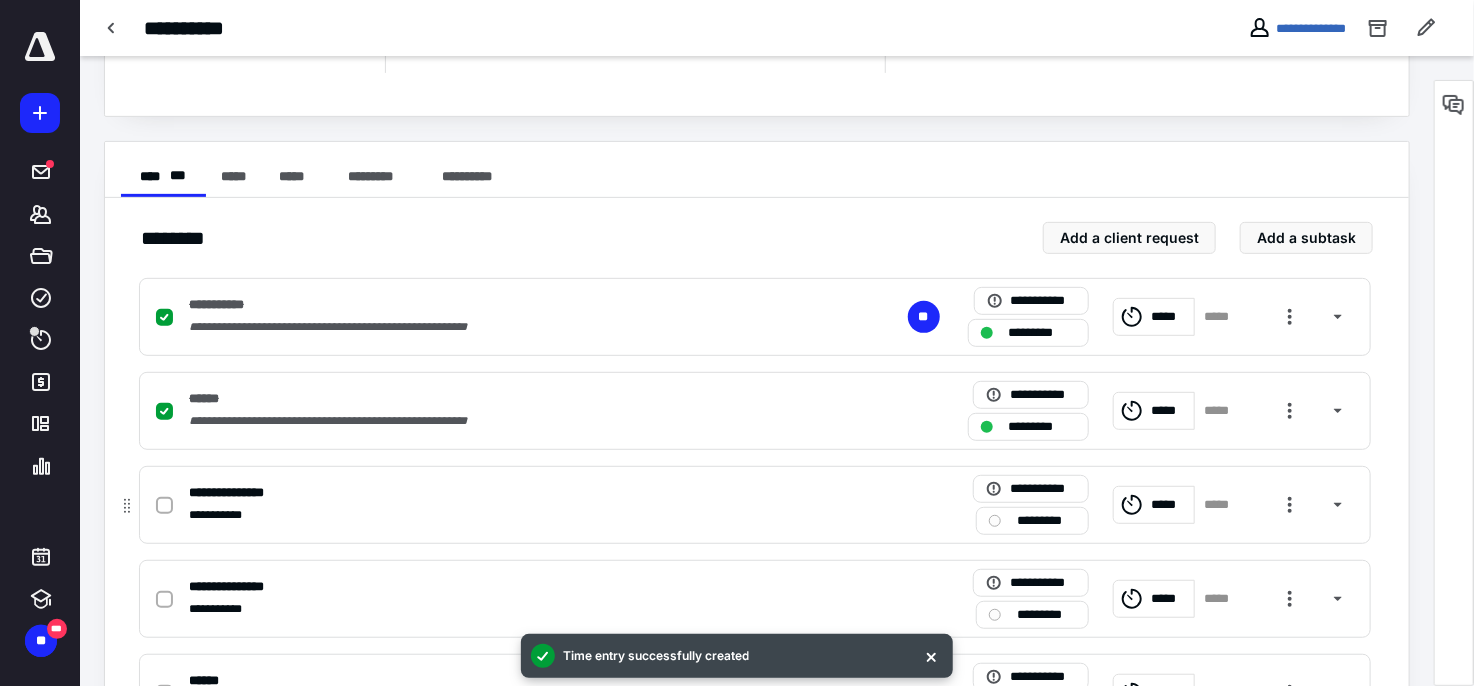 click on "**********" at bounding box center [245, 492] 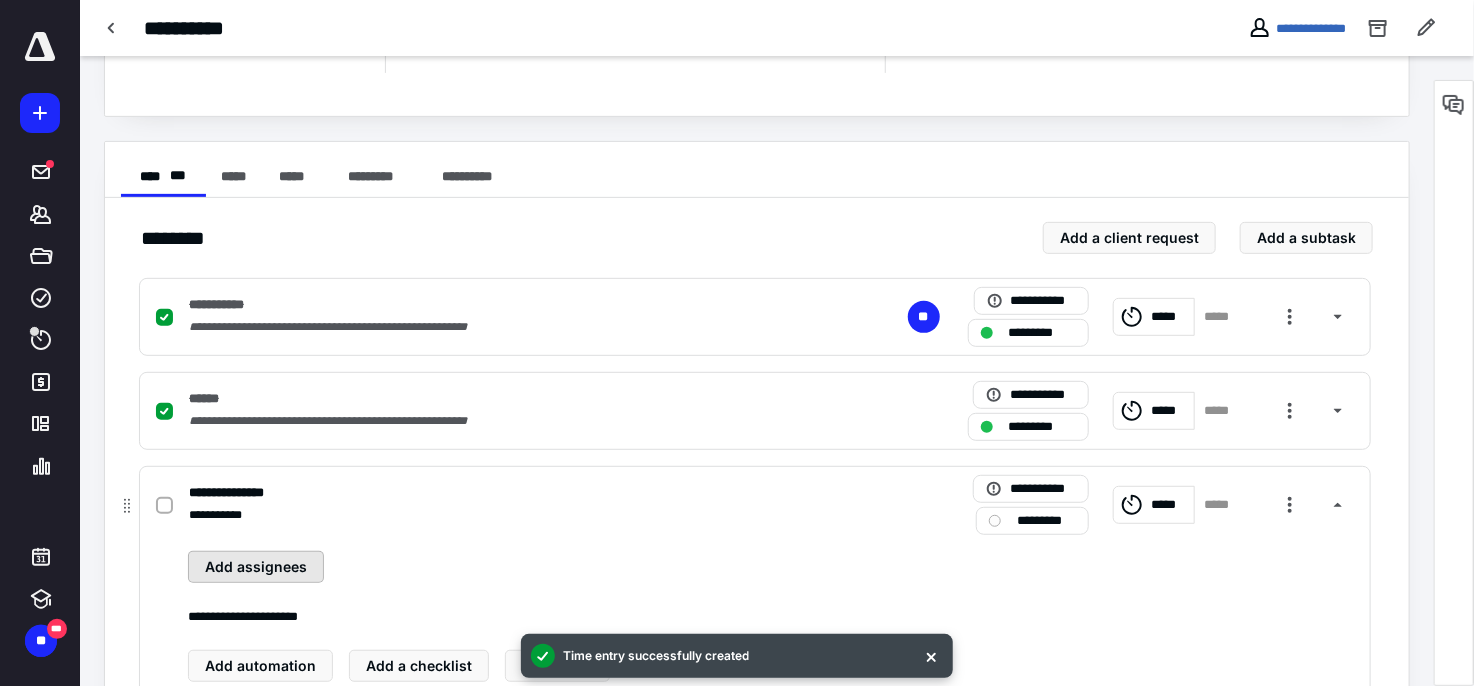 click on "Add assignees" at bounding box center [256, 567] 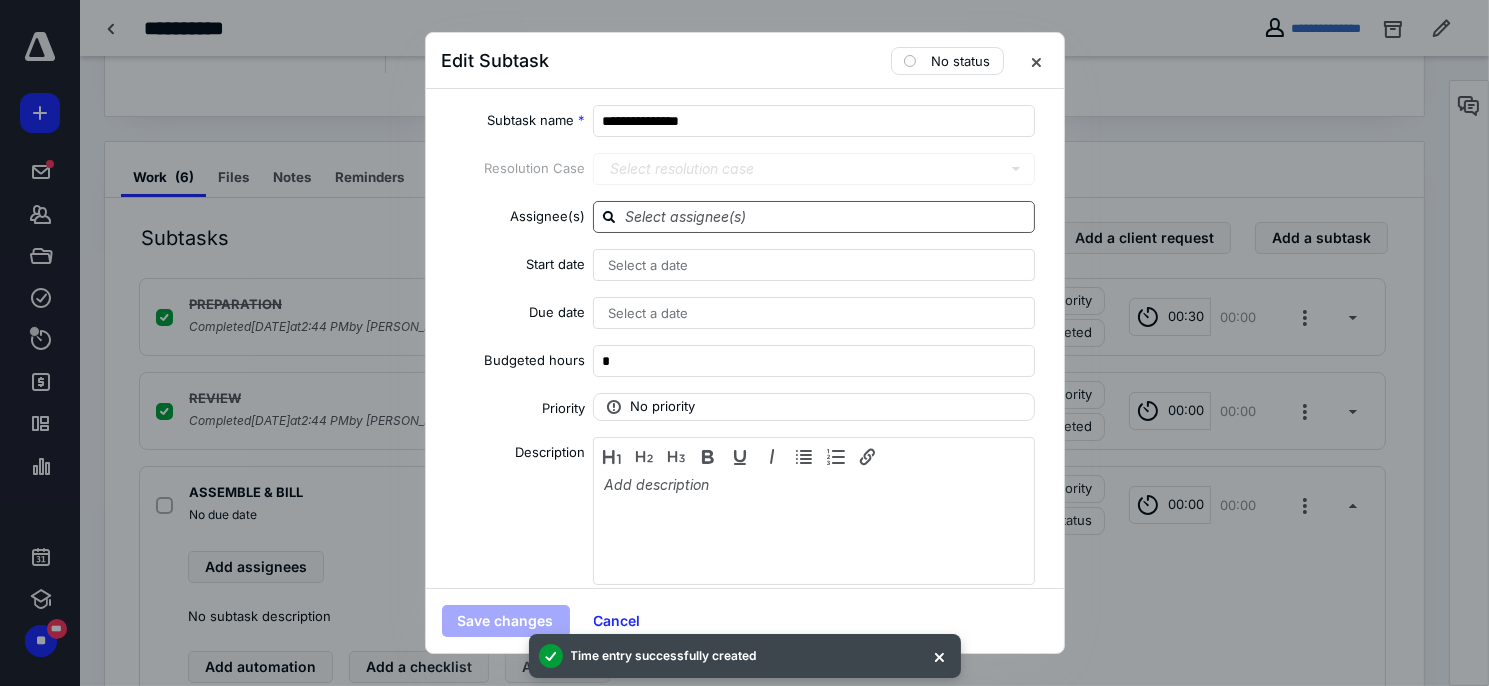 click at bounding box center [826, 216] 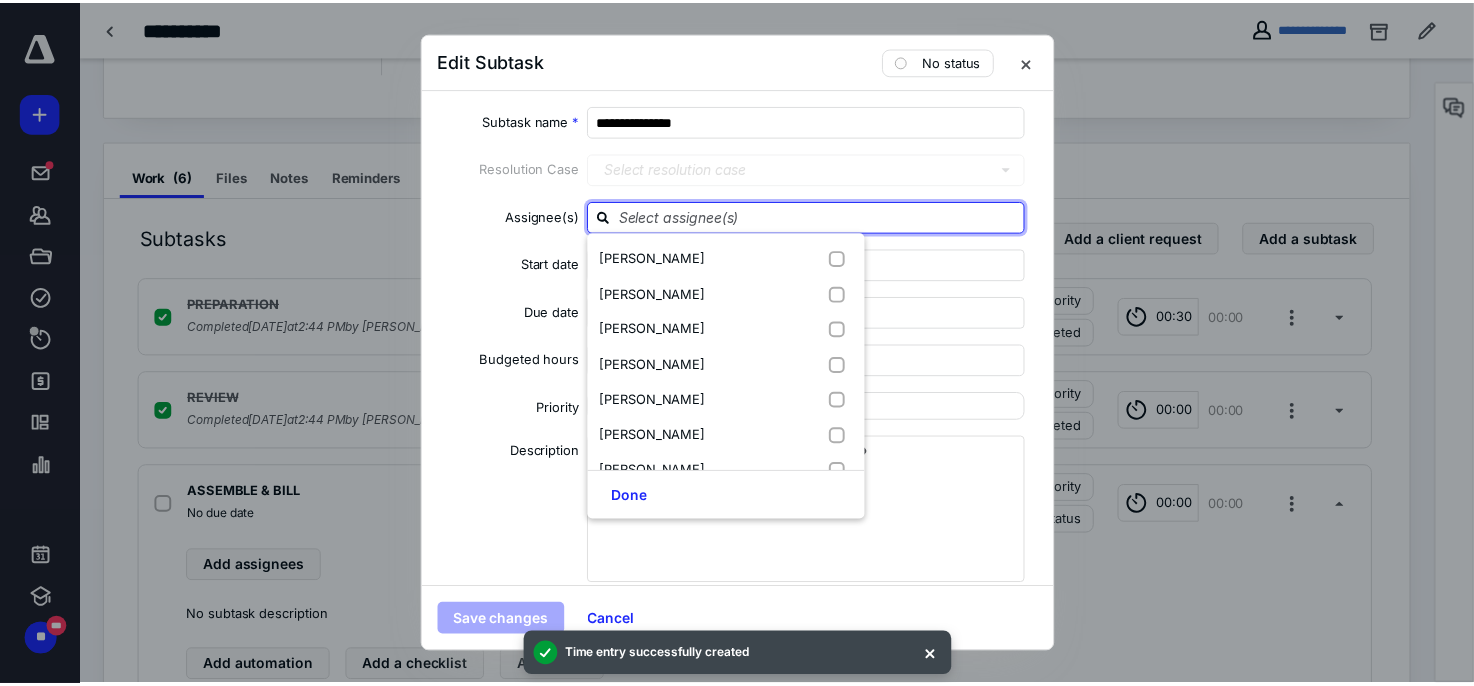 scroll, scrollTop: 202, scrollLeft: 0, axis: vertical 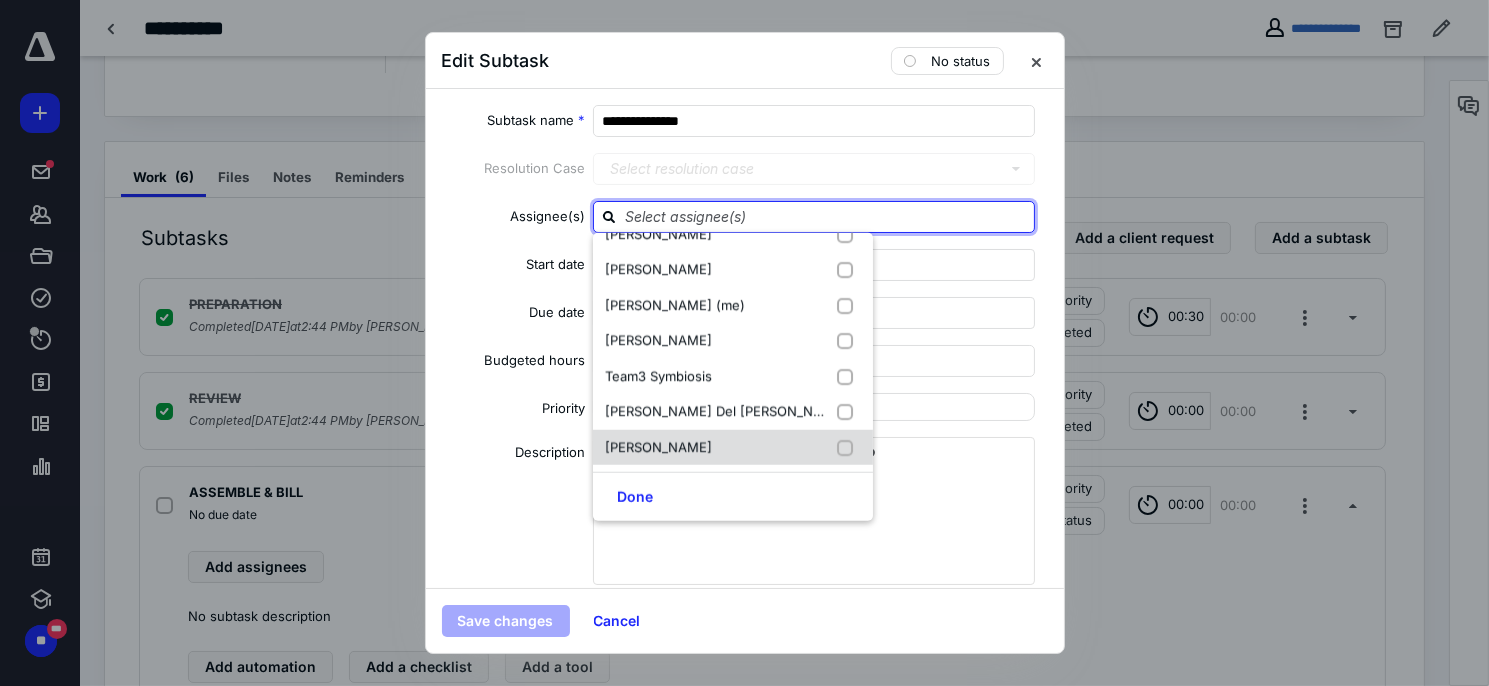 click at bounding box center (849, 447) 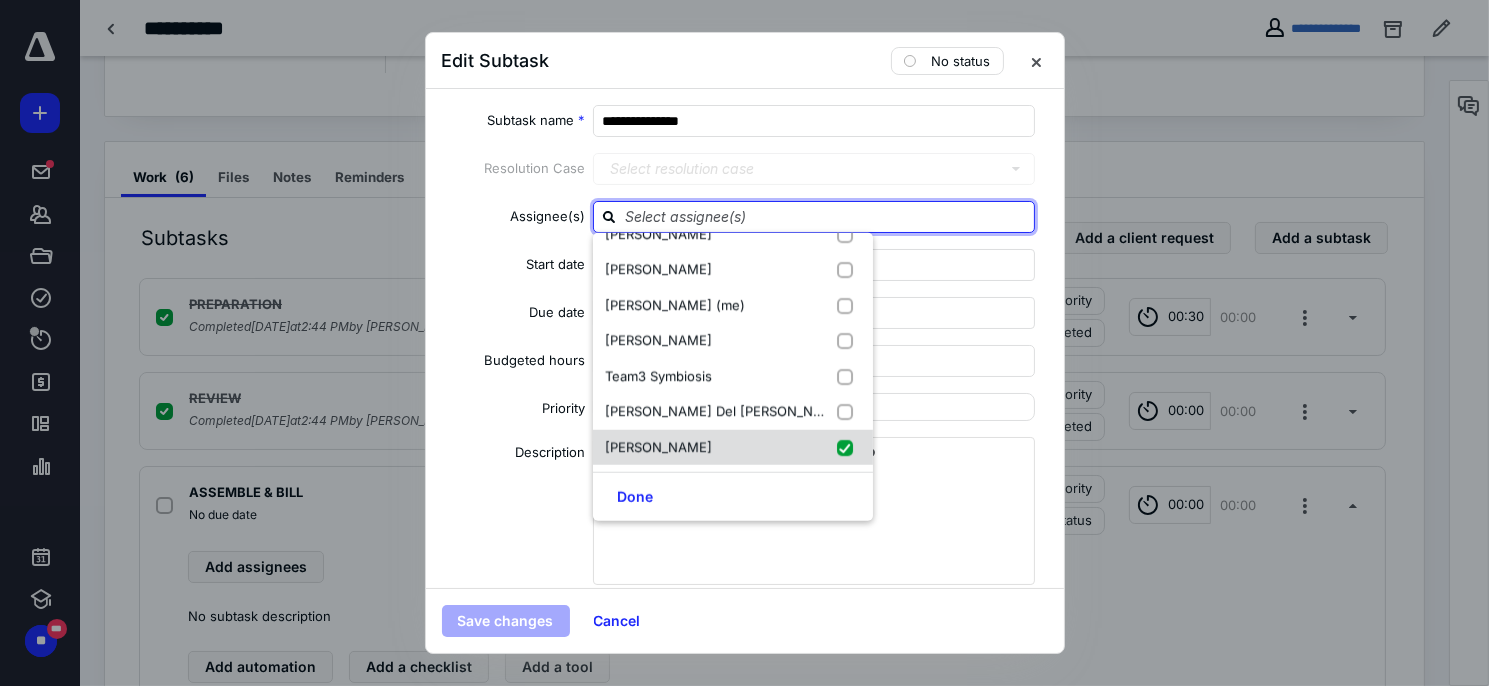 checkbox on "true" 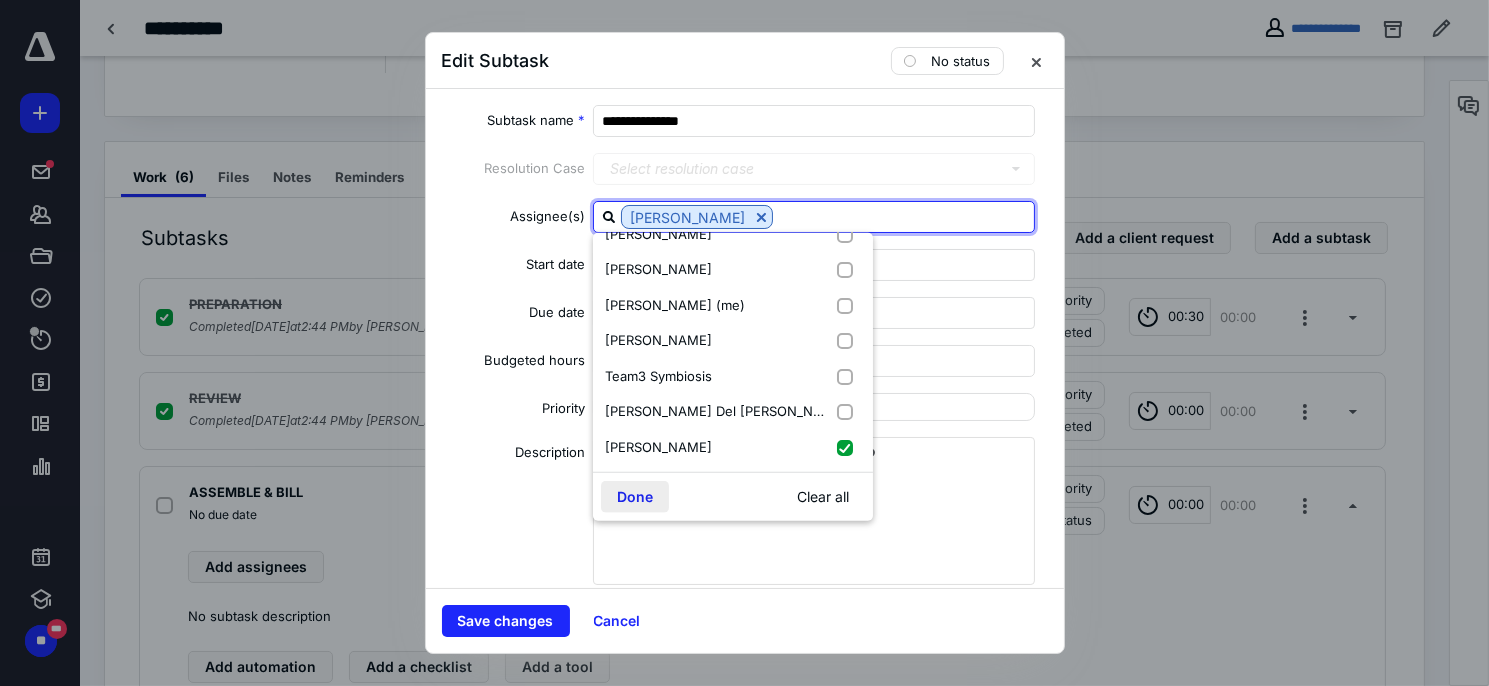 click on "Done" at bounding box center [635, 497] 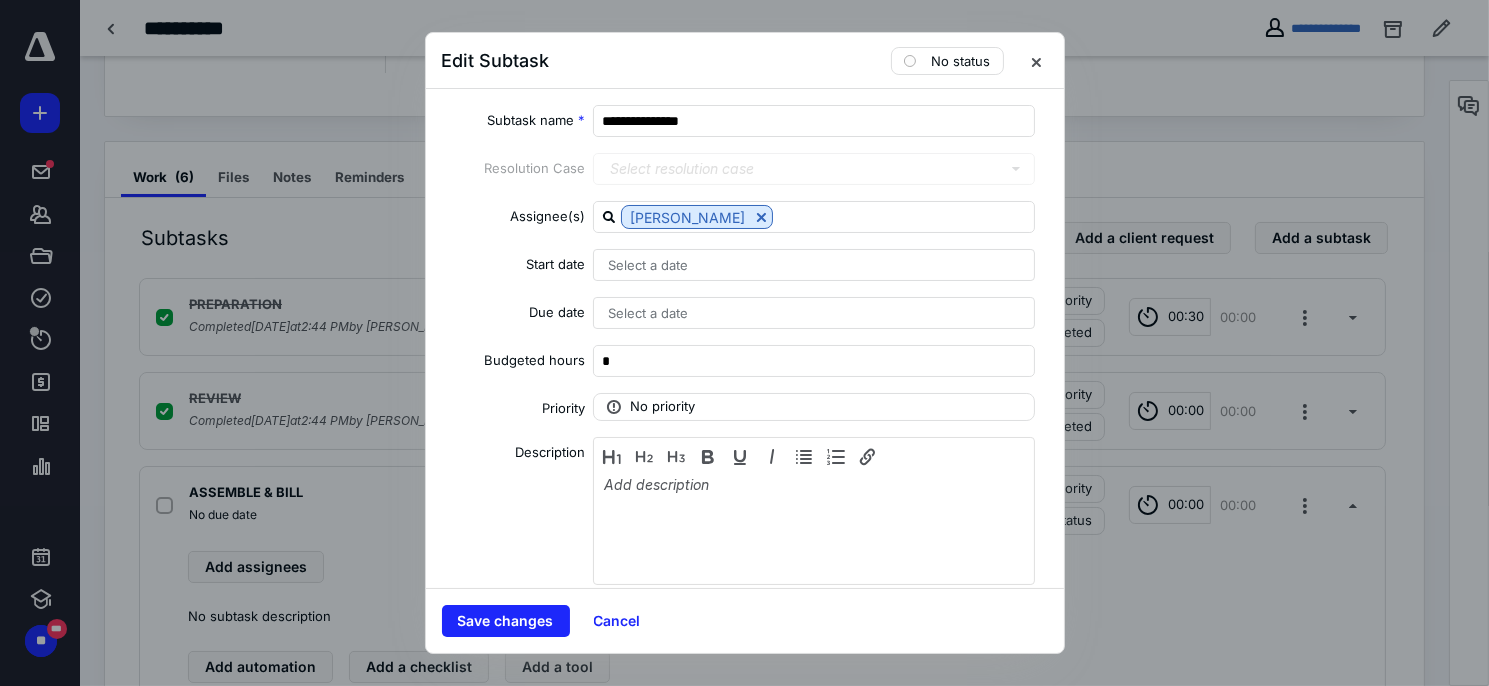 click on "Select a date" at bounding box center [648, 265] 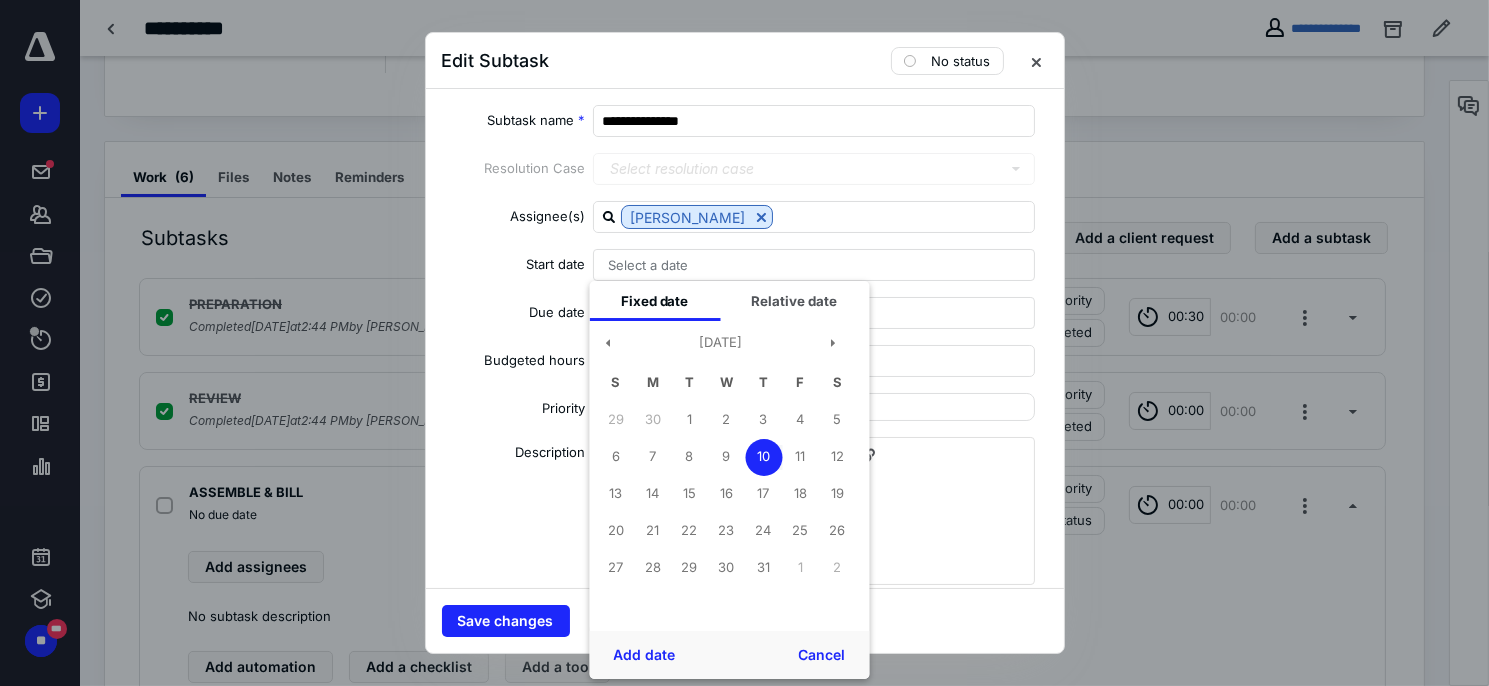 click on "10" at bounding box center (763, 457) 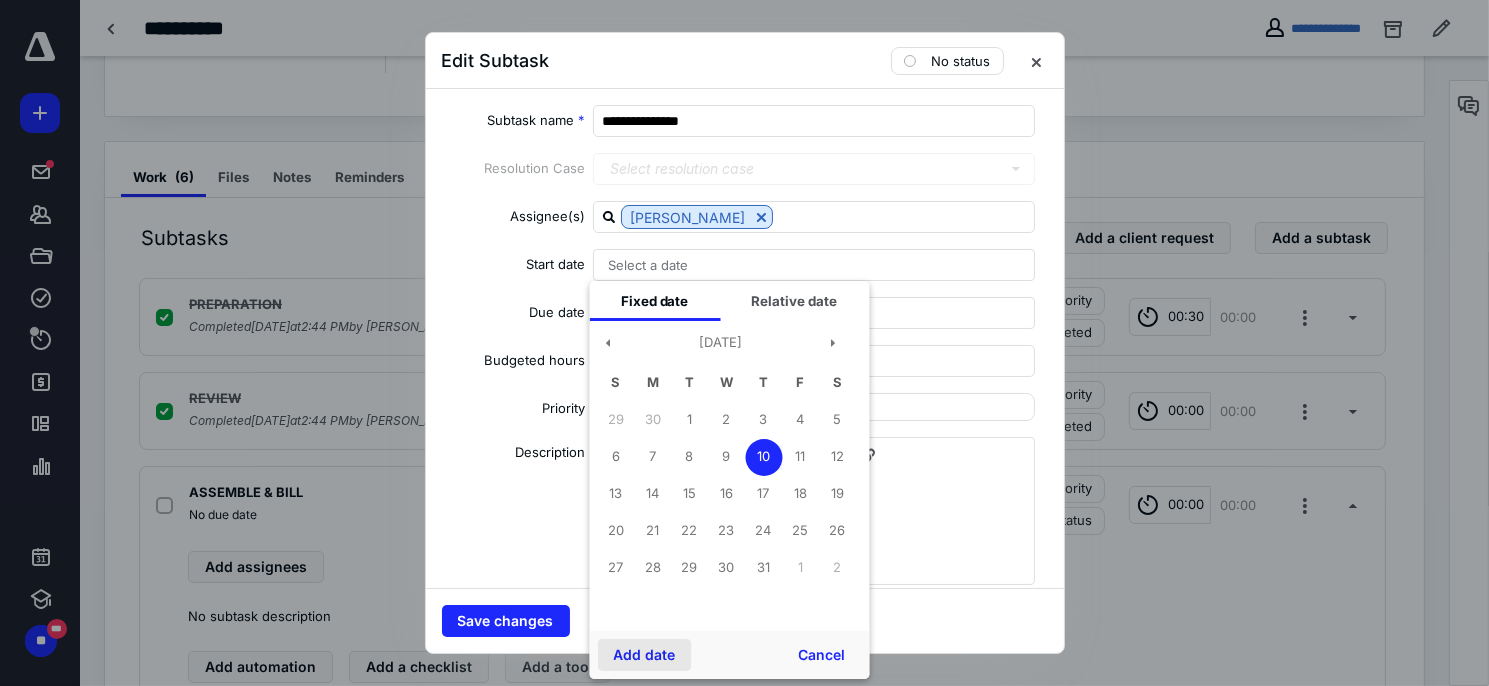 click on "Add date" at bounding box center (644, 655) 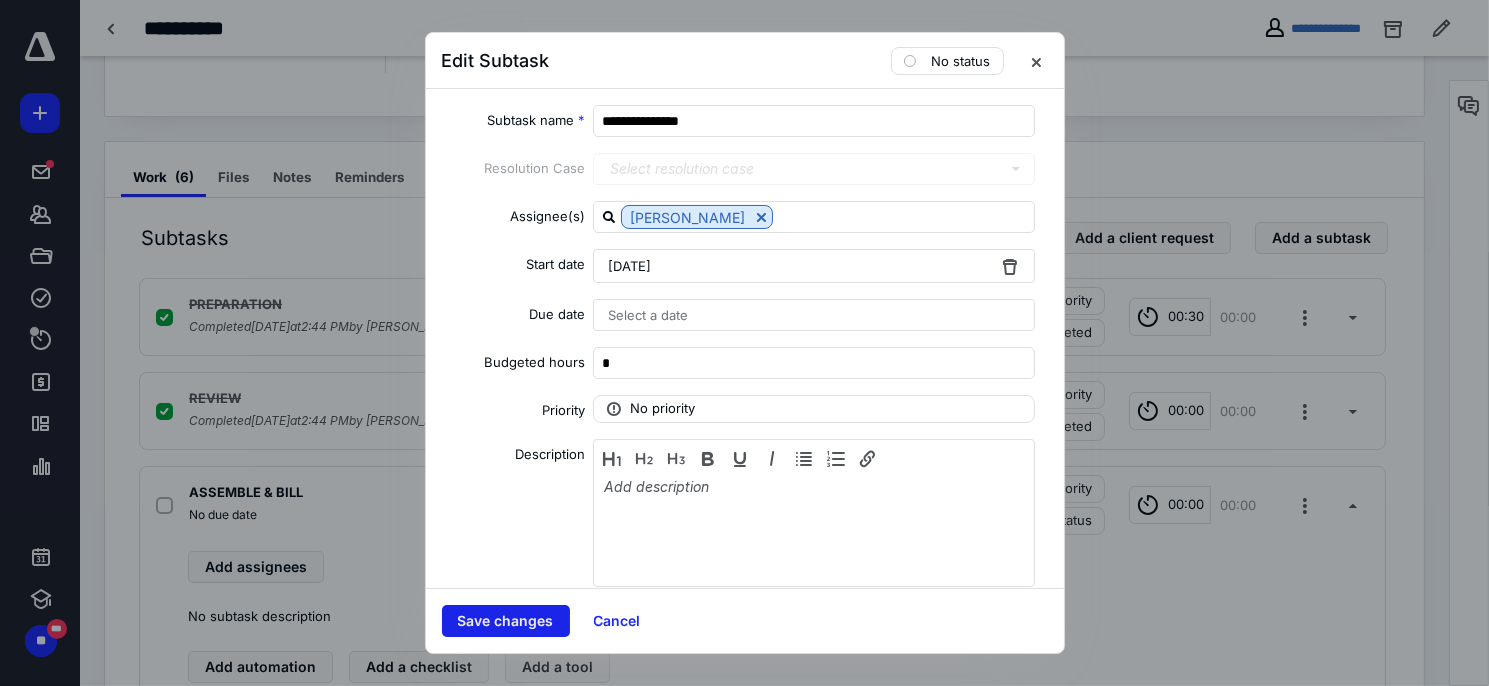 click on "Save changes" at bounding box center (506, 621) 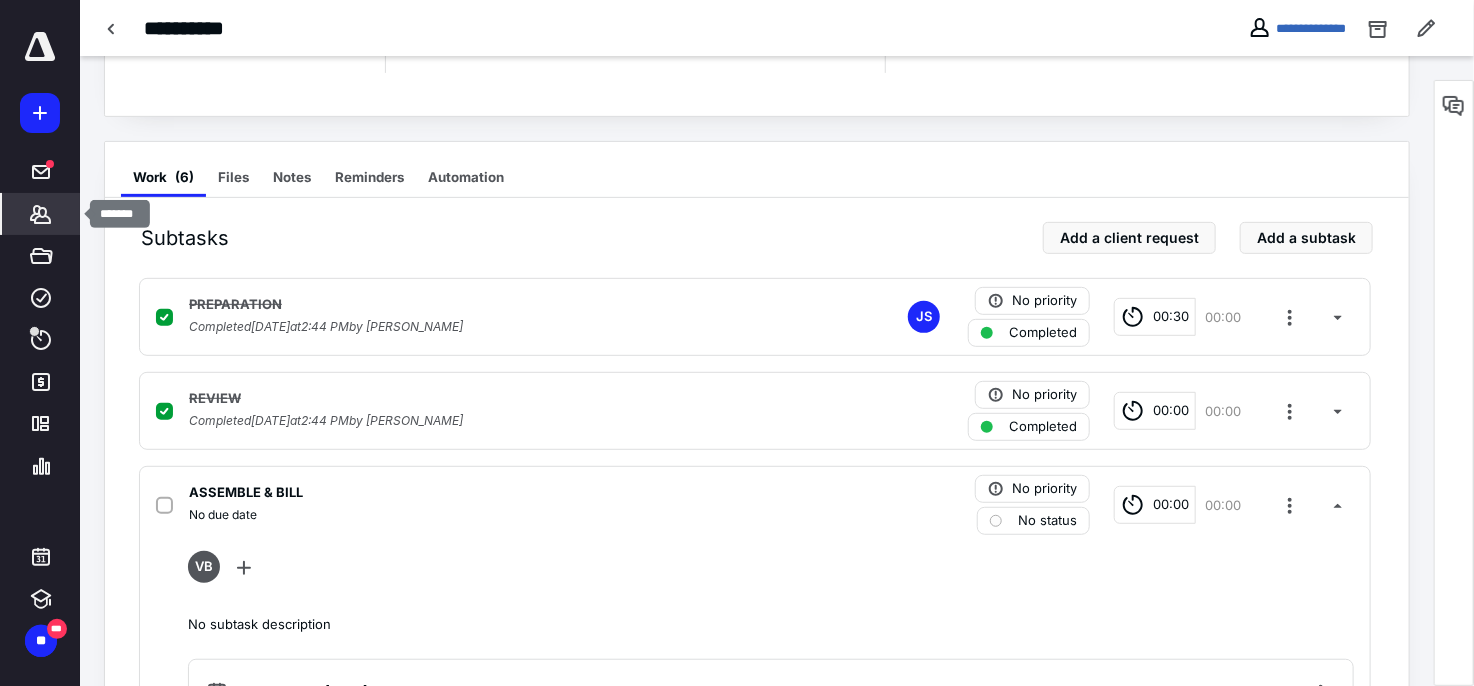 drag, startPoint x: 37, startPoint y: 216, endPoint x: 68, endPoint y: 215, distance: 31.016125 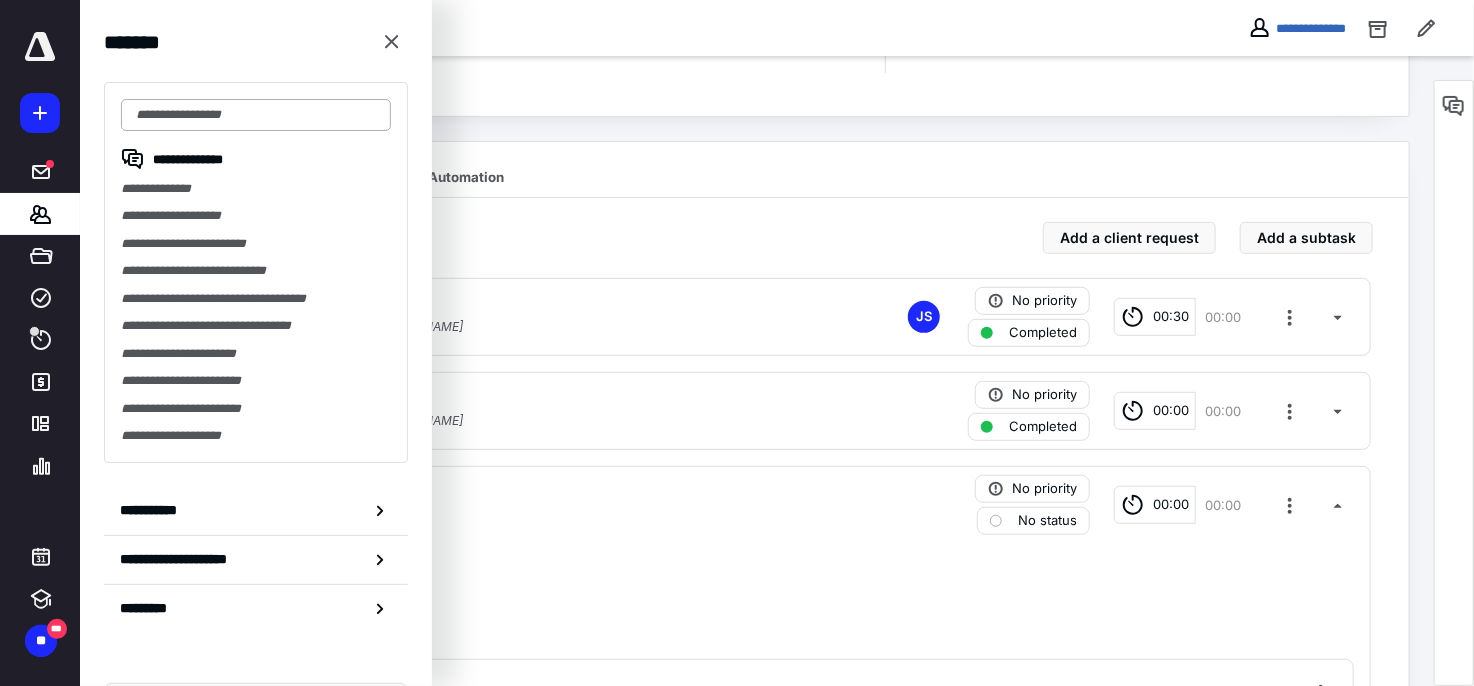 click at bounding box center (256, 115) 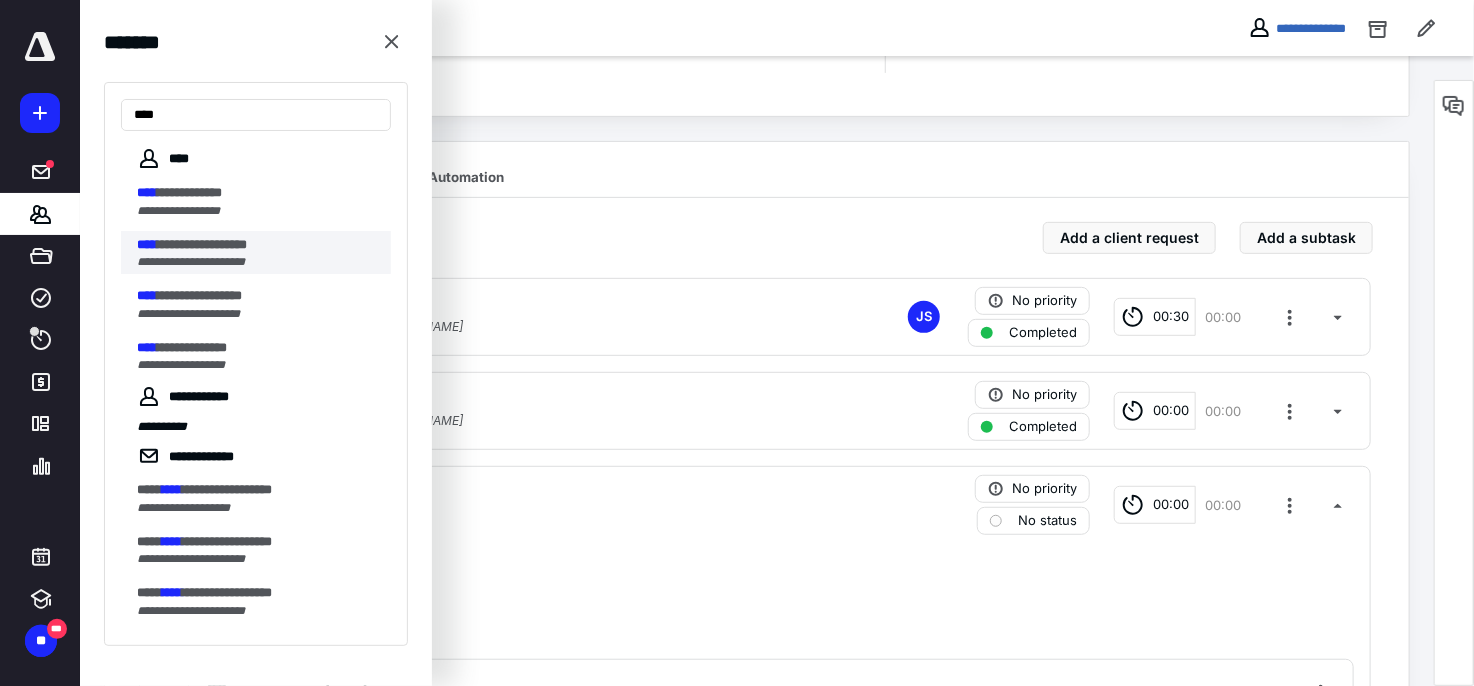 type on "****" 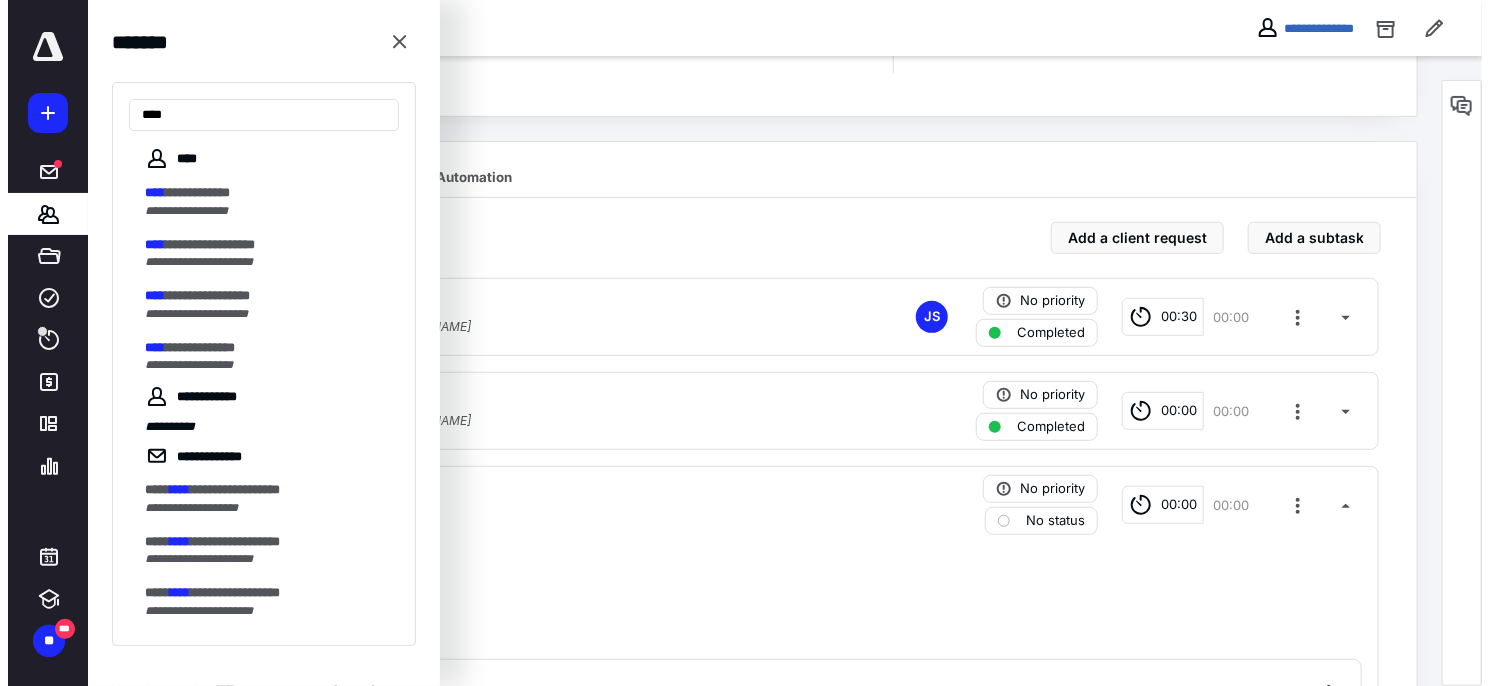 scroll, scrollTop: 0, scrollLeft: 0, axis: both 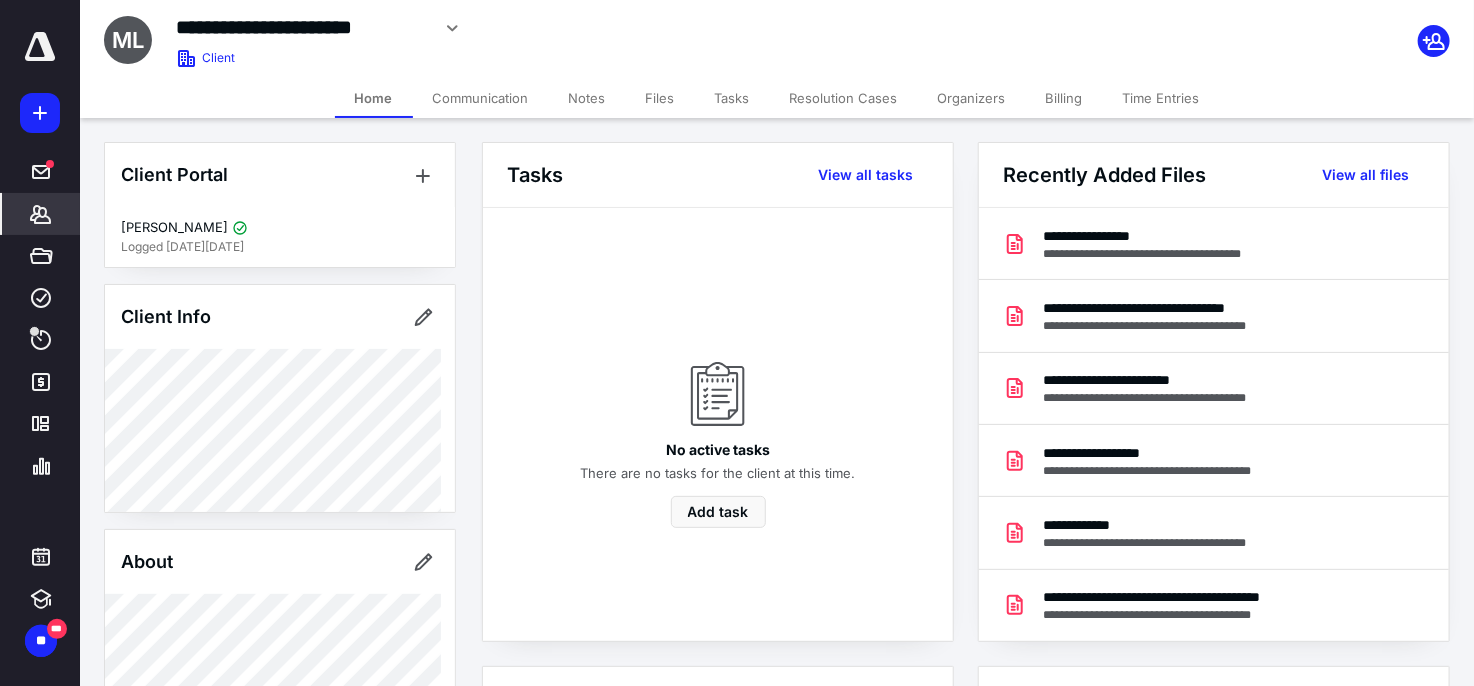 click on "Files" at bounding box center (660, 98) 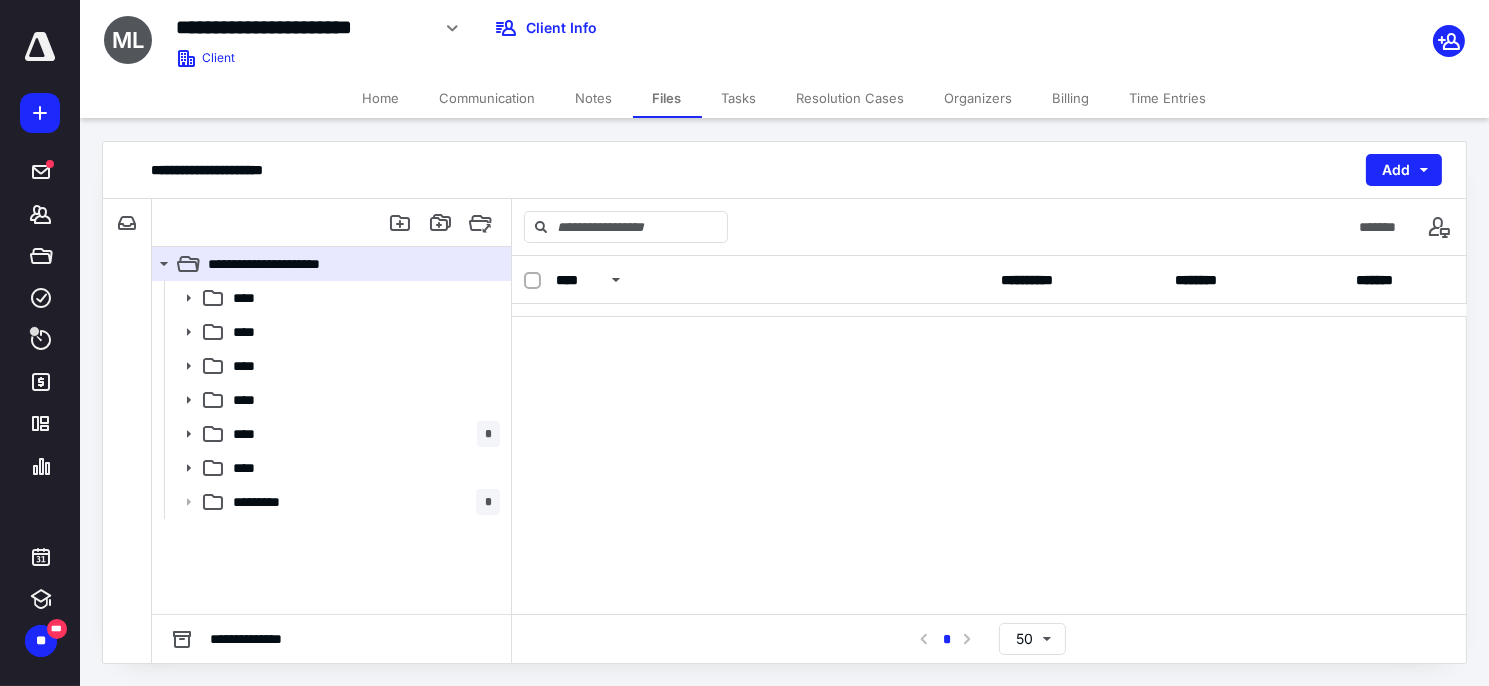 scroll, scrollTop: 223, scrollLeft: 0, axis: vertical 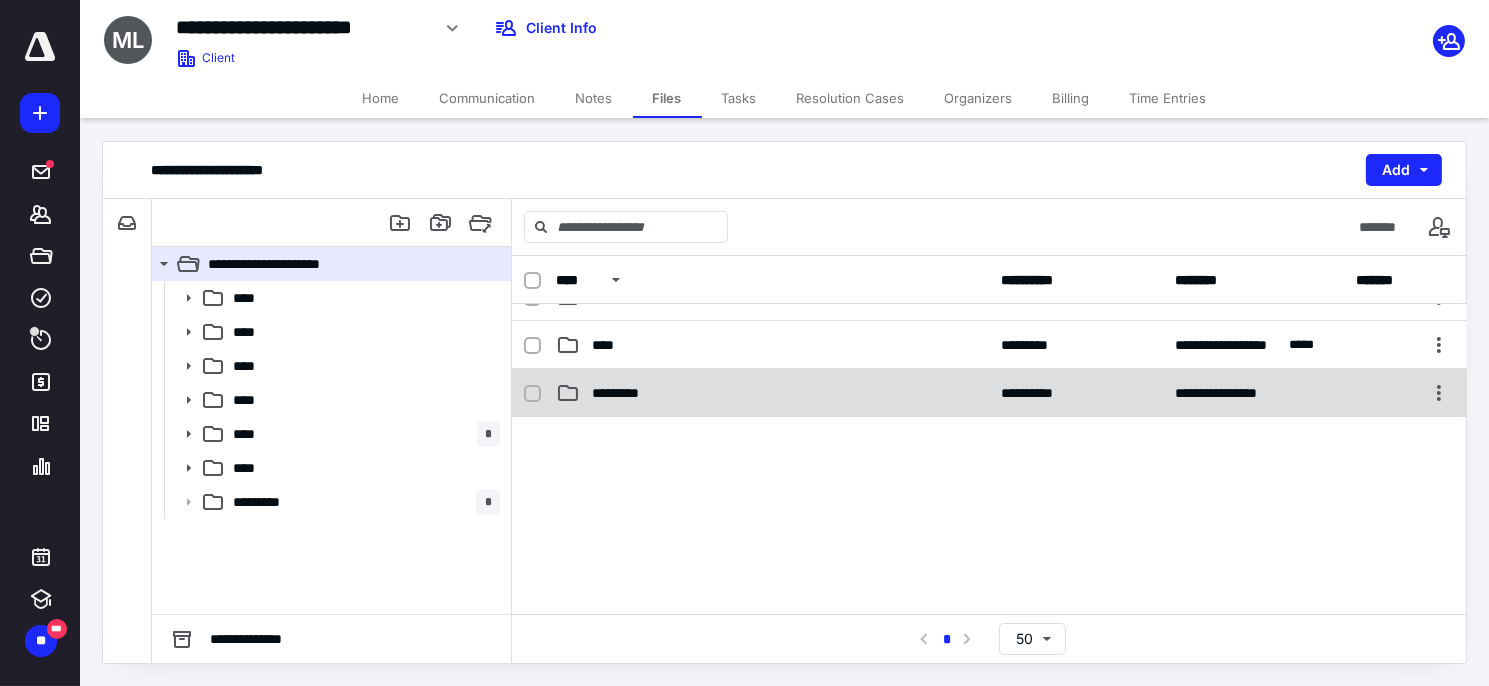 click on "*********" at bounding box center (772, 393) 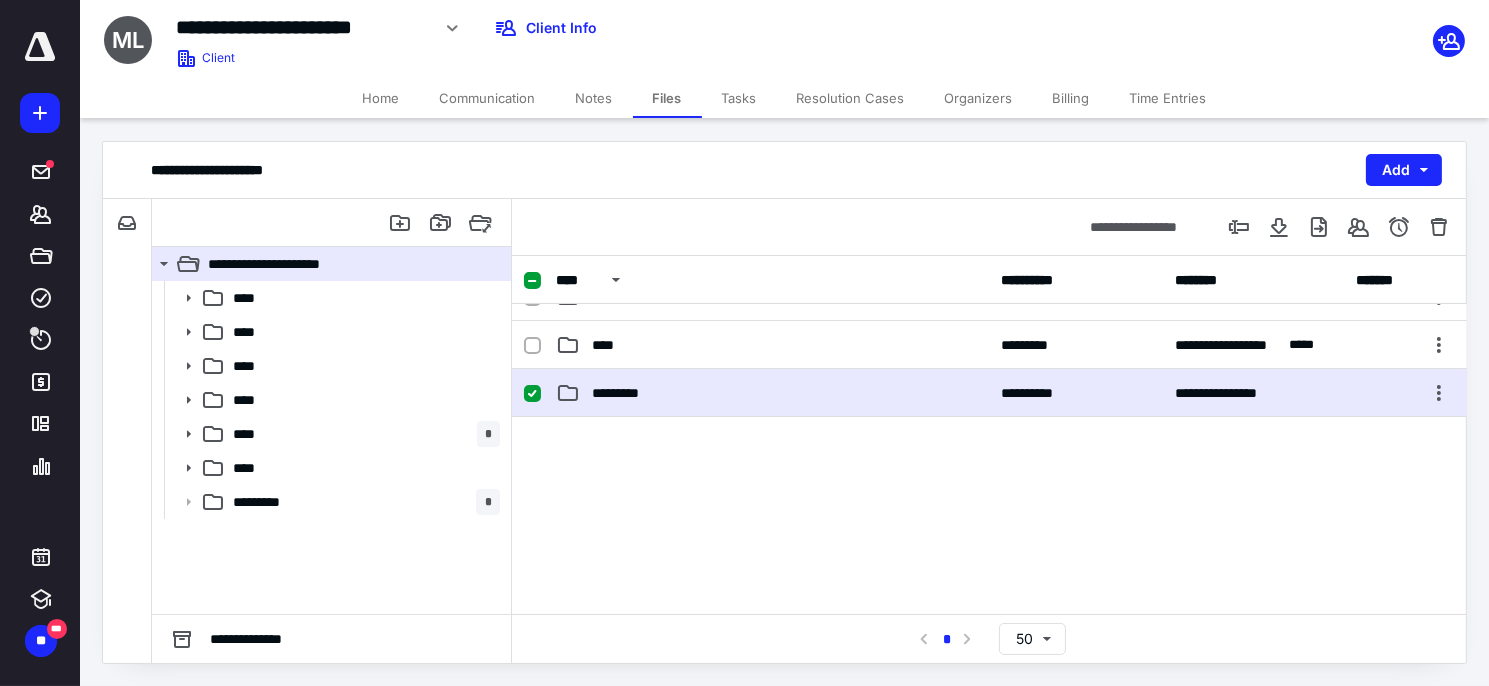 click on "*********" at bounding box center [772, 393] 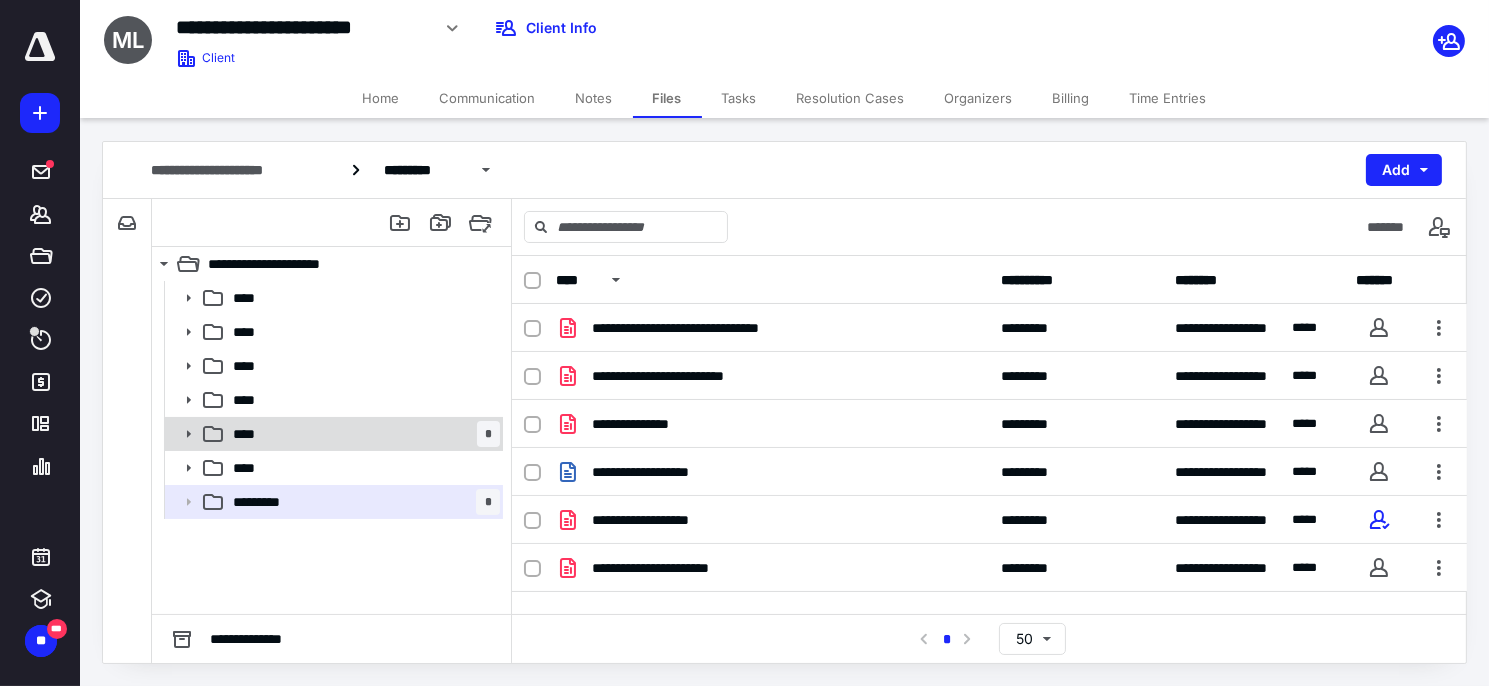 click on "**** *" at bounding box center (362, 434) 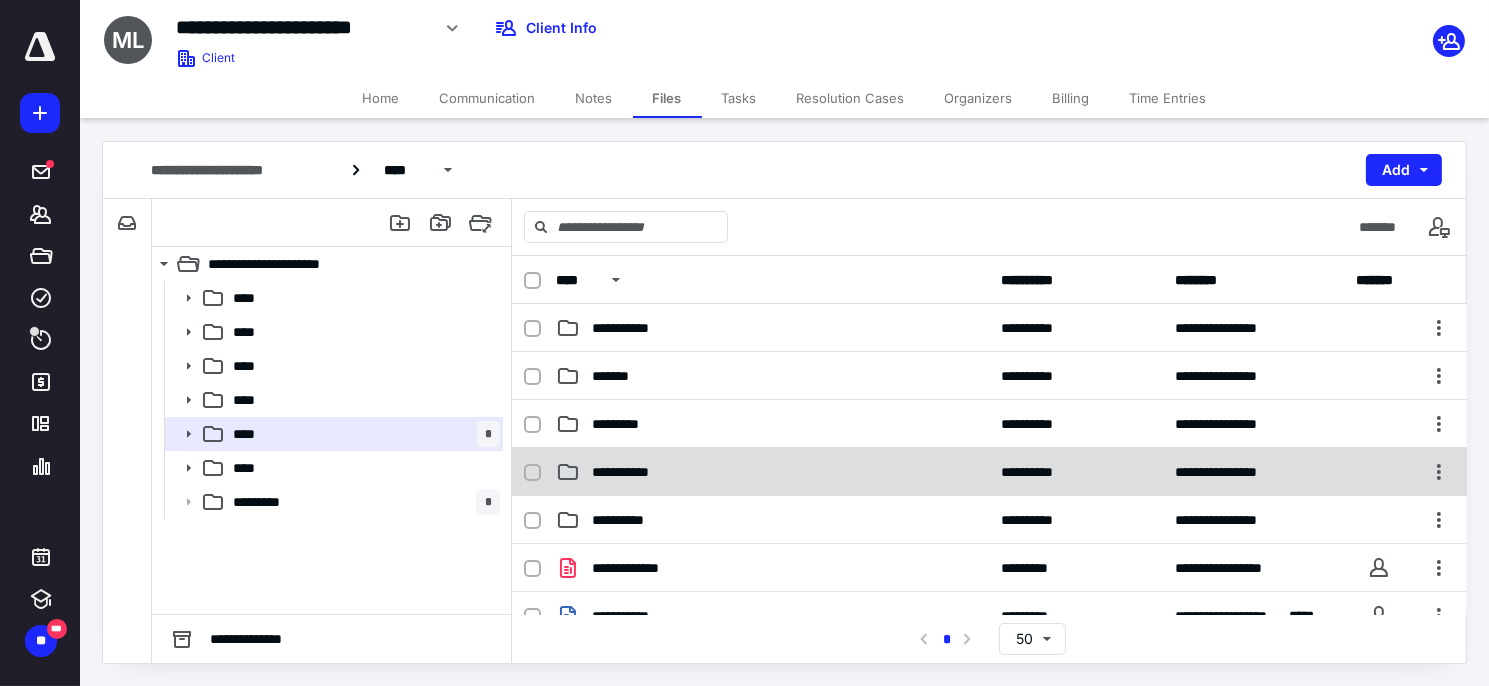scroll, scrollTop: 227, scrollLeft: 0, axis: vertical 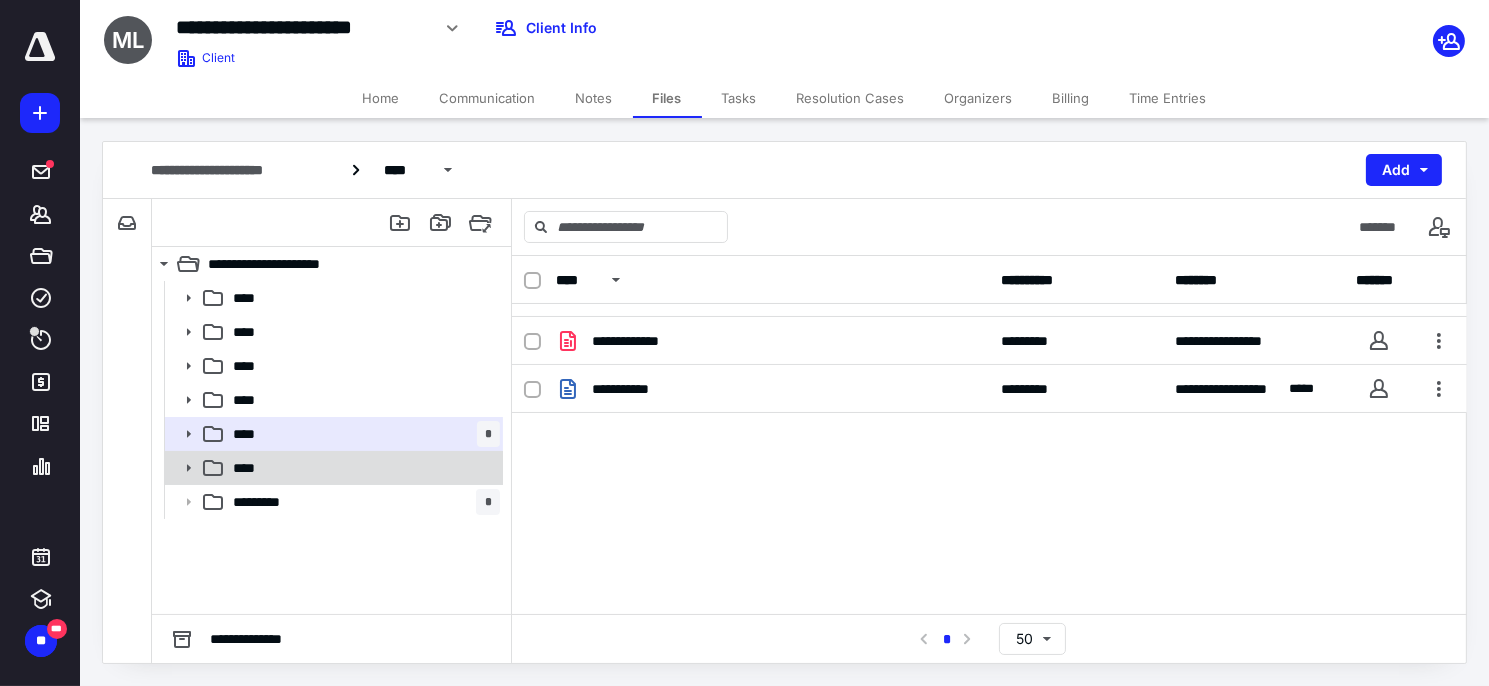 click on "****" at bounding box center (362, 468) 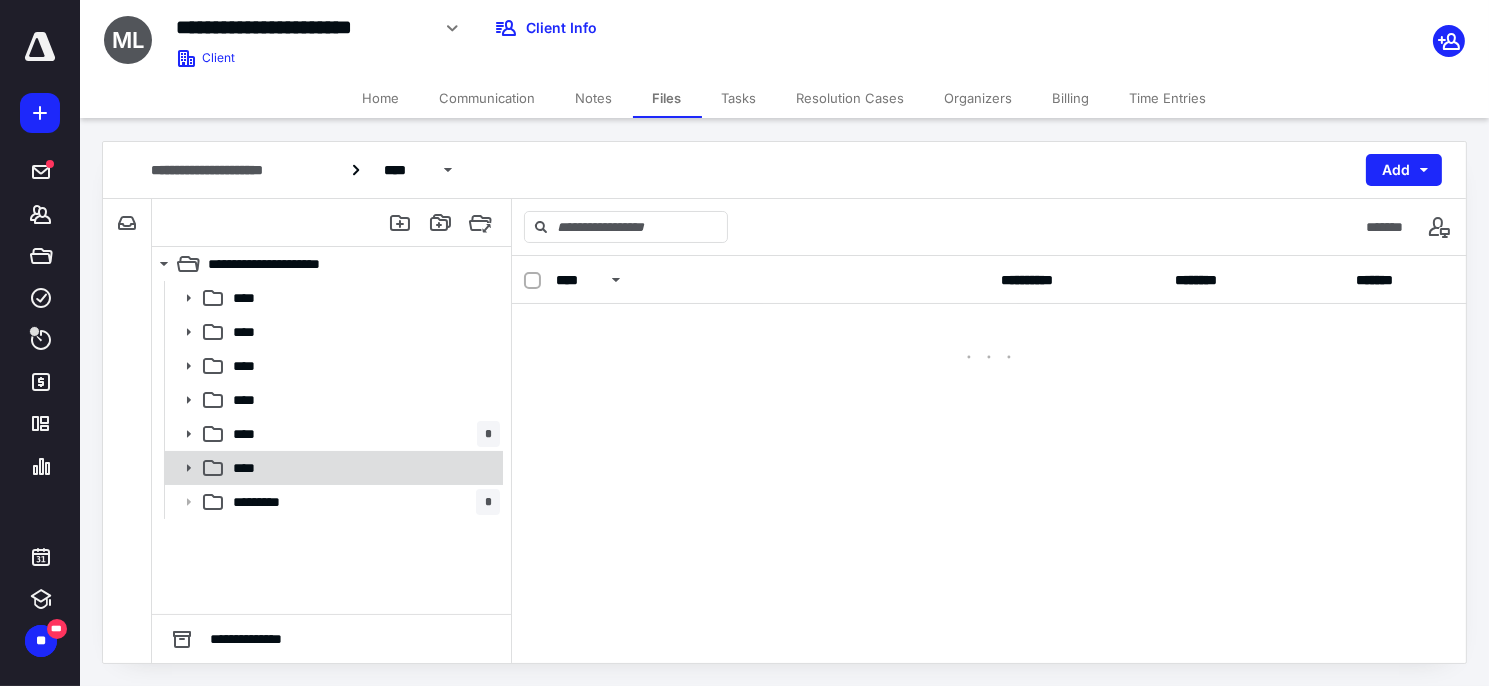 scroll, scrollTop: 0, scrollLeft: 0, axis: both 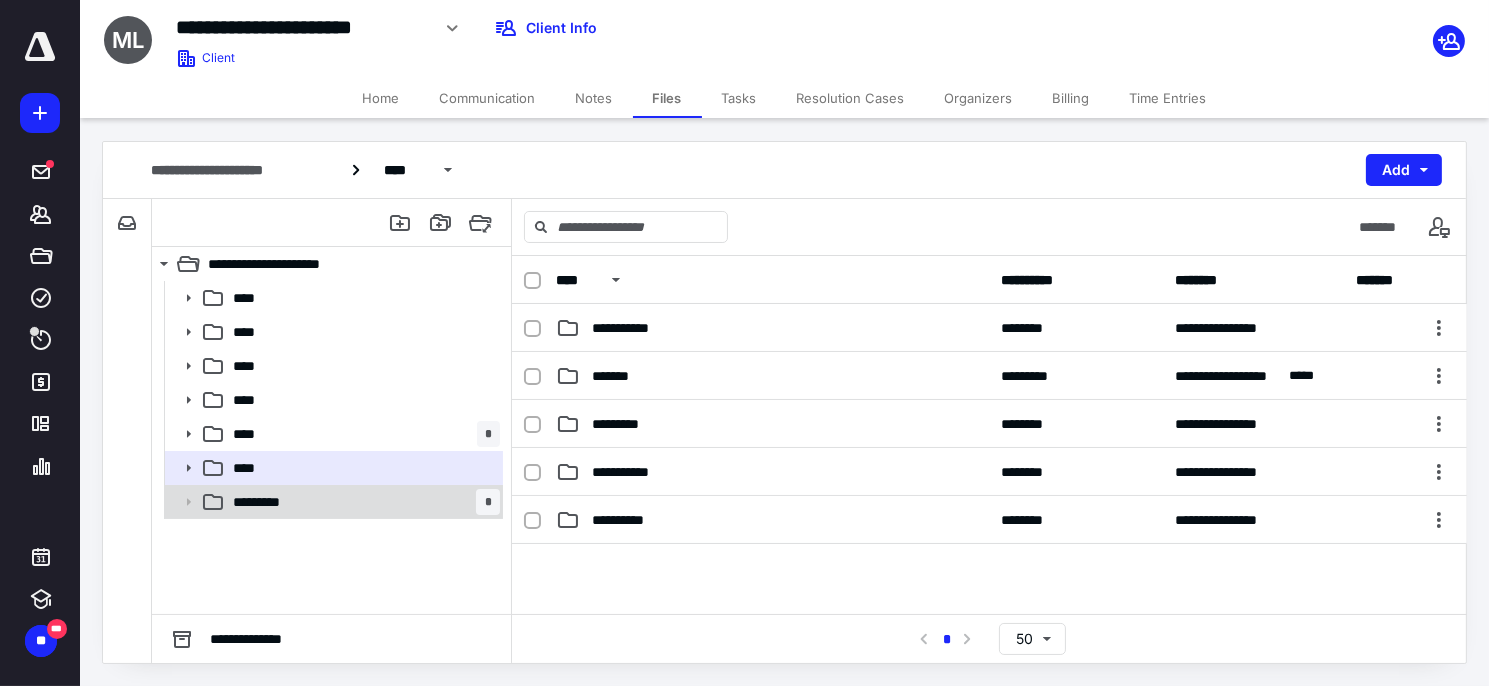 click on "********* *" at bounding box center (362, 502) 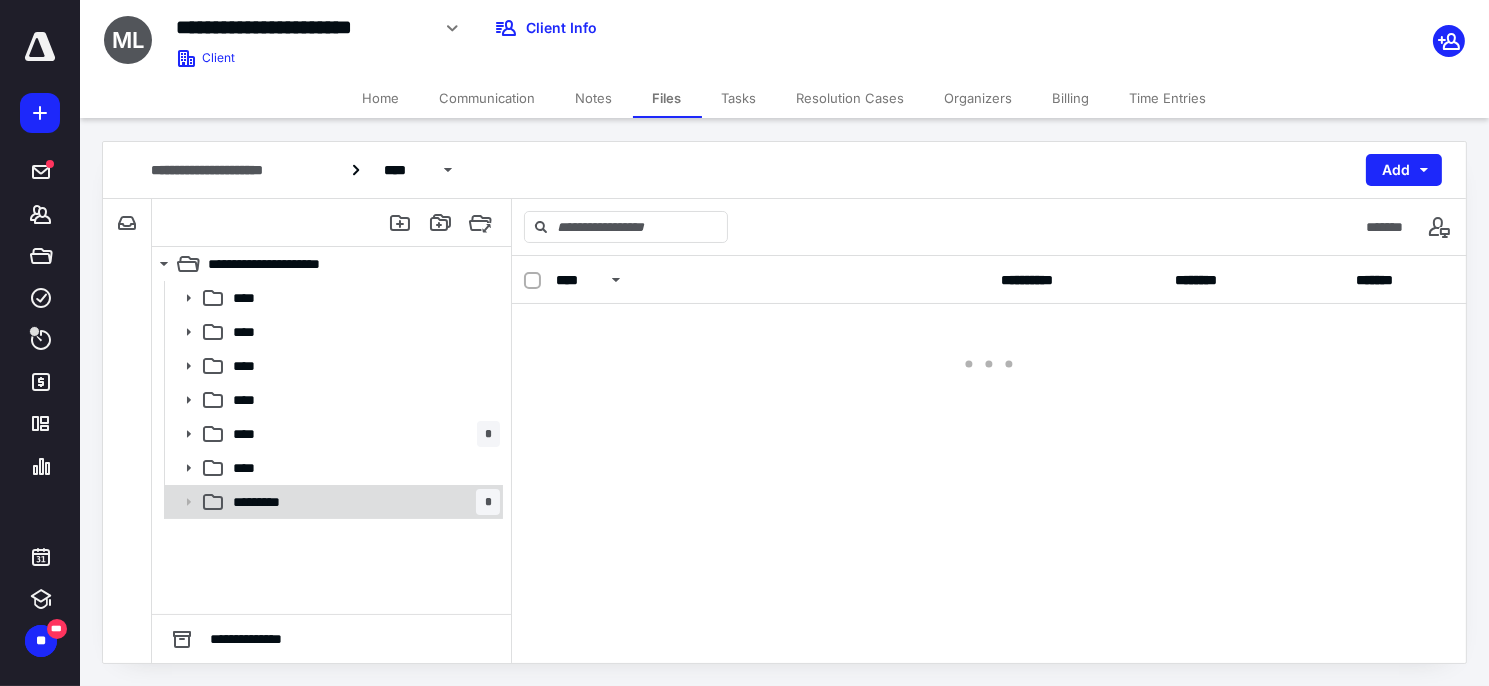 click on "********* *" at bounding box center (362, 502) 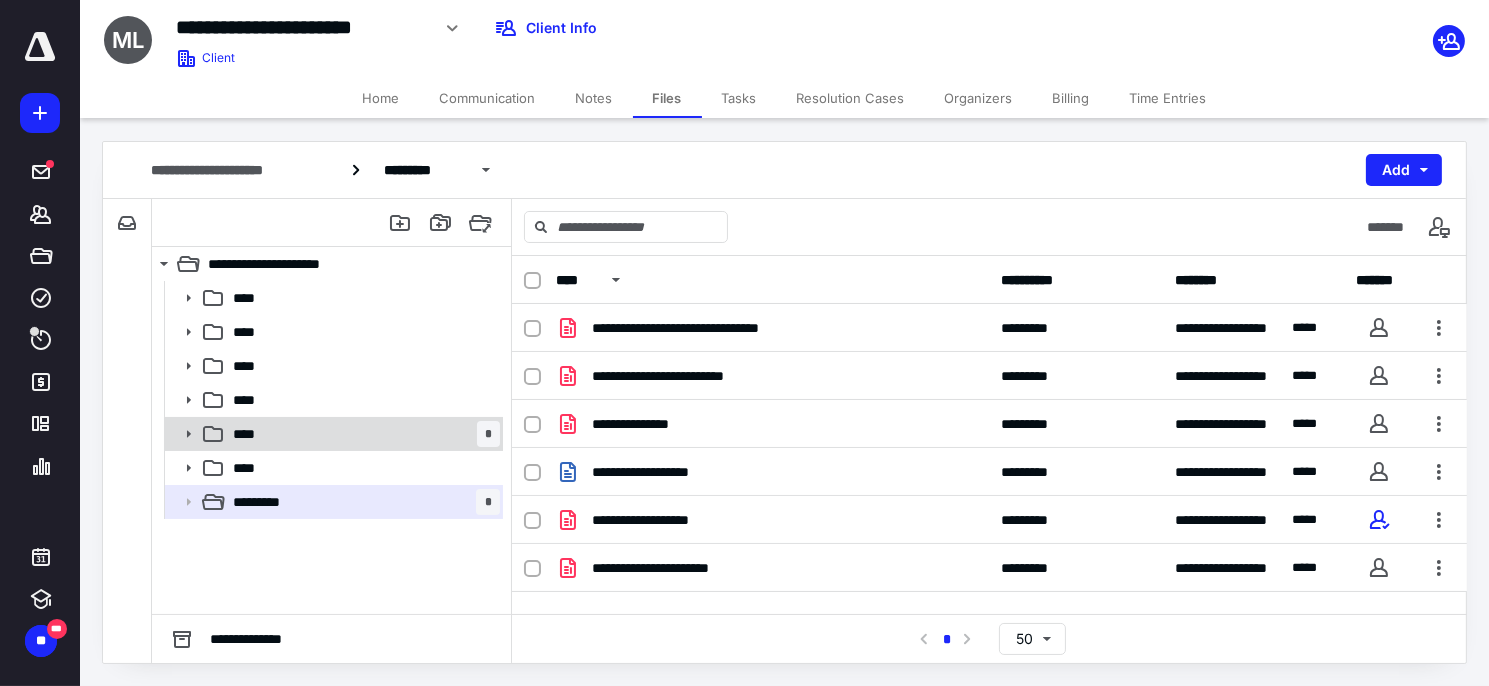 click on "**** *" at bounding box center (362, 434) 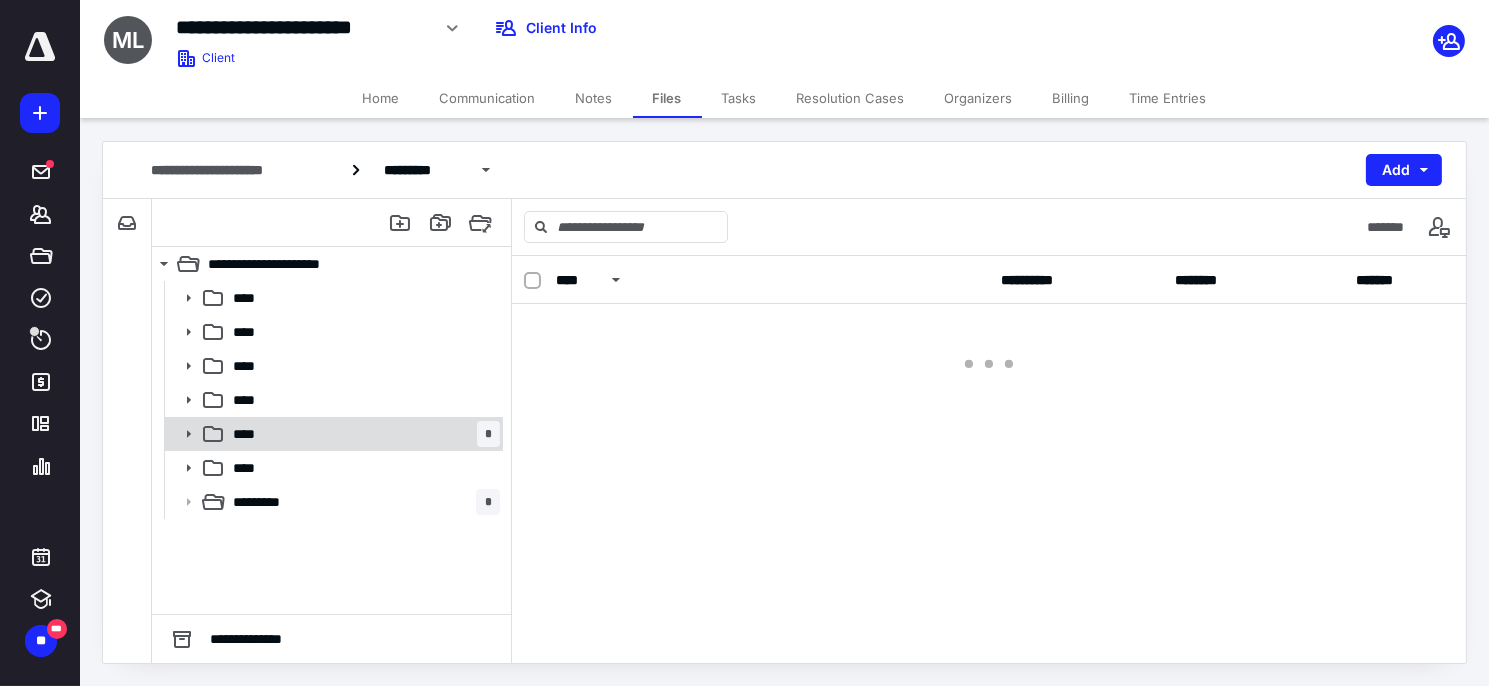 click on "**** *" at bounding box center (362, 434) 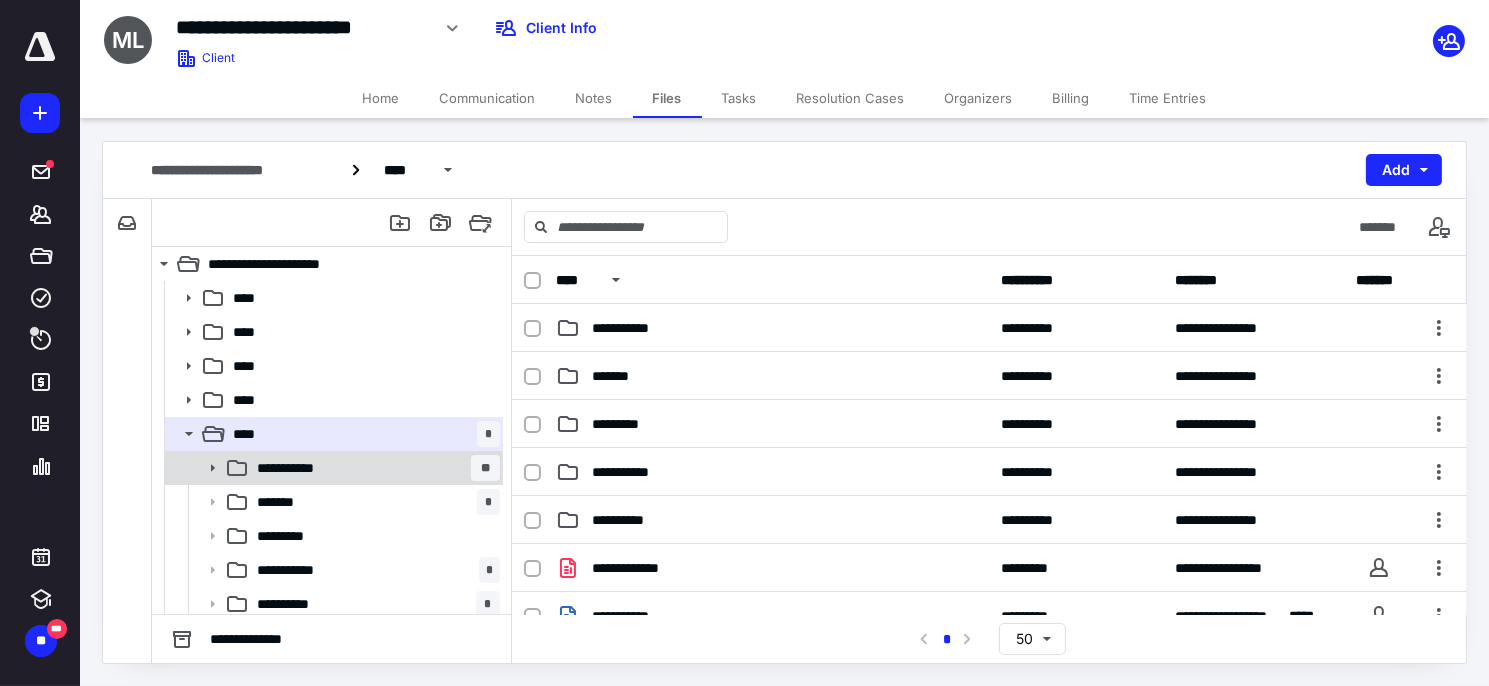 scroll, scrollTop: 73, scrollLeft: 0, axis: vertical 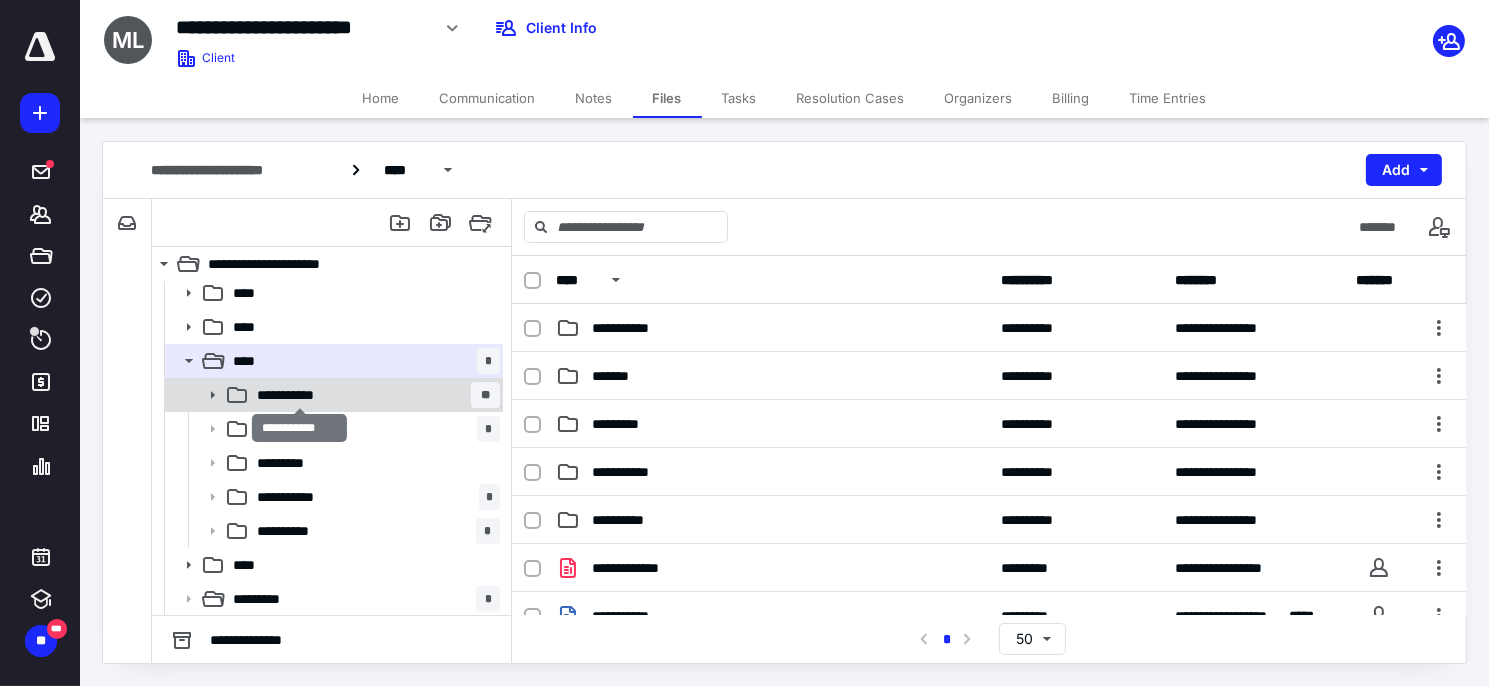 click on "**********" at bounding box center (300, 395) 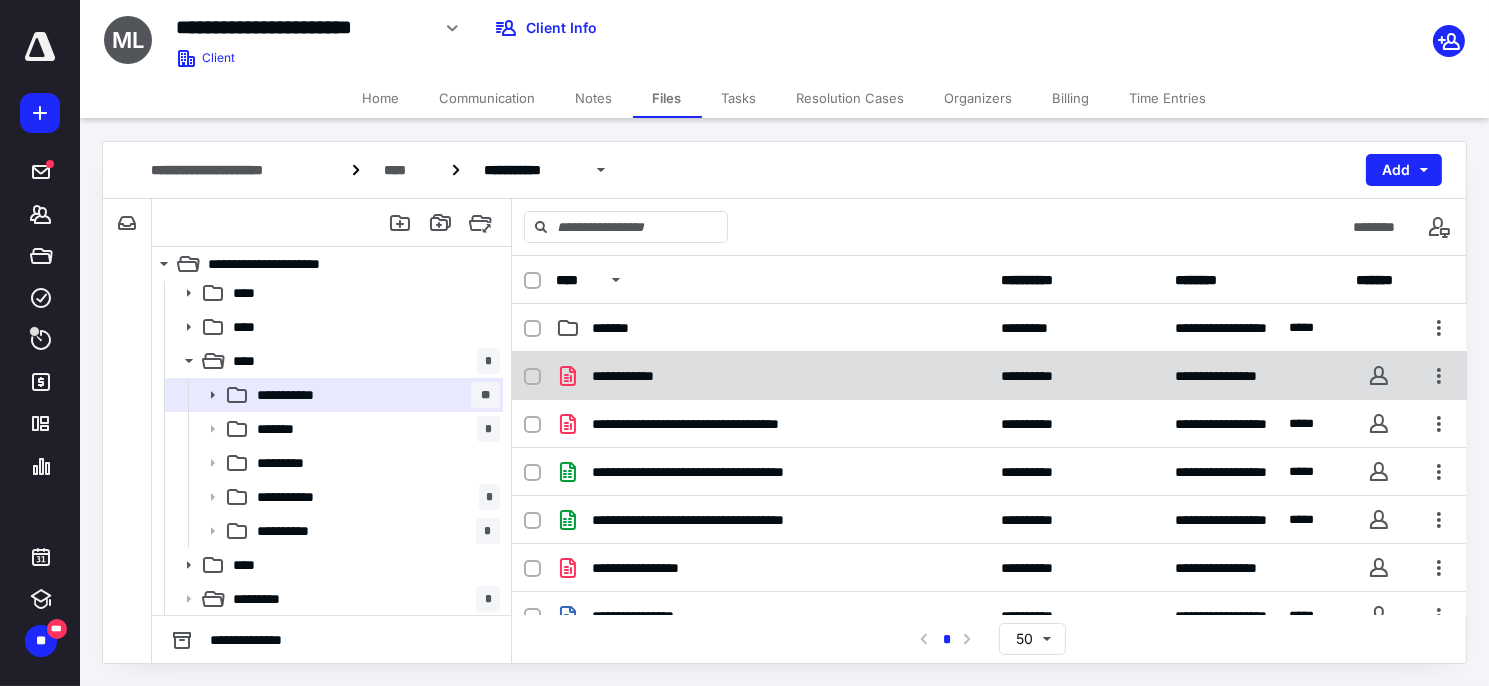 click on "**********" at bounding box center [637, 376] 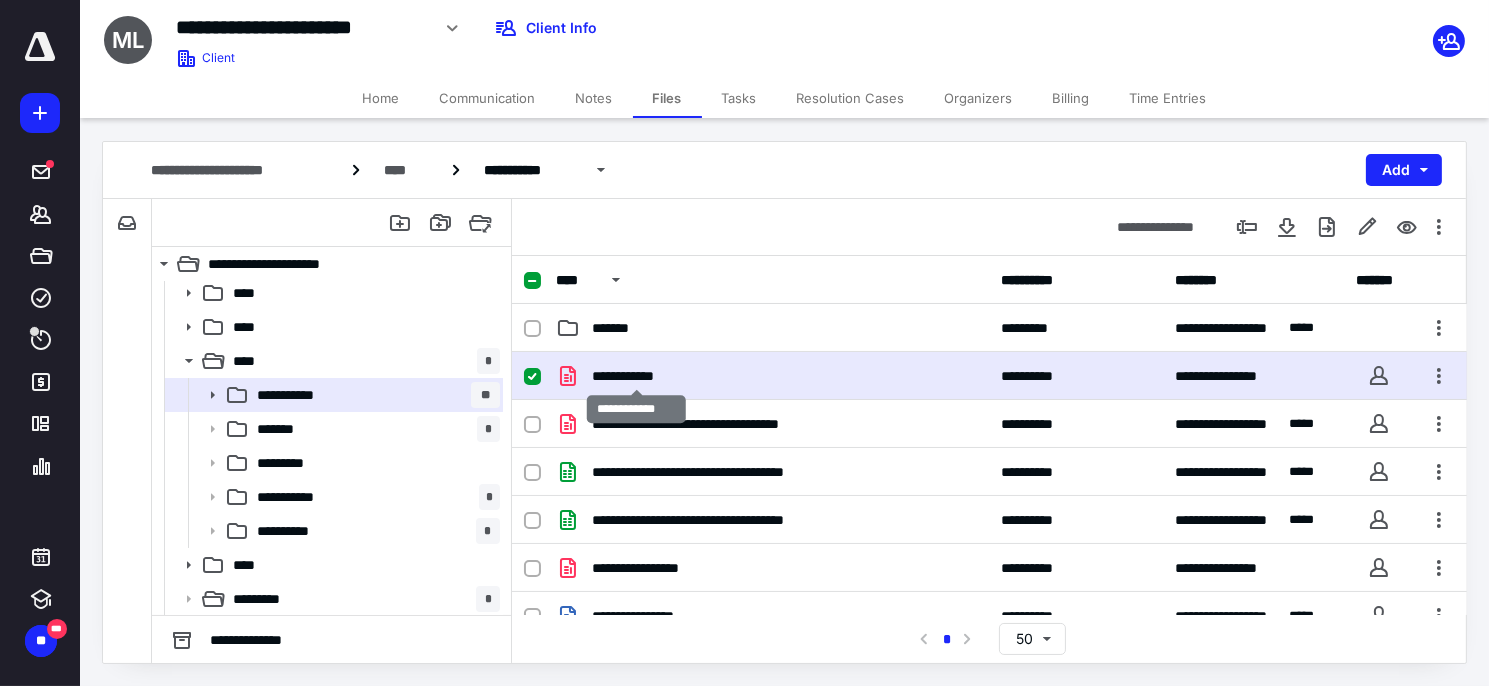 click on "**********" at bounding box center (637, 376) 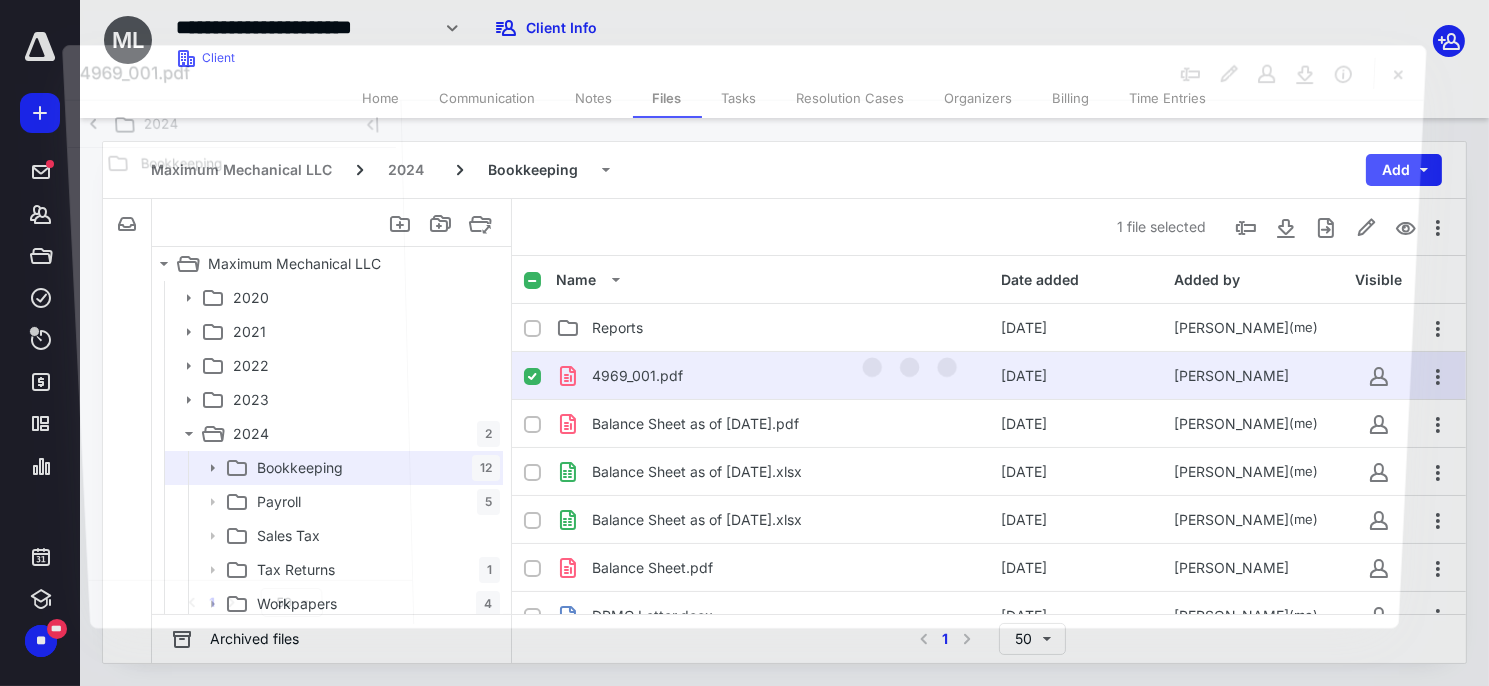 scroll, scrollTop: 73, scrollLeft: 0, axis: vertical 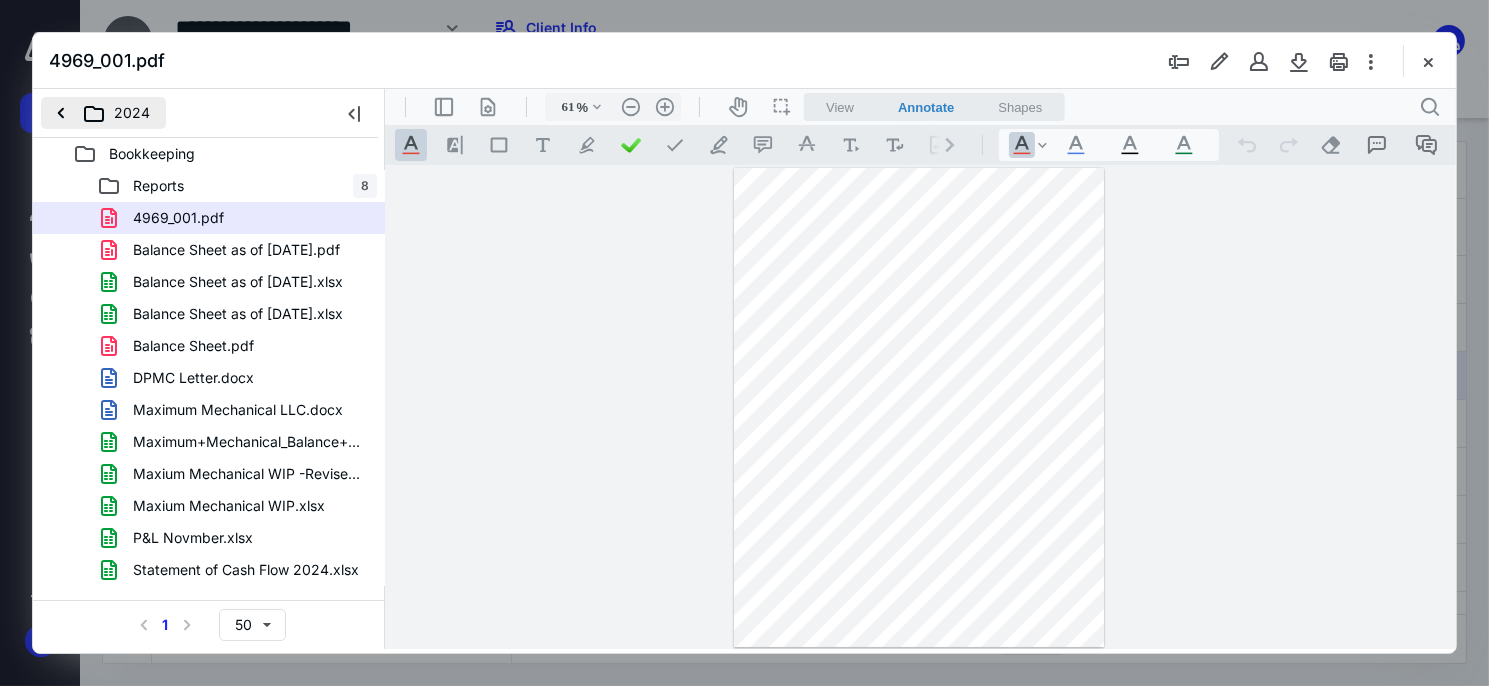 click on "2024" at bounding box center [103, 113] 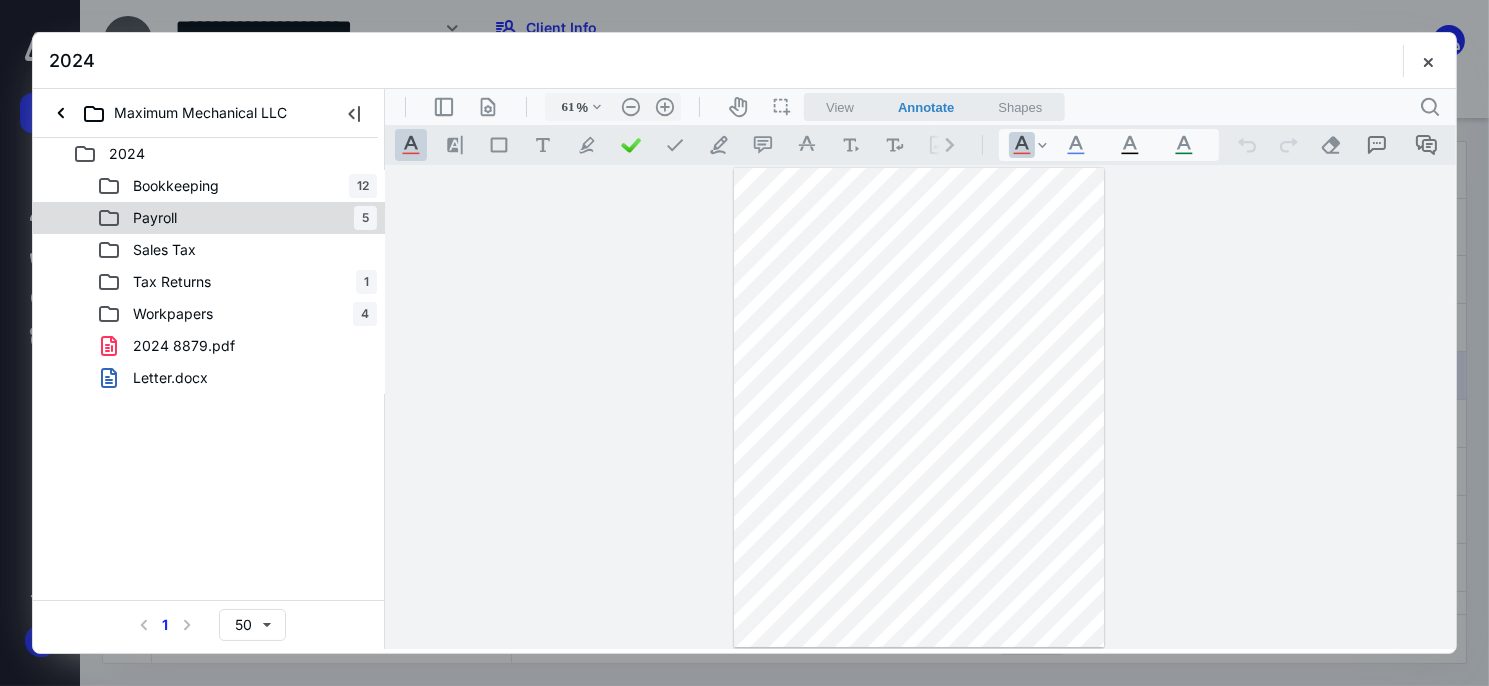 click on "Payroll 5" at bounding box center (237, 218) 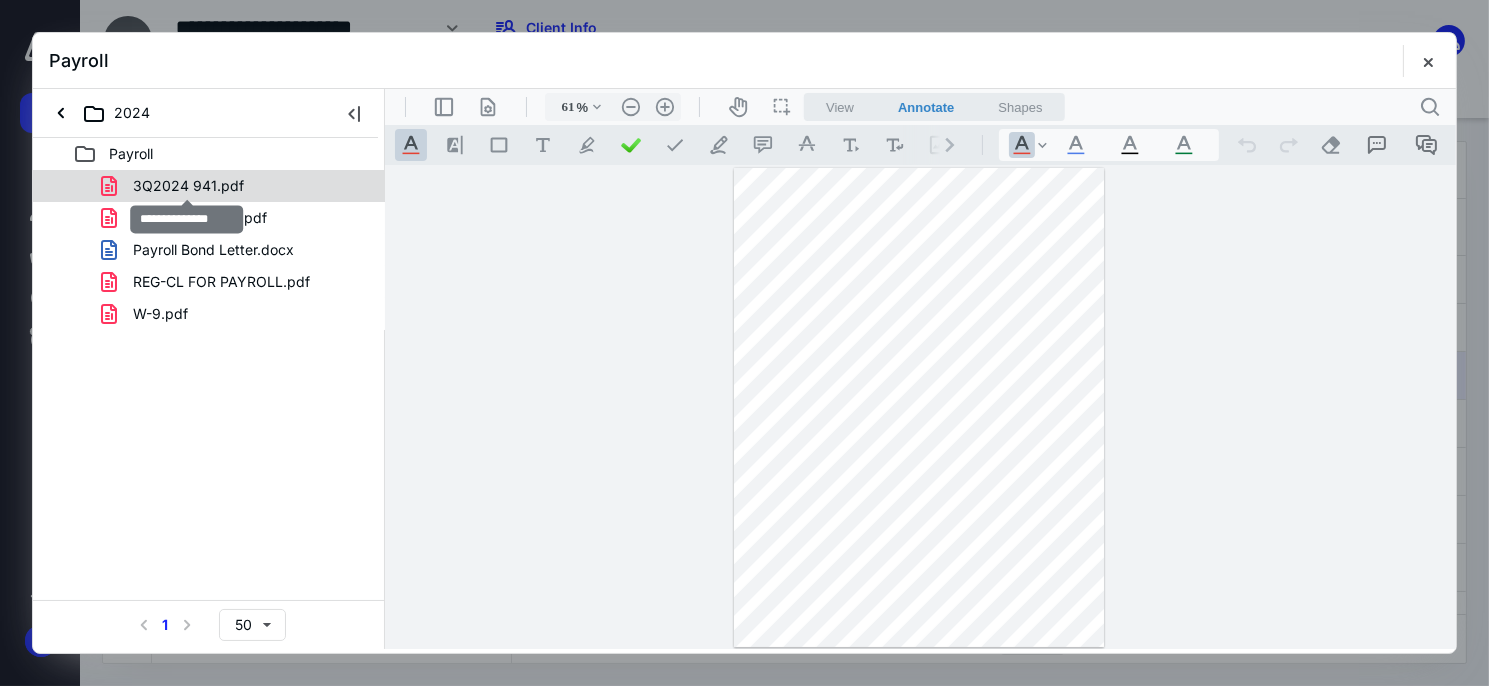 click on "3Q2024 941.pdf" at bounding box center [188, 186] 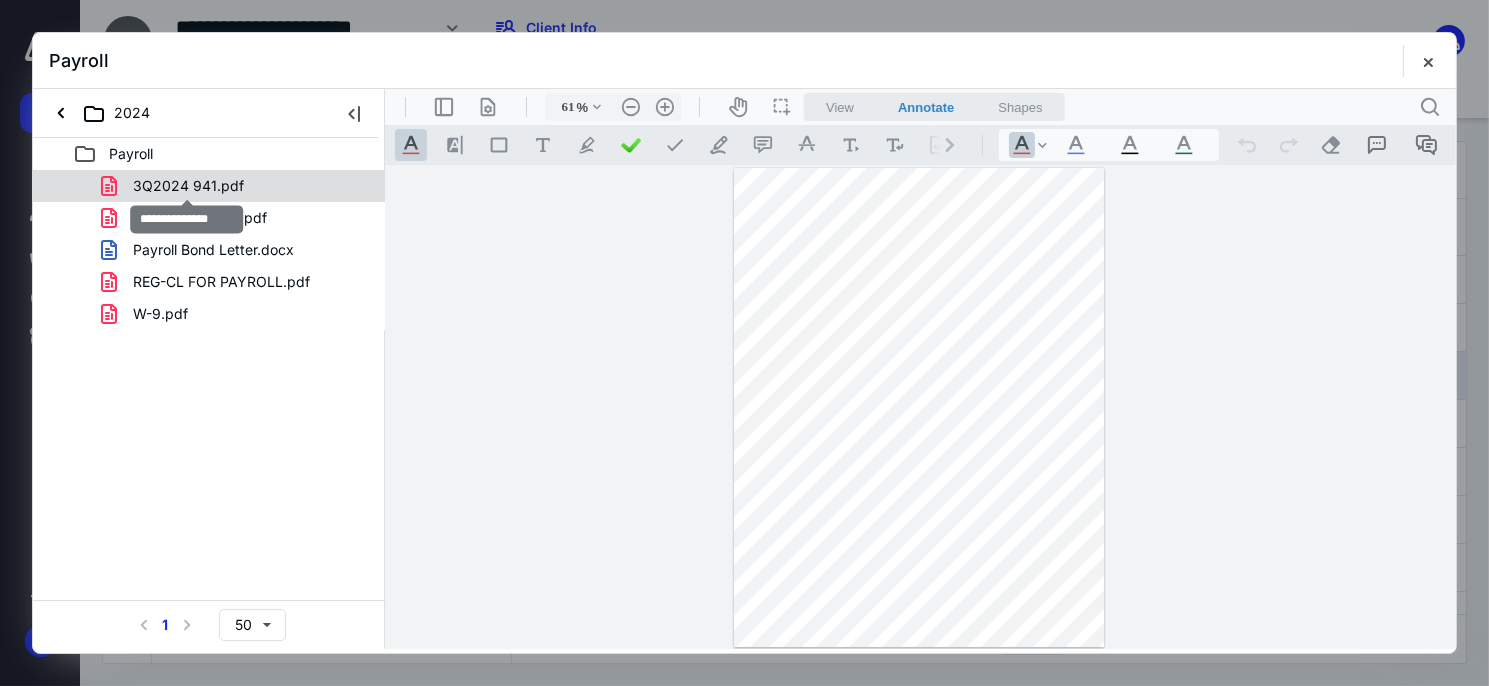 click on "3Q2024 941.pdf 3Q2024 NJ 927.pdf Payroll Bond Letter.docx REG-CL FOR PAYROLL.pdf W-9.pdf" at bounding box center [209, 250] 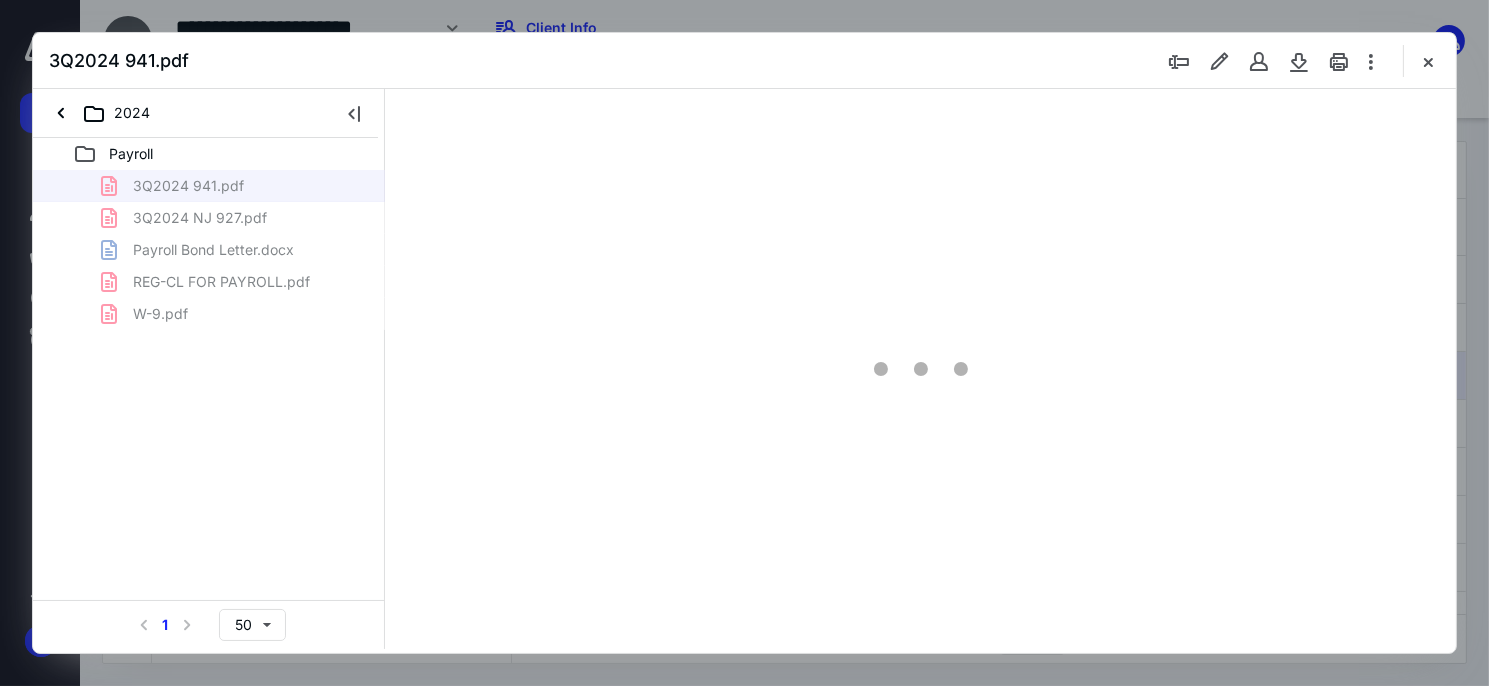 type on "61" 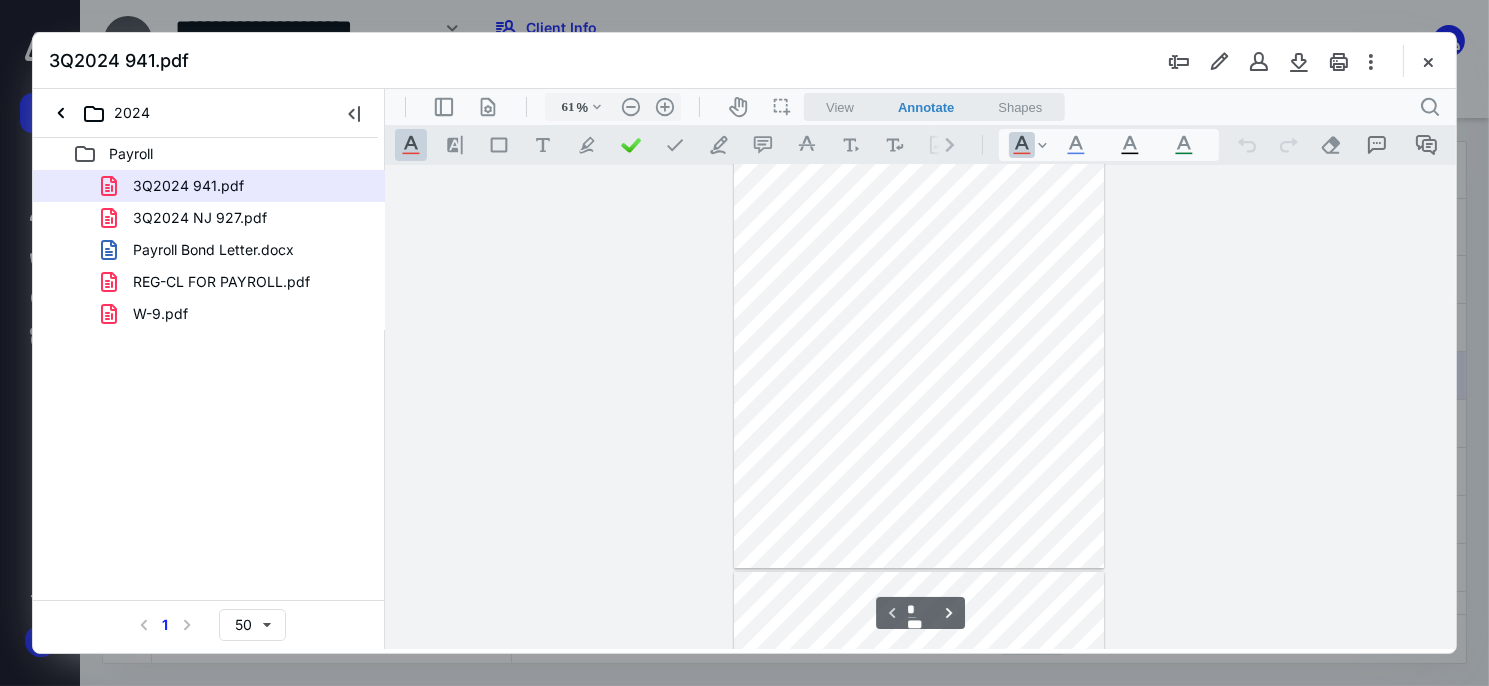 scroll, scrollTop: 0, scrollLeft: 0, axis: both 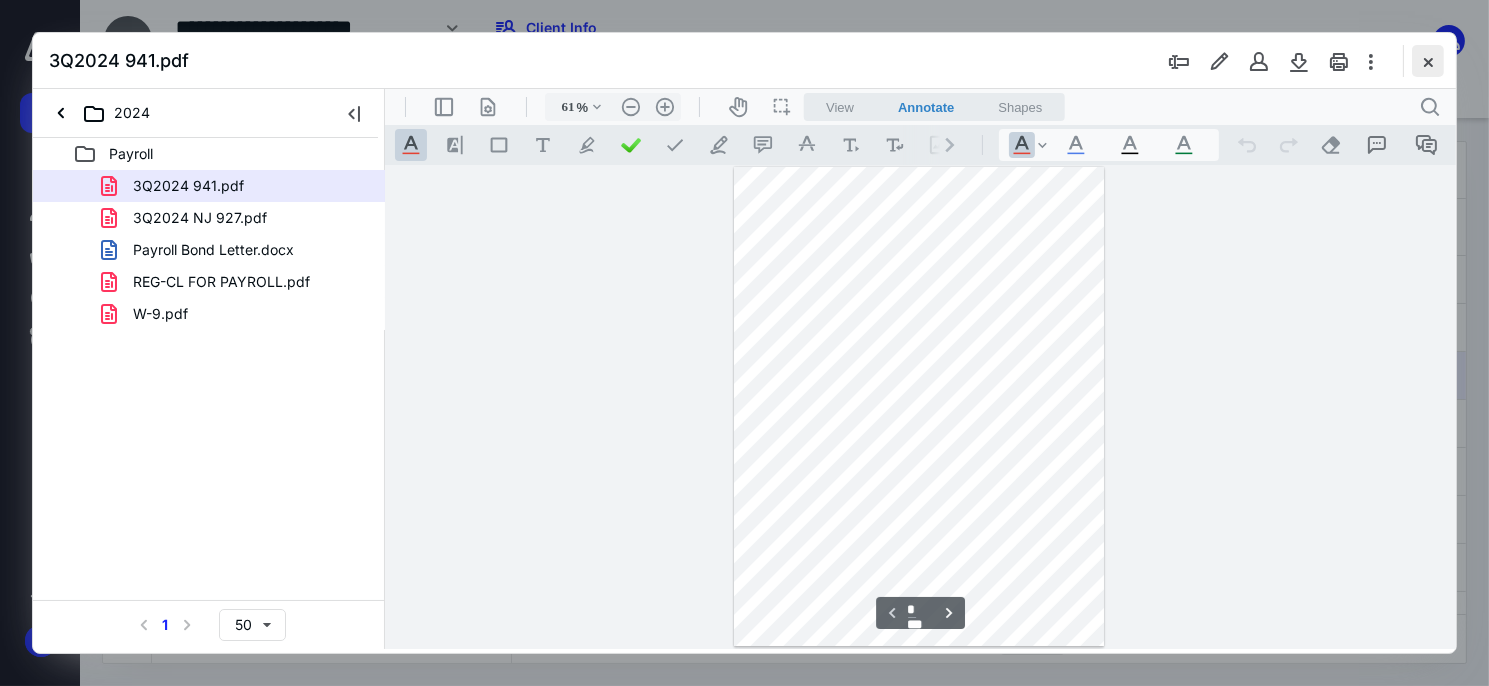 click at bounding box center (1428, 61) 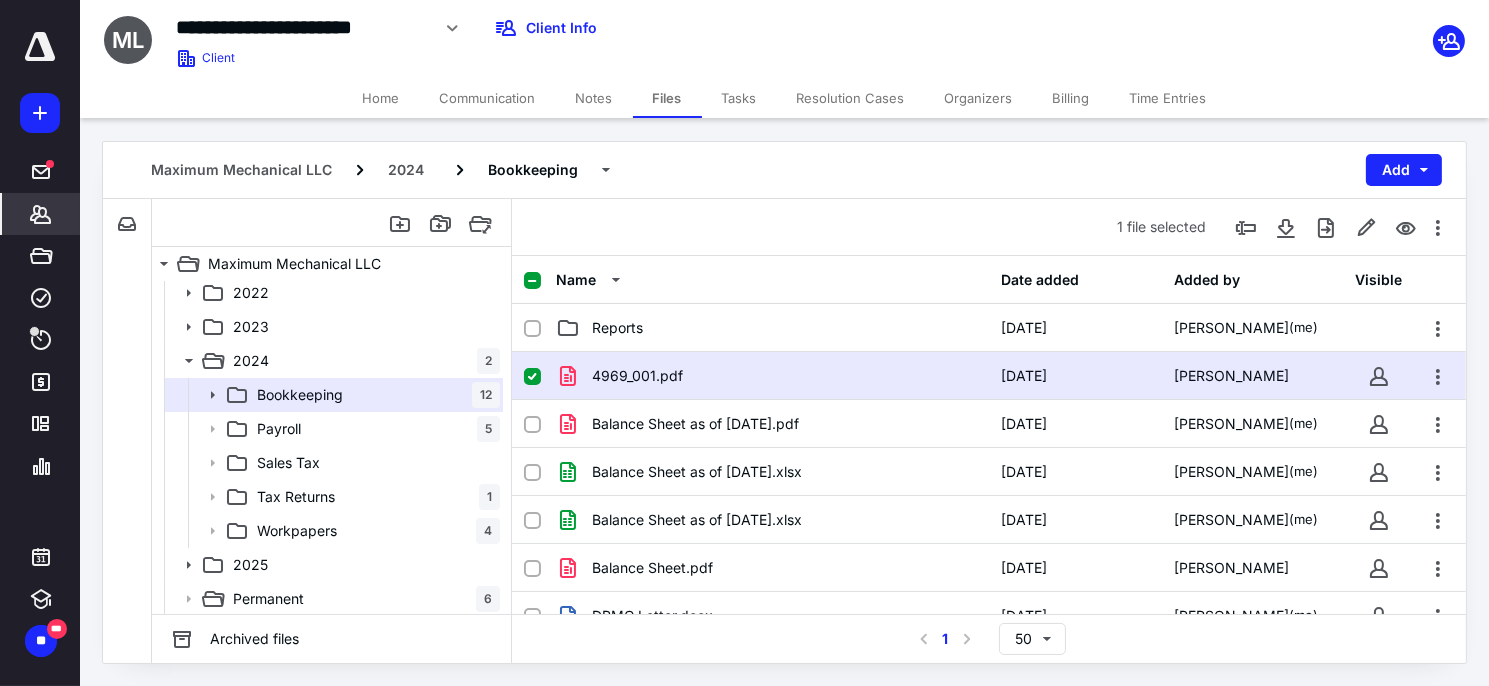 click 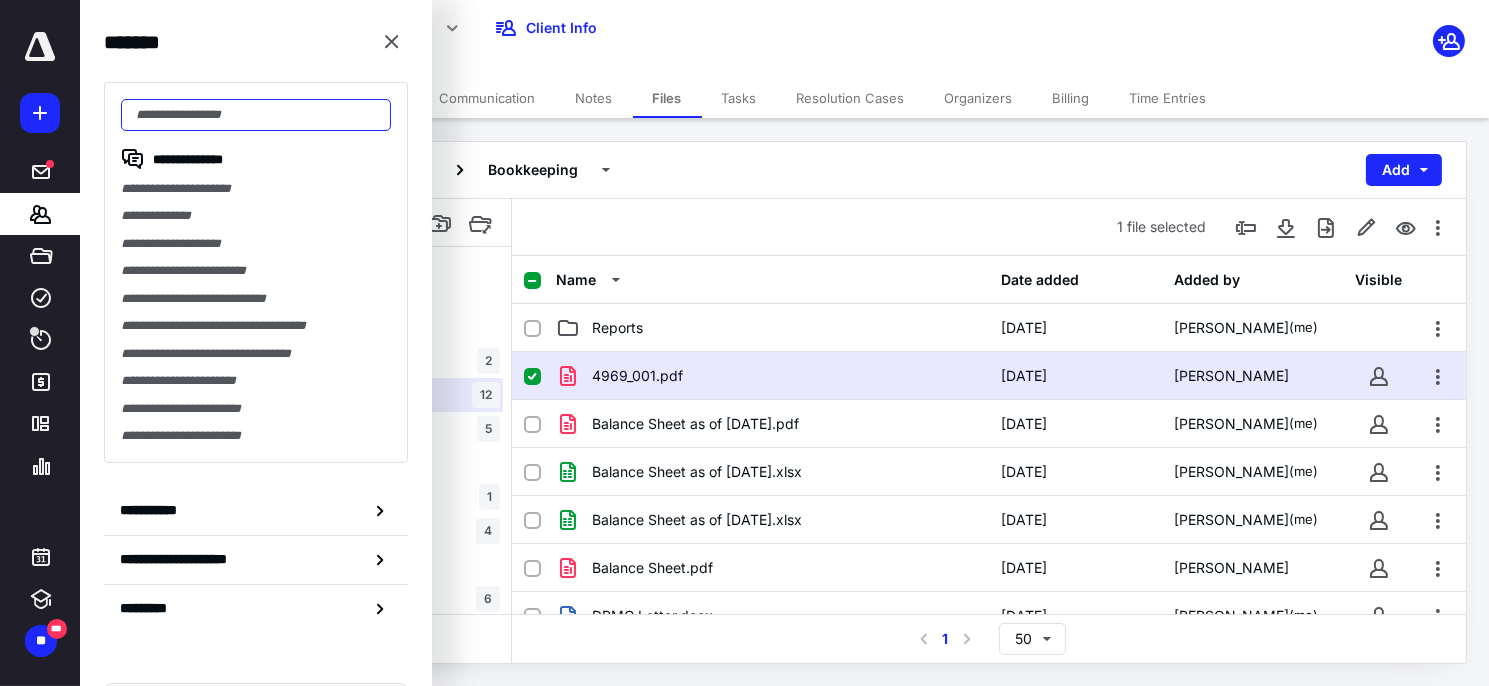 click at bounding box center [256, 115] 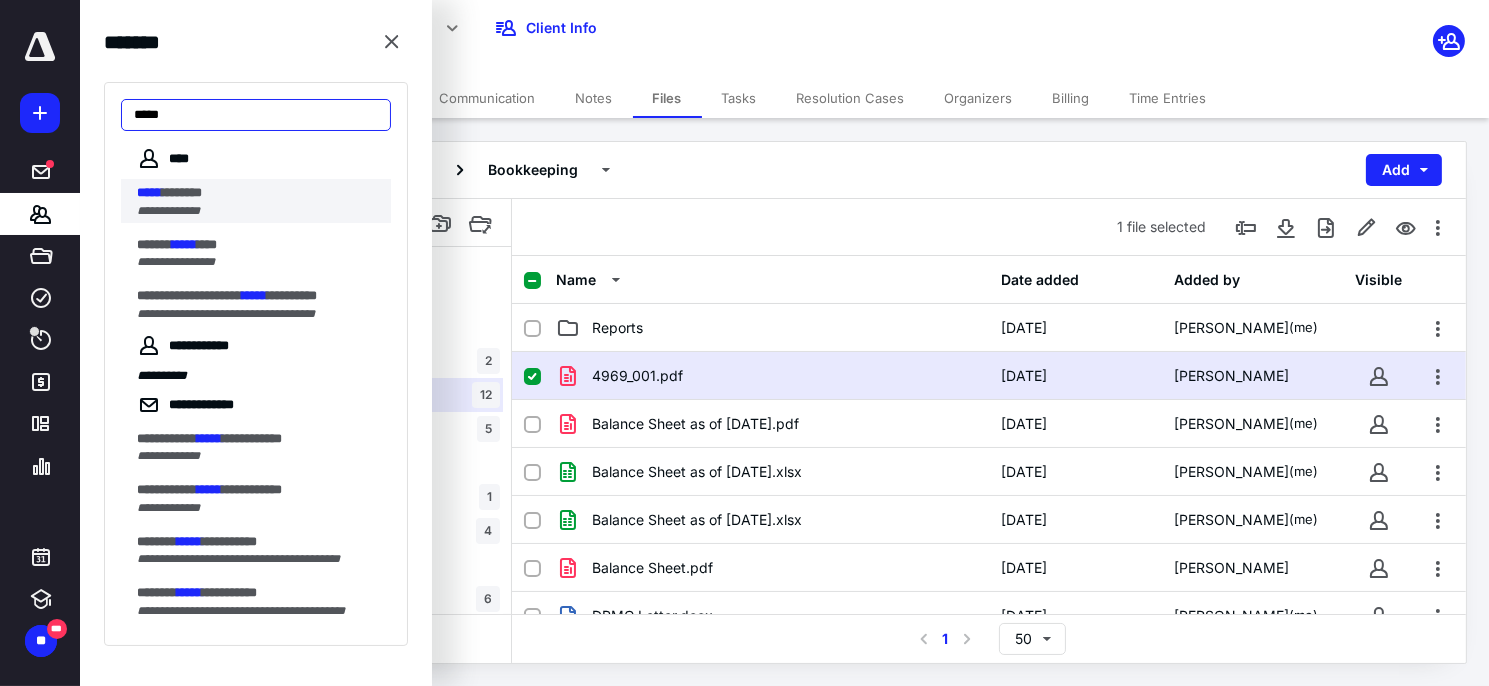 type on "*****" 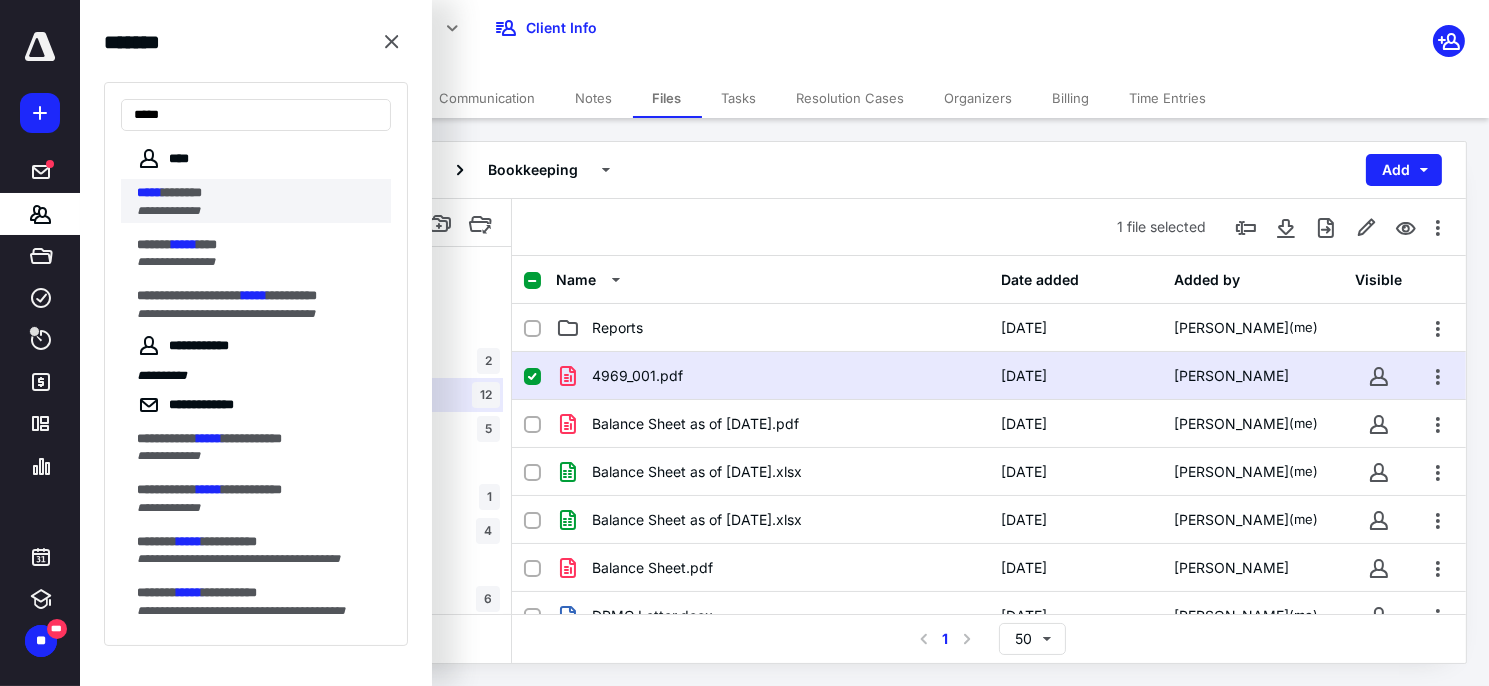 click on "**********" at bounding box center (168, 211) 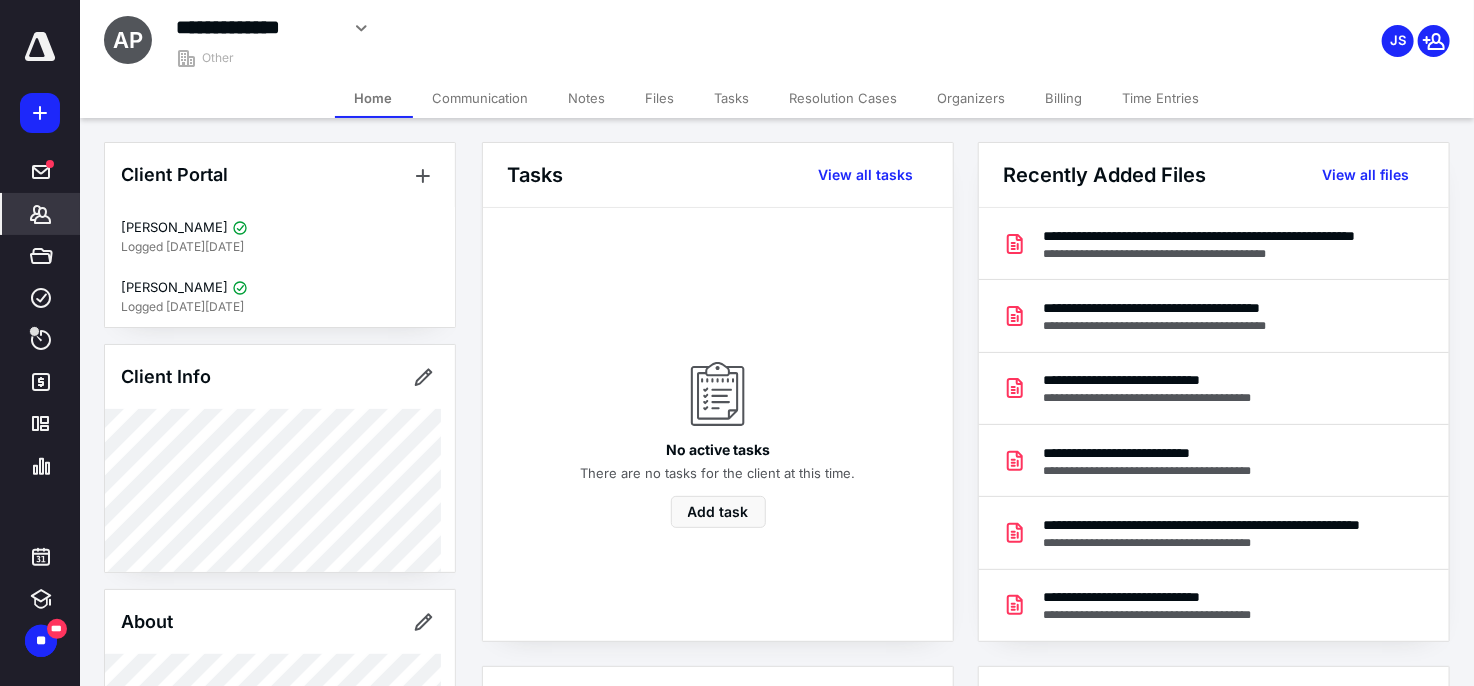 click on "Files" at bounding box center [660, 98] 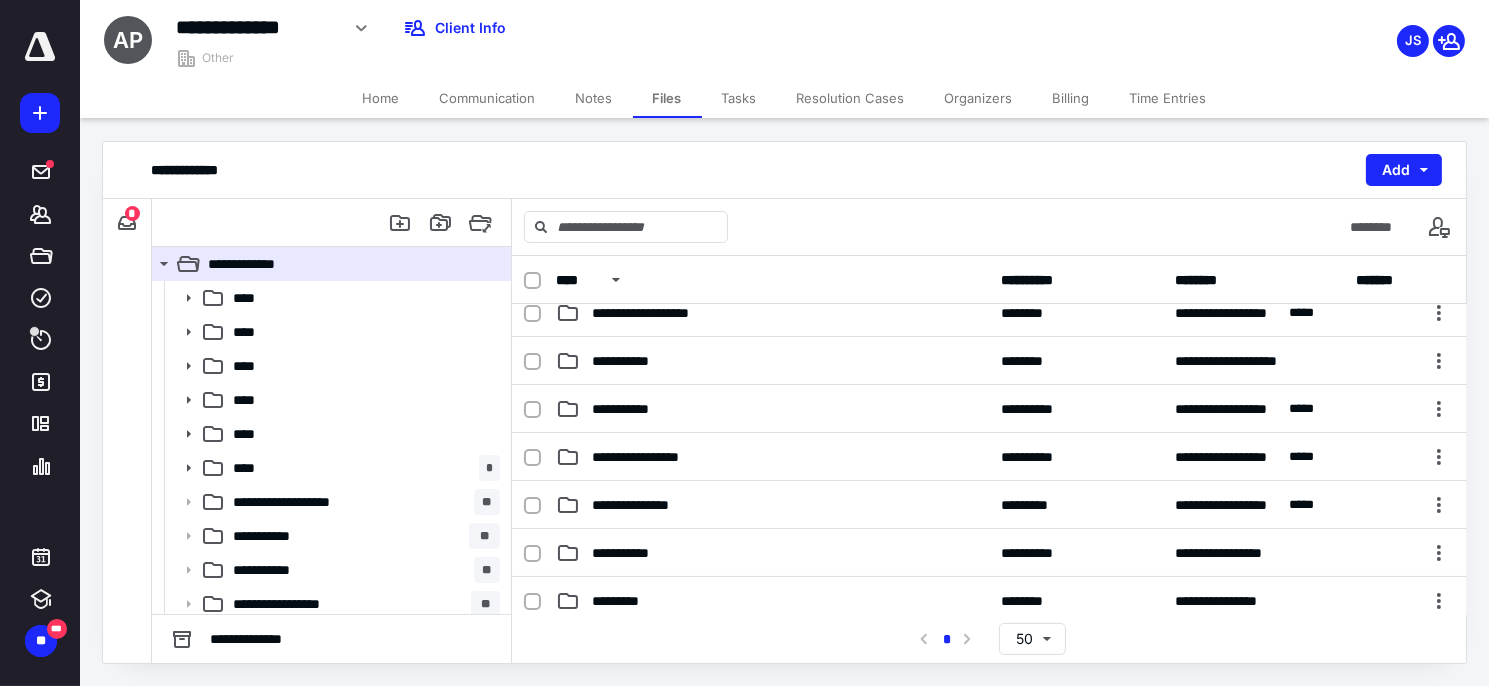 scroll, scrollTop: 0, scrollLeft: 0, axis: both 